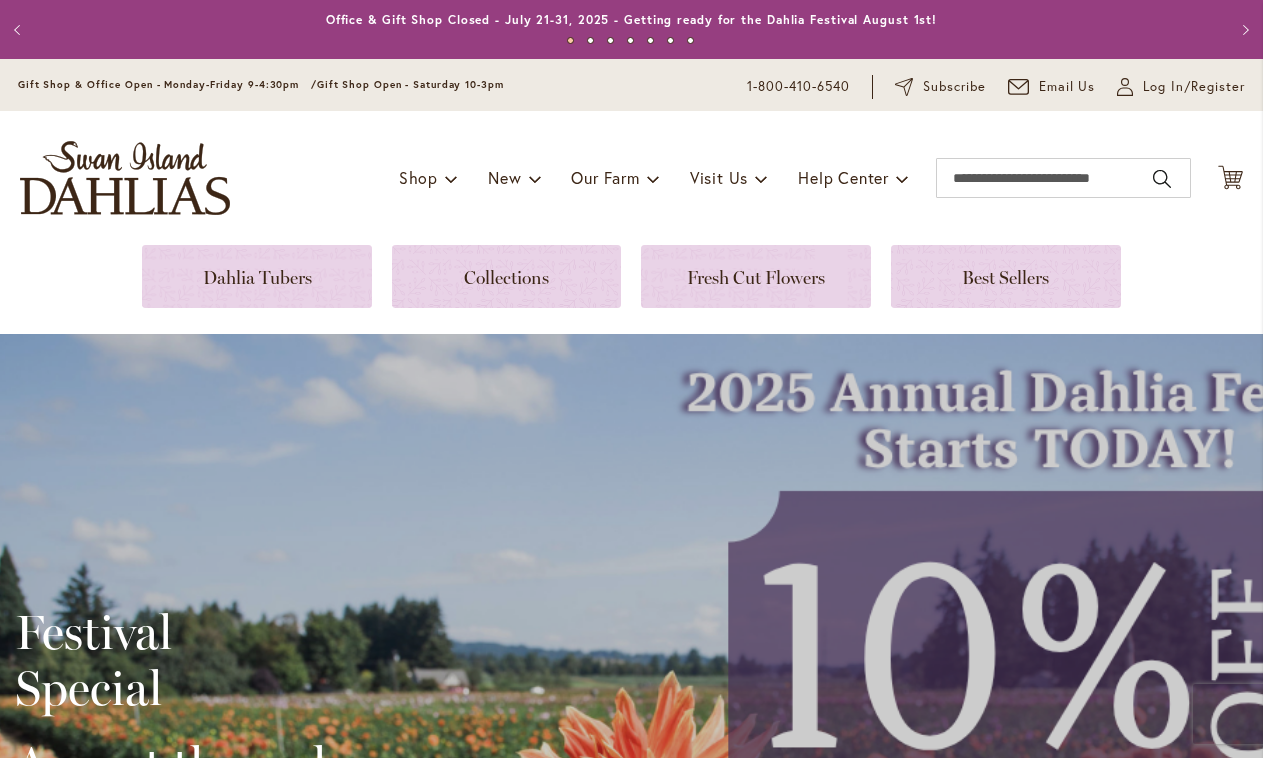 scroll, scrollTop: 0, scrollLeft: 0, axis: both 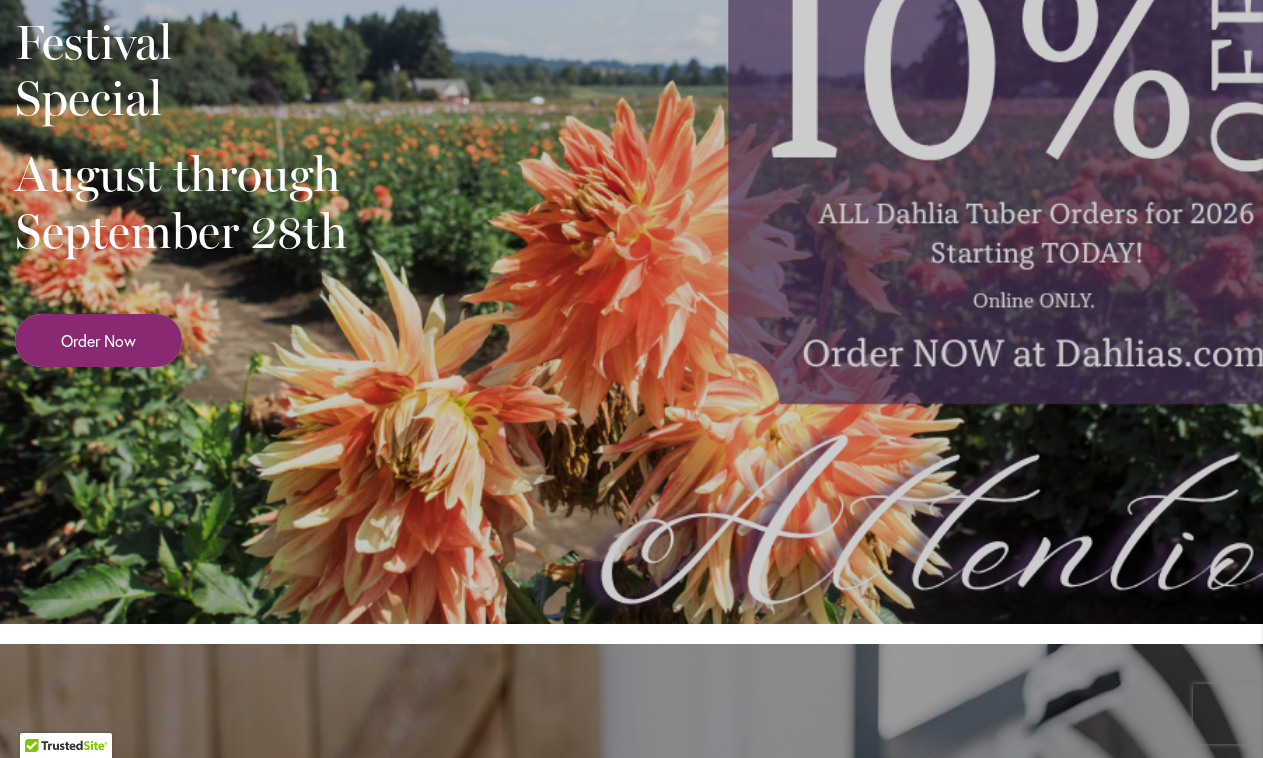 click on "Order Now" at bounding box center [98, 340] 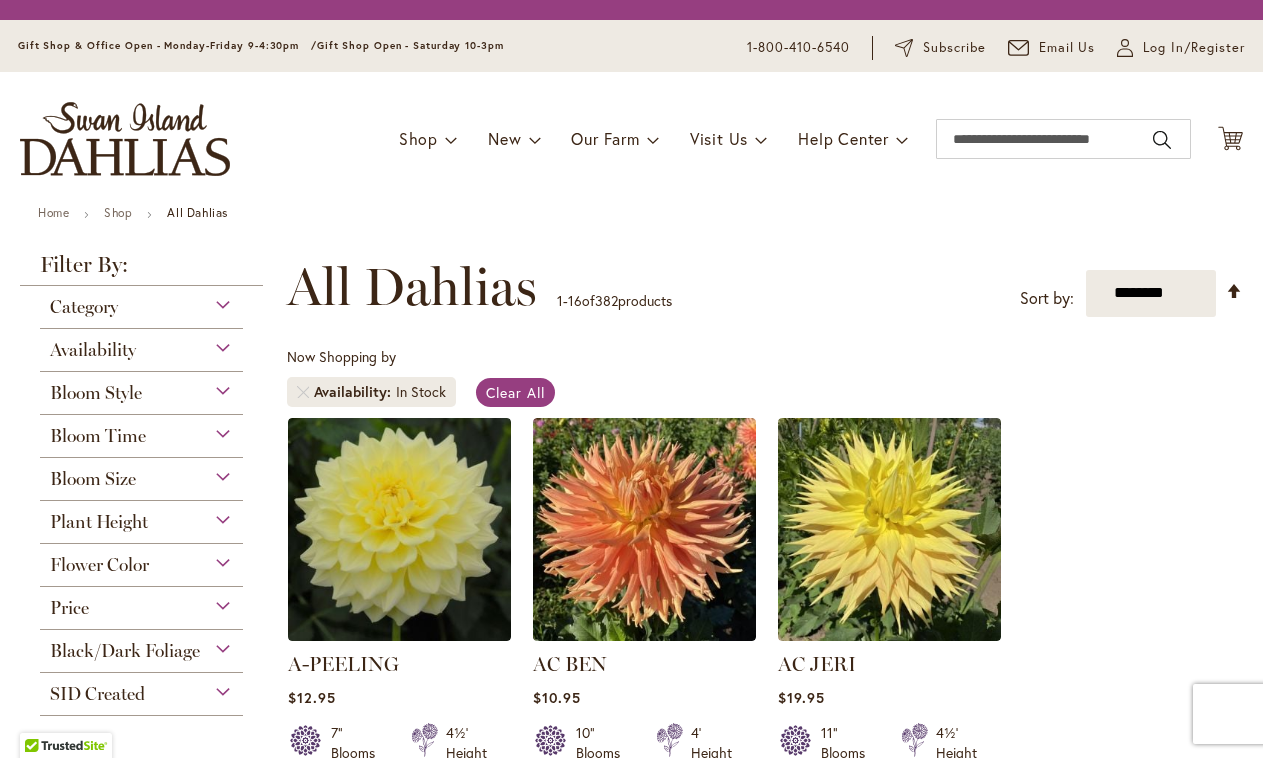 scroll, scrollTop: 0, scrollLeft: 0, axis: both 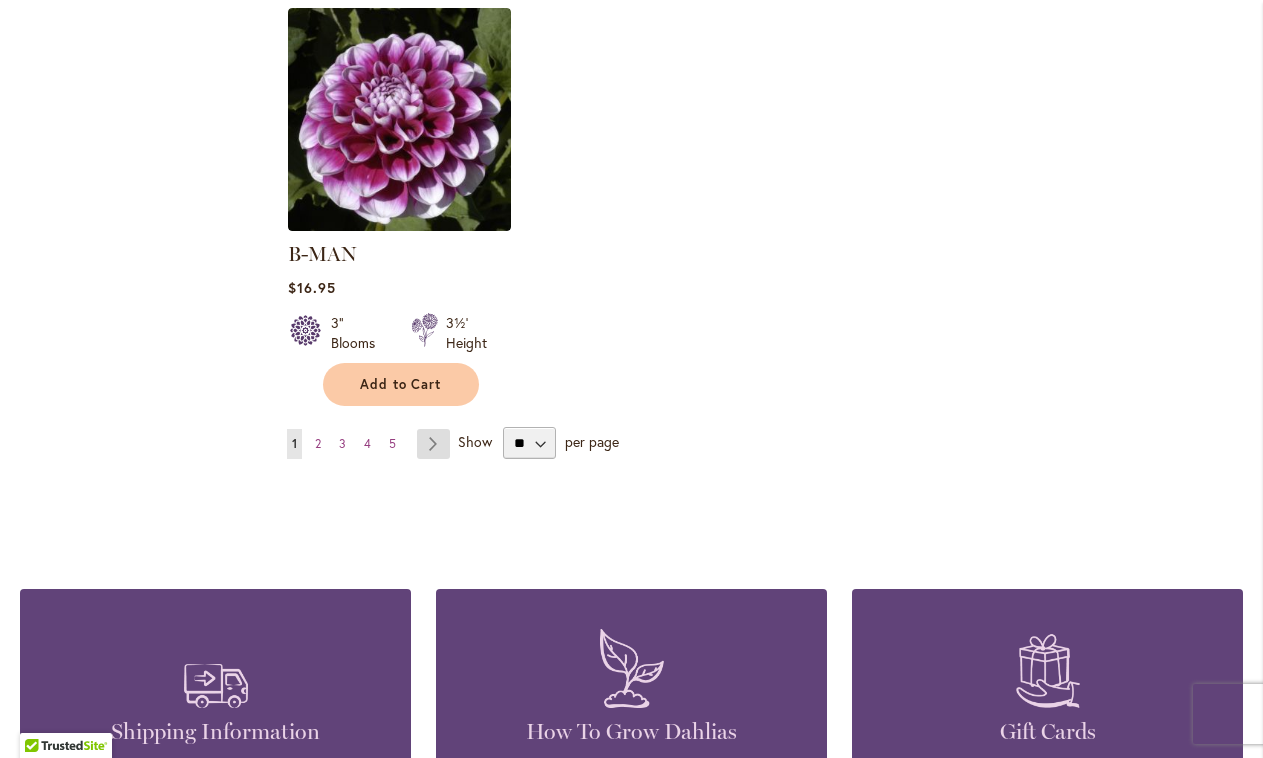 click on "Page
Next" at bounding box center (433, 444) 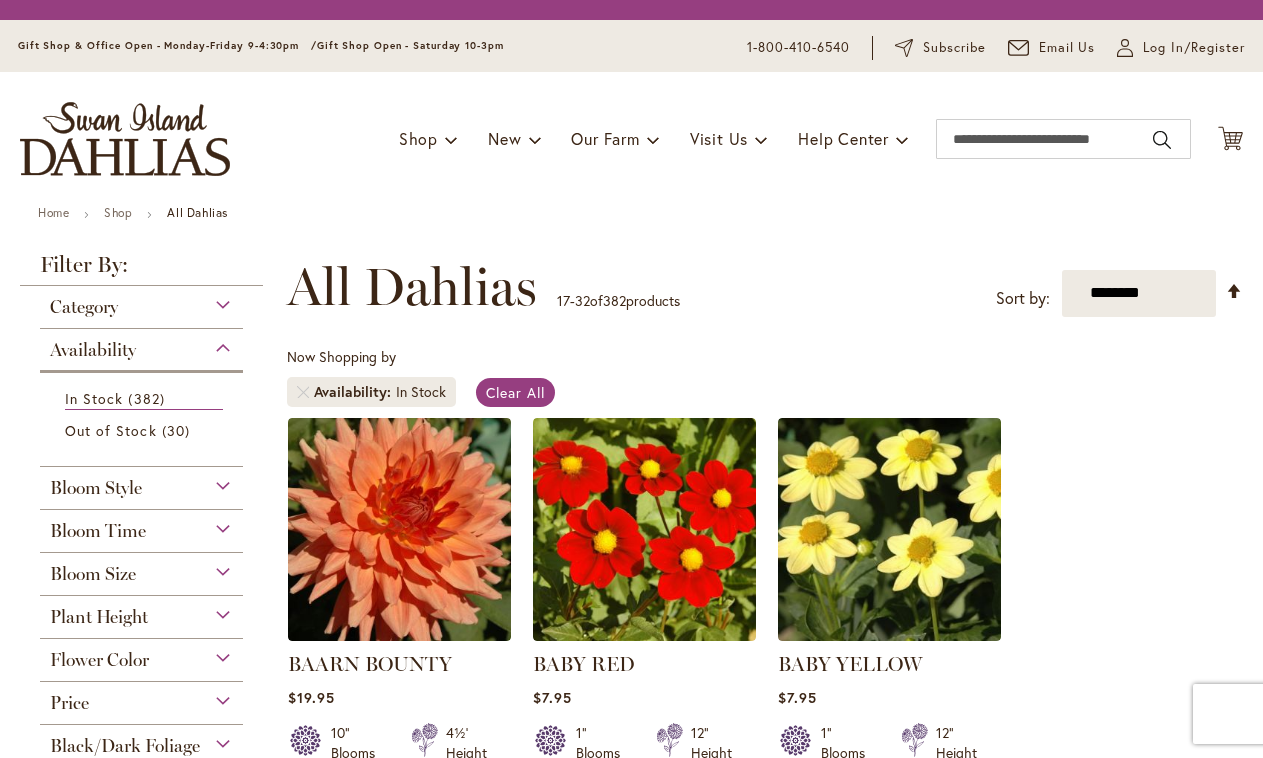 scroll, scrollTop: 0, scrollLeft: 0, axis: both 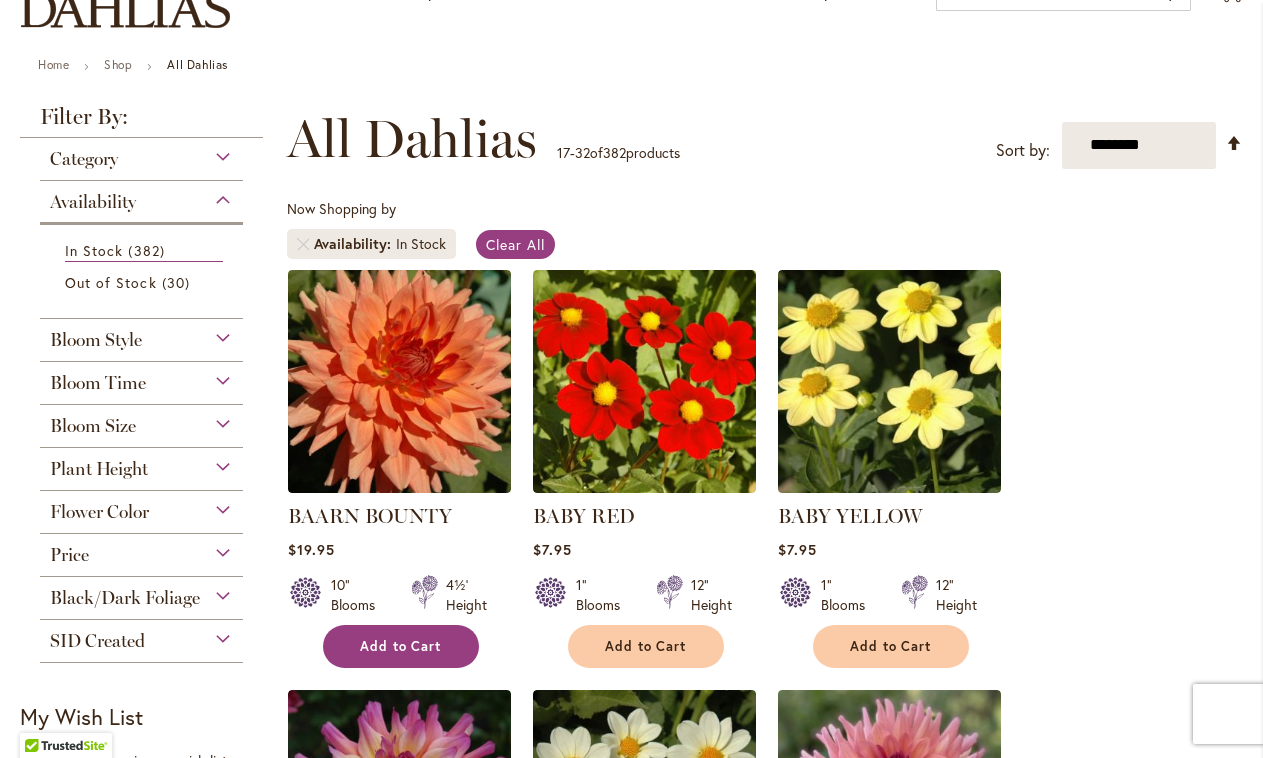 click on "Add to Cart" at bounding box center (401, 646) 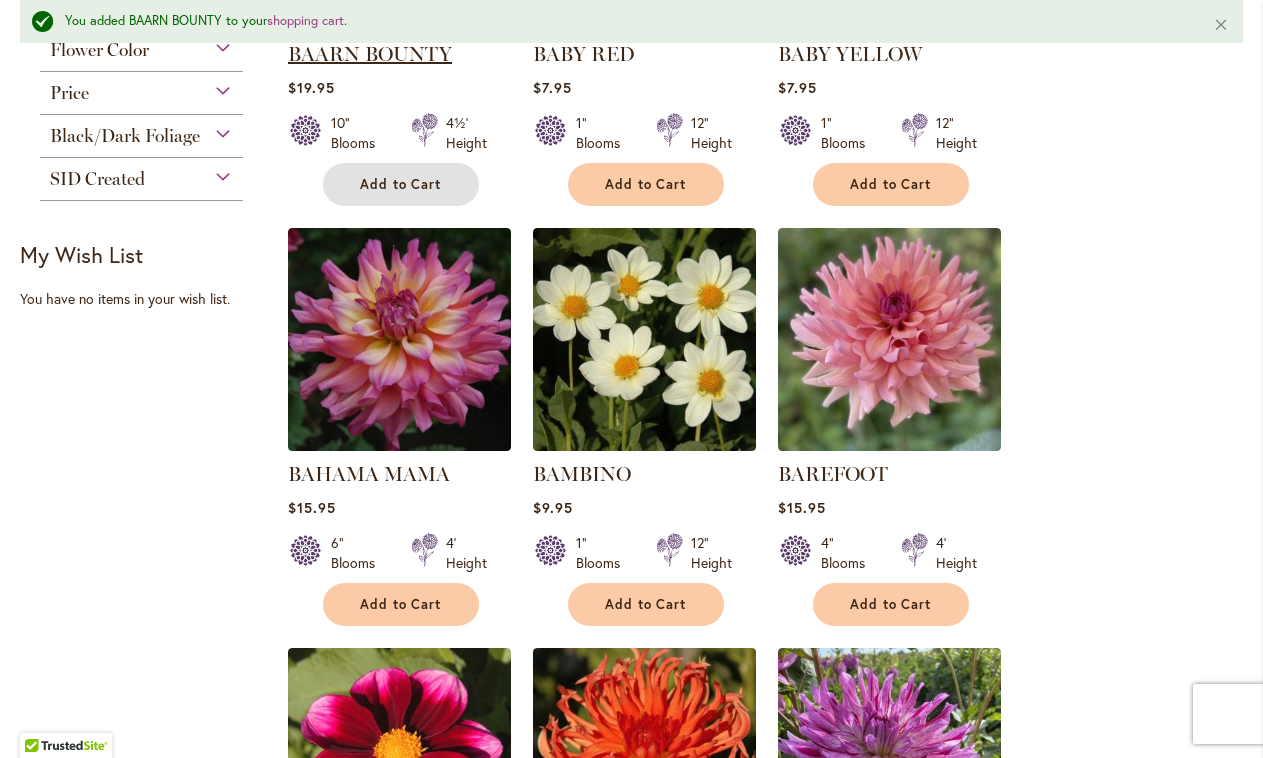 scroll, scrollTop: 711, scrollLeft: 0, axis: vertical 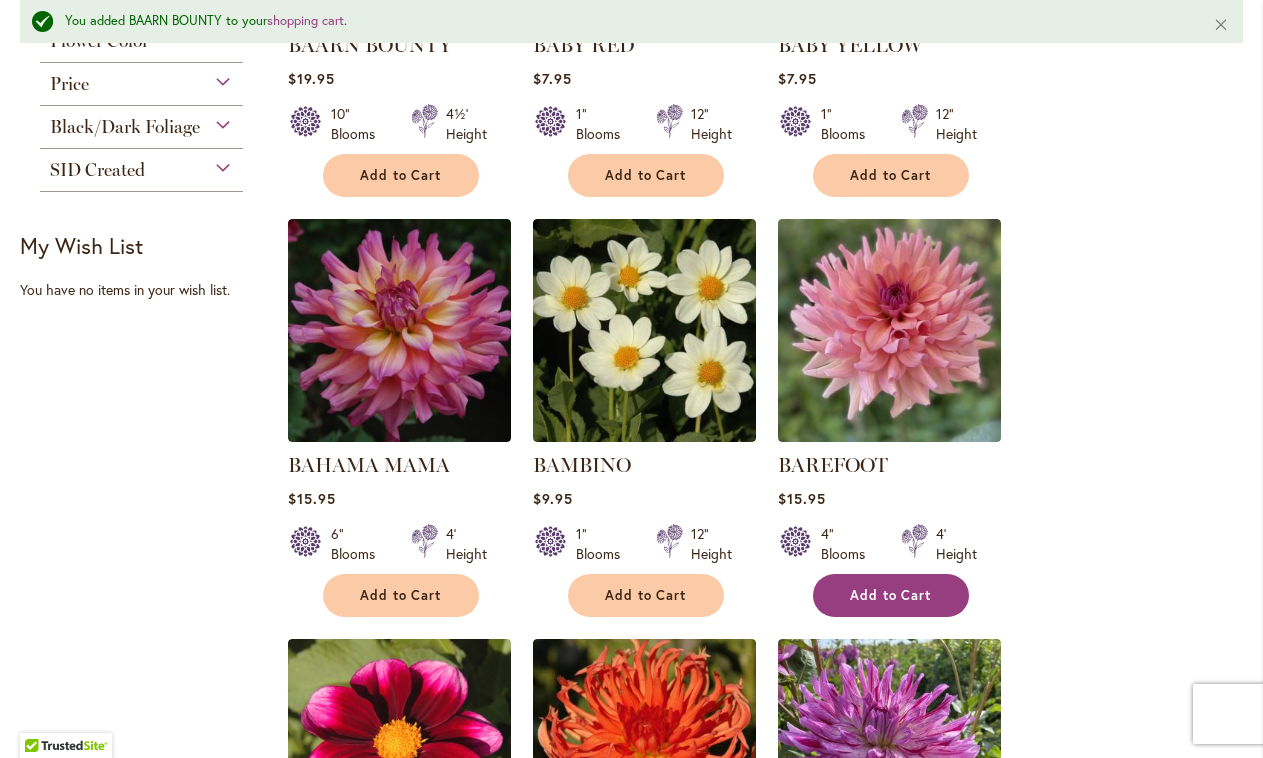 click on "Add to Cart" at bounding box center (891, 595) 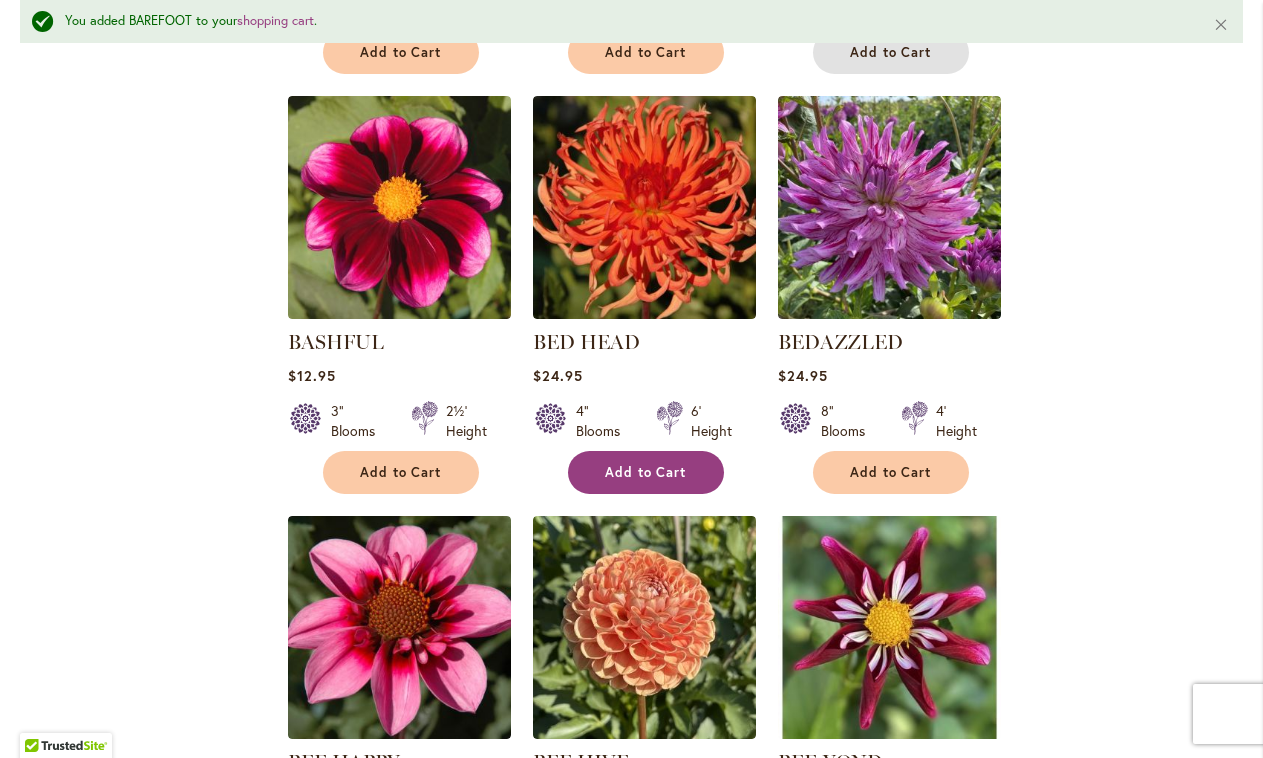 scroll, scrollTop: 1282, scrollLeft: 0, axis: vertical 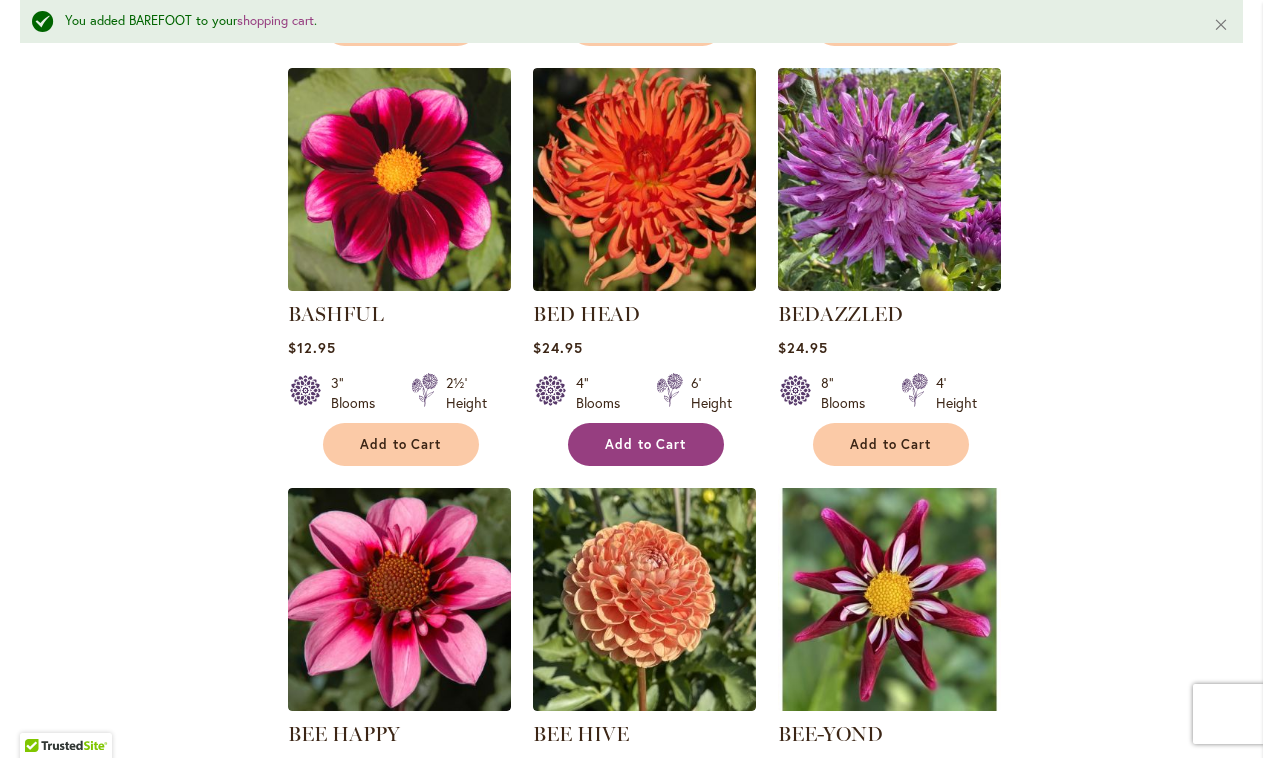 click on "Add to Cart" at bounding box center (646, 444) 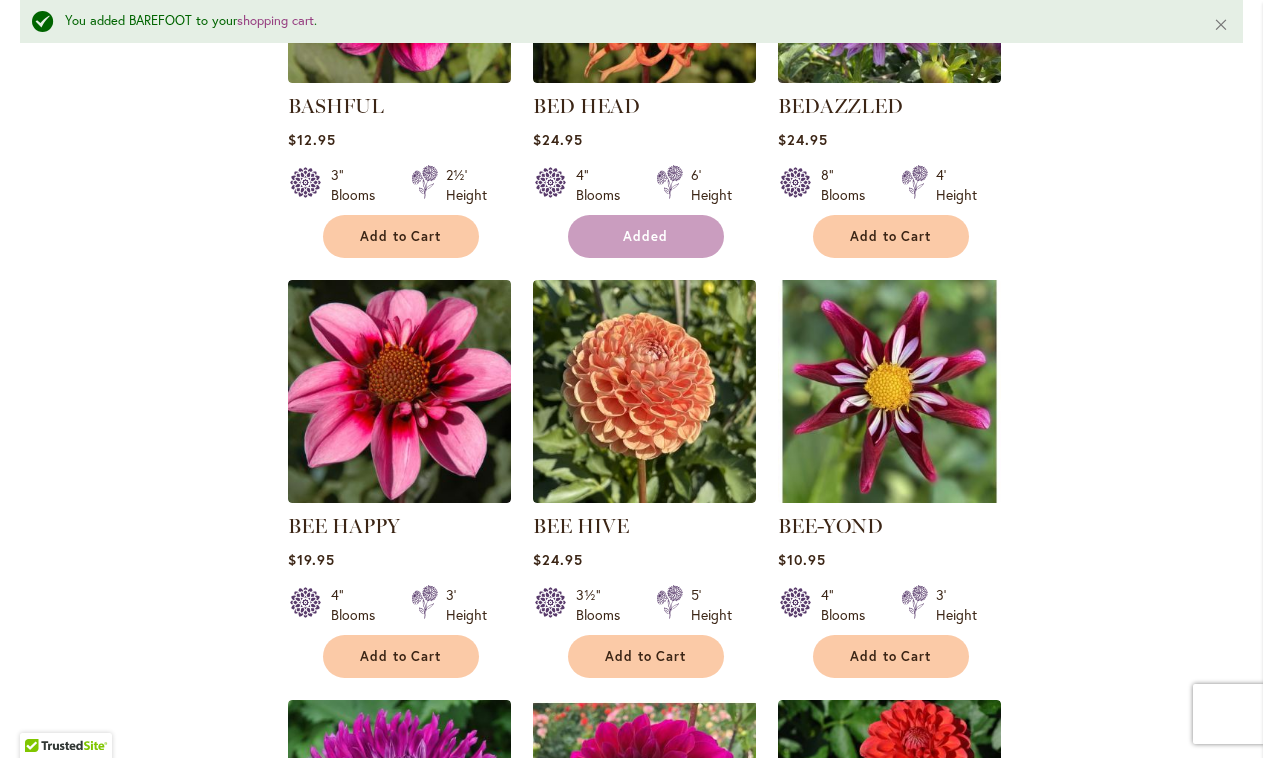 scroll, scrollTop: 1492, scrollLeft: 0, axis: vertical 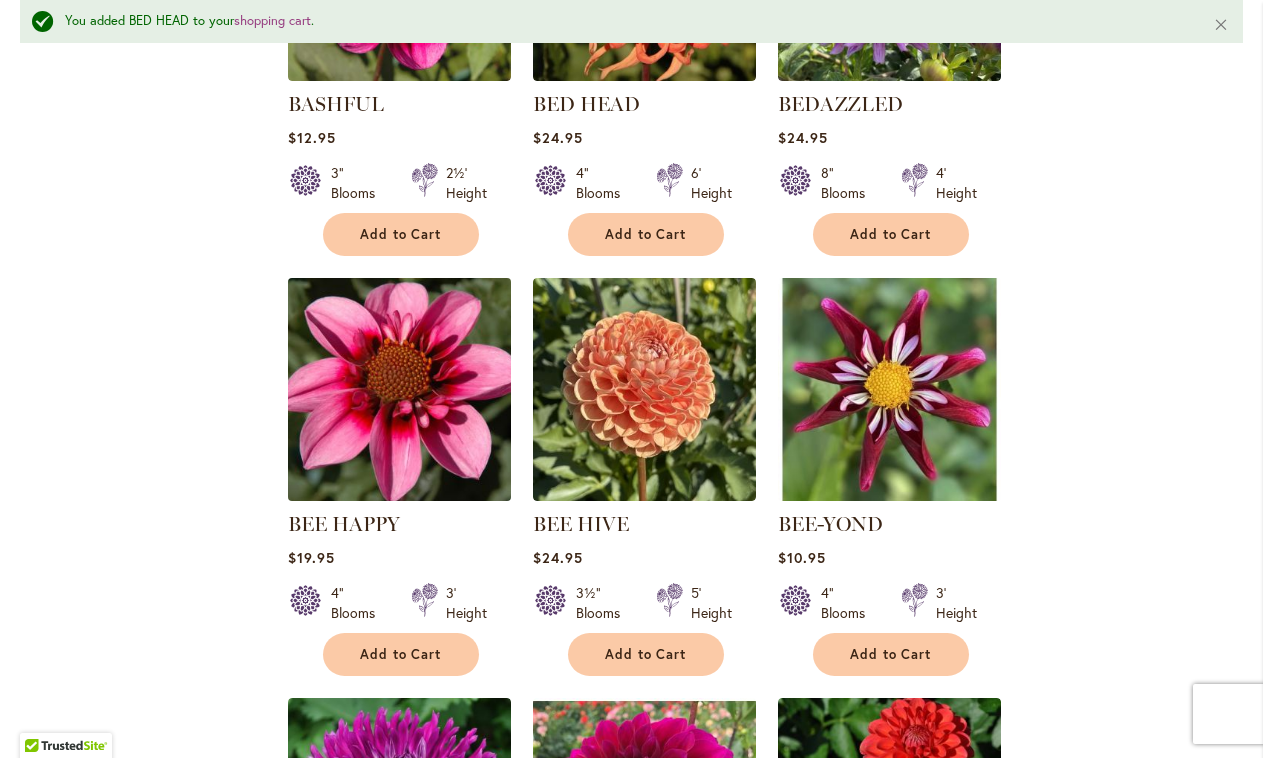 click at bounding box center [399, 389] 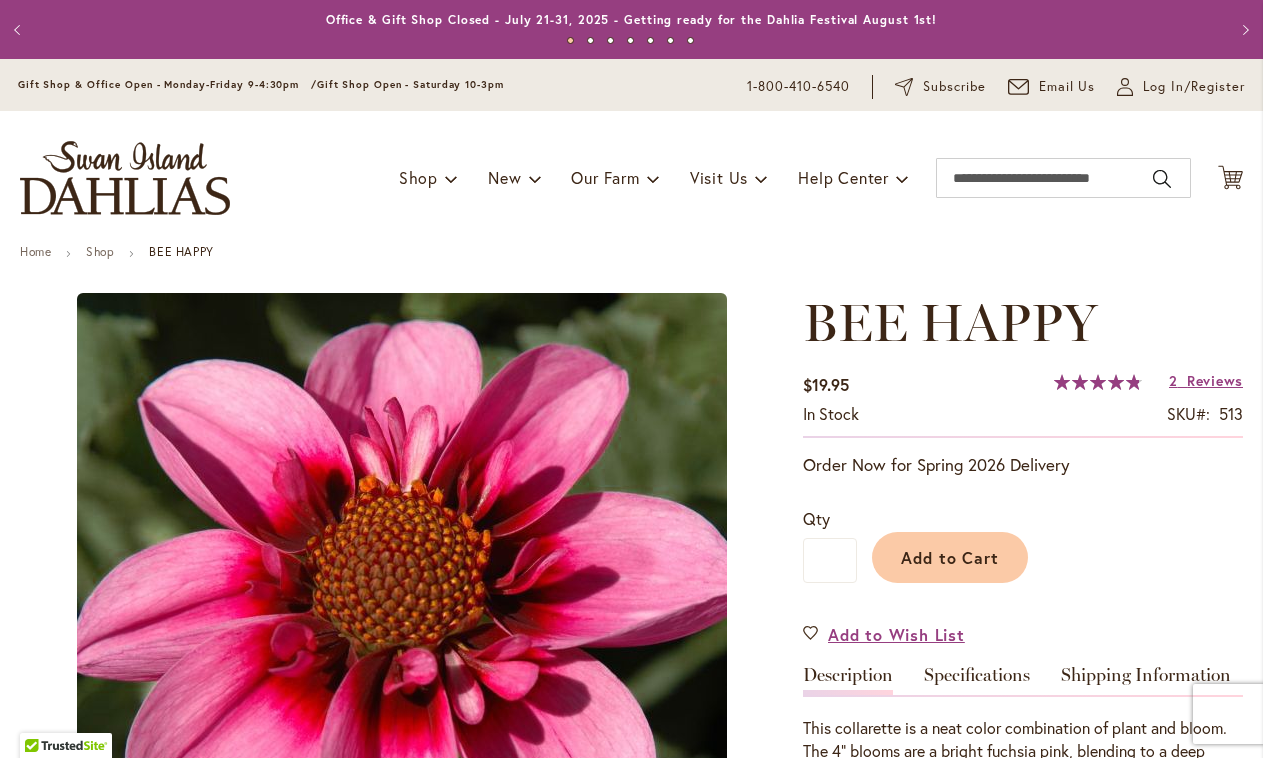 scroll, scrollTop: 0, scrollLeft: 0, axis: both 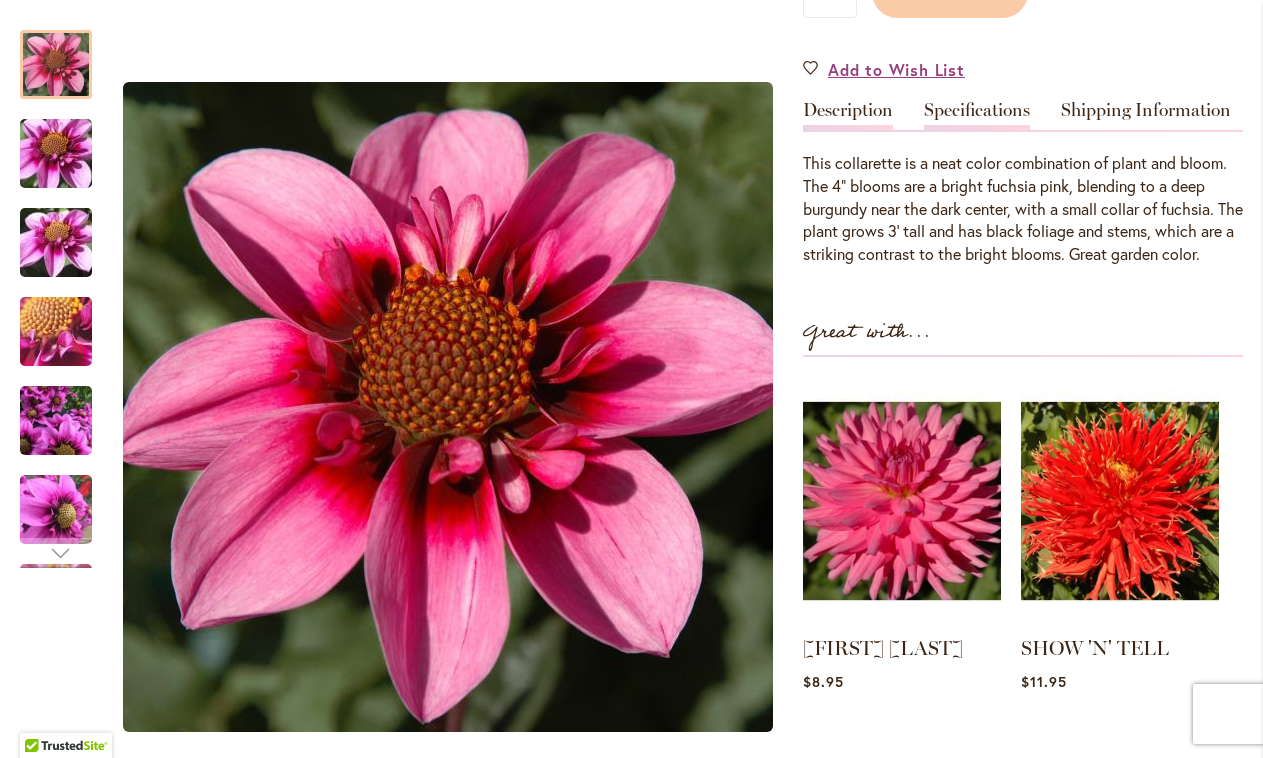 click on "Specifications" at bounding box center [977, 115] 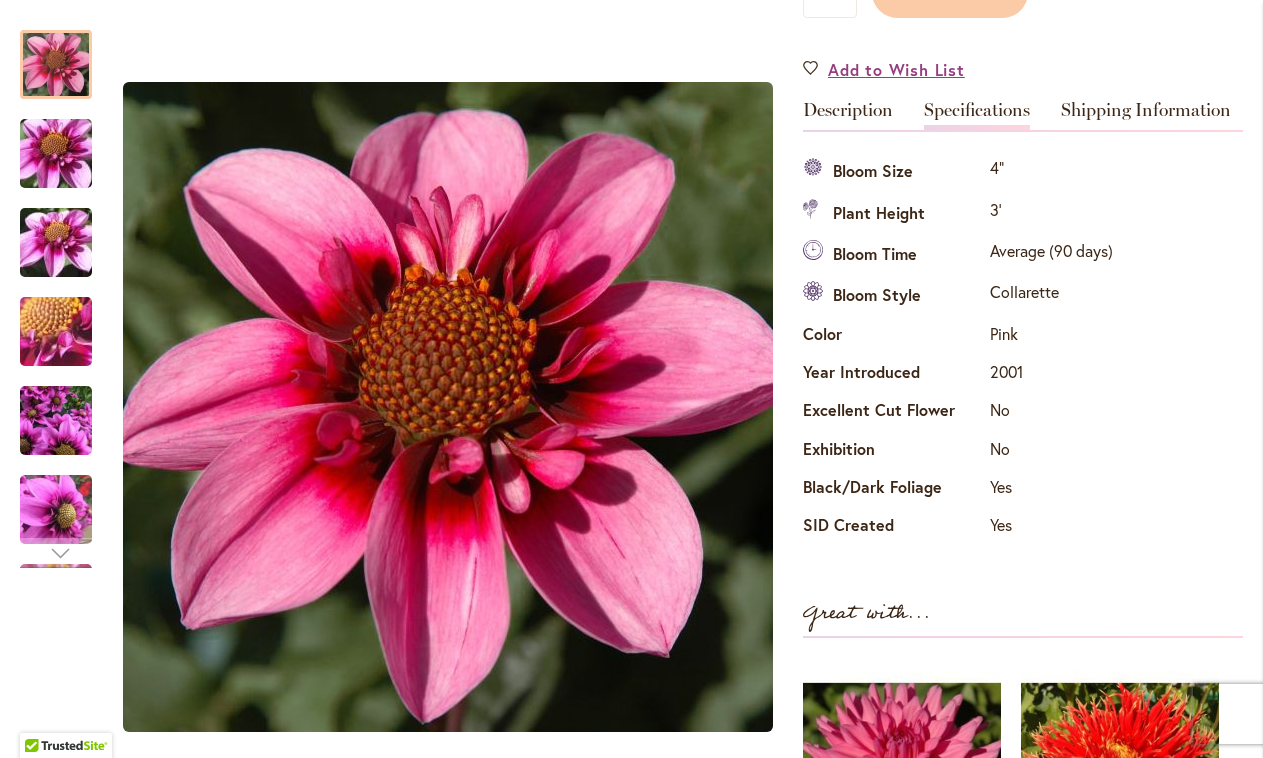 click on "Specifications" at bounding box center (977, 115) 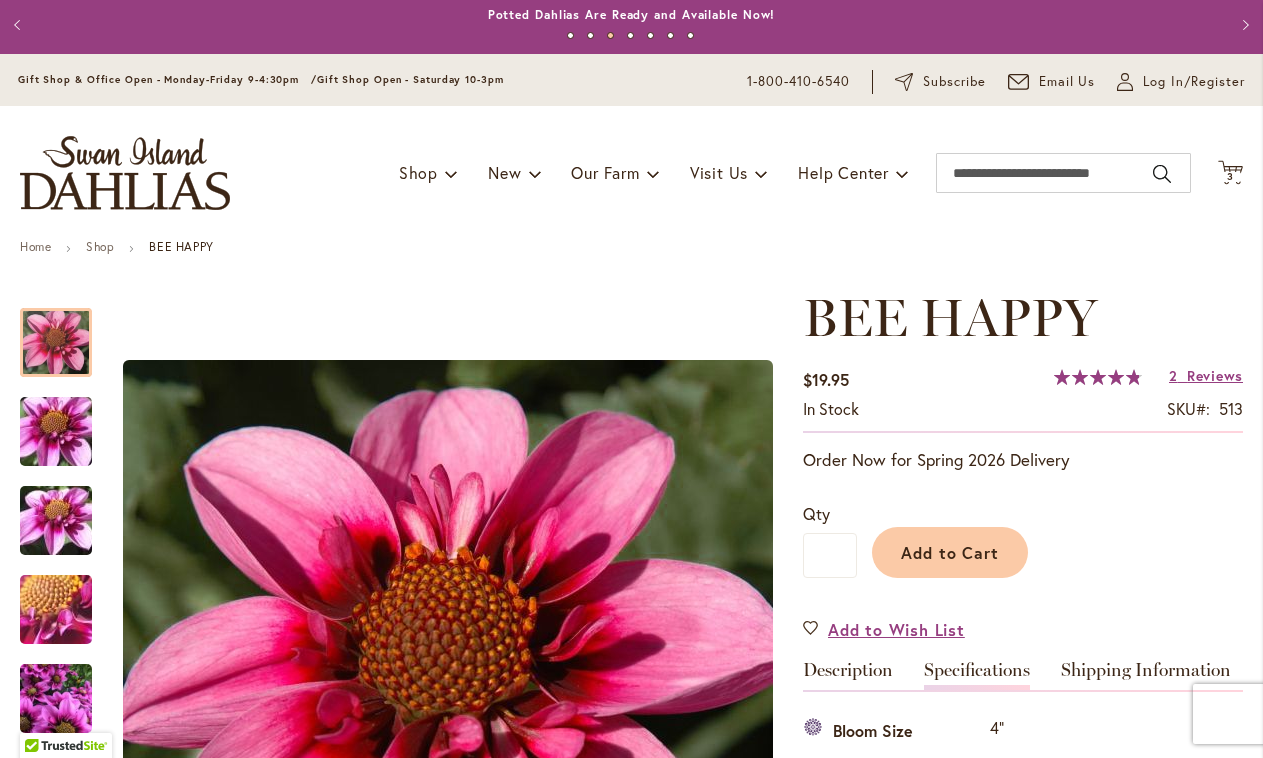 scroll, scrollTop: 14, scrollLeft: 0, axis: vertical 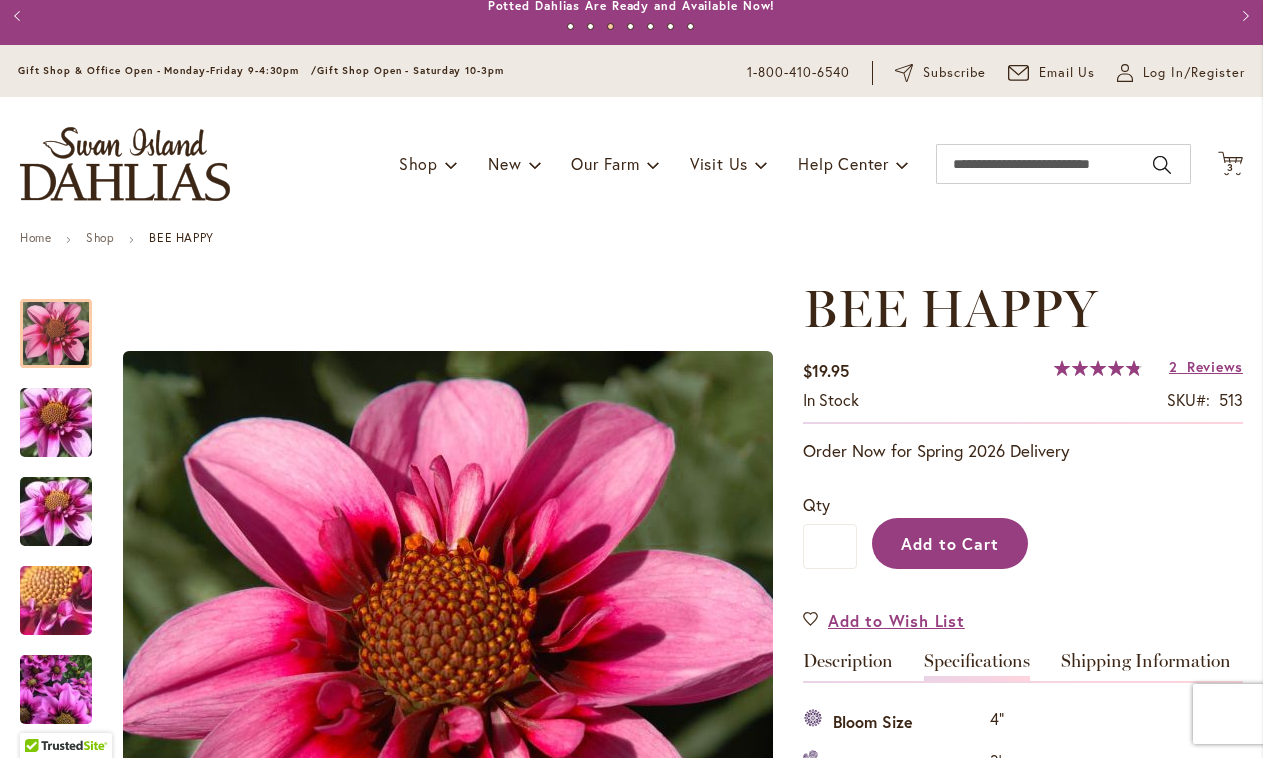 click on "Add to Cart" at bounding box center (950, 543) 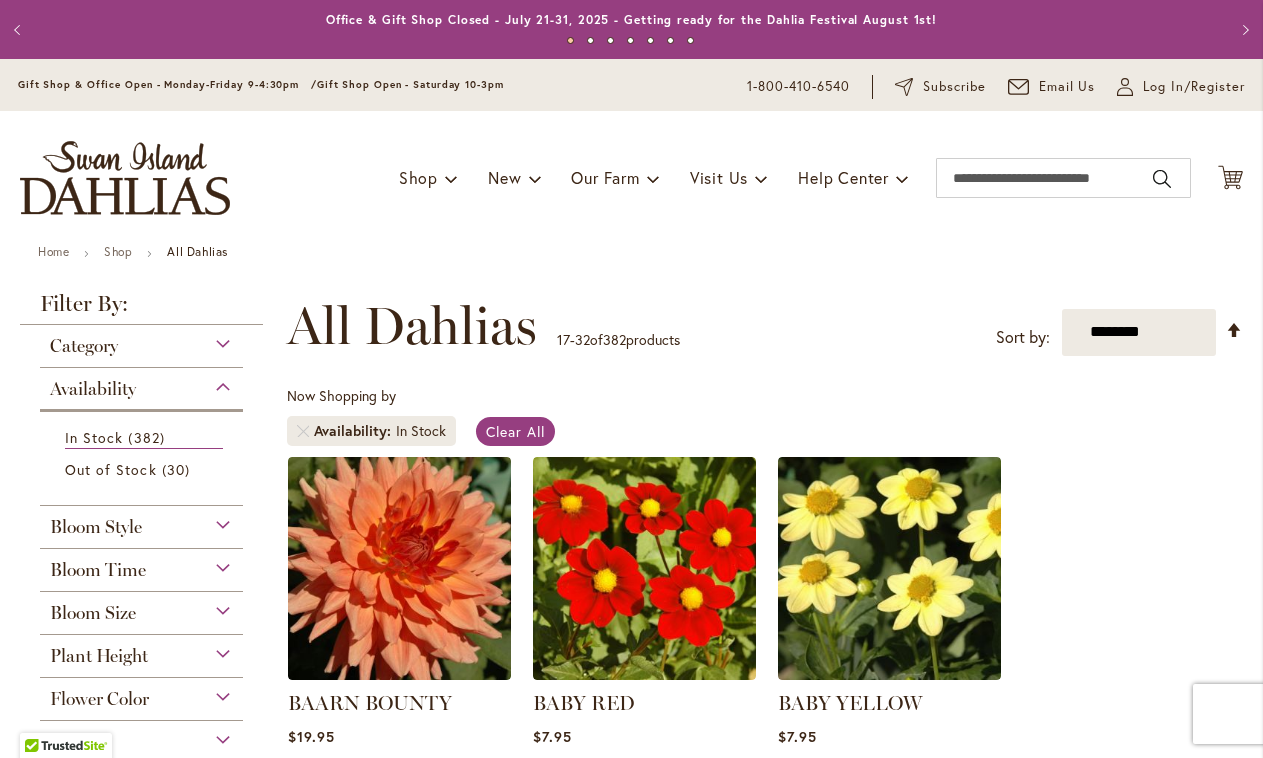 scroll, scrollTop: 0, scrollLeft: 0, axis: both 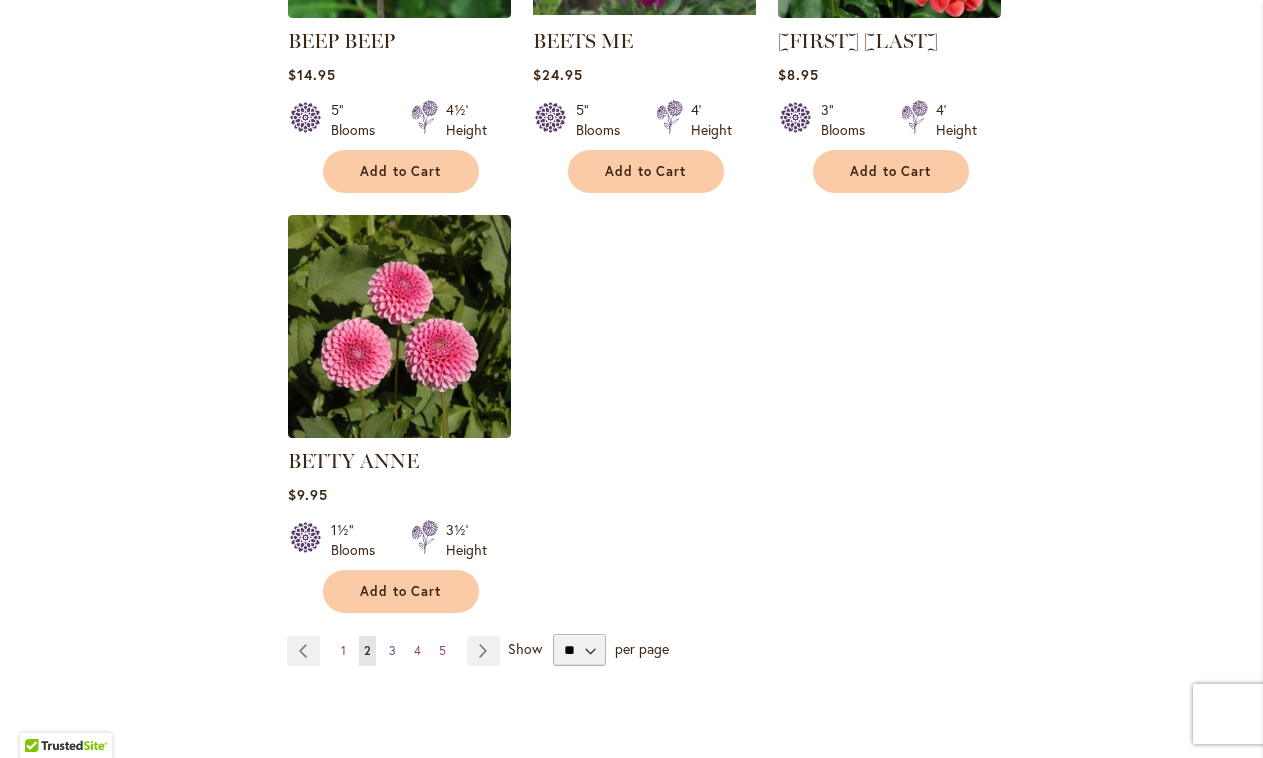 click on "3" at bounding box center (392, 650) 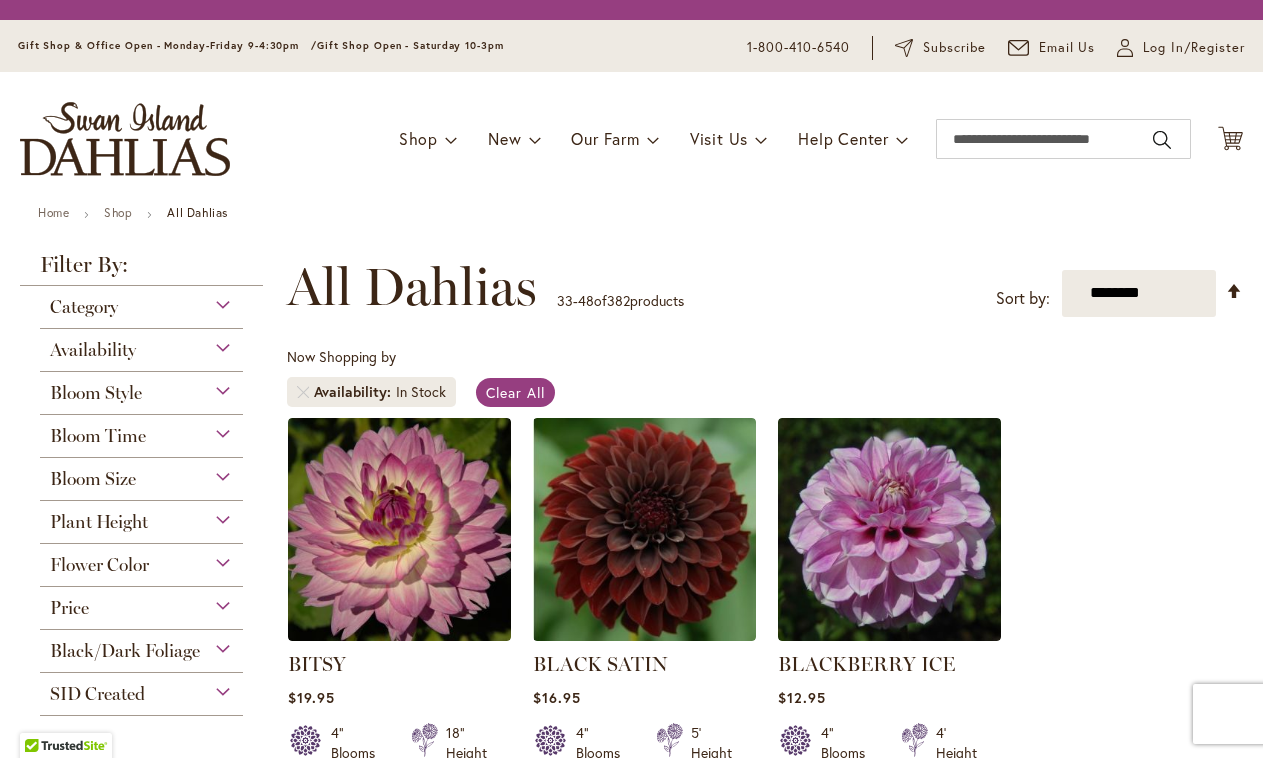scroll, scrollTop: 0, scrollLeft: 0, axis: both 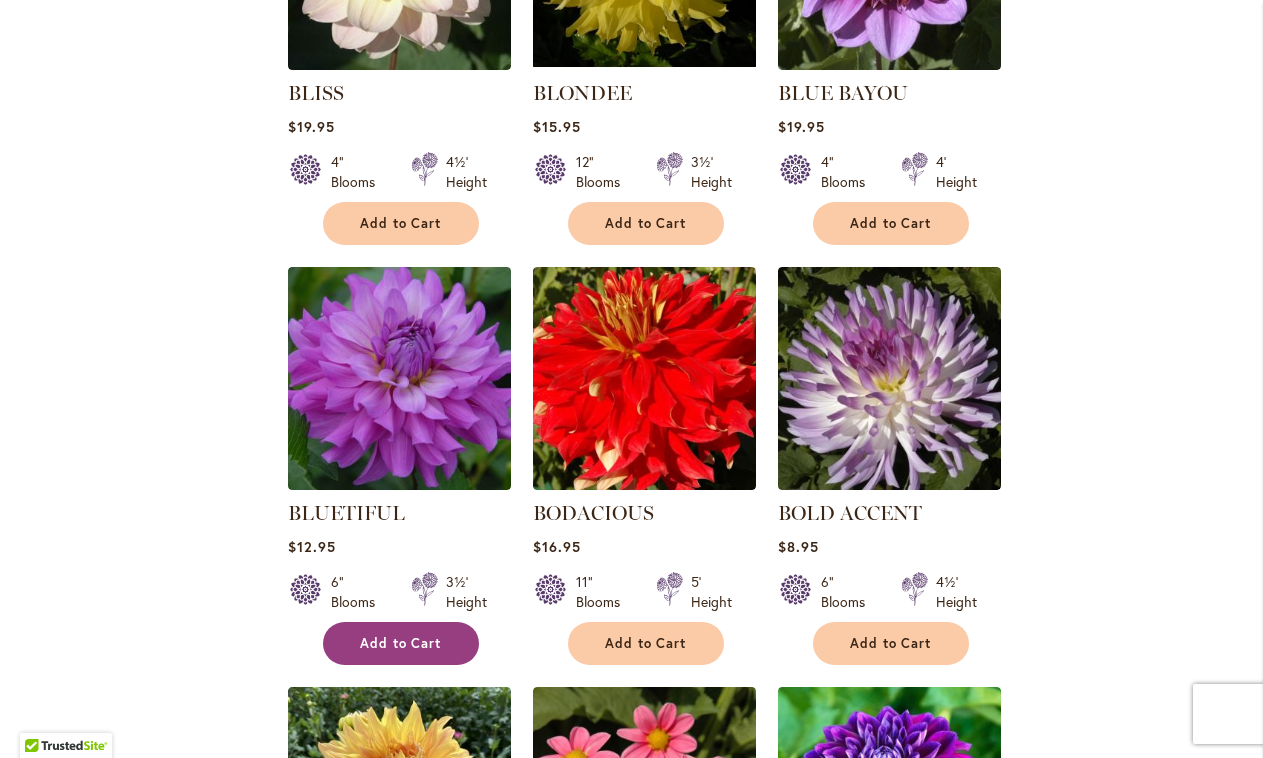 click on "Add to Cart" at bounding box center (401, 643) 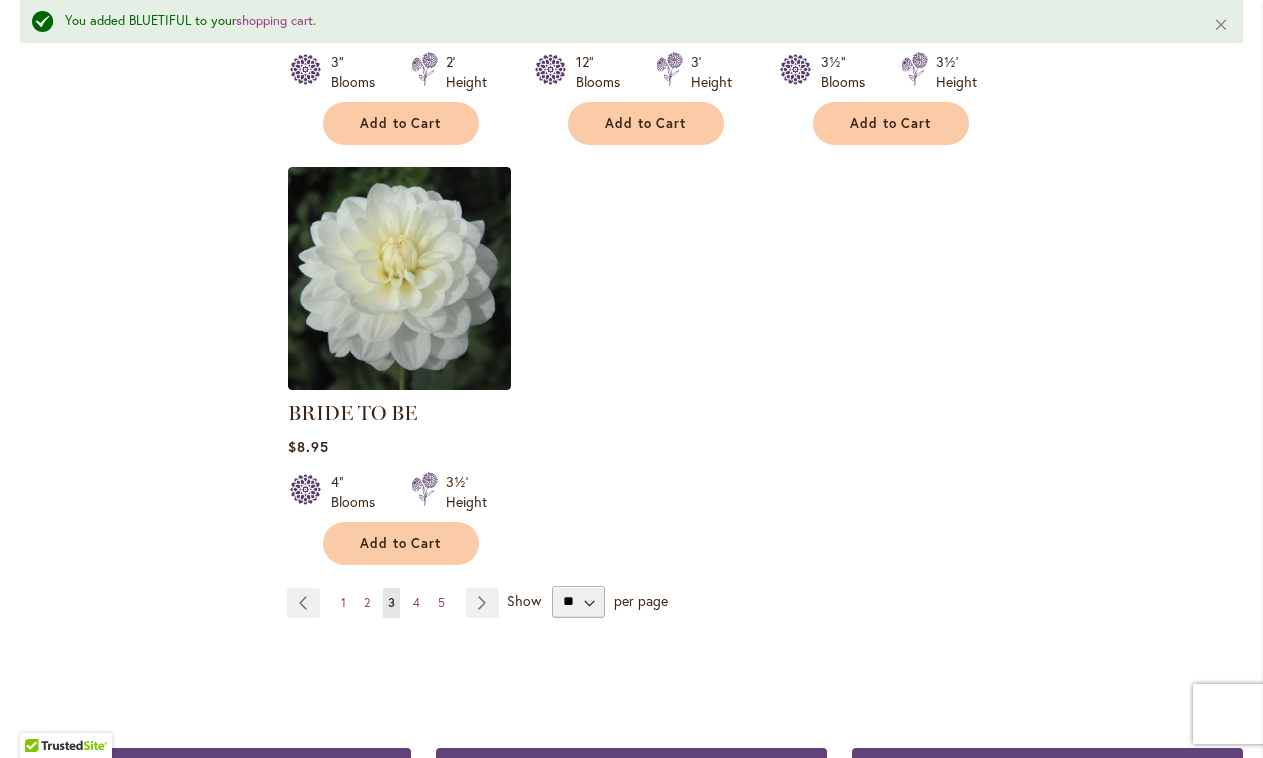 scroll, scrollTop: 2467, scrollLeft: 0, axis: vertical 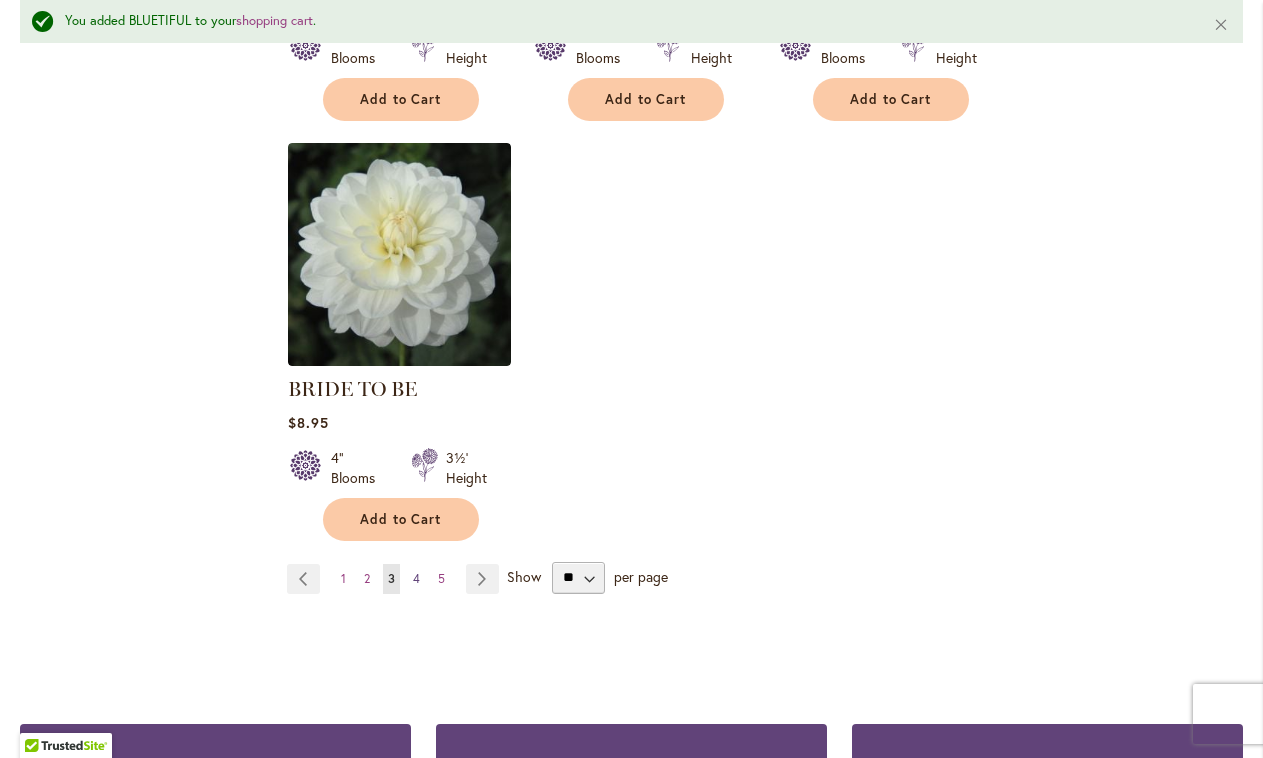 click on "4" at bounding box center (416, 578) 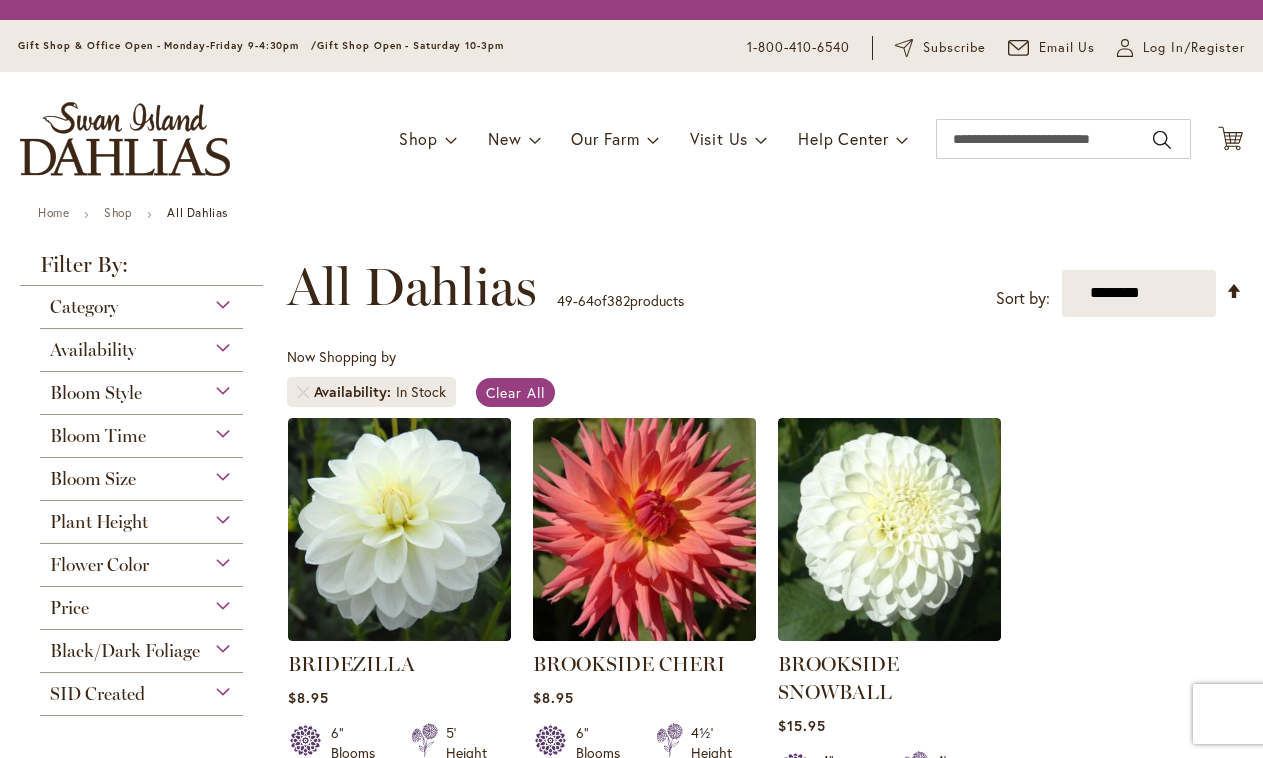scroll, scrollTop: 0, scrollLeft: 0, axis: both 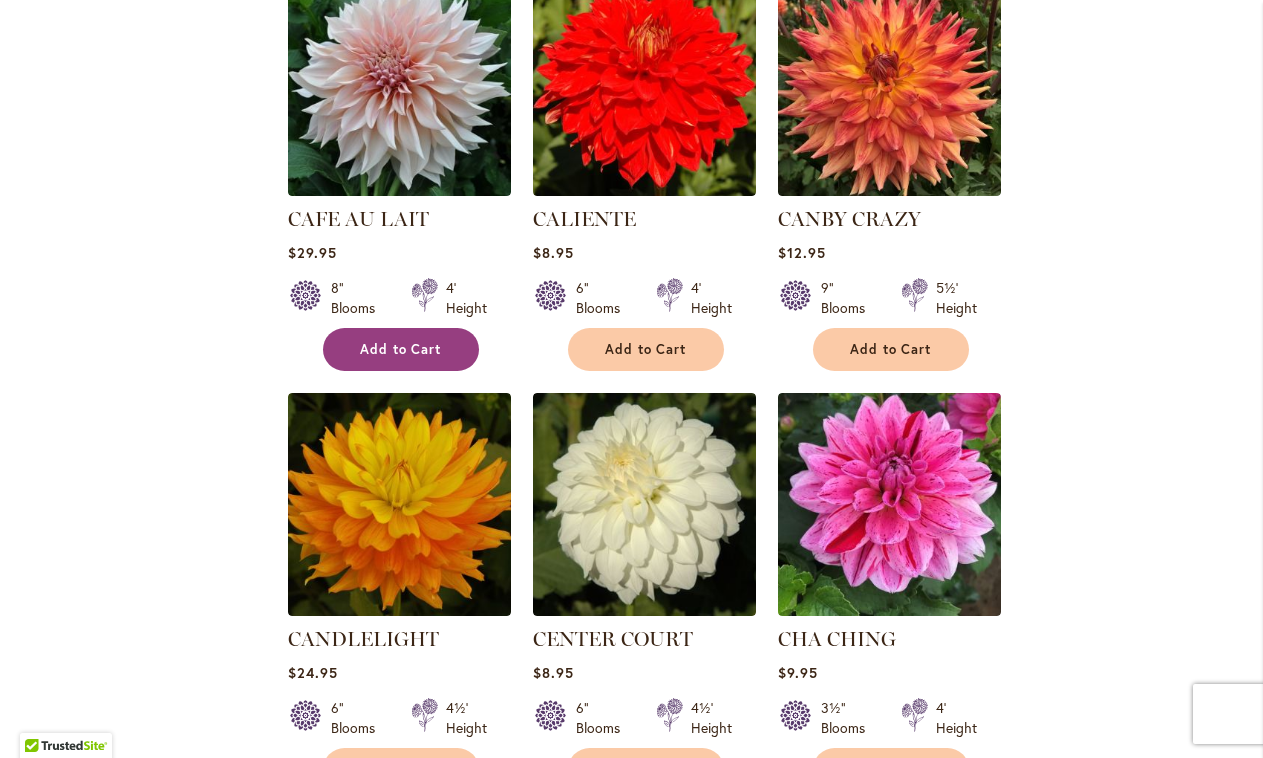 click on "Add to Cart" at bounding box center [401, 349] 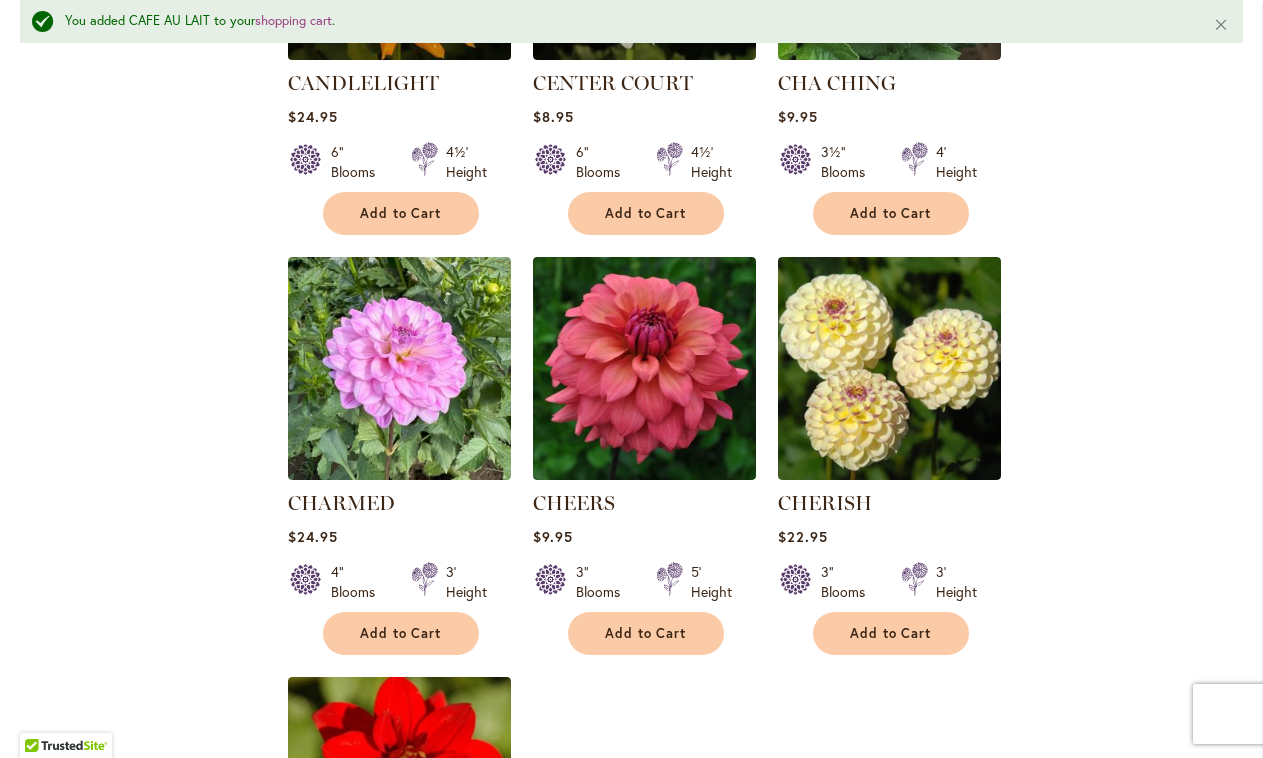 scroll, scrollTop: 1964, scrollLeft: 0, axis: vertical 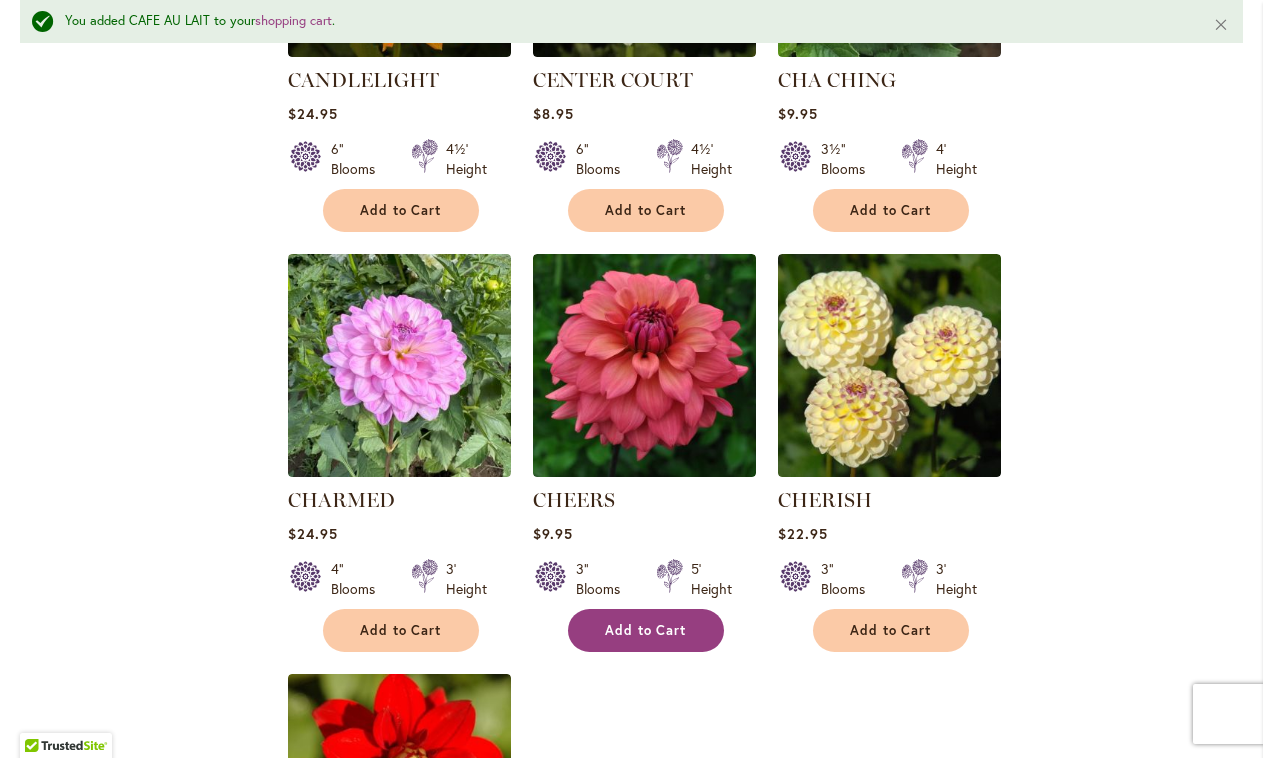 click on "Add to Cart" at bounding box center [646, 630] 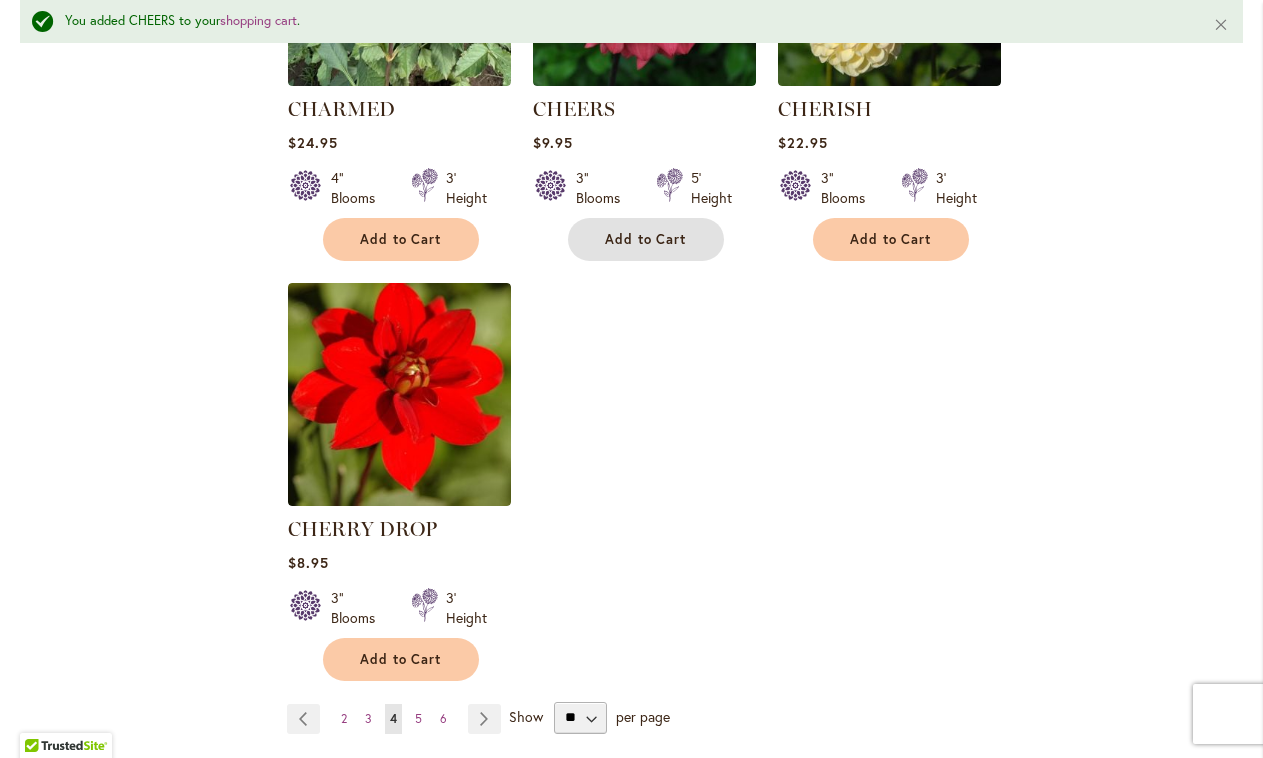 scroll, scrollTop: 2358, scrollLeft: 0, axis: vertical 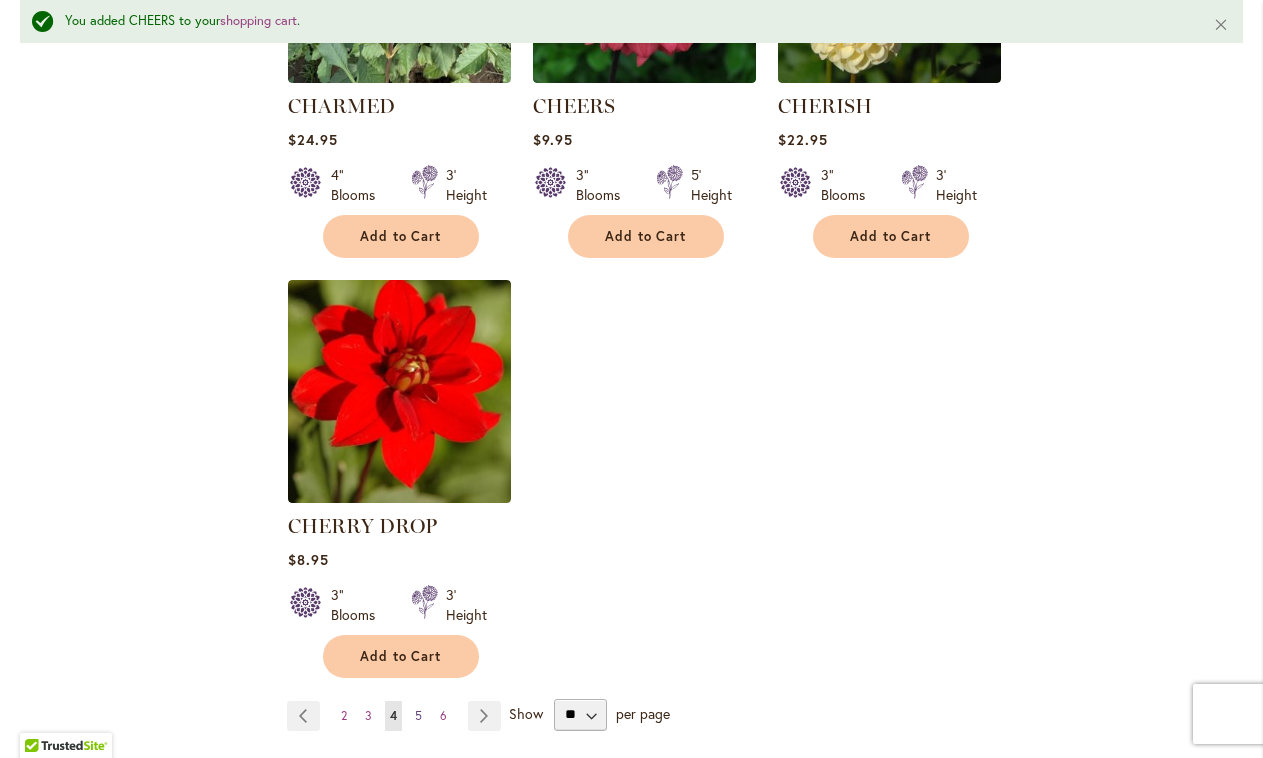 click on "5" at bounding box center [418, 715] 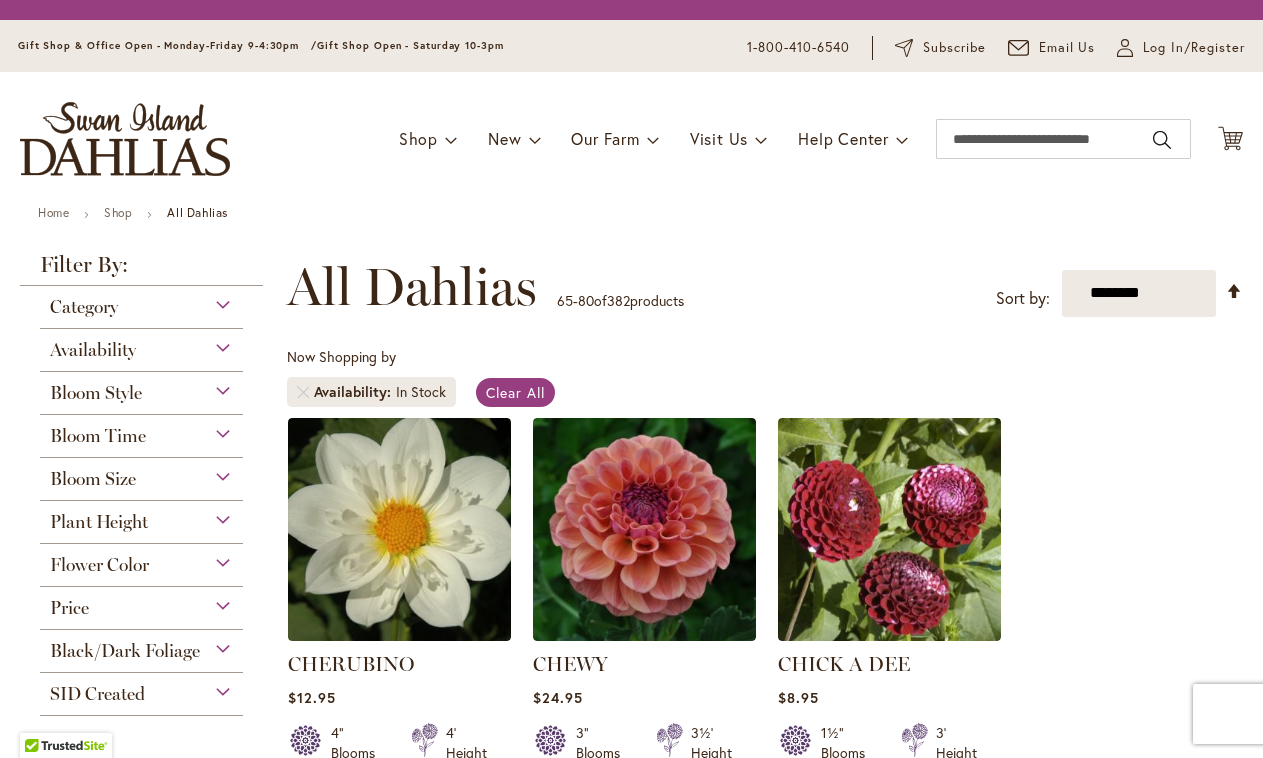 scroll, scrollTop: 0, scrollLeft: 0, axis: both 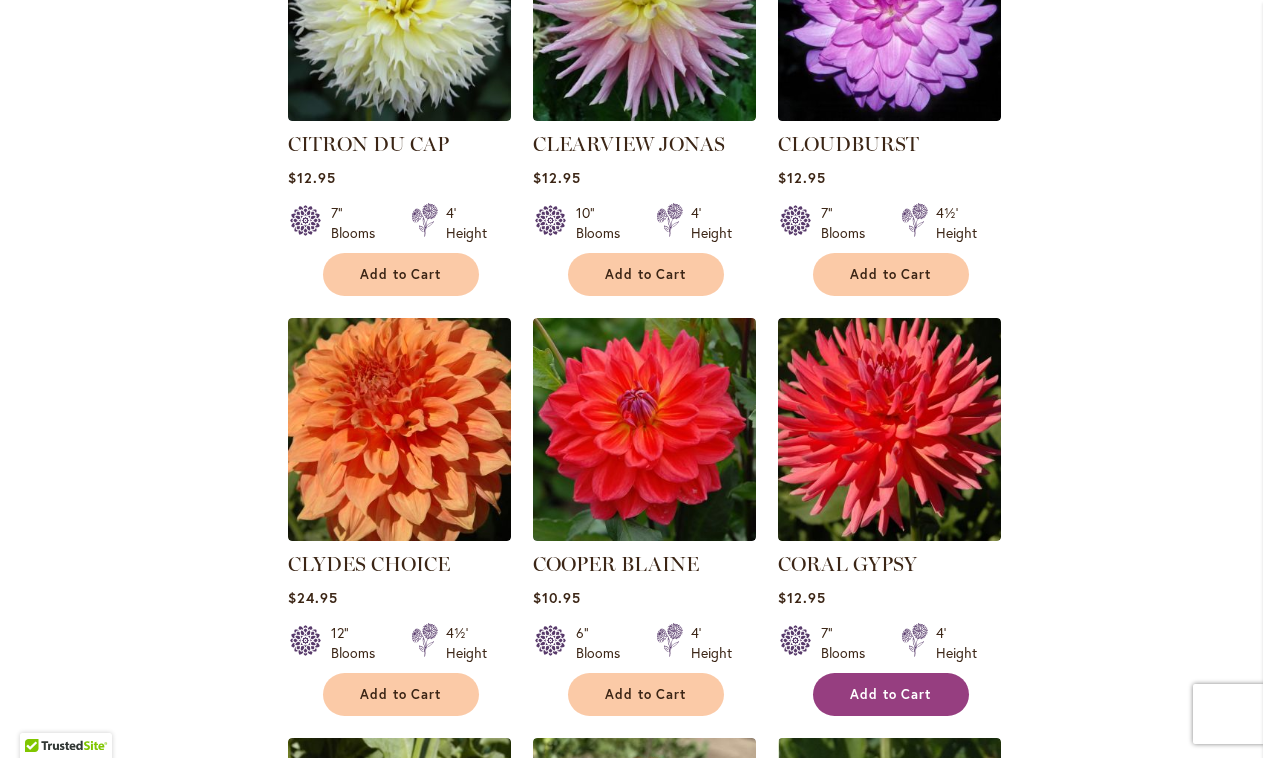 click on "Add to Cart" at bounding box center (891, 694) 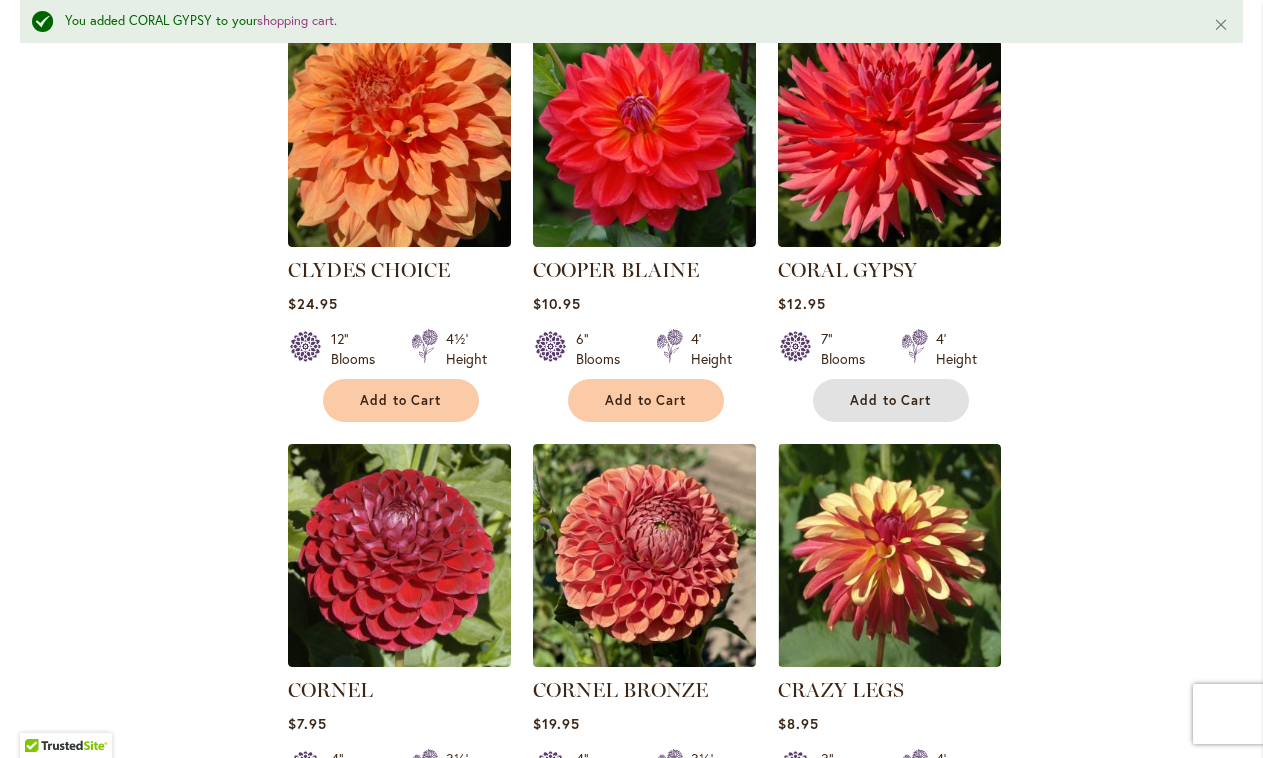 scroll, scrollTop: 1736, scrollLeft: 0, axis: vertical 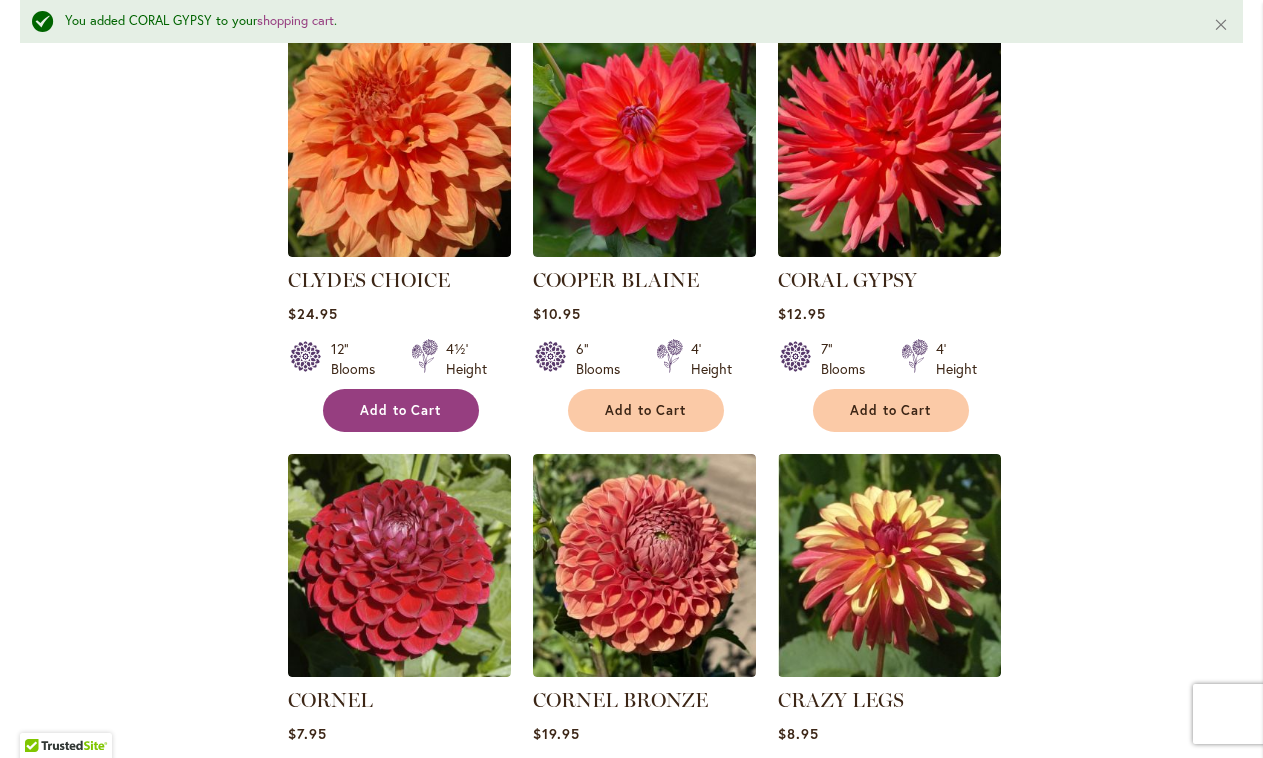 click on "Add to Cart" at bounding box center (401, 410) 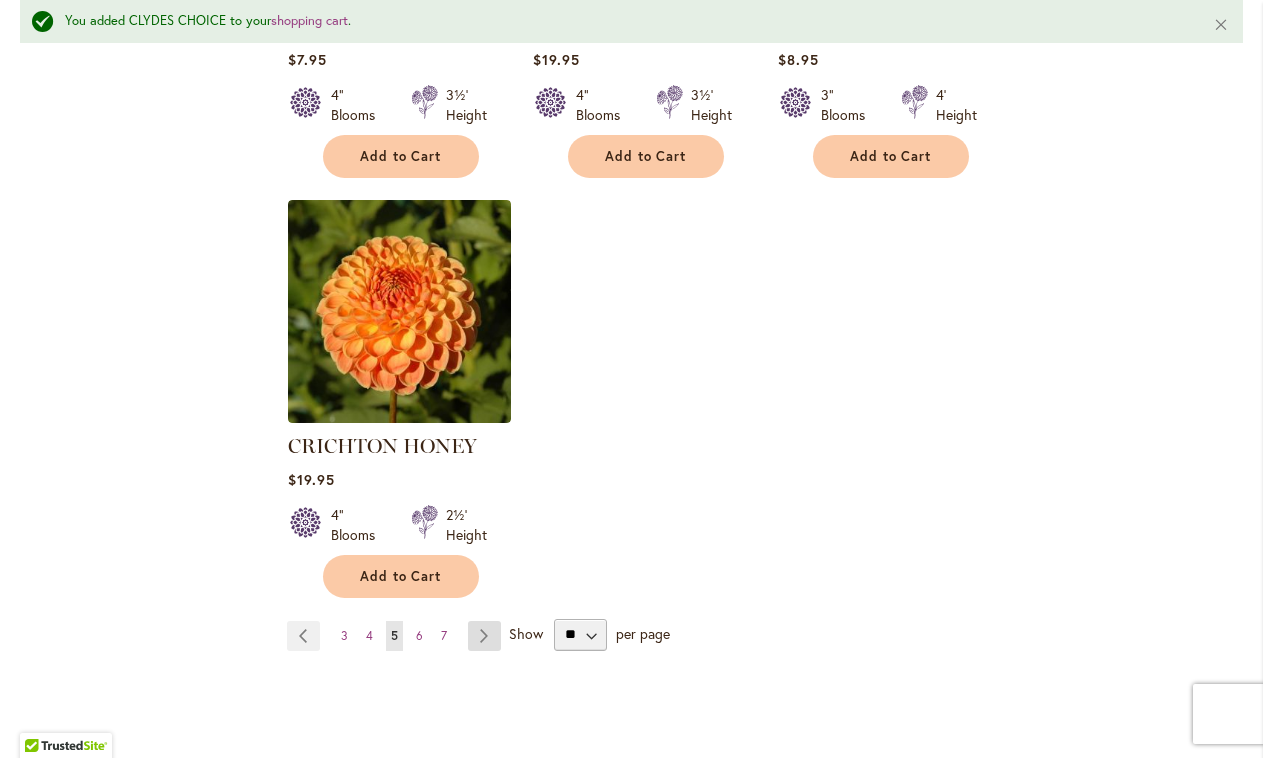 scroll, scrollTop: 2411, scrollLeft: 0, axis: vertical 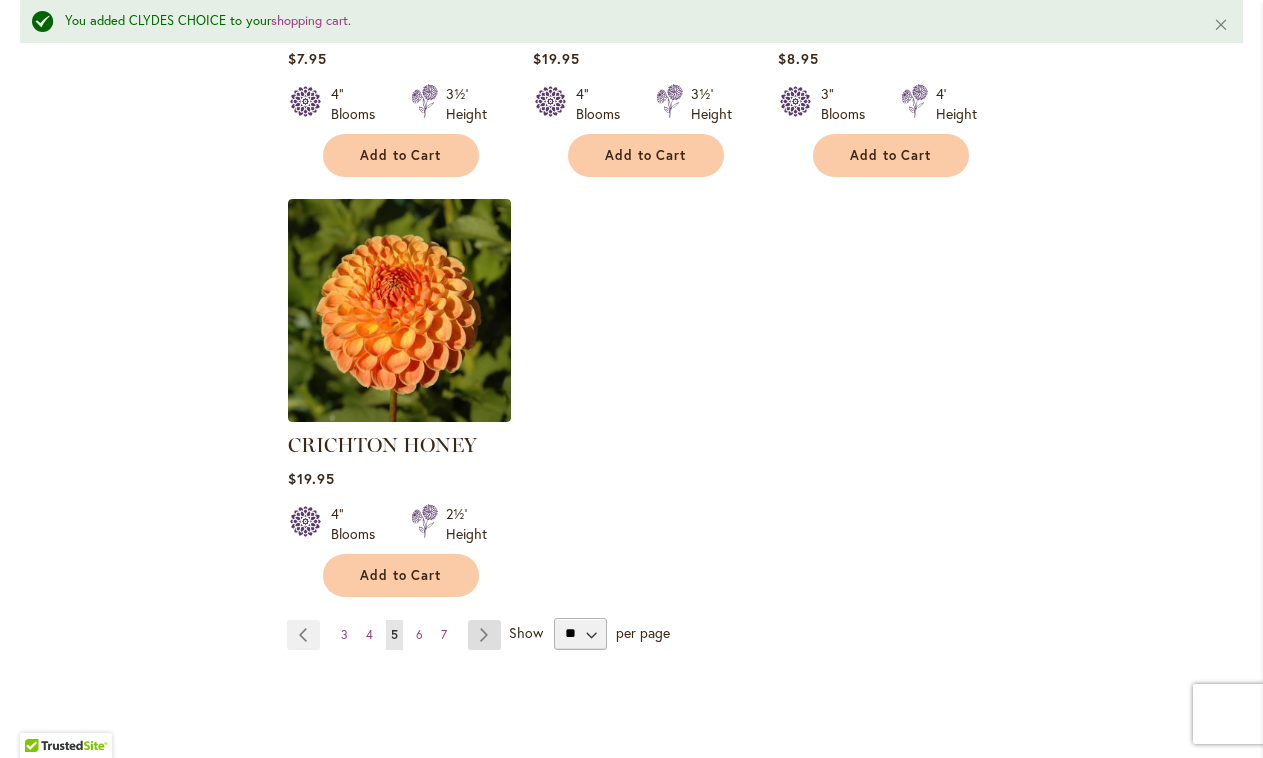 click on "Page
Next" at bounding box center (484, 635) 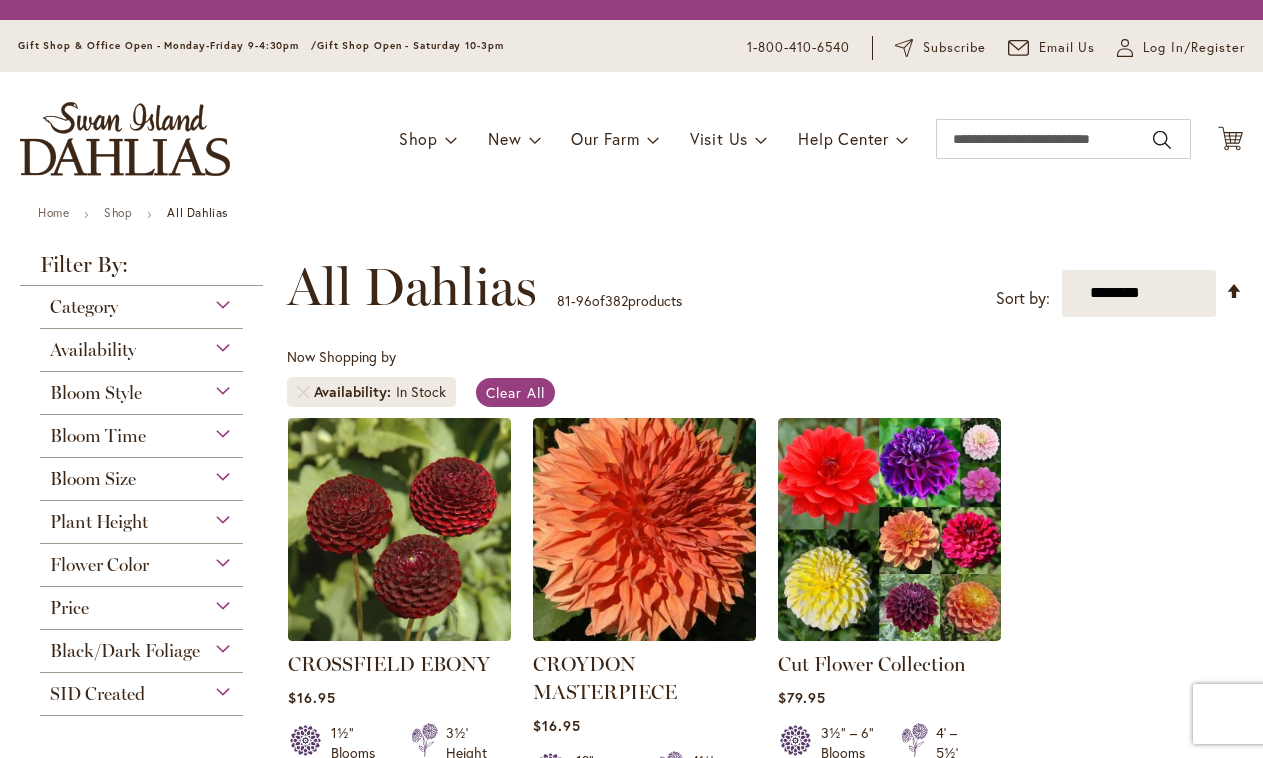 scroll, scrollTop: 0, scrollLeft: 0, axis: both 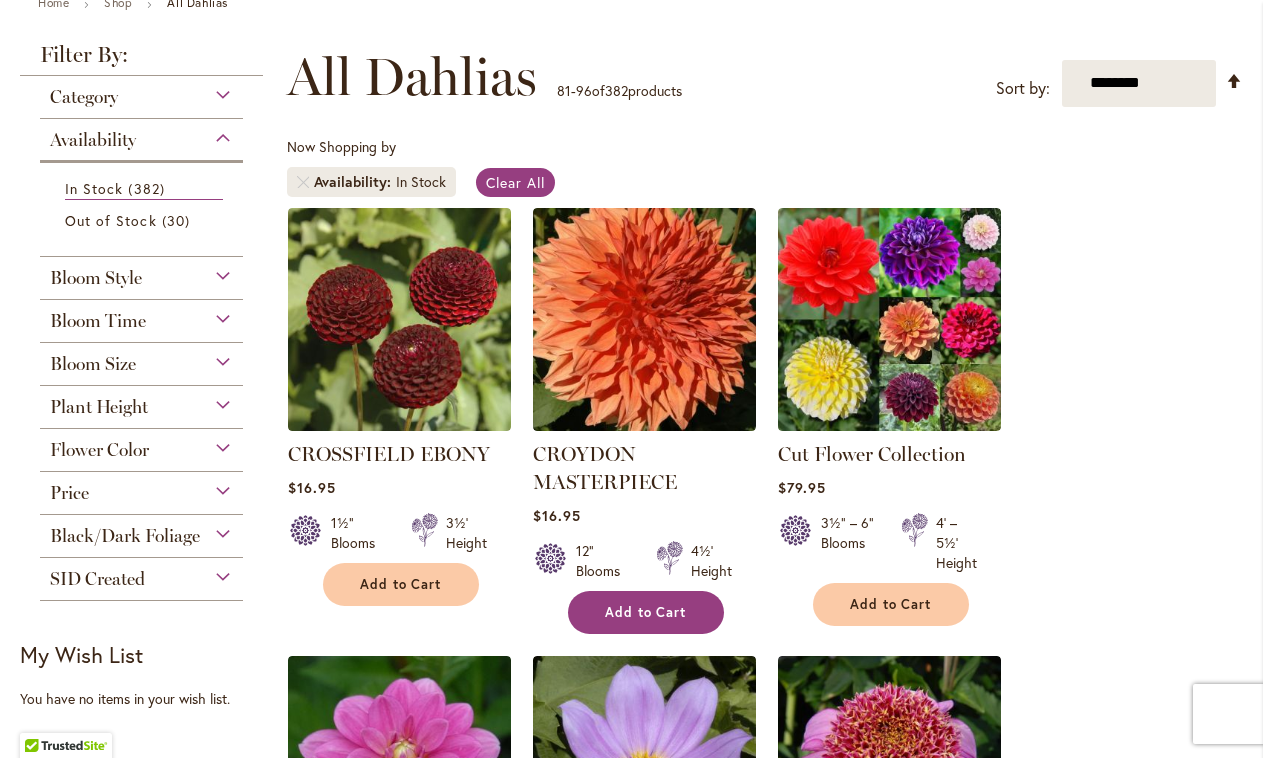 click on "Add to Cart" at bounding box center (646, 612) 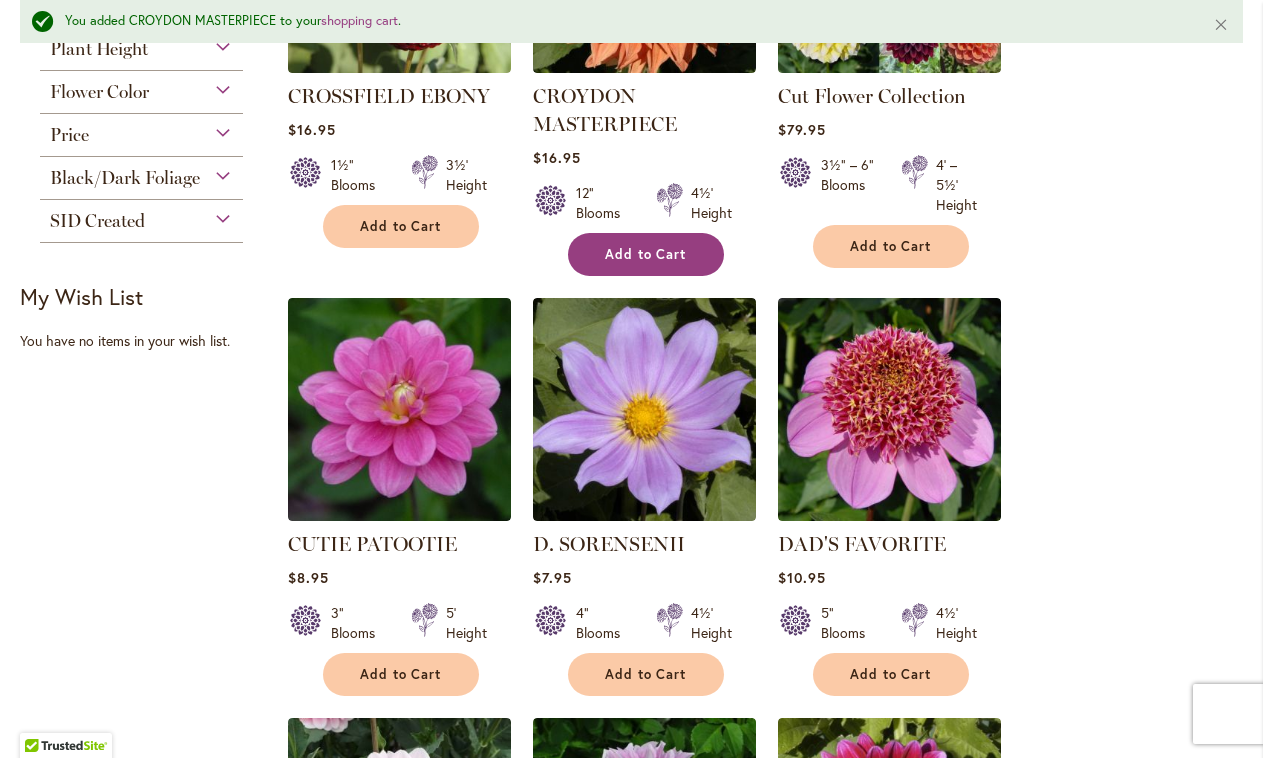 scroll, scrollTop: 666, scrollLeft: 0, axis: vertical 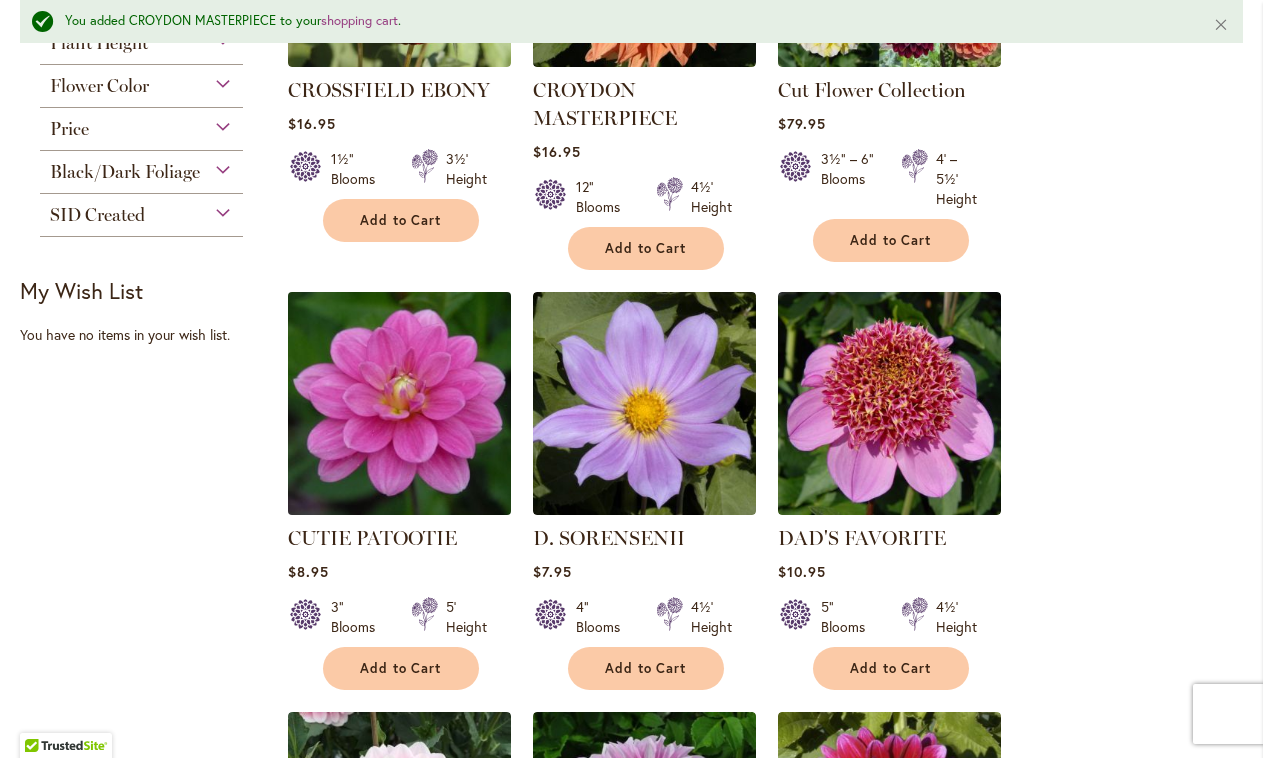 click at bounding box center (399, 403) 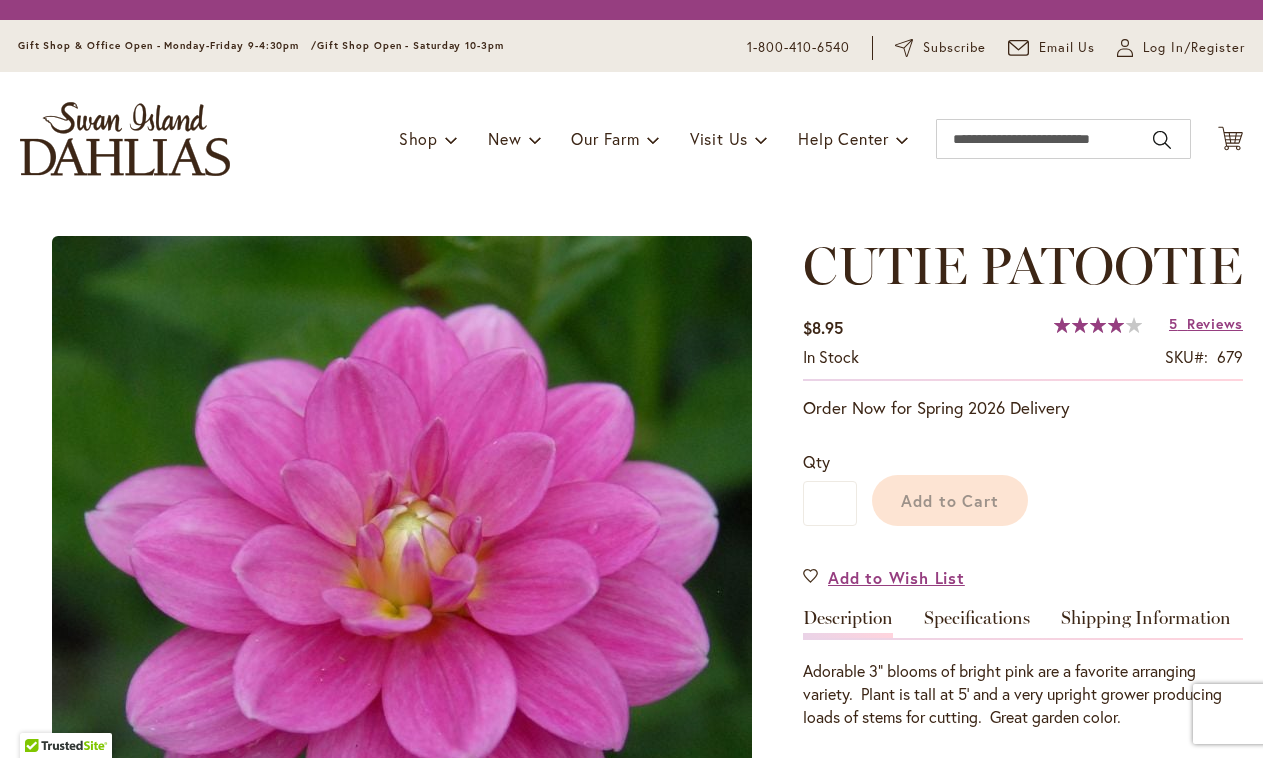 scroll, scrollTop: 0, scrollLeft: 0, axis: both 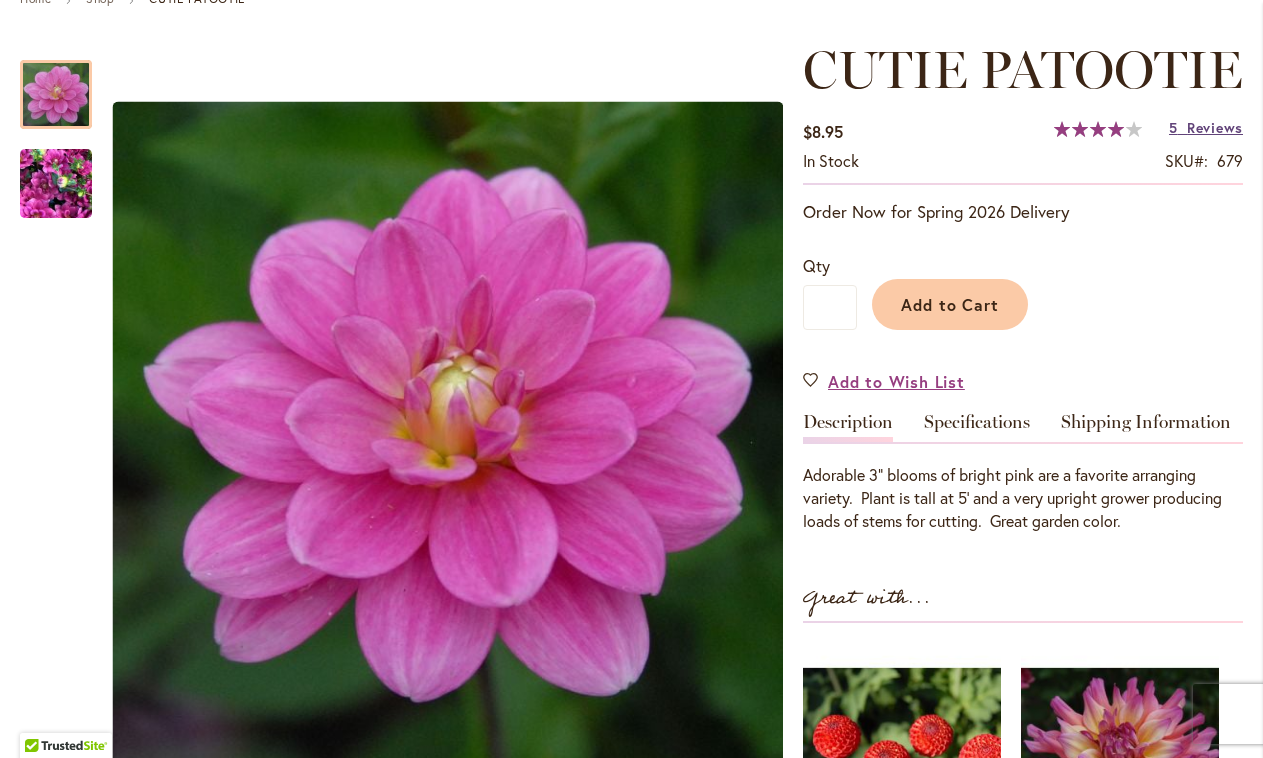 click on "Reviews" at bounding box center (1215, 127) 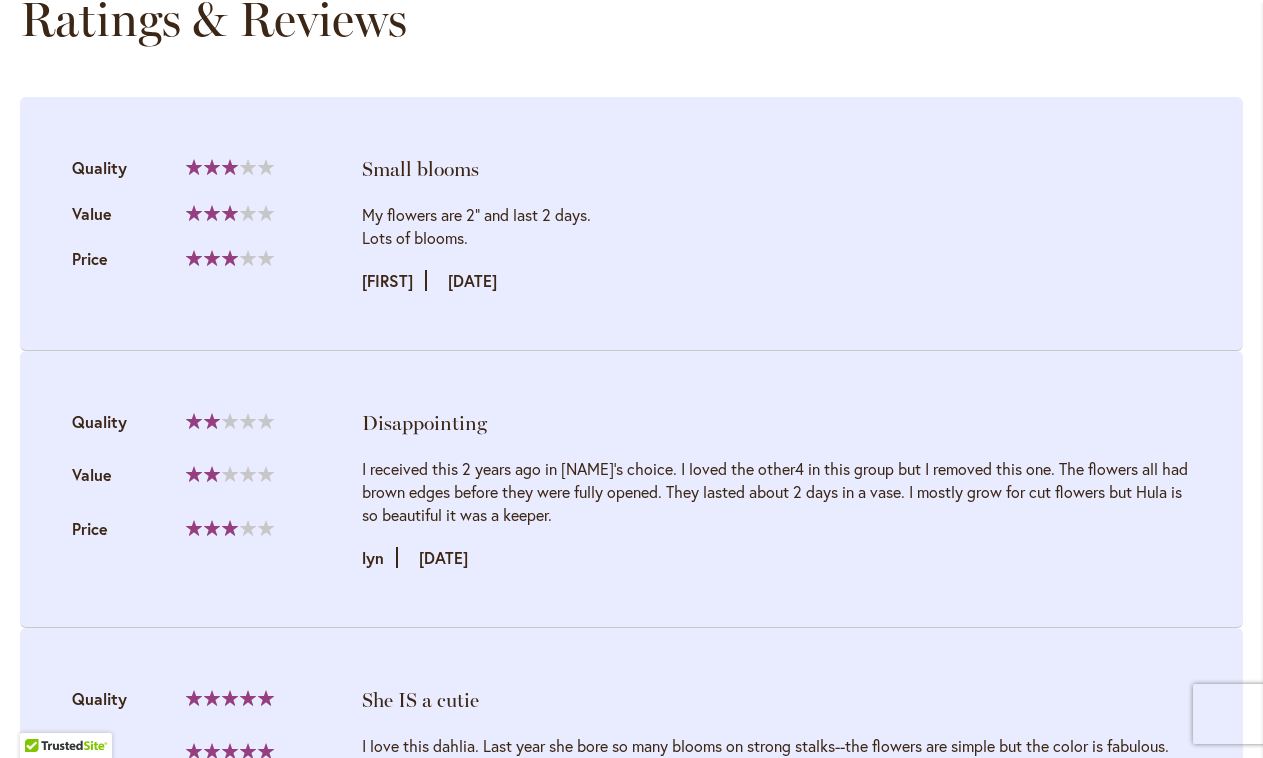 scroll, scrollTop: 2059, scrollLeft: 0, axis: vertical 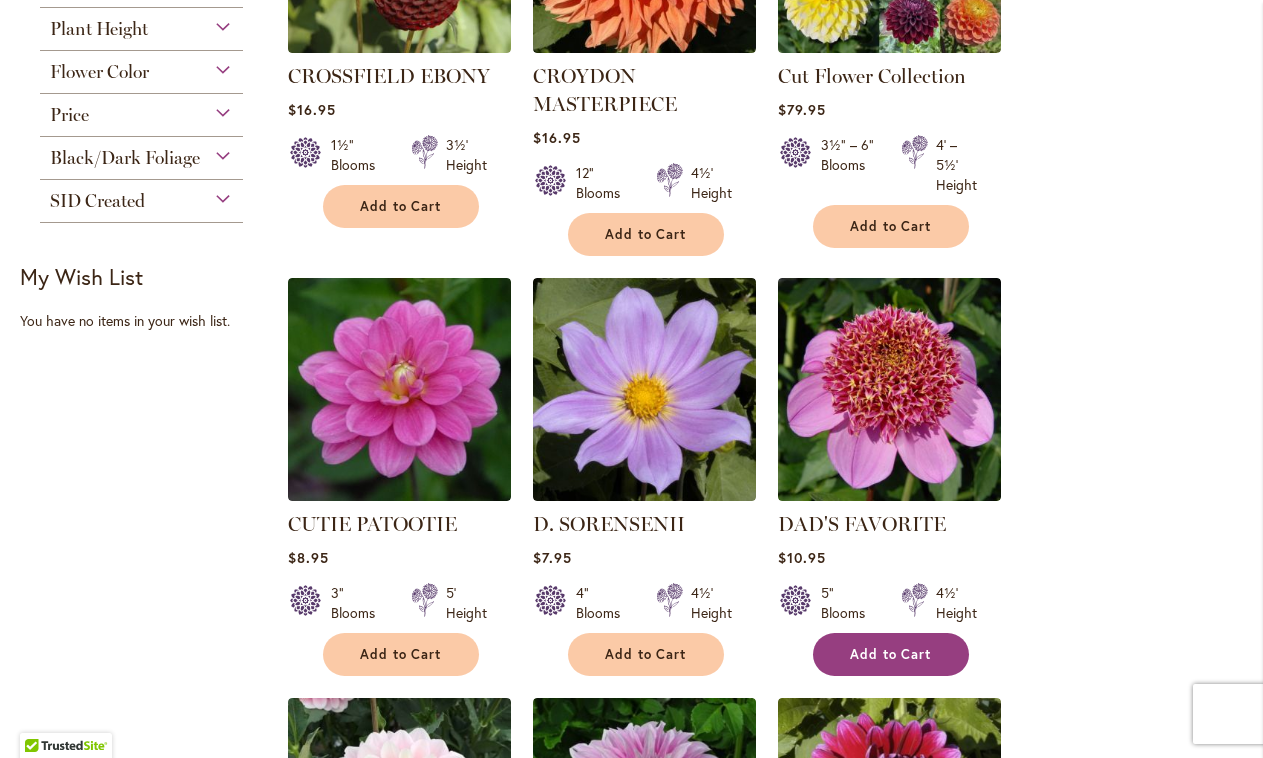 click on "Add to Cart" at bounding box center (891, 654) 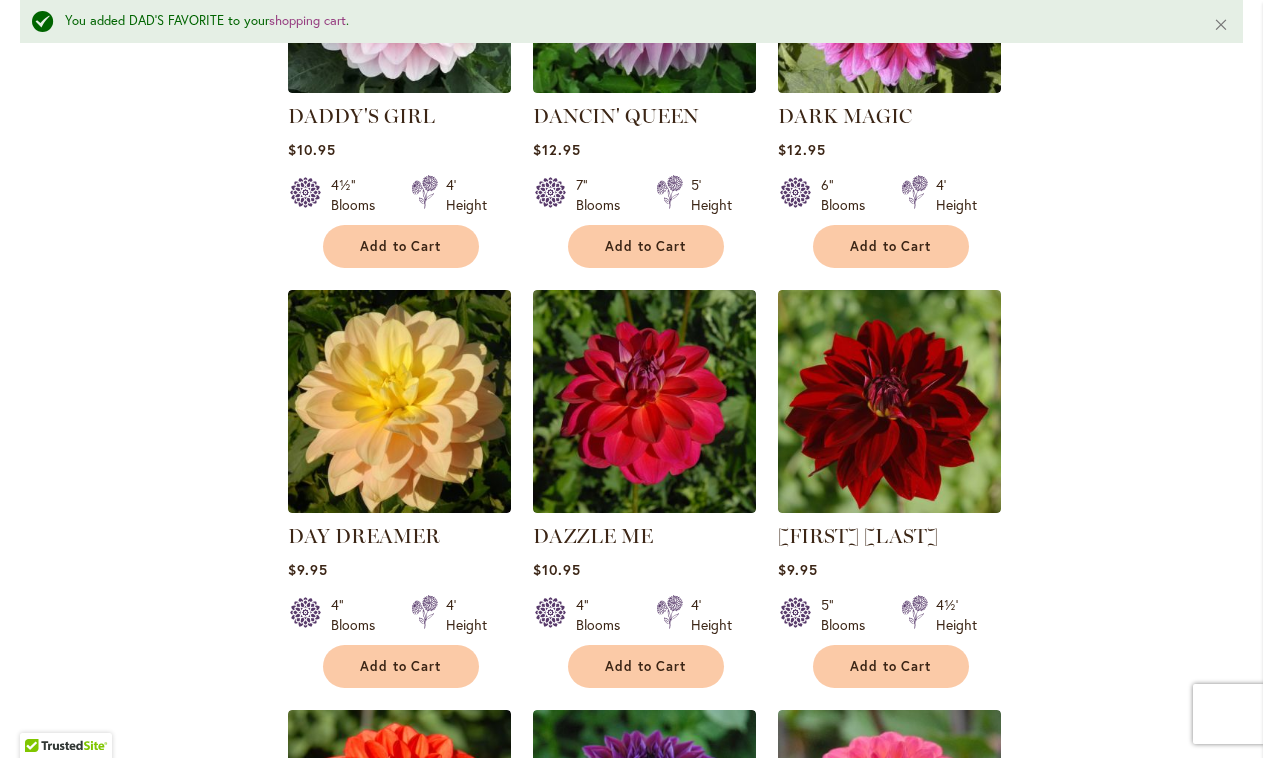 scroll, scrollTop: 1510, scrollLeft: 0, axis: vertical 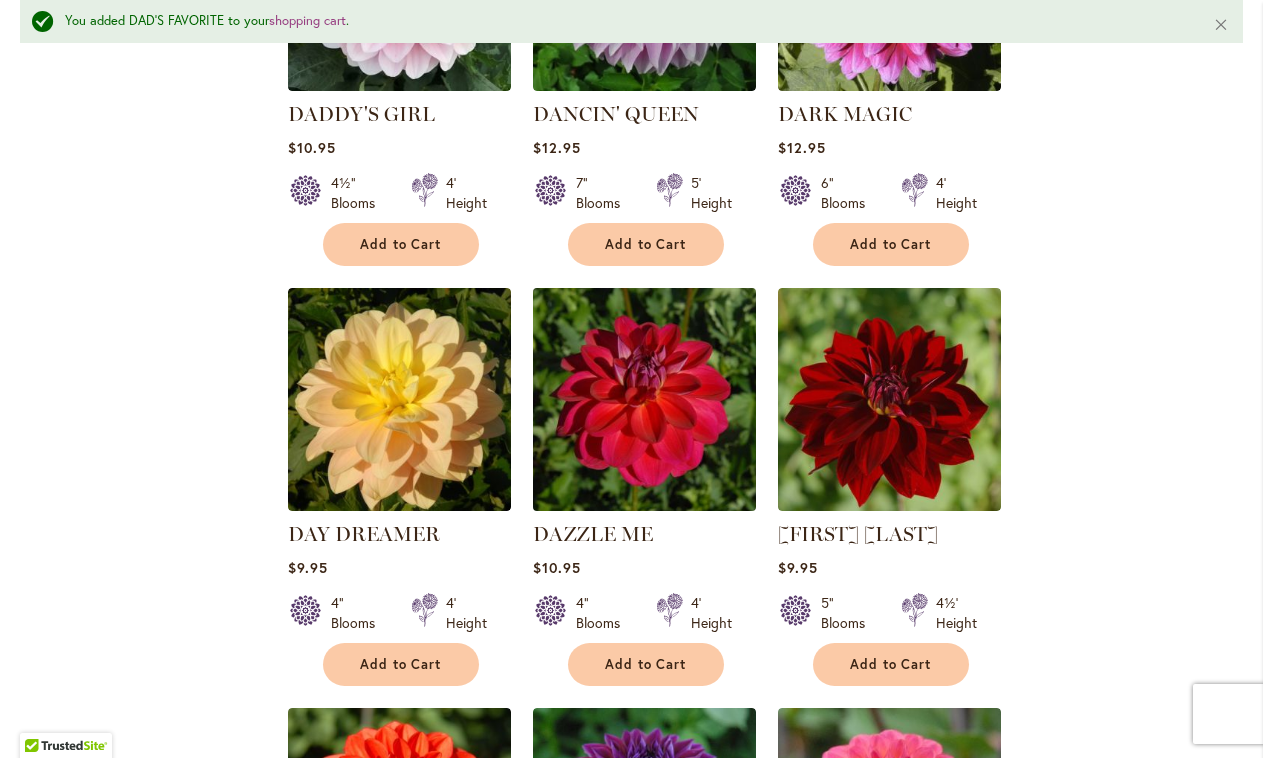 click at bounding box center (644, 399) 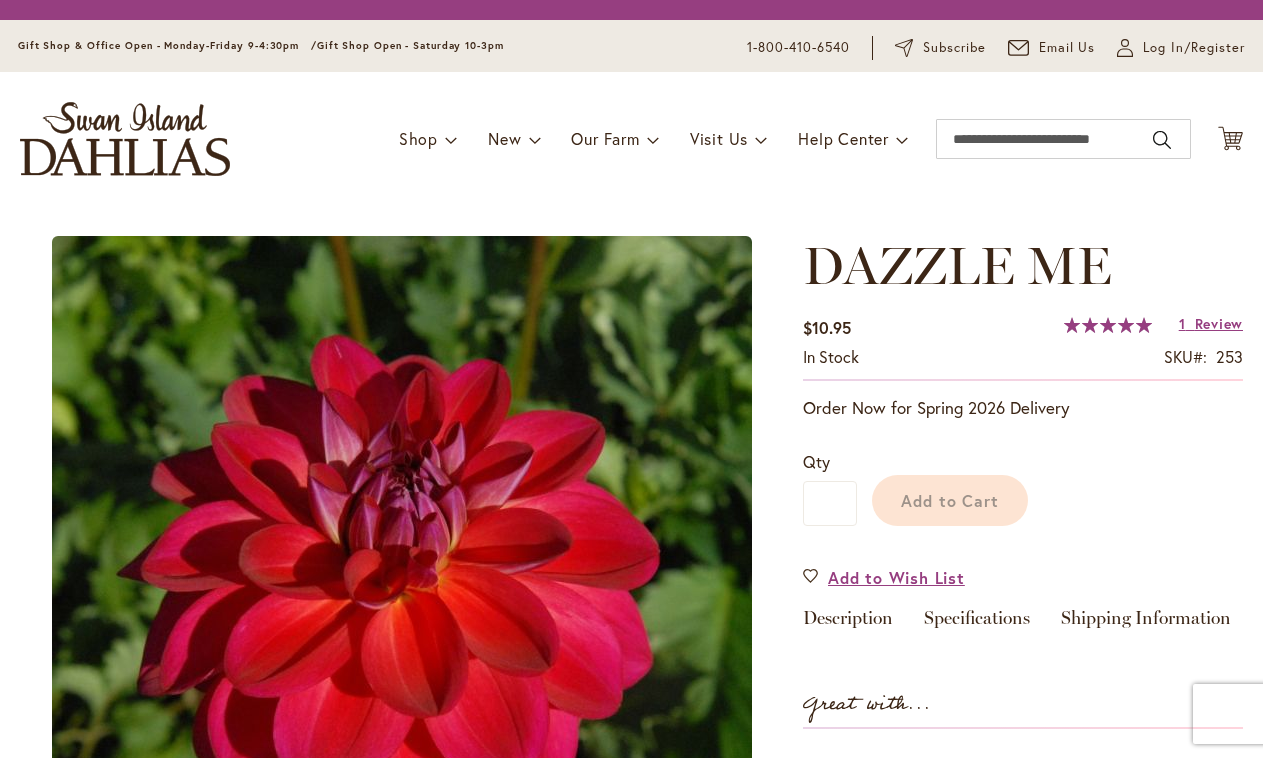 scroll, scrollTop: 0, scrollLeft: 0, axis: both 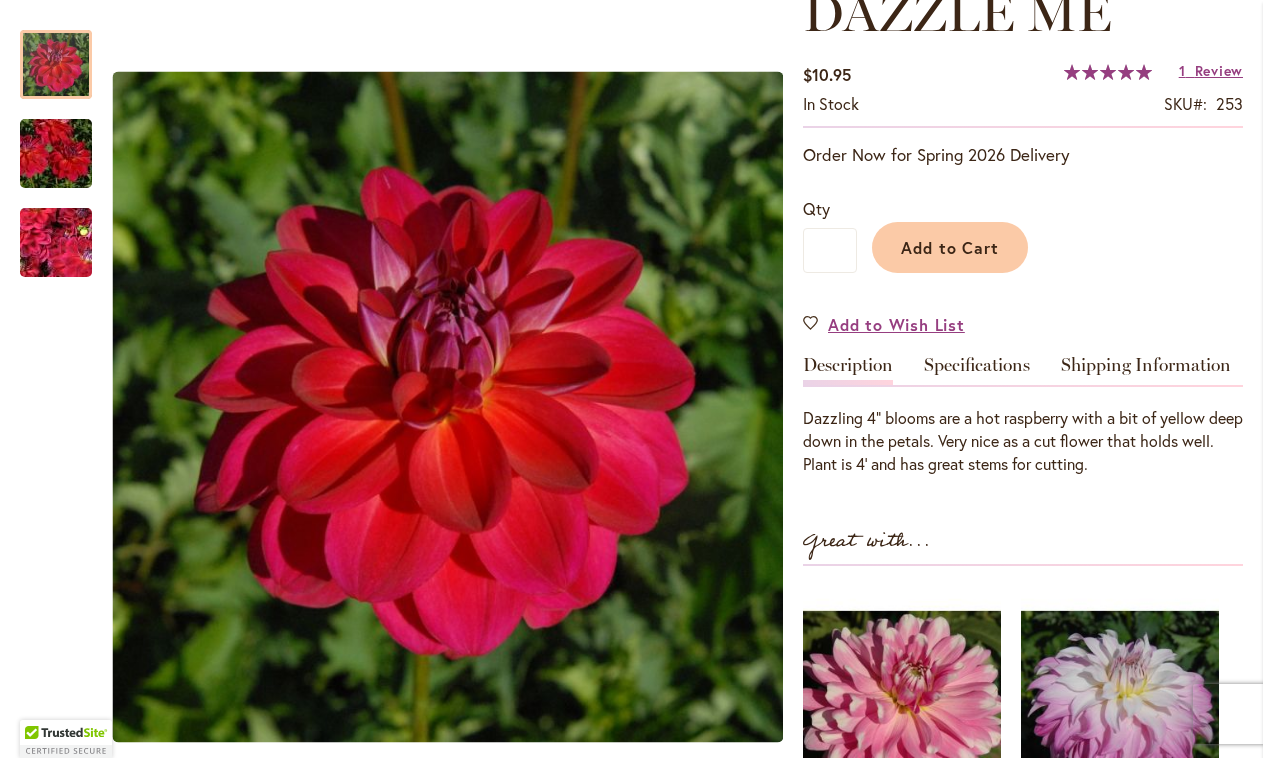 click on "DAZZLE ME
$10.95
In stock
SKU
253
Rating:
100                          % of  100
1
Review
Add Your Review
Order Now for Spring 2026 Delivery
Qty
*
Add to Cart" at bounding box center [1023, 523] 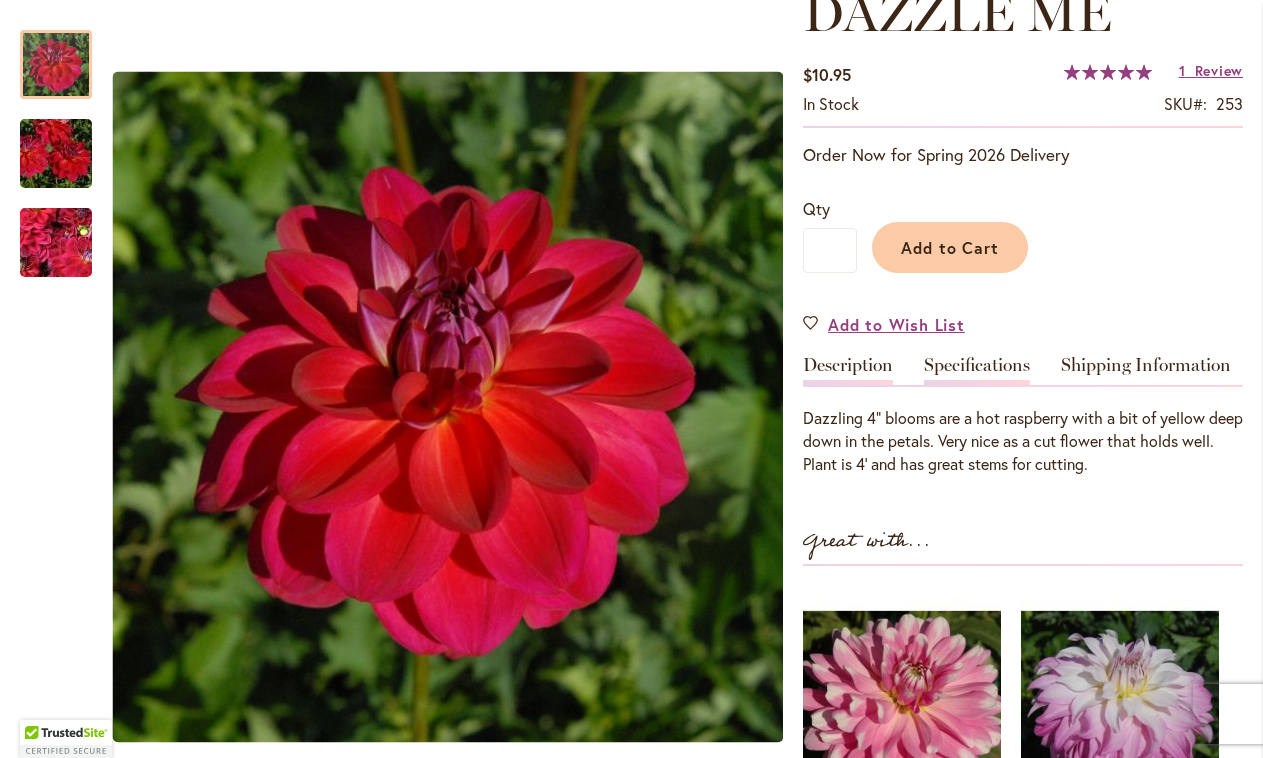 click on "Specifications" at bounding box center [977, 370] 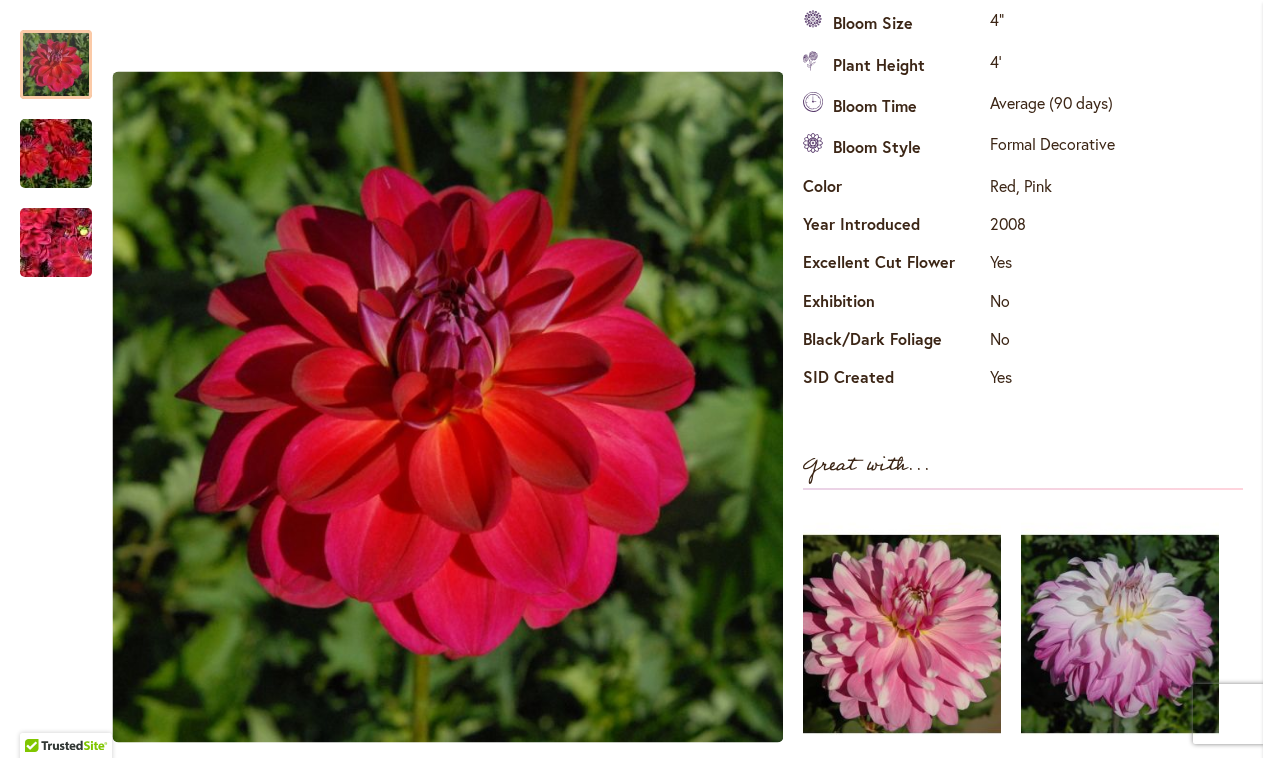 scroll, scrollTop: 733, scrollLeft: 0, axis: vertical 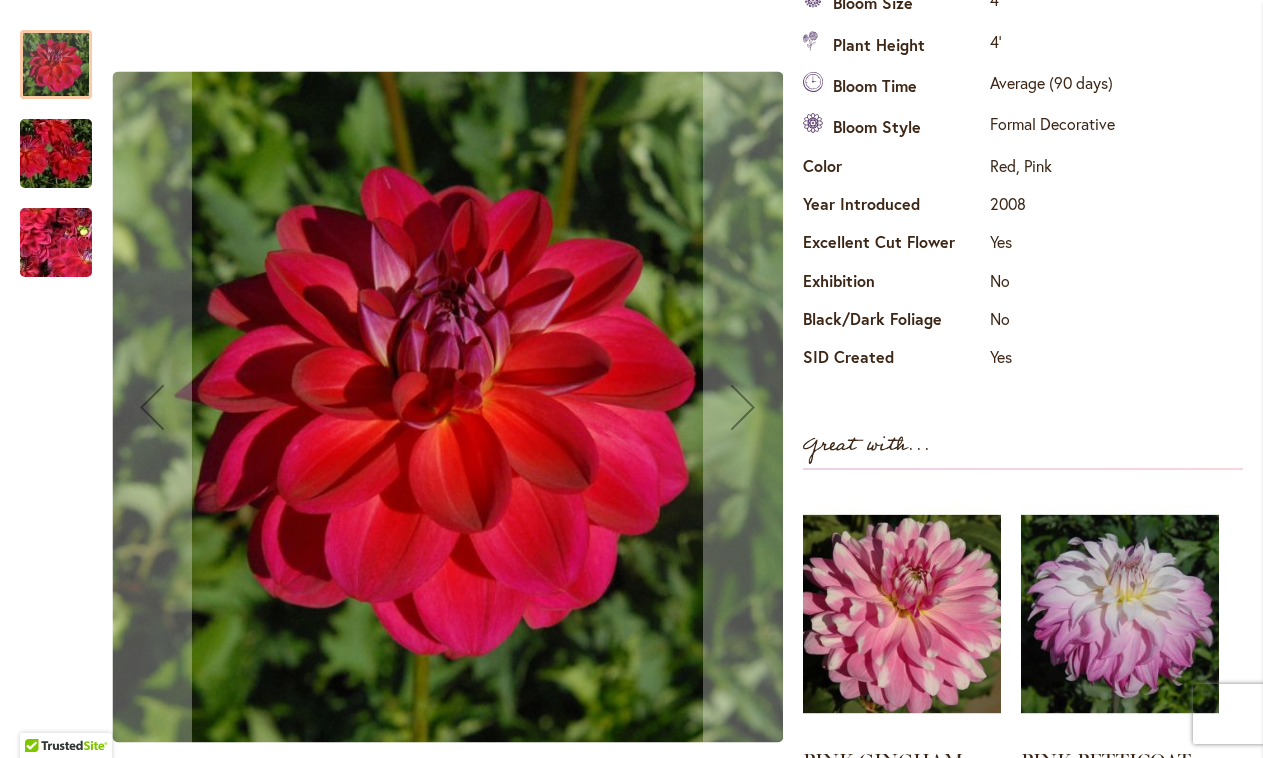 click at bounding box center [56, 243] 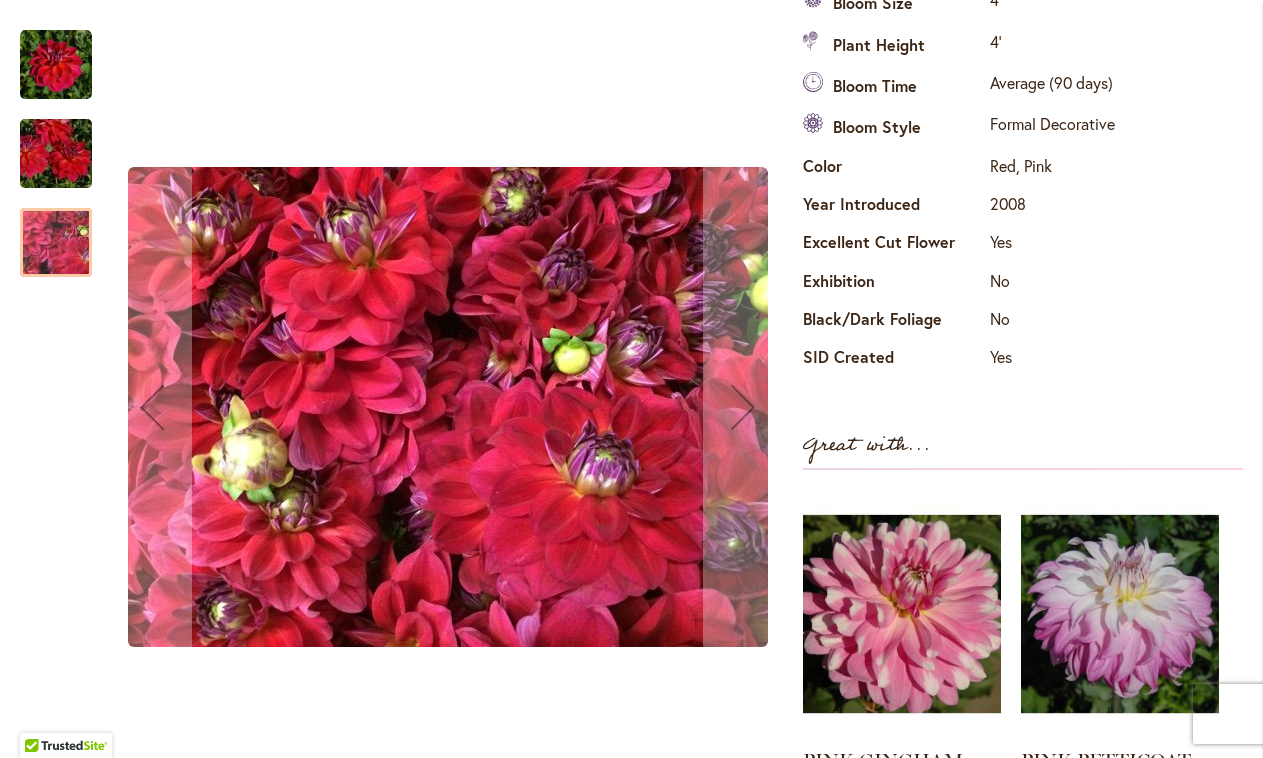 click at bounding box center [56, 154] 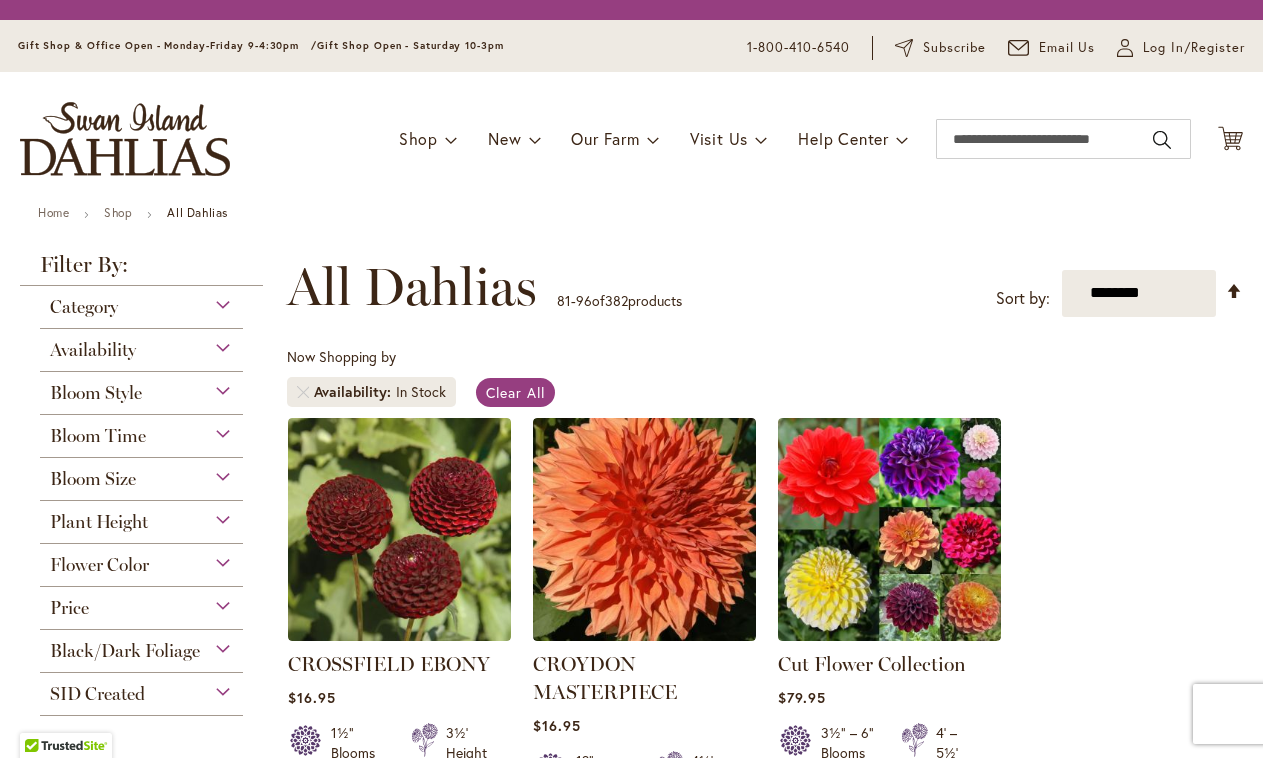 scroll, scrollTop: 0, scrollLeft: 0, axis: both 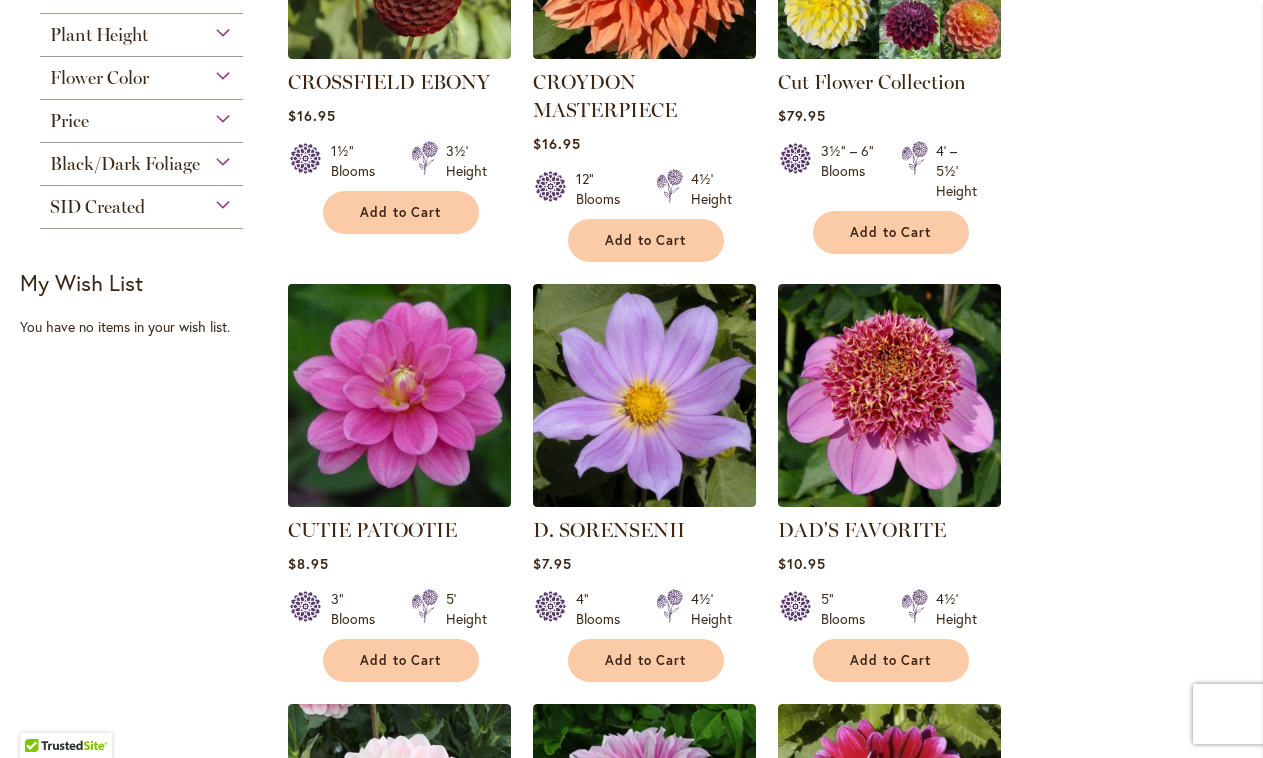 click at bounding box center [399, 395] 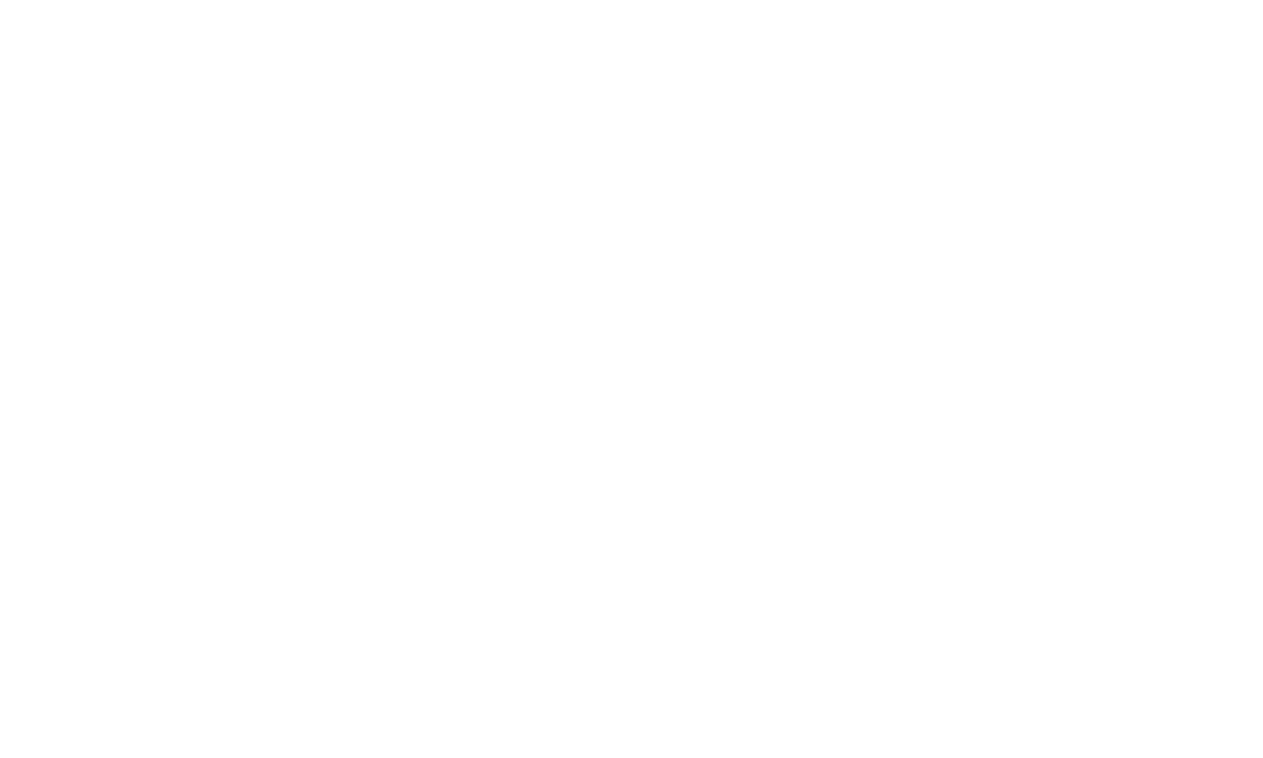 scroll, scrollTop: 0, scrollLeft: 0, axis: both 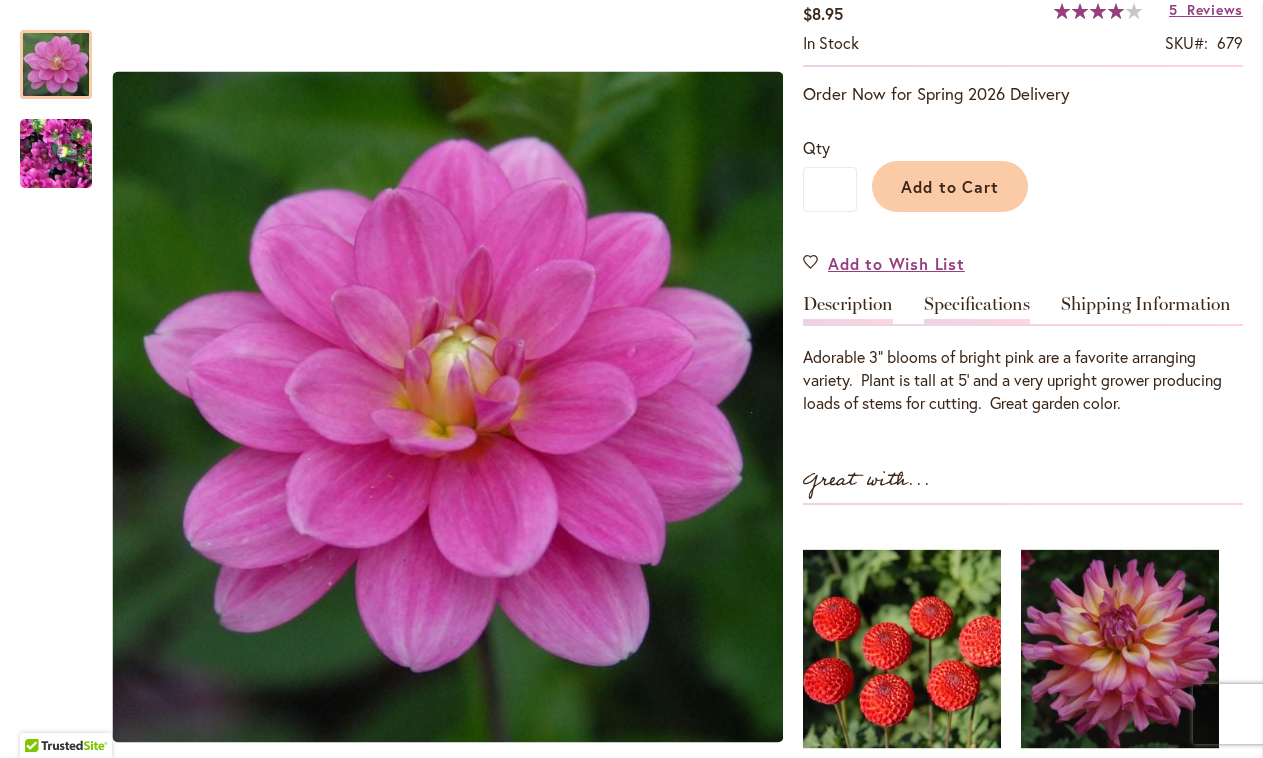 click on "Specifications" at bounding box center [977, 309] 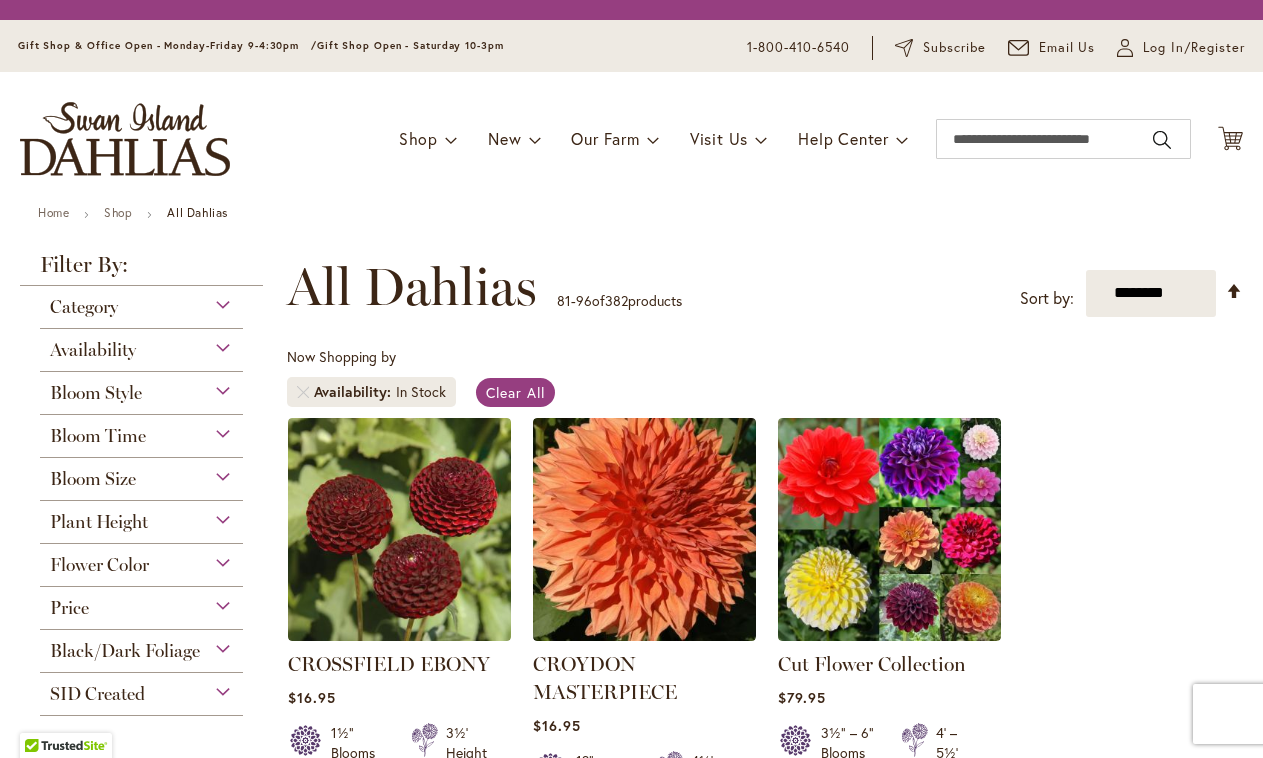 scroll, scrollTop: 0, scrollLeft: 0, axis: both 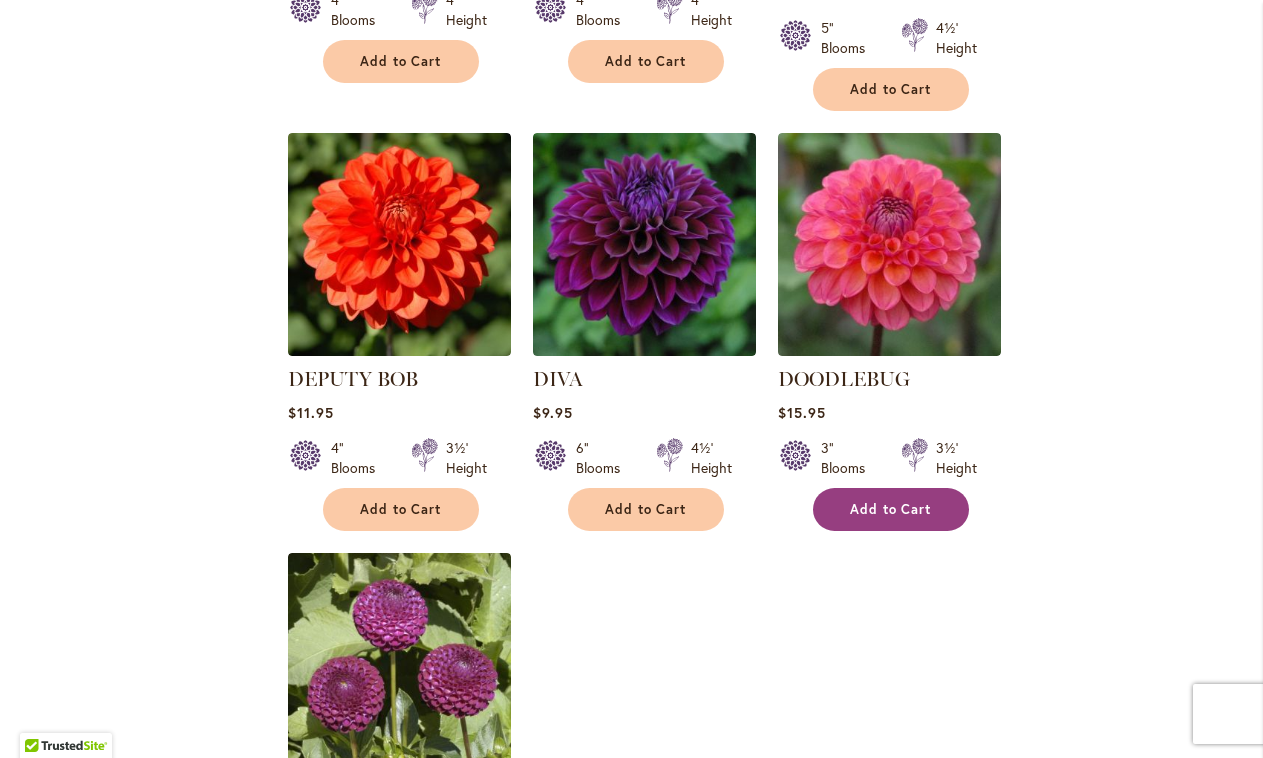 click on "Add to Cart" at bounding box center (891, 509) 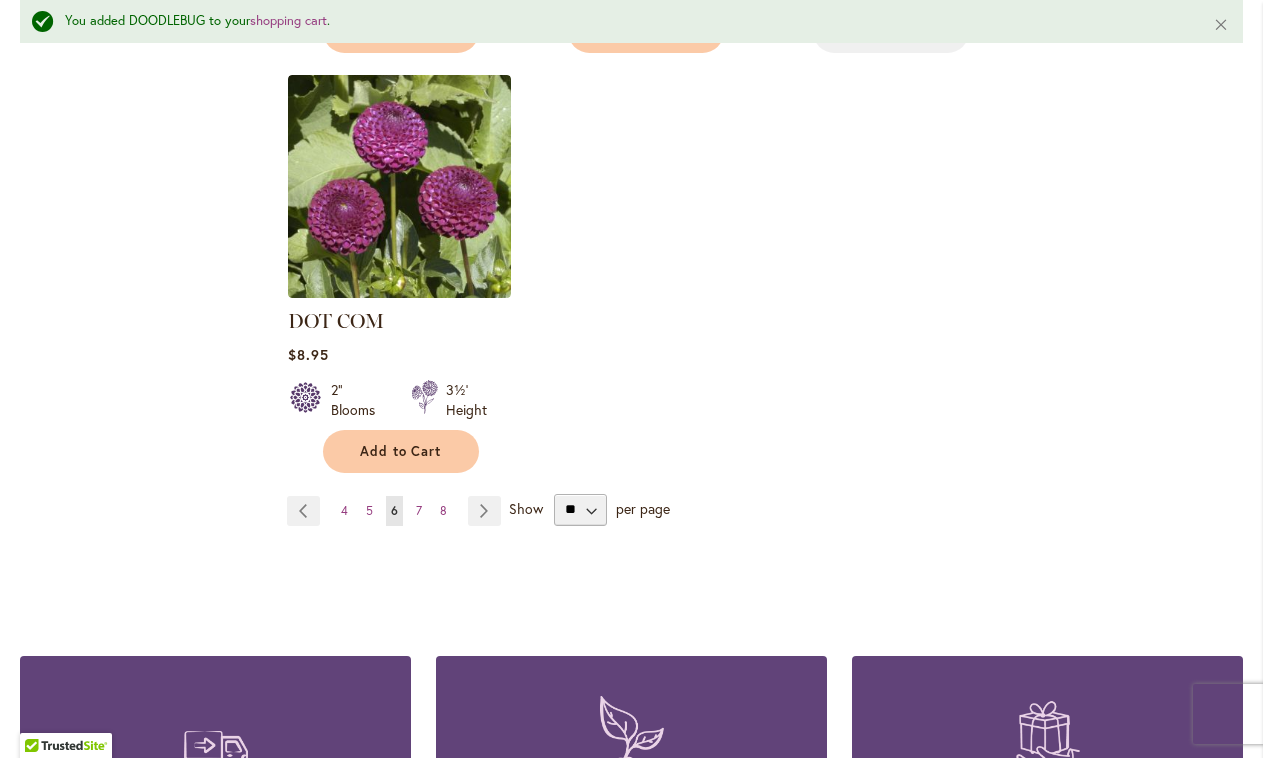 scroll, scrollTop: 2643, scrollLeft: 0, axis: vertical 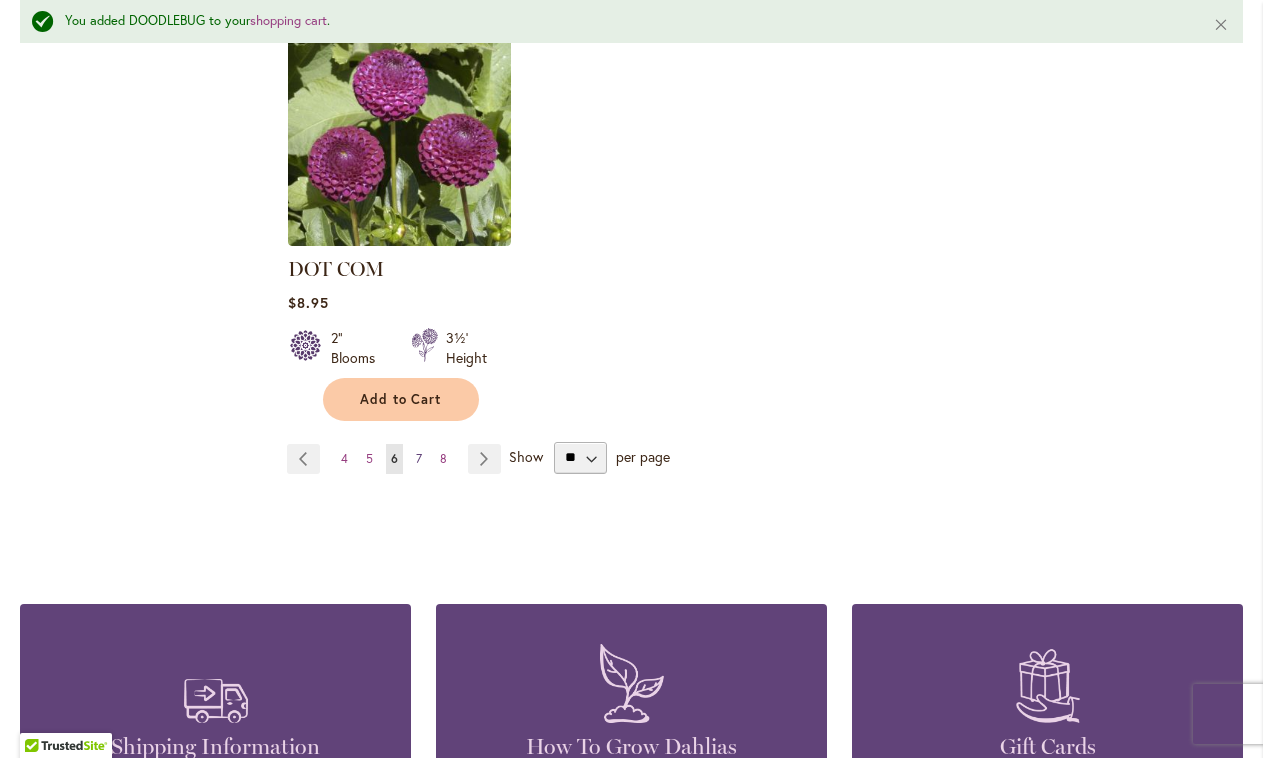 click on "7" at bounding box center [419, 458] 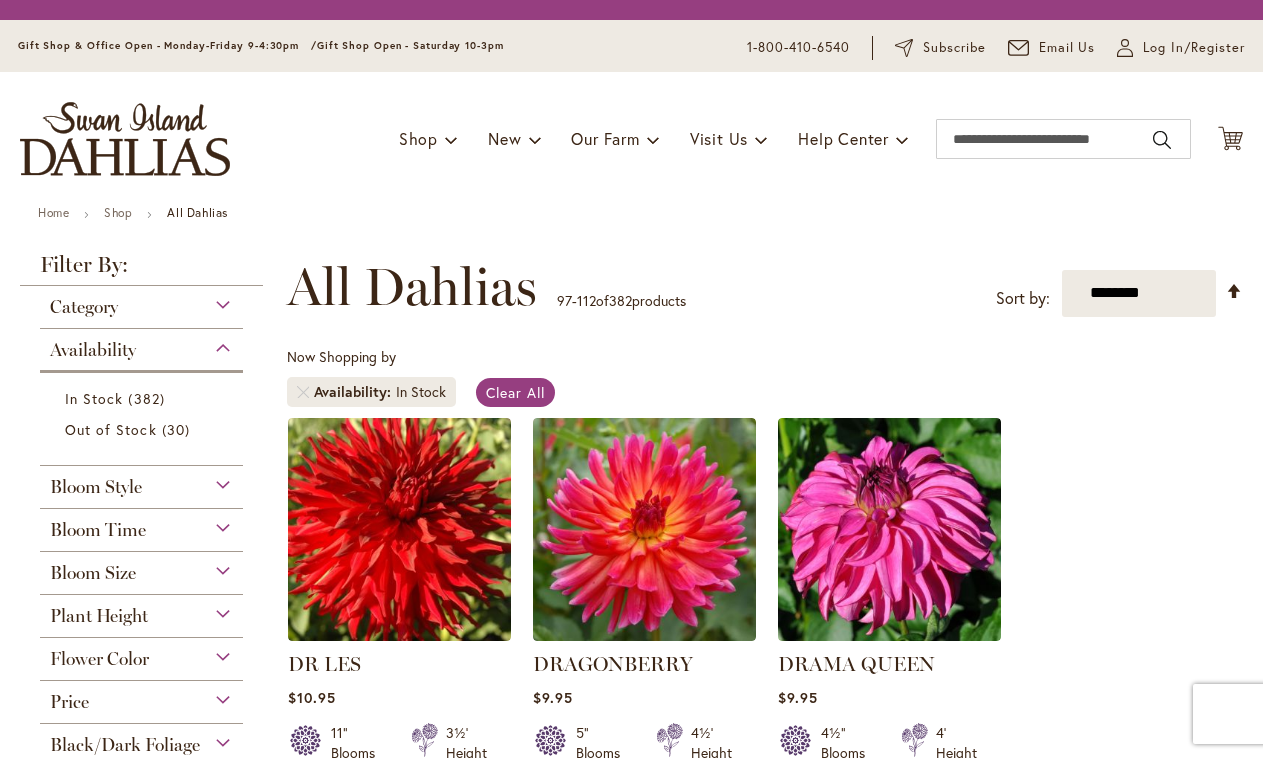 scroll, scrollTop: 0, scrollLeft: 0, axis: both 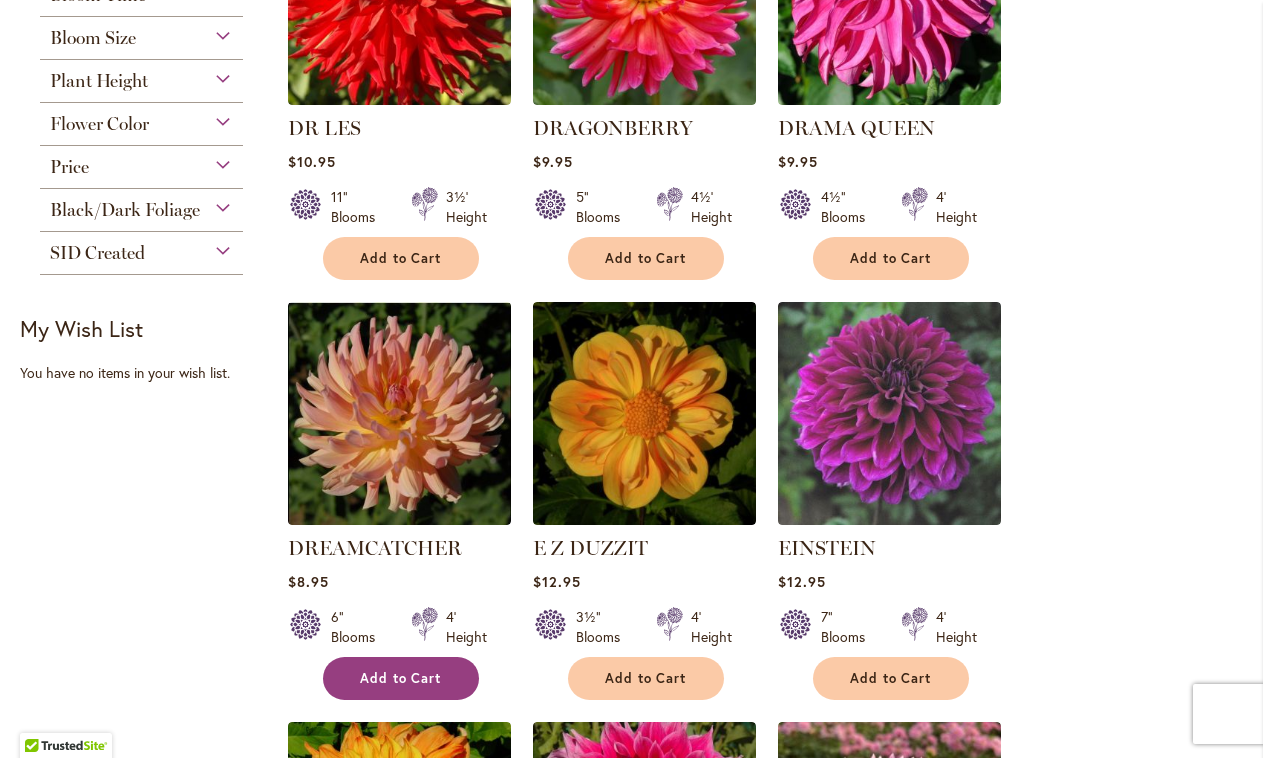 click on "Add to Cart" at bounding box center (401, 678) 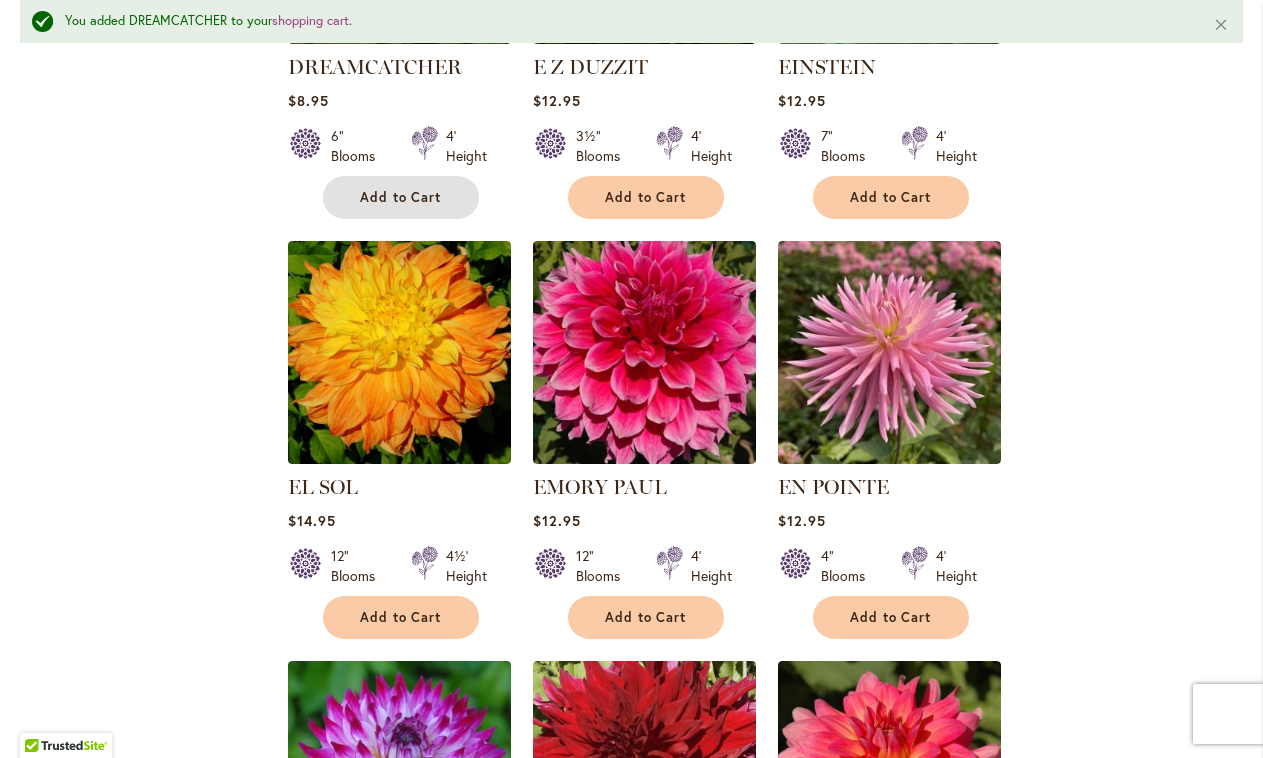 scroll, scrollTop: 1129, scrollLeft: 0, axis: vertical 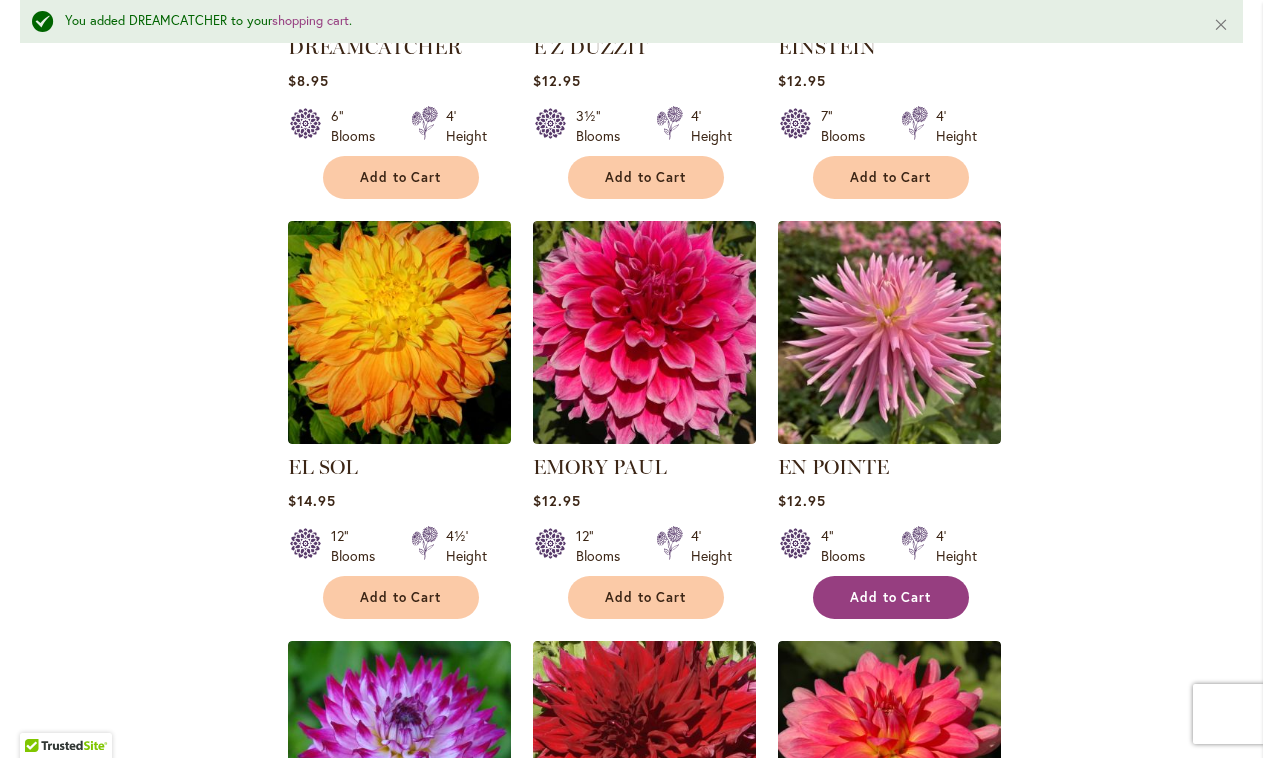 click on "Add to Cart" at bounding box center [891, 597] 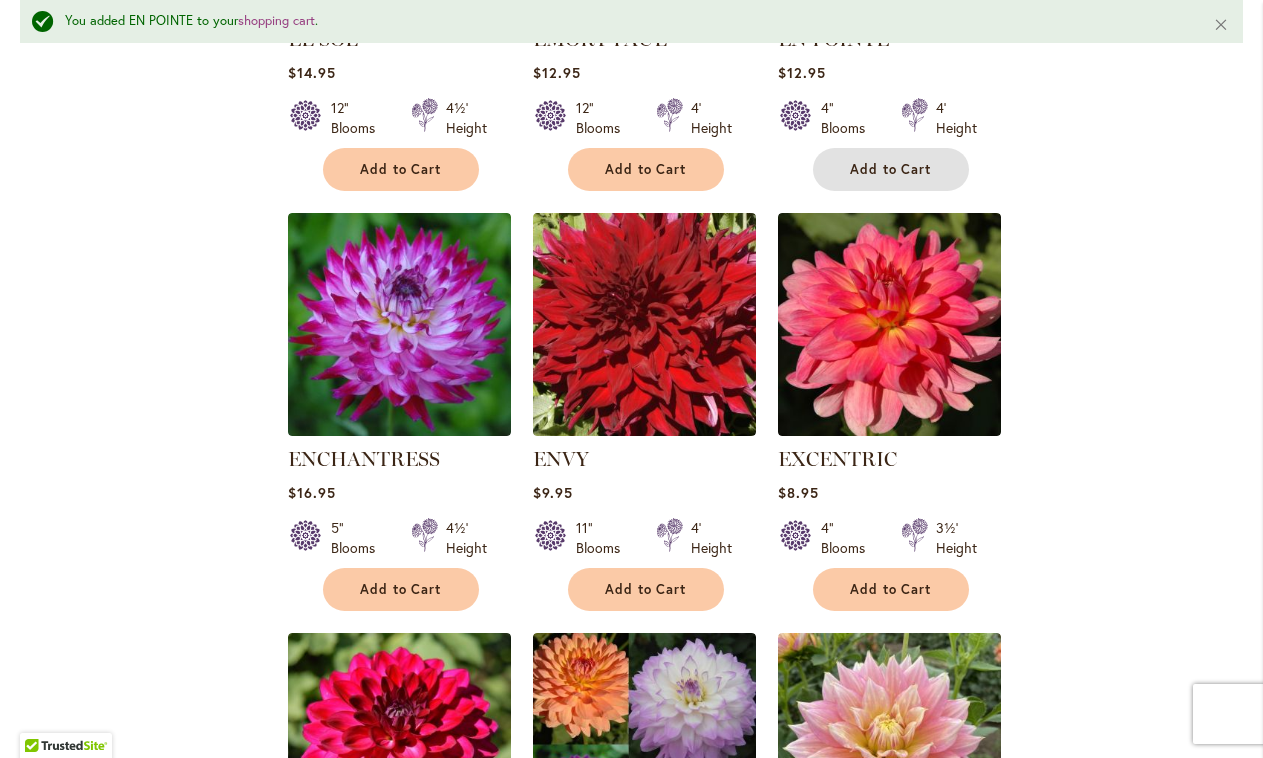 scroll, scrollTop: 1467, scrollLeft: 0, axis: vertical 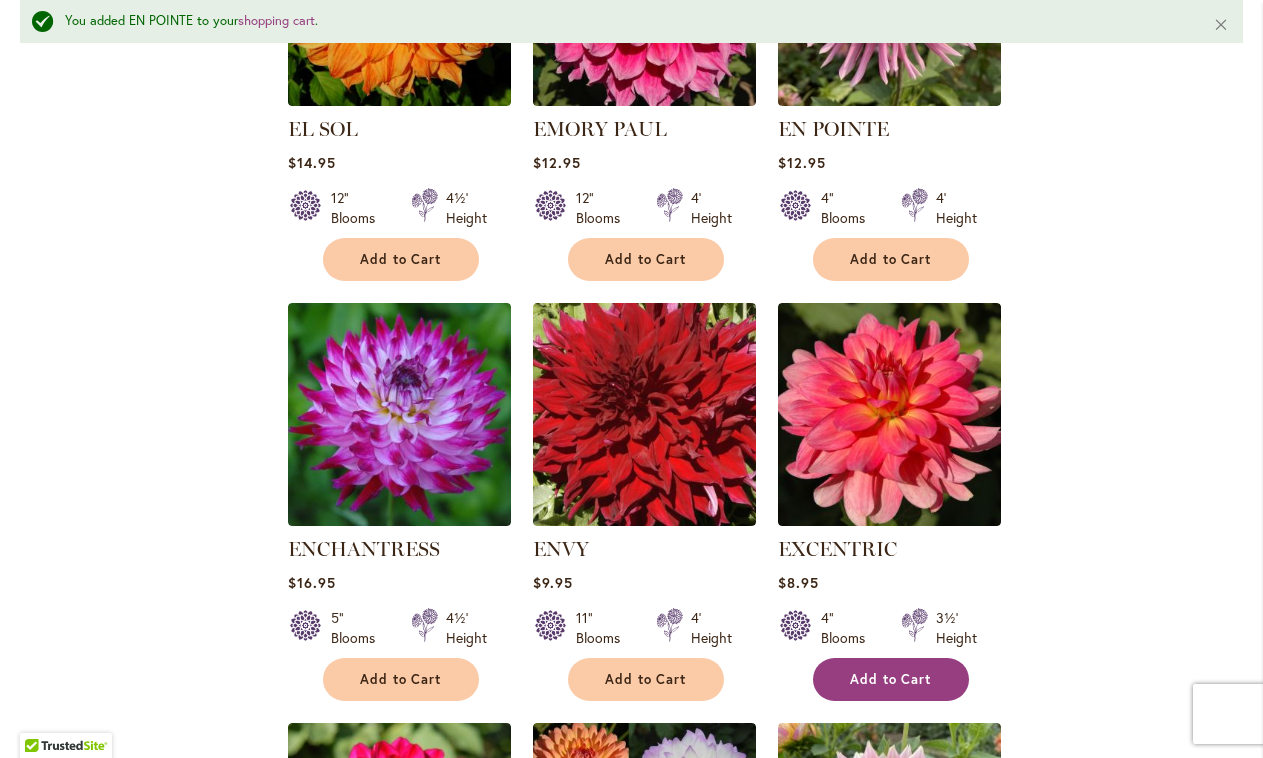 click on "Add to Cart" at bounding box center (891, 679) 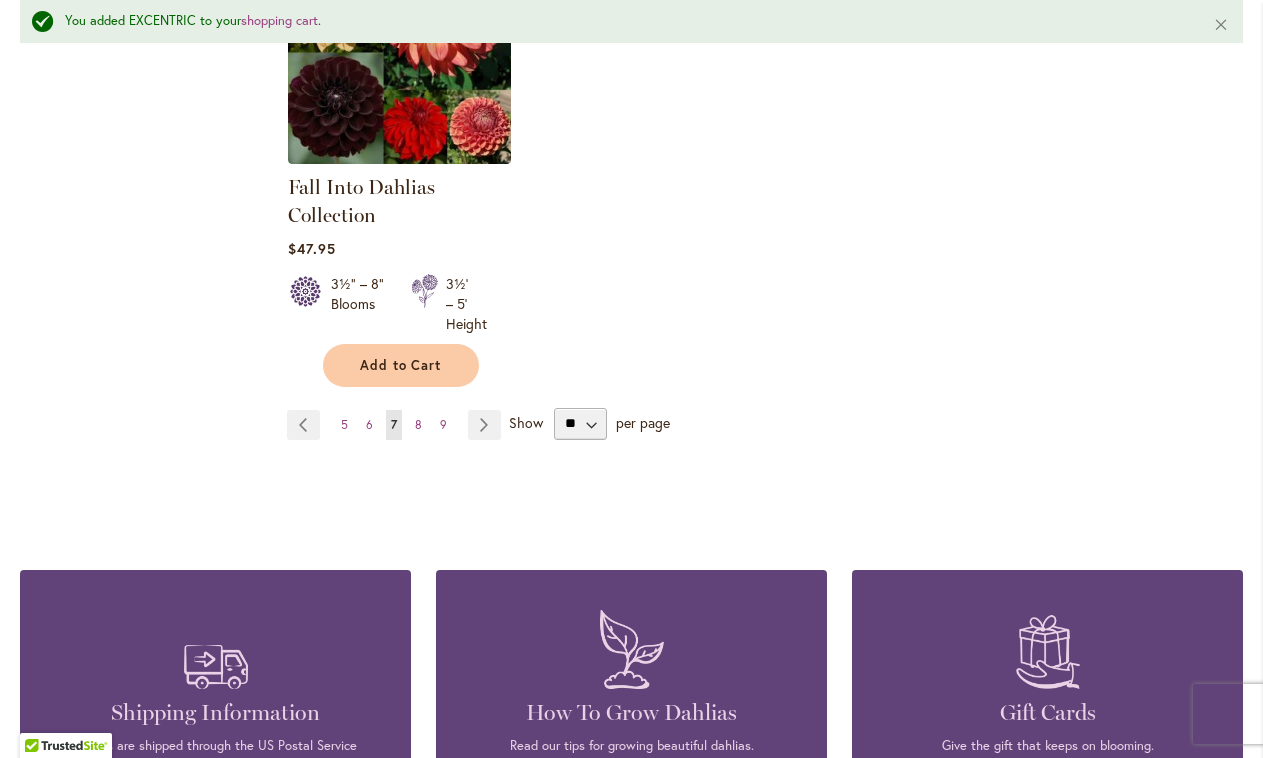 scroll, scrollTop: 2765, scrollLeft: 0, axis: vertical 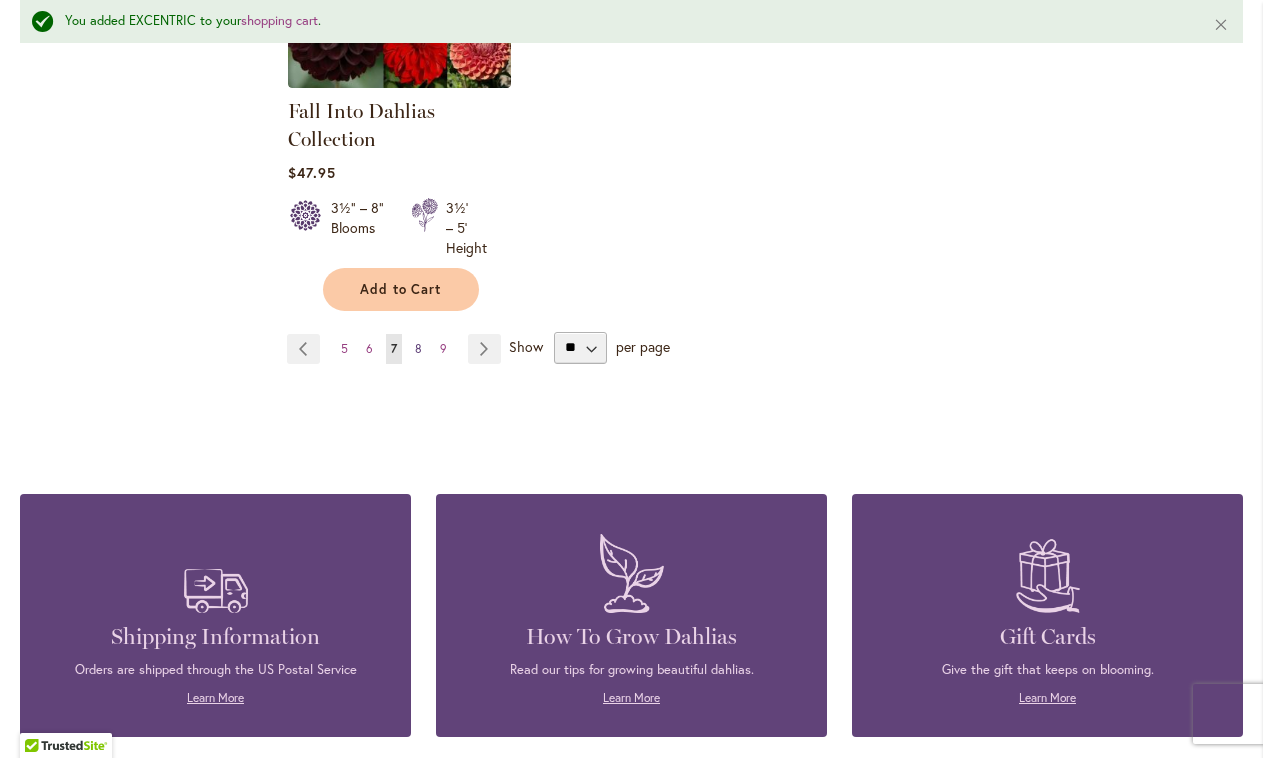 click on "8" at bounding box center [418, 348] 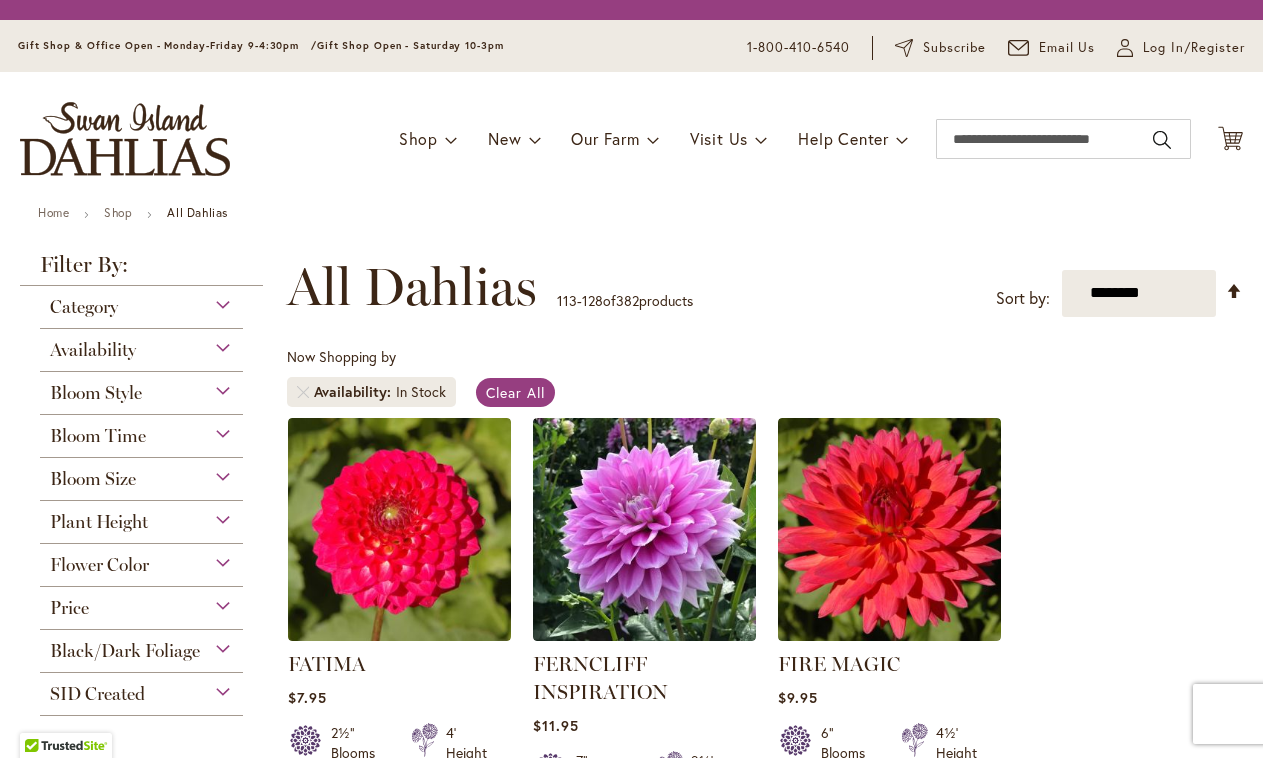 scroll, scrollTop: 0, scrollLeft: 0, axis: both 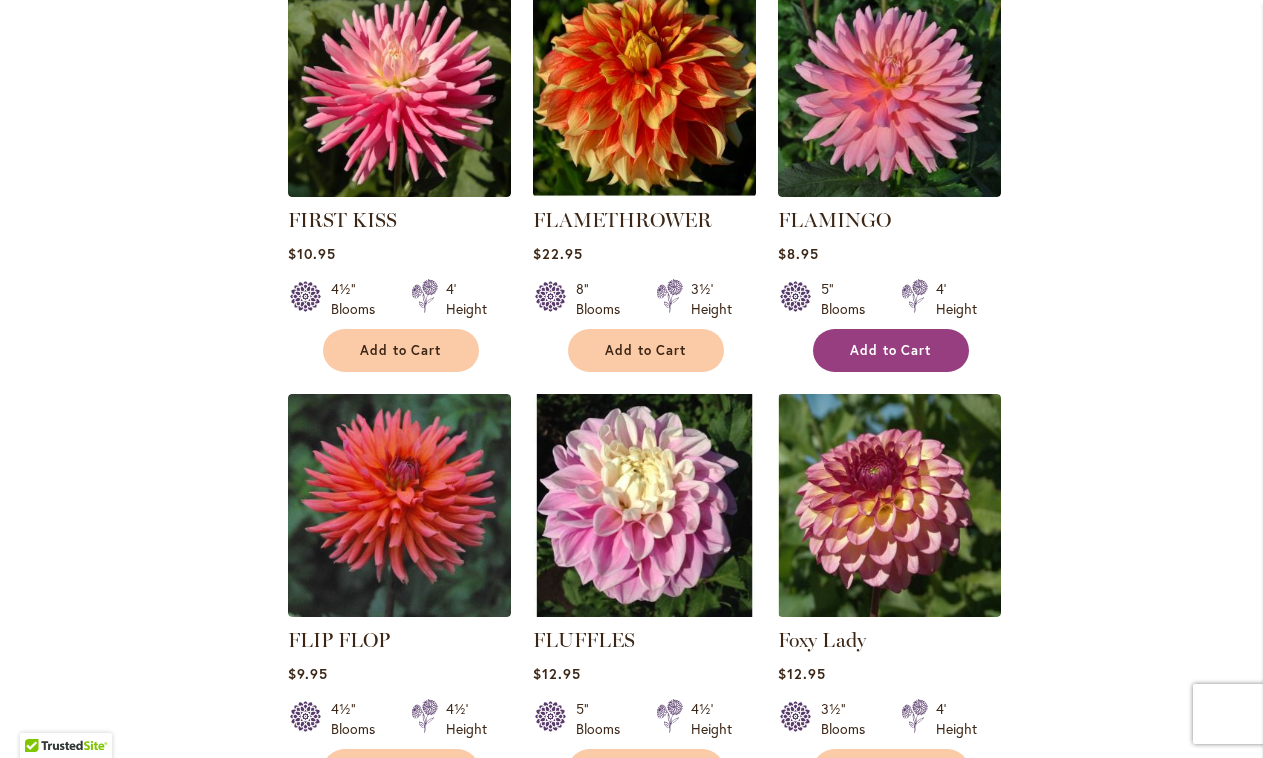 click on "Add to Cart" at bounding box center (891, 350) 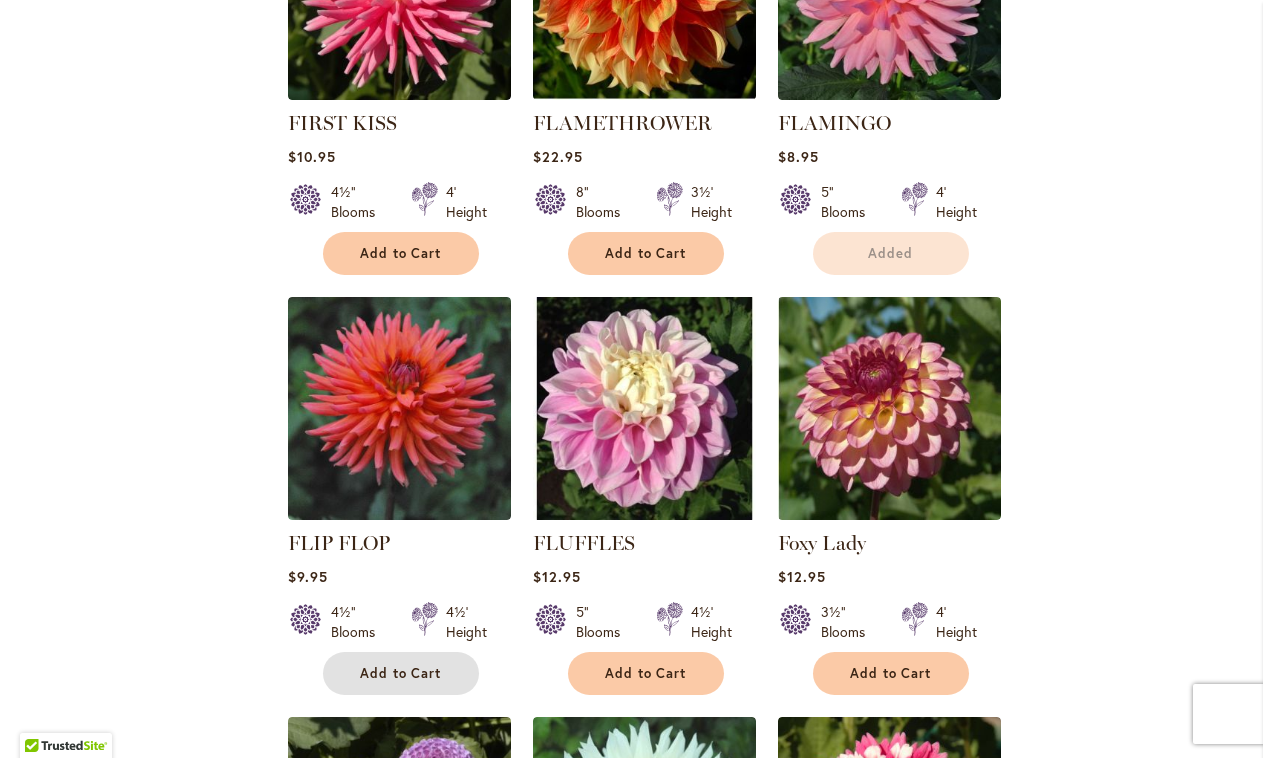 click on "Add to Cart" at bounding box center (401, 673) 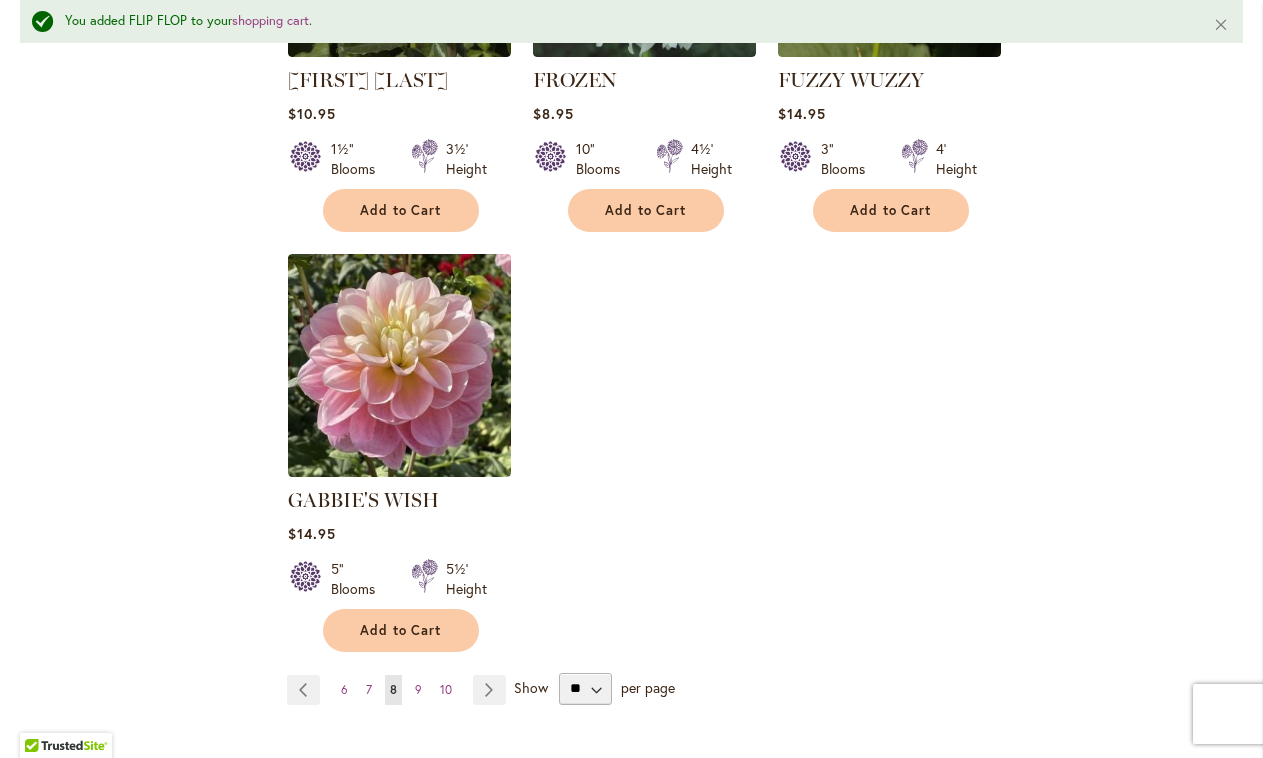 scroll, scrollTop: 2383, scrollLeft: 0, axis: vertical 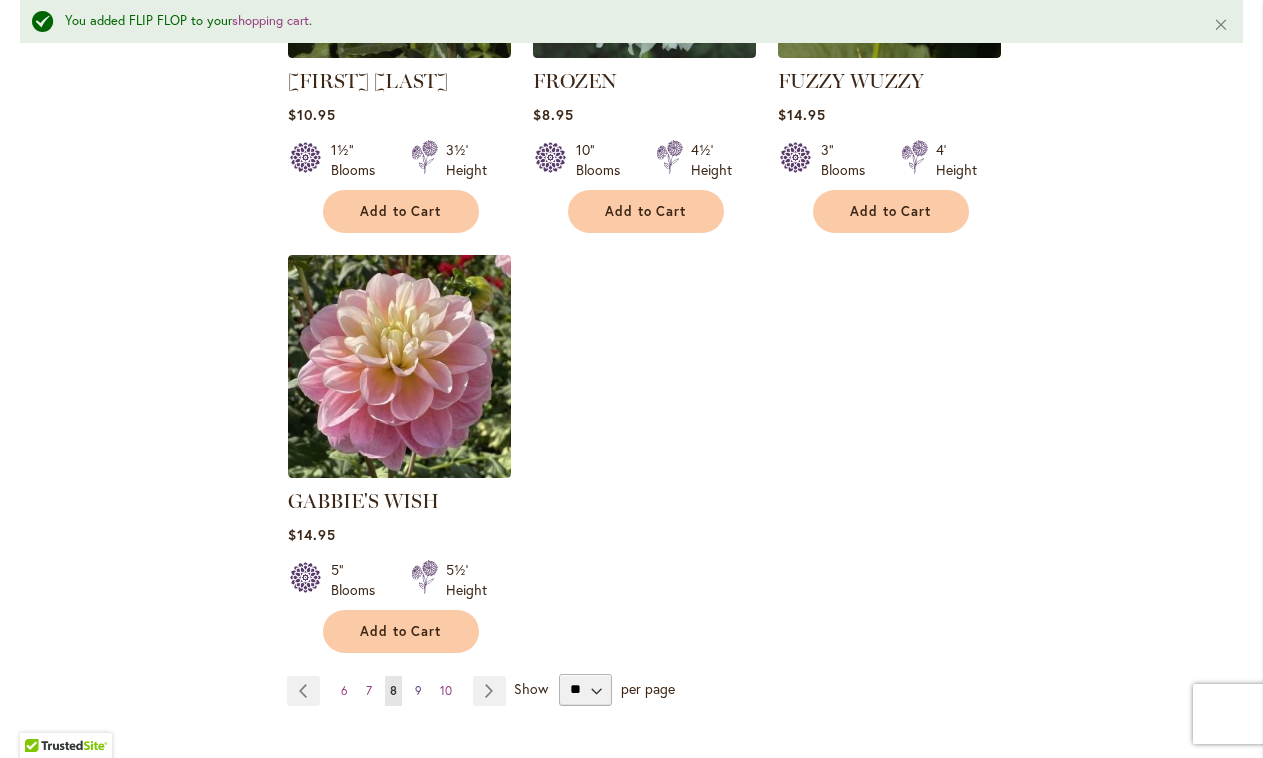 click on "Page
9" at bounding box center (418, 691) 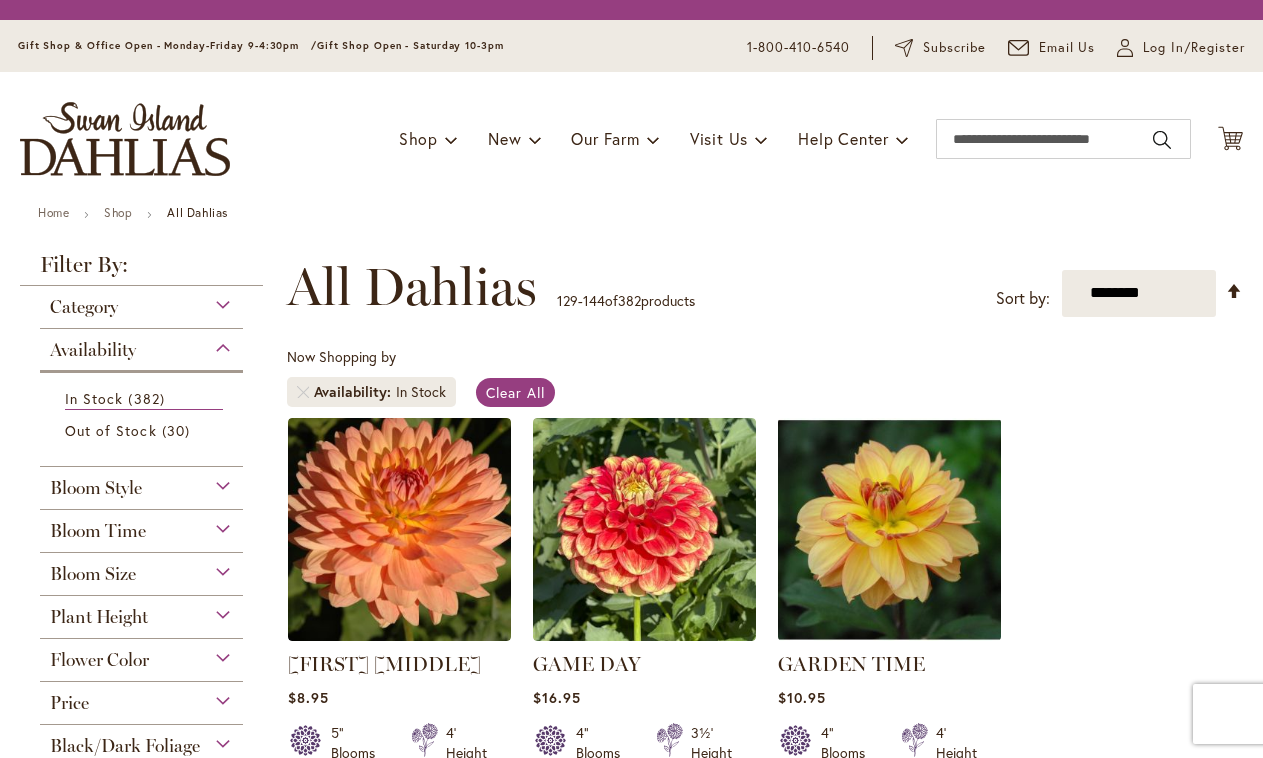 scroll, scrollTop: 0, scrollLeft: 0, axis: both 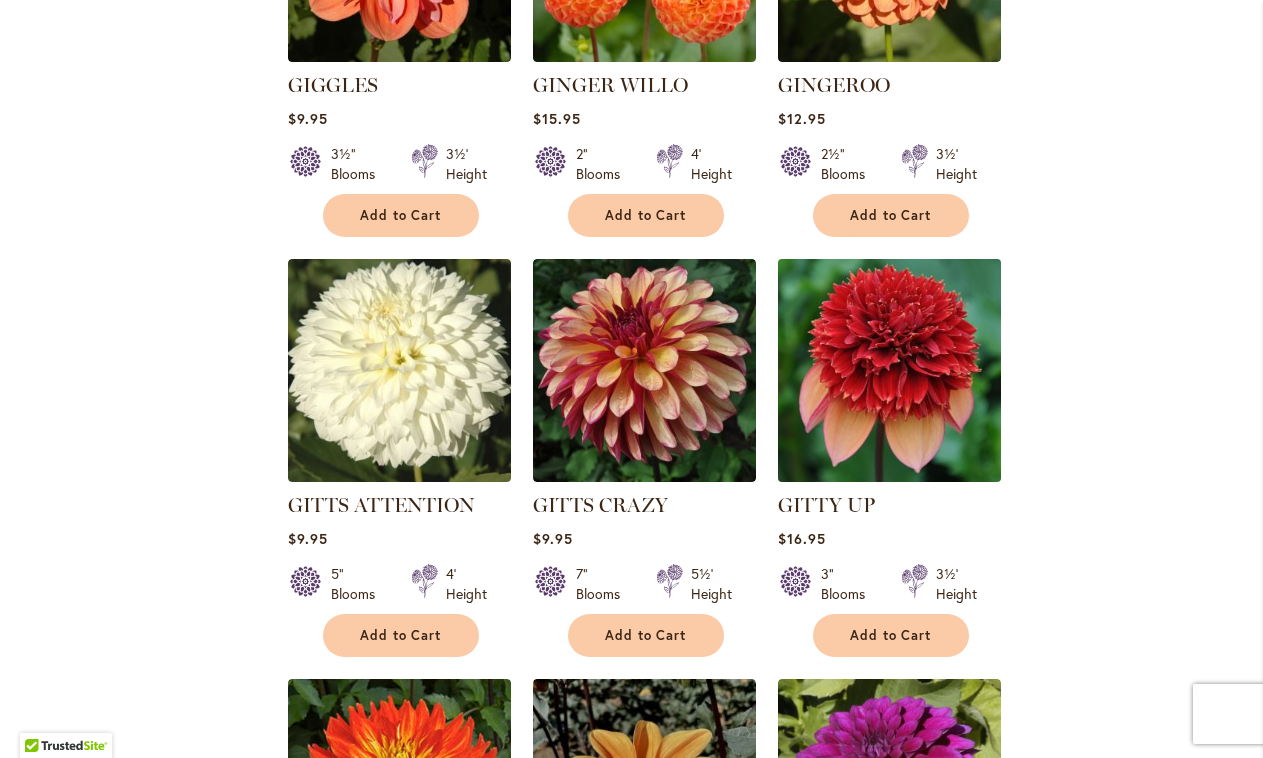 click at bounding box center [889, 370] 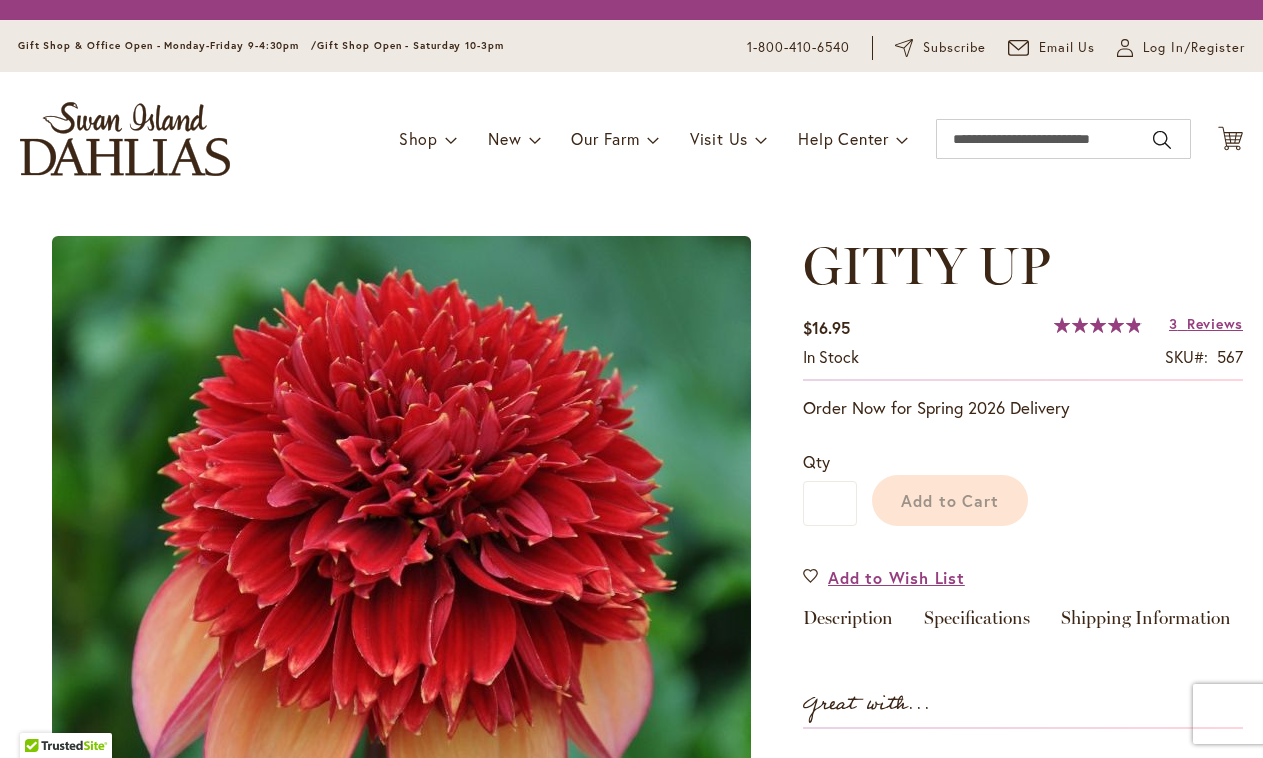 scroll, scrollTop: 0, scrollLeft: 0, axis: both 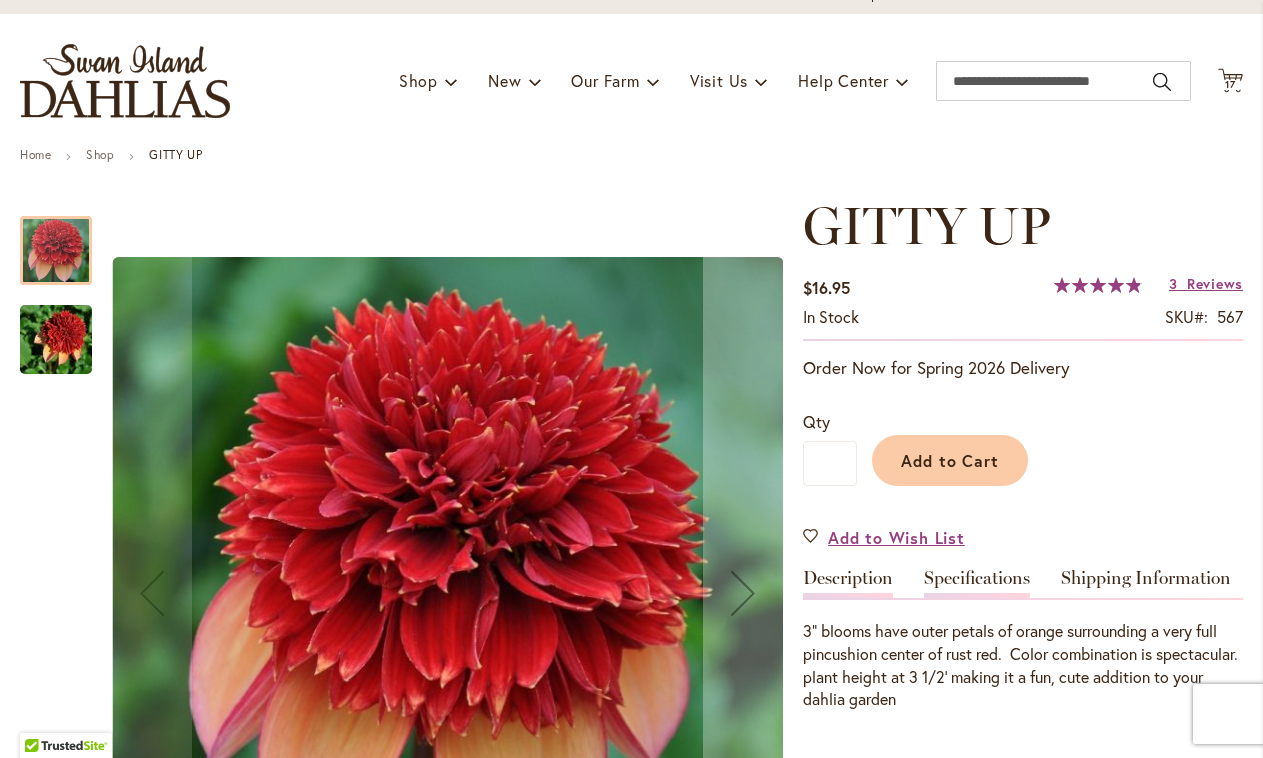click on "Specifications" at bounding box center [977, 583] 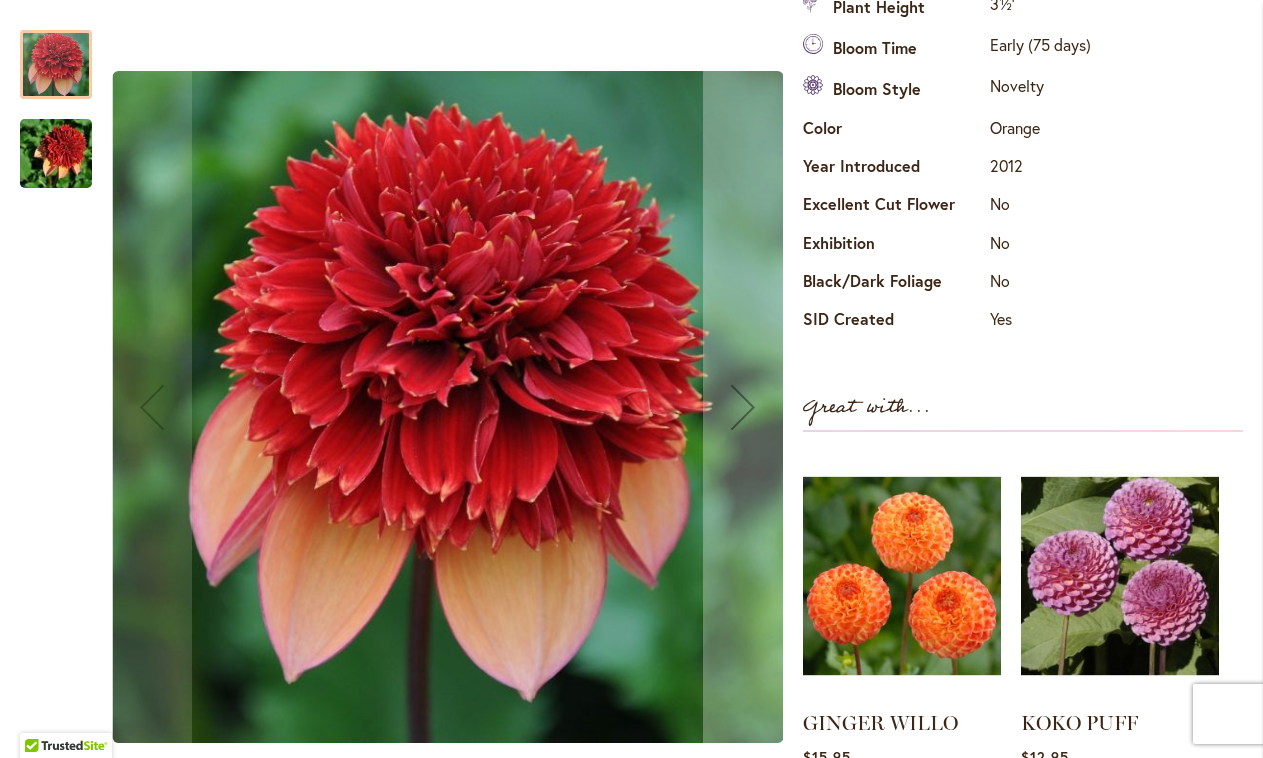 scroll, scrollTop: 769, scrollLeft: 0, axis: vertical 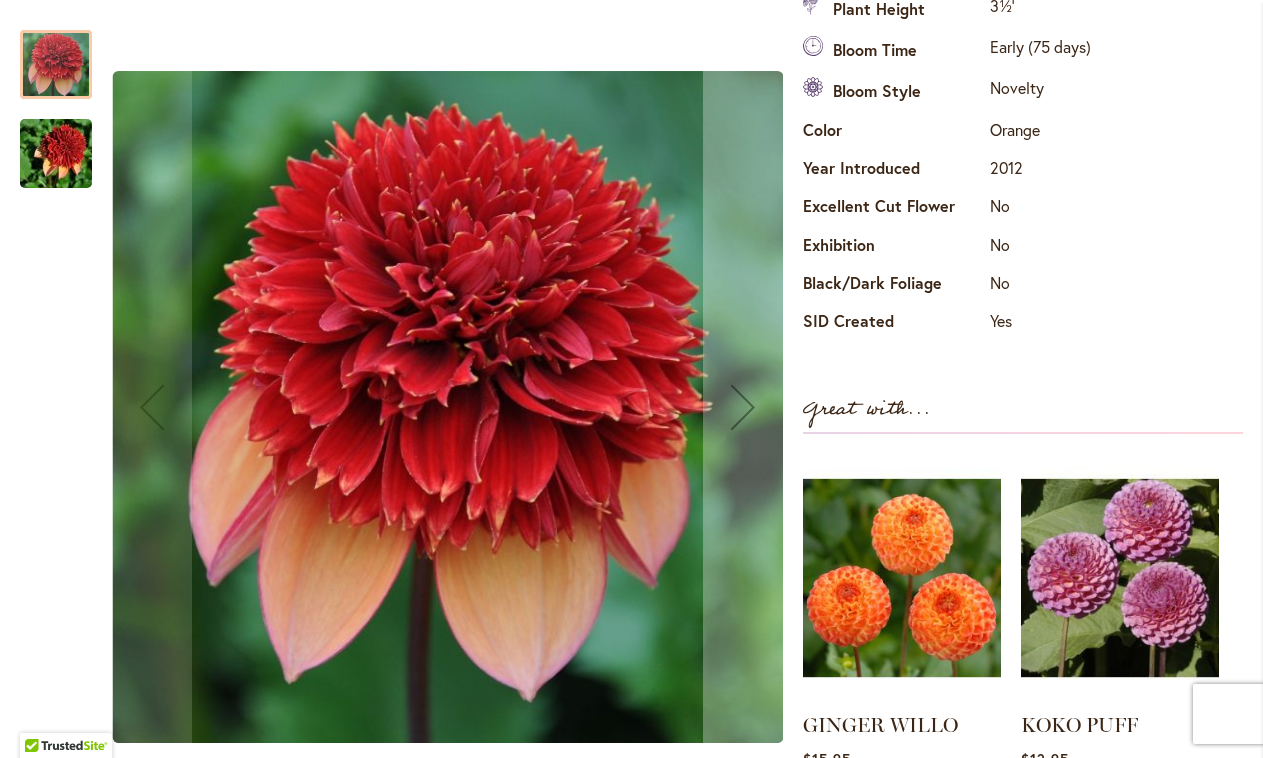 click at bounding box center (56, 154) 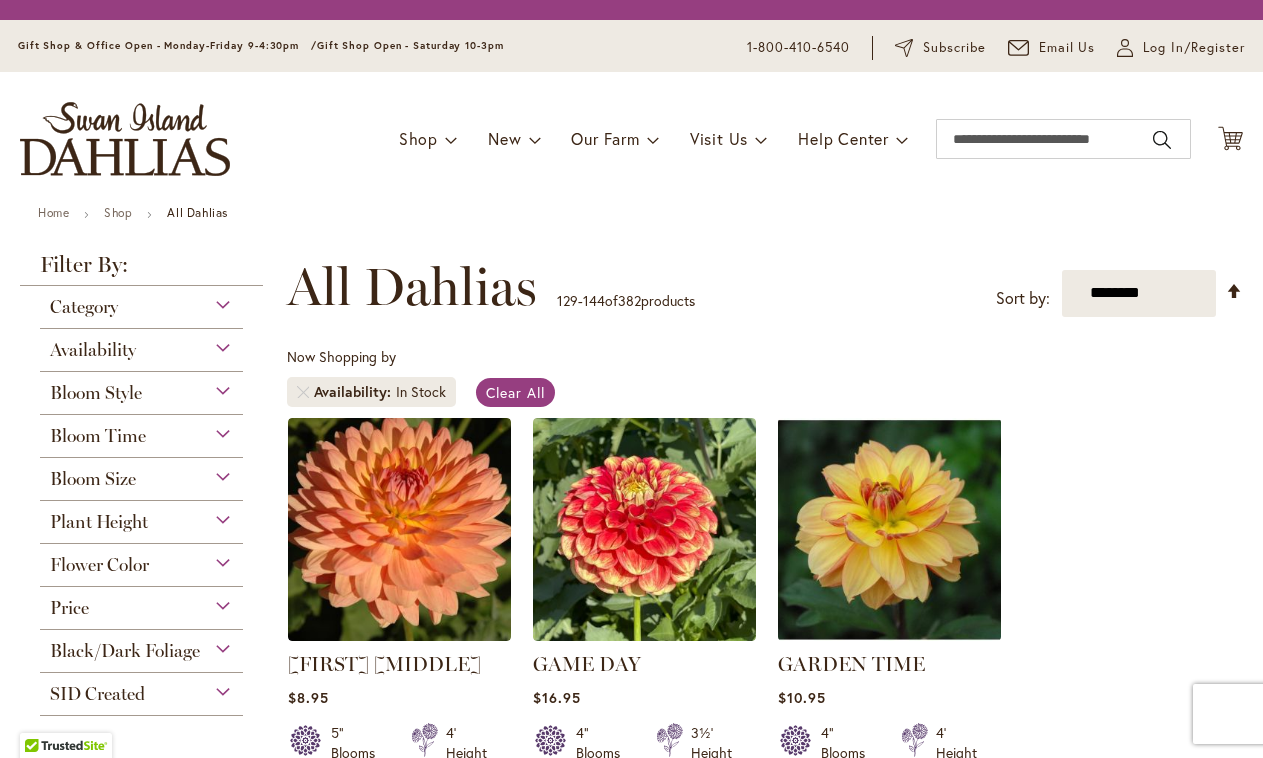 scroll, scrollTop: 0, scrollLeft: 0, axis: both 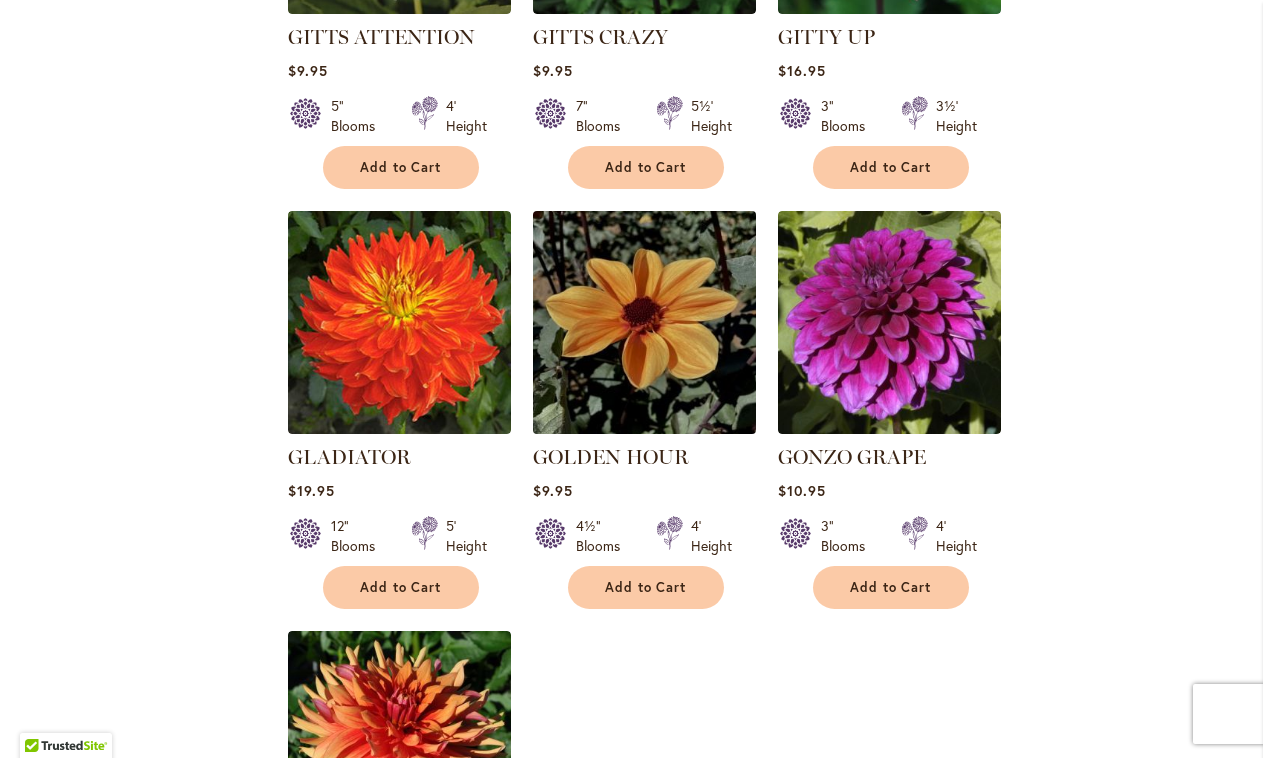 click at bounding box center (644, 322) 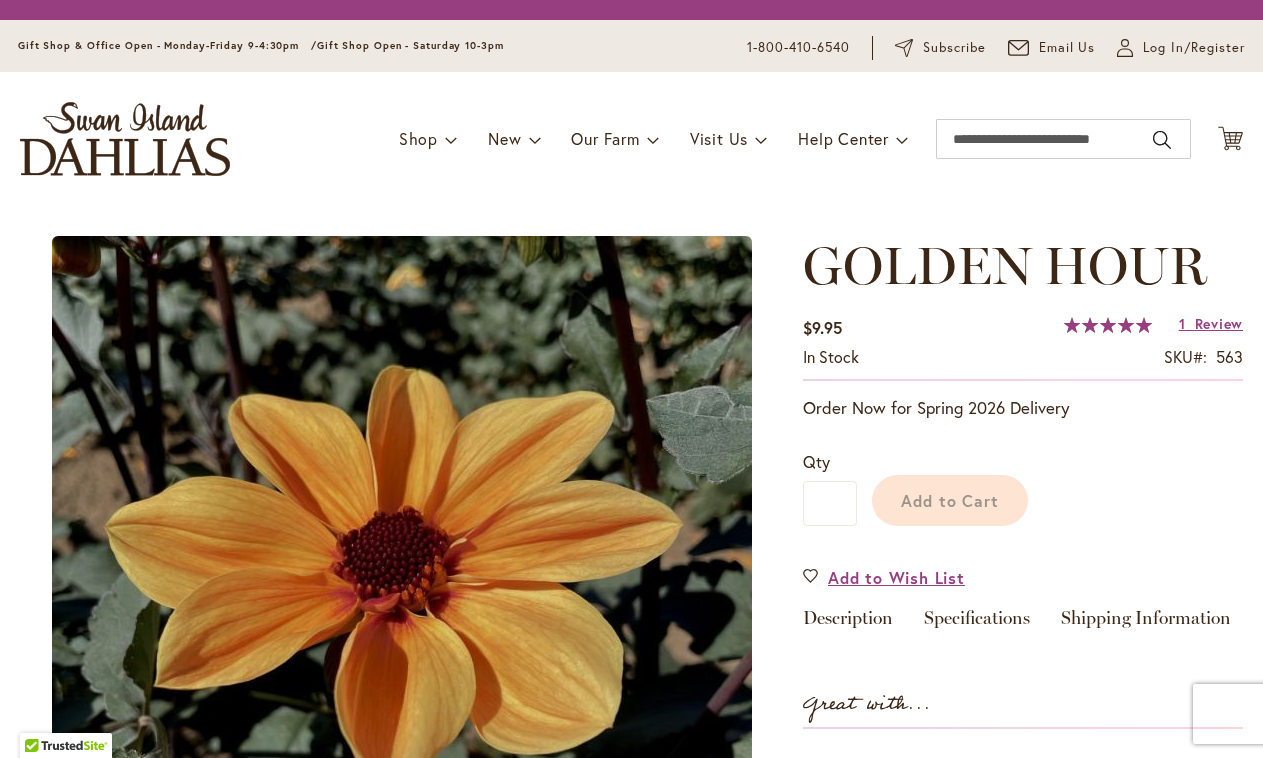 scroll, scrollTop: 0, scrollLeft: 0, axis: both 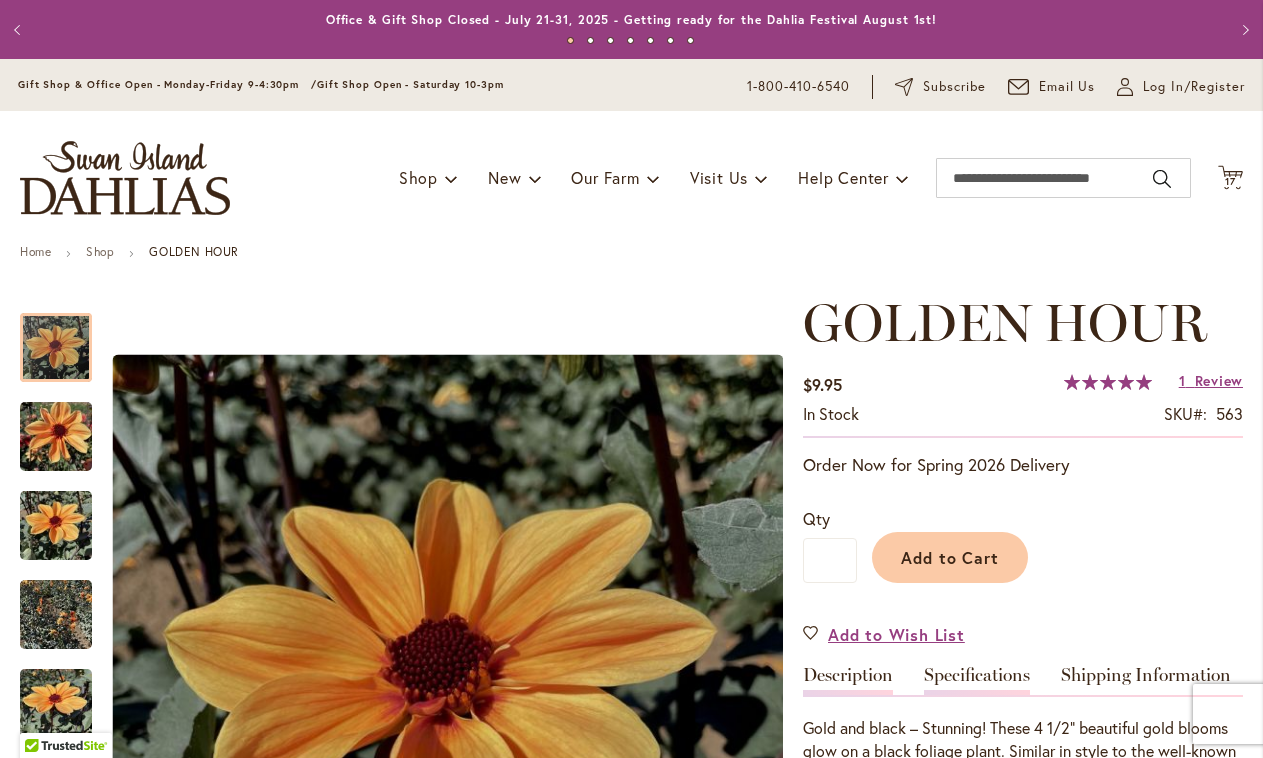 click on "Specifications" at bounding box center [977, 680] 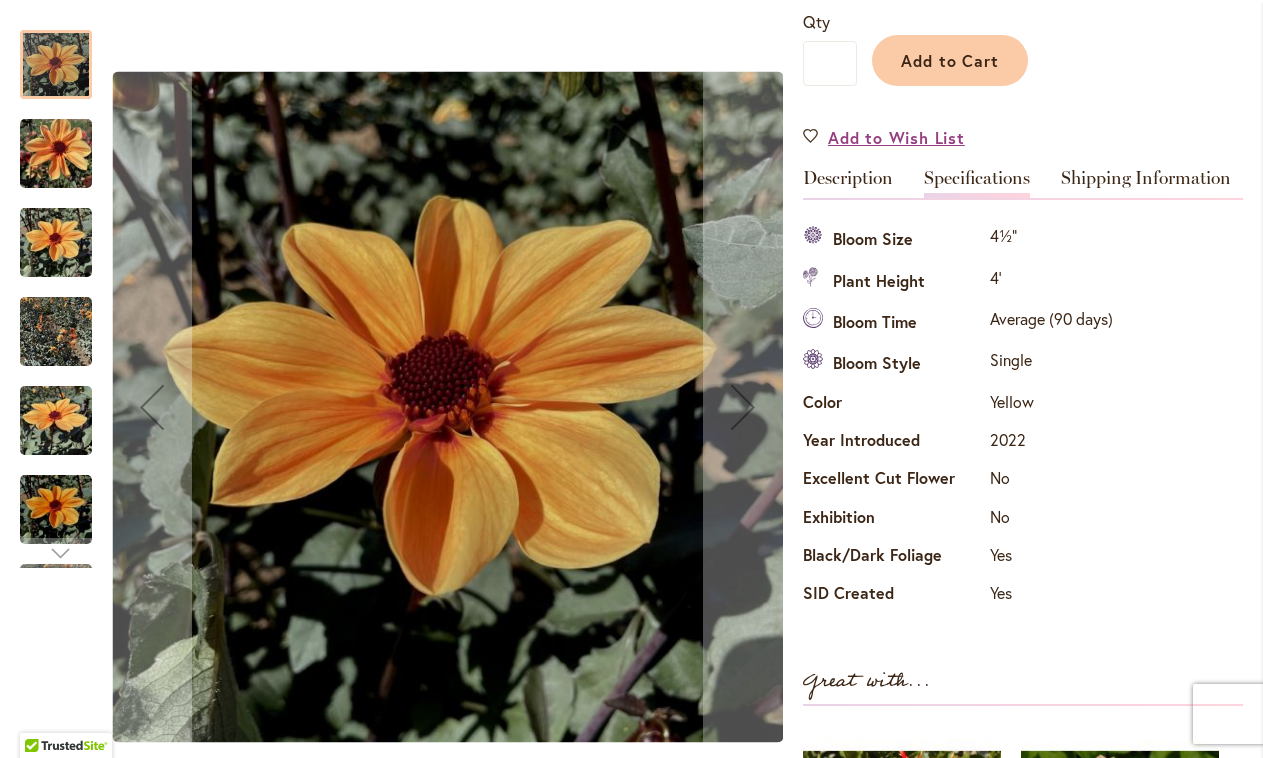 scroll, scrollTop: 194, scrollLeft: 0, axis: vertical 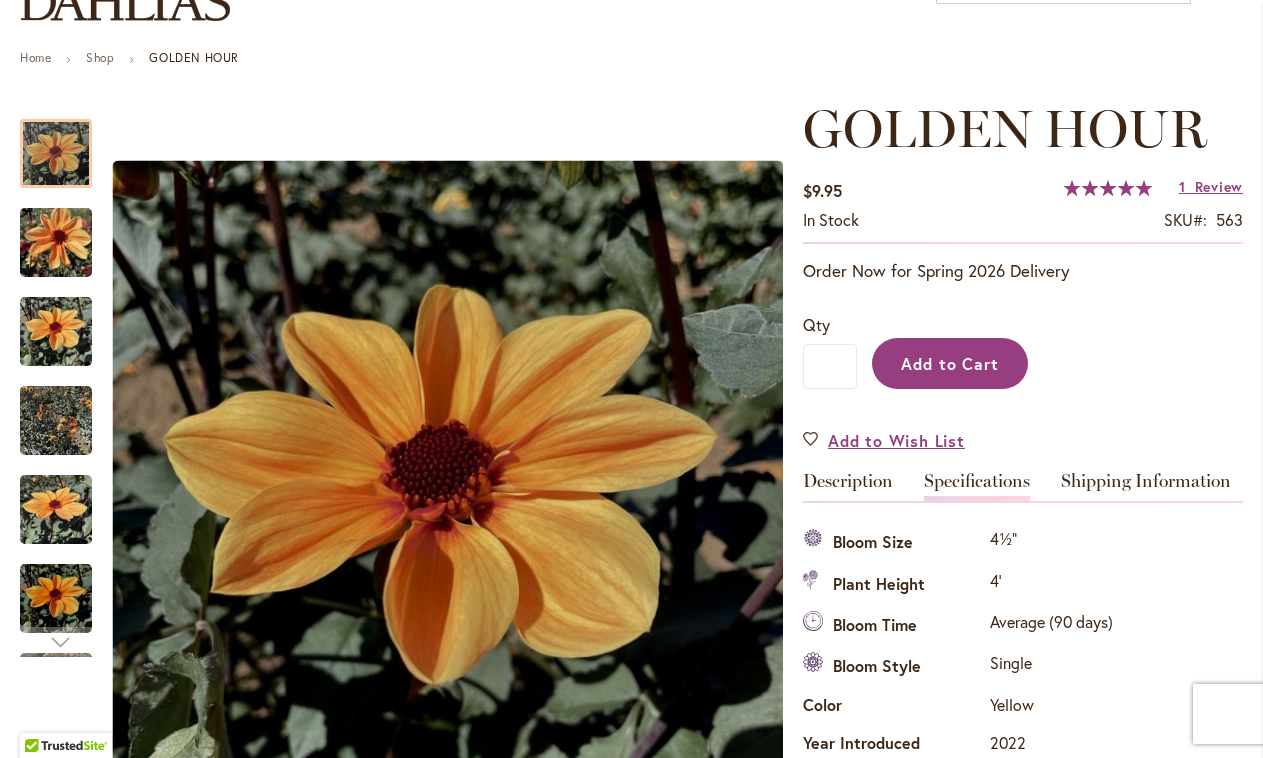 click on "Add to Cart" at bounding box center [950, 363] 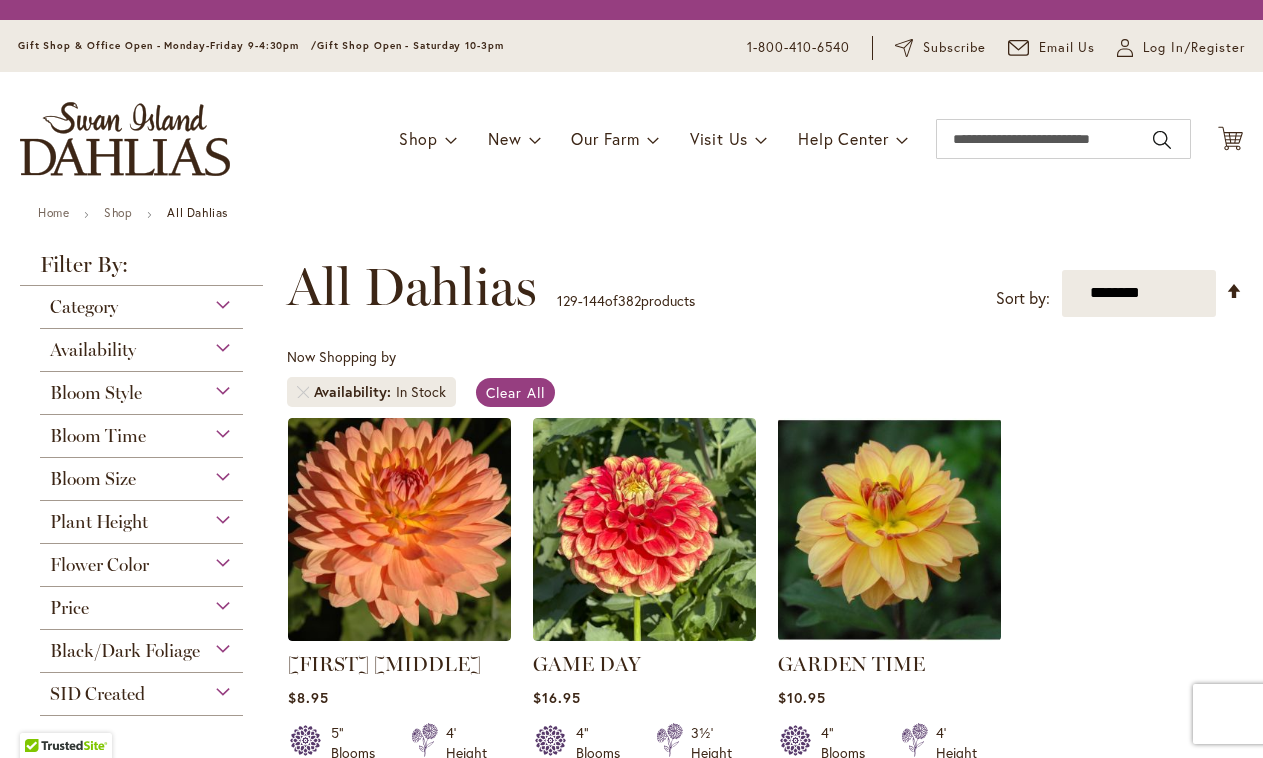scroll, scrollTop: 0, scrollLeft: 0, axis: both 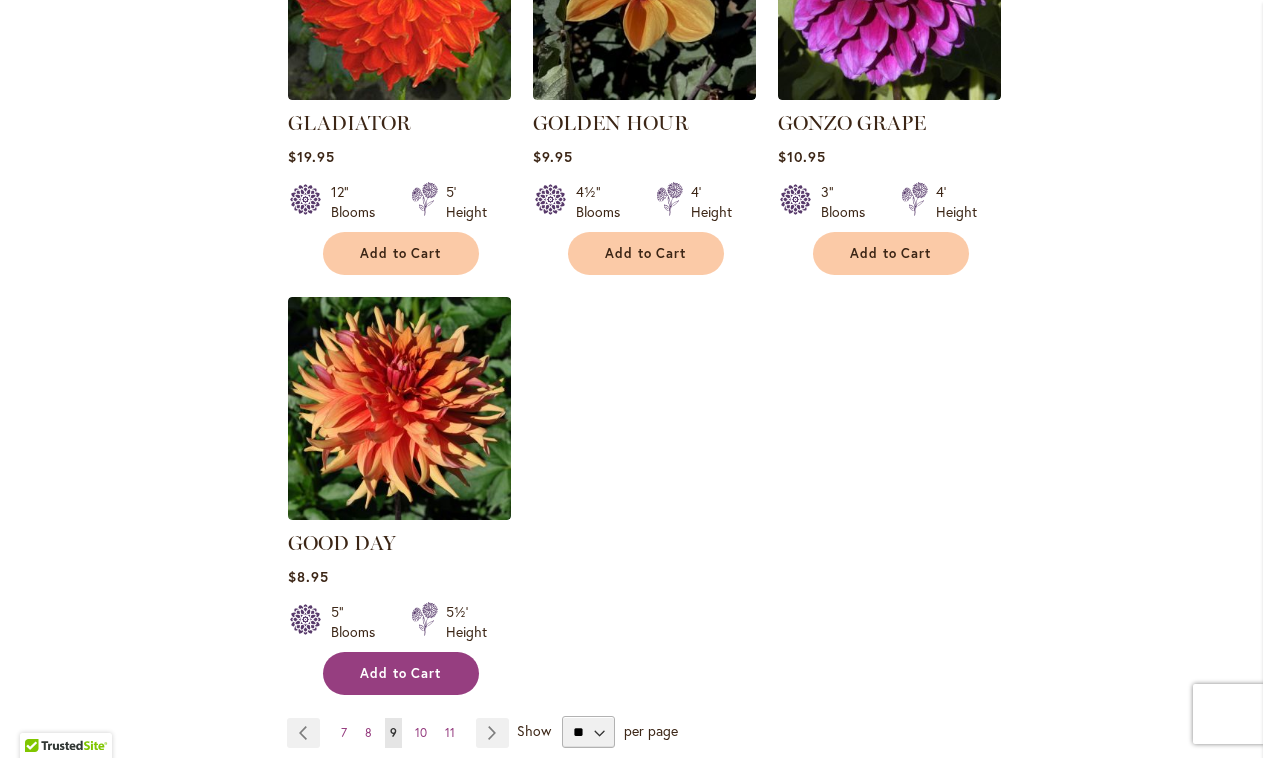 click on "Add to Cart" at bounding box center [401, 673] 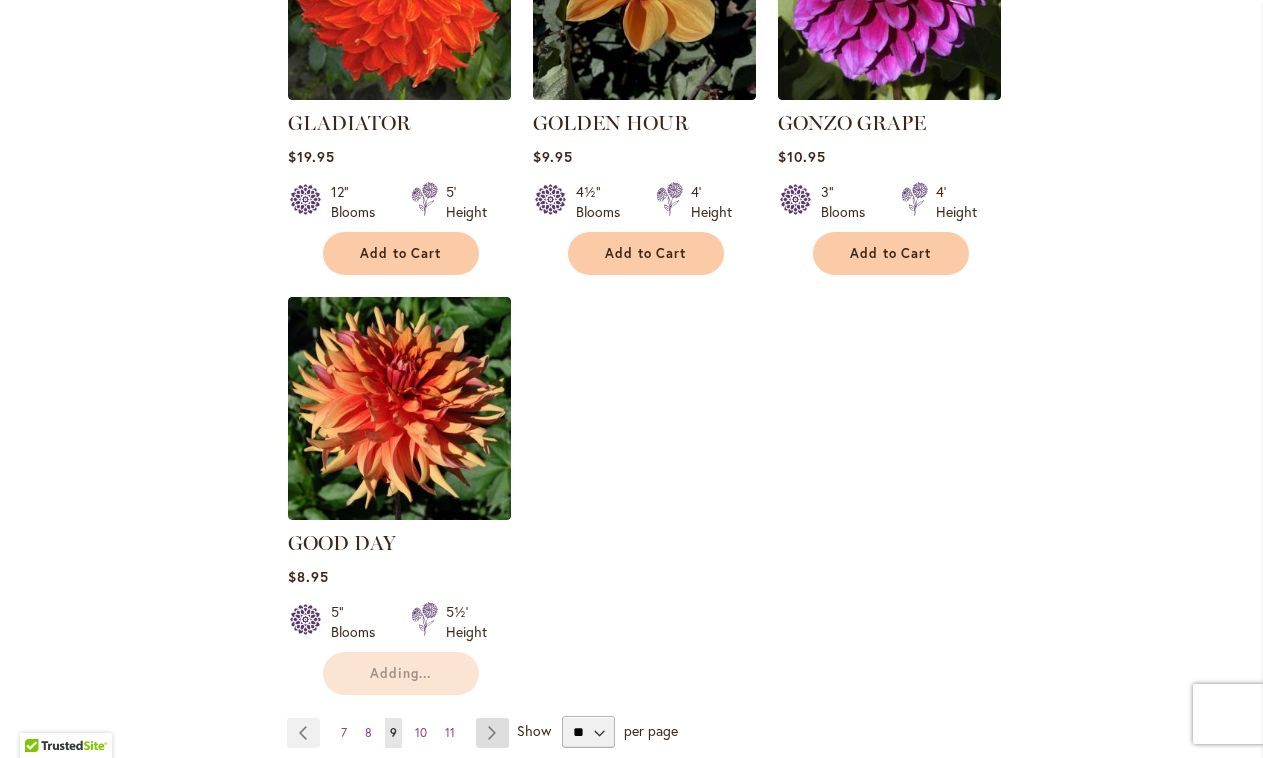 click on "Page
Next" at bounding box center [492, 733] 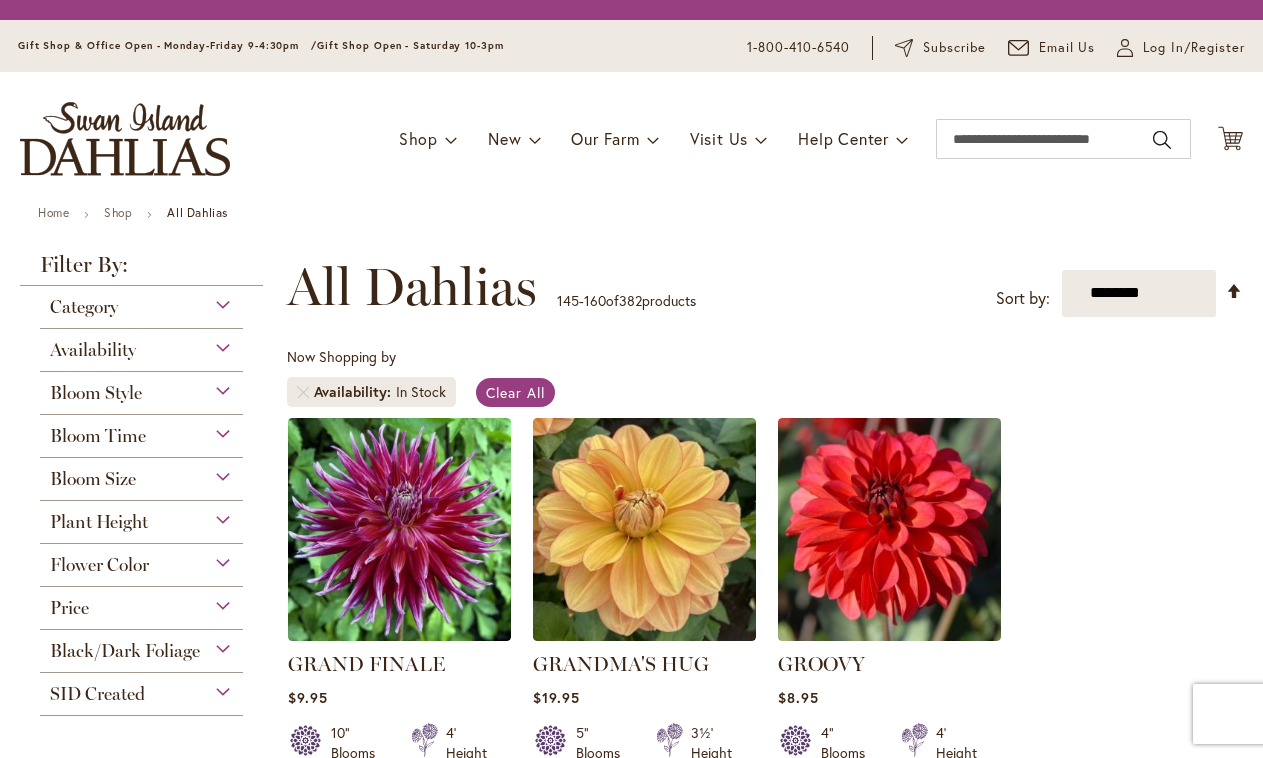 scroll, scrollTop: 0, scrollLeft: 0, axis: both 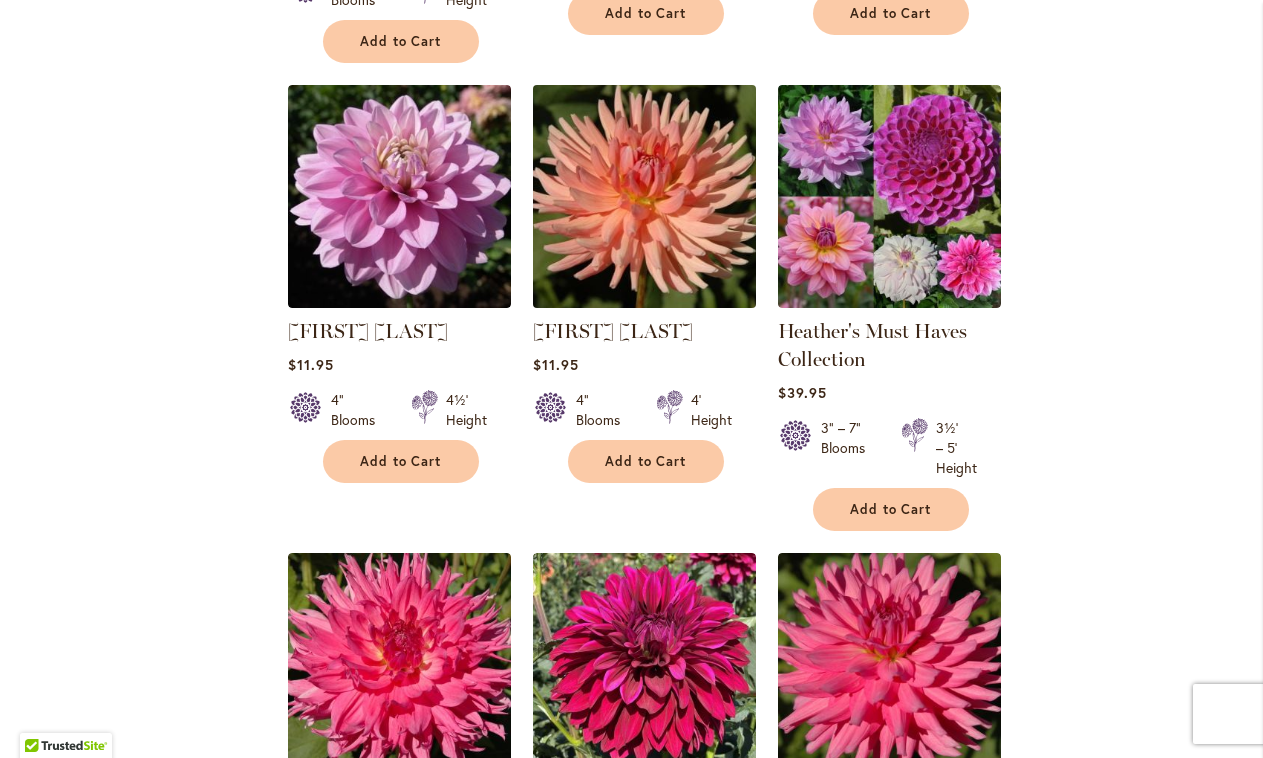 click at bounding box center [644, 196] 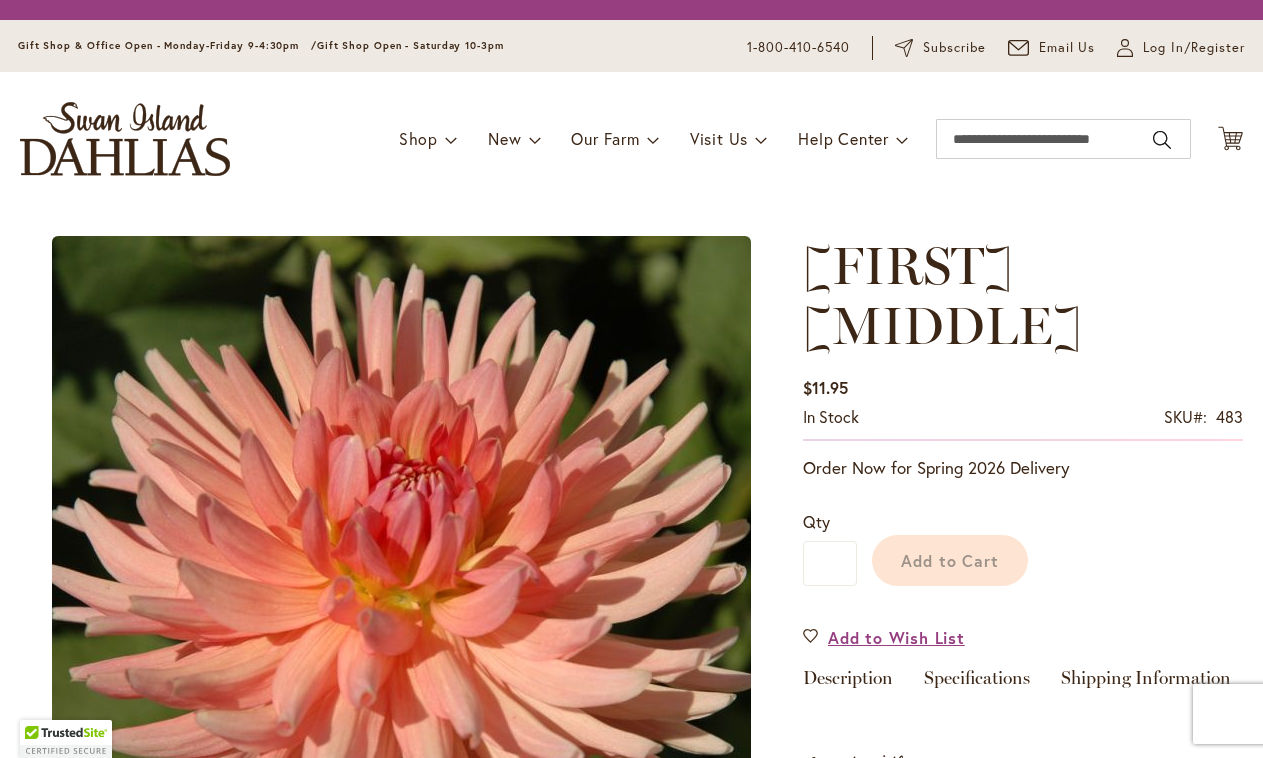 scroll, scrollTop: 0, scrollLeft: 0, axis: both 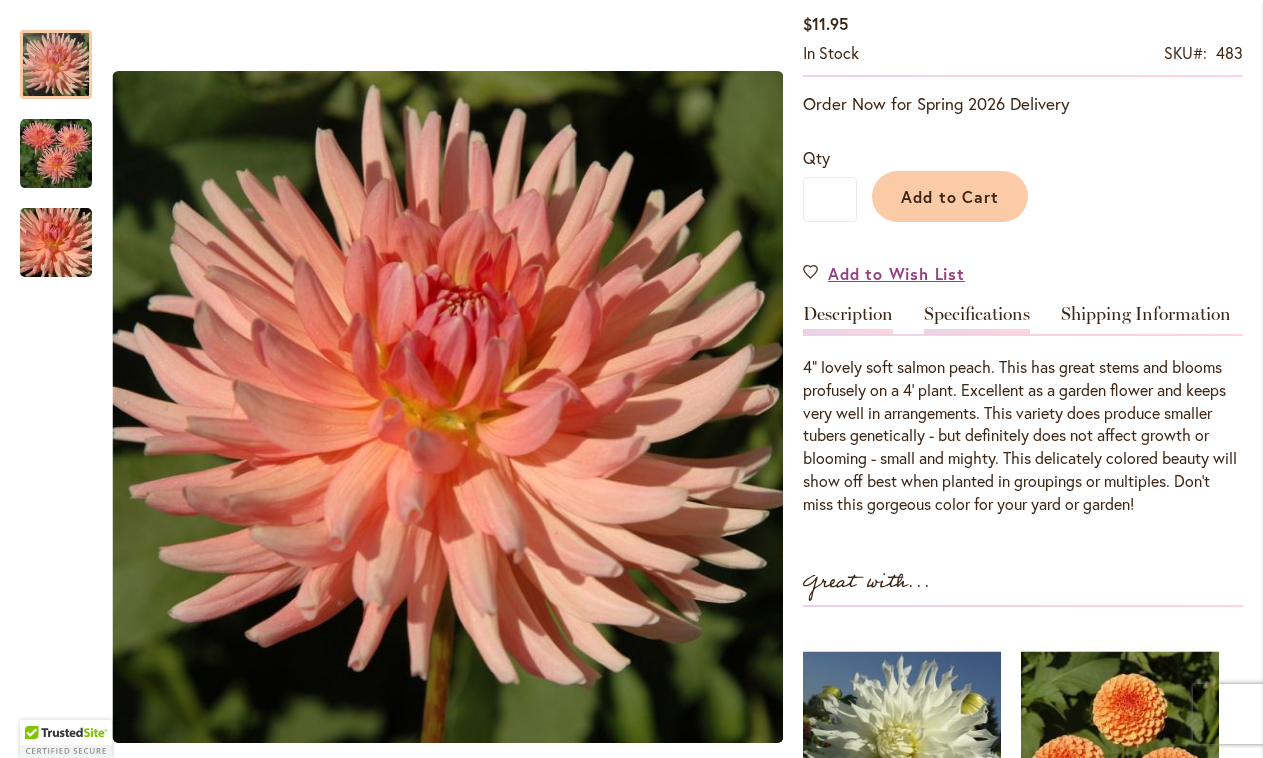 click on "Specifications" at bounding box center (977, 319) 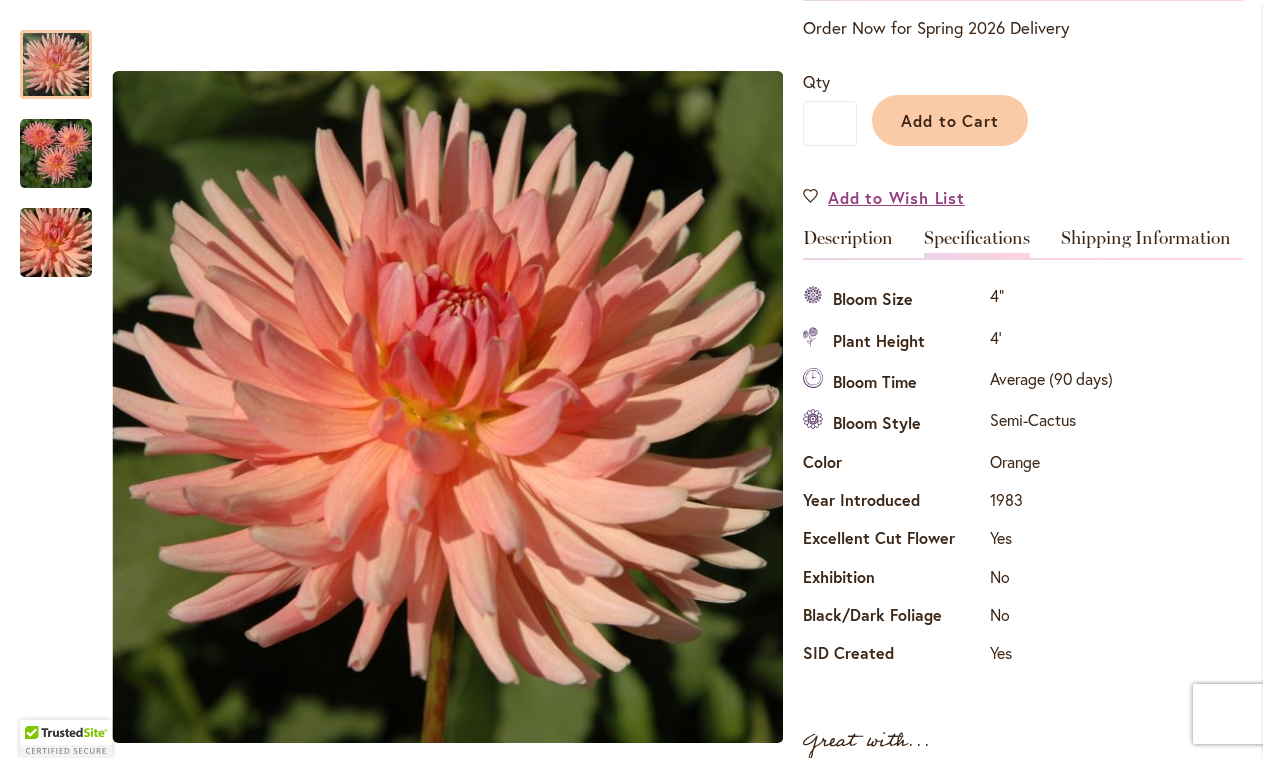 scroll, scrollTop: 498, scrollLeft: 0, axis: vertical 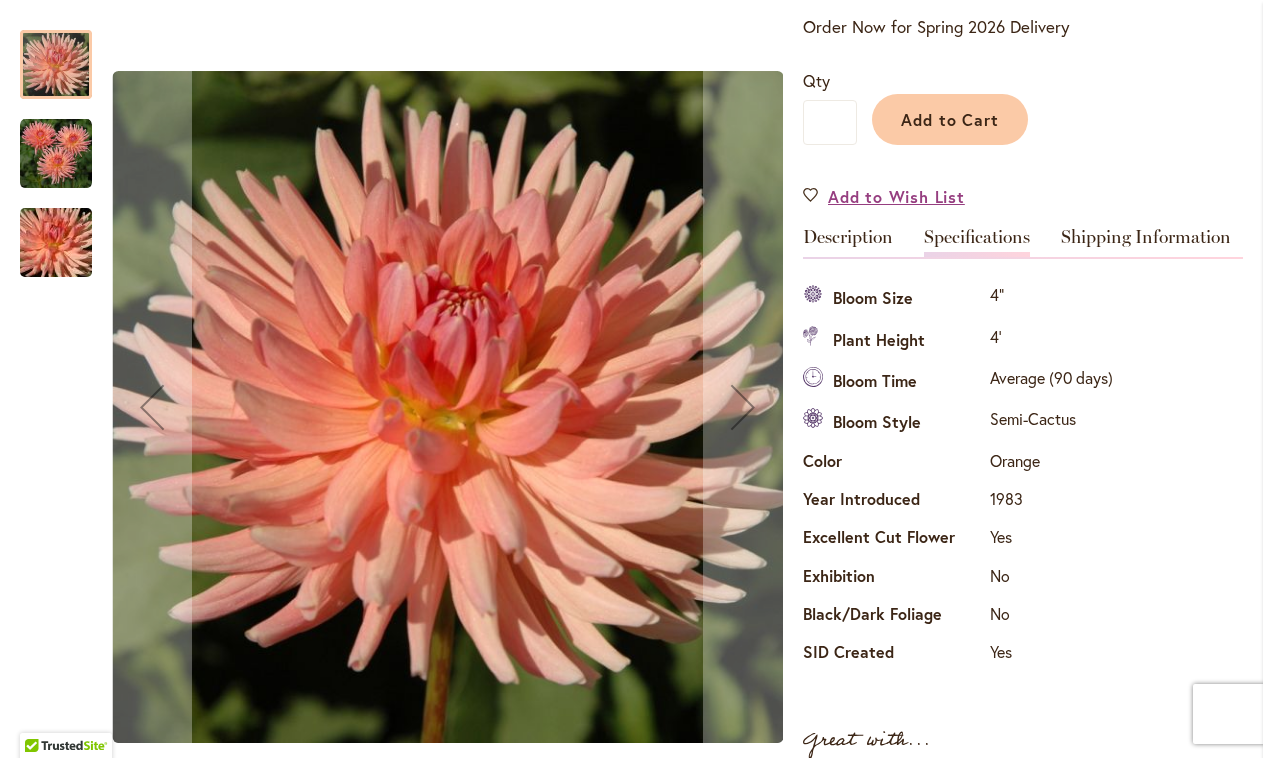 click at bounding box center (56, 154) 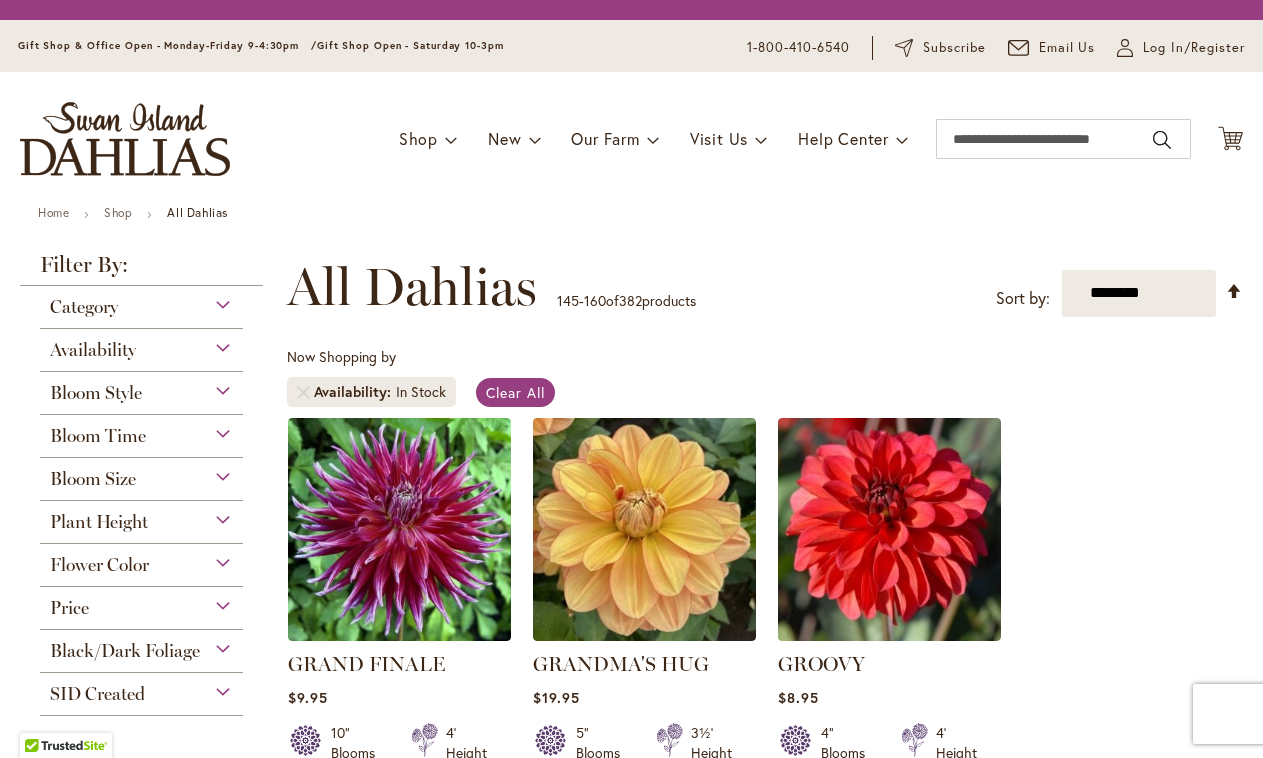 scroll, scrollTop: 0, scrollLeft: 0, axis: both 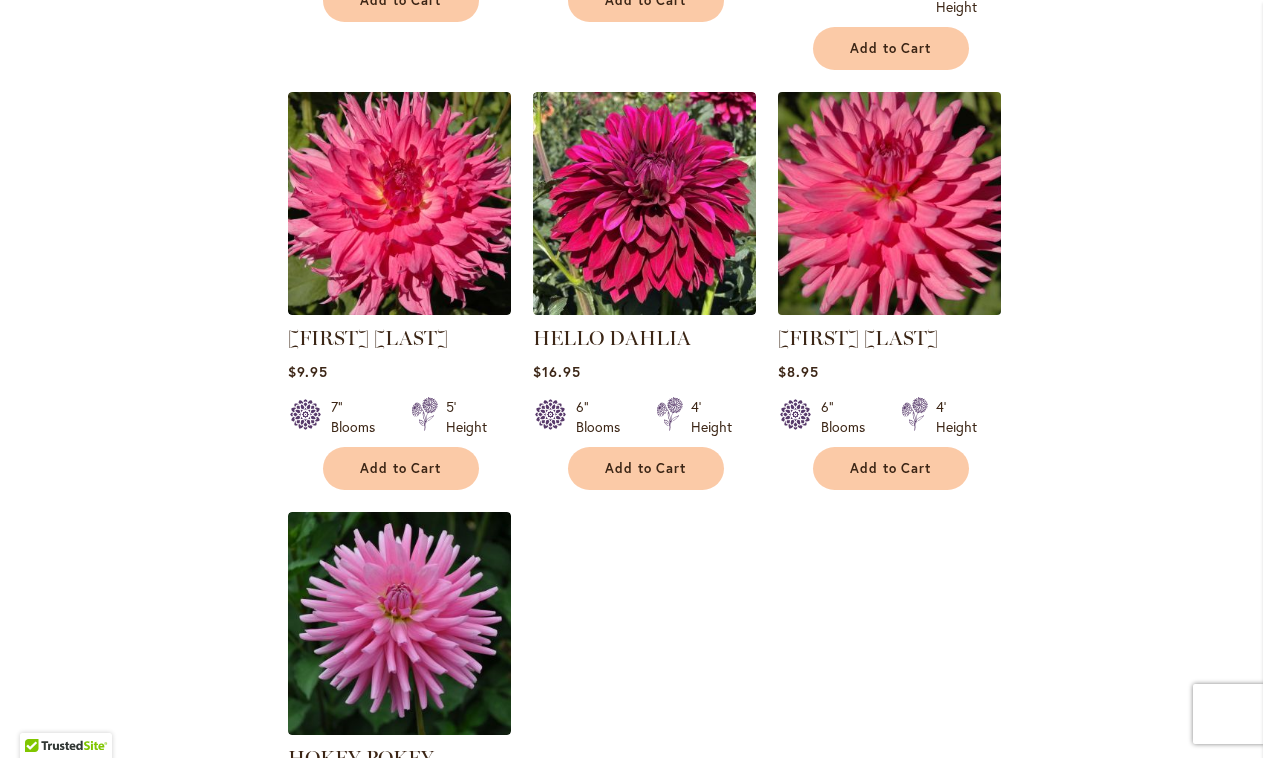 click at bounding box center [889, 203] 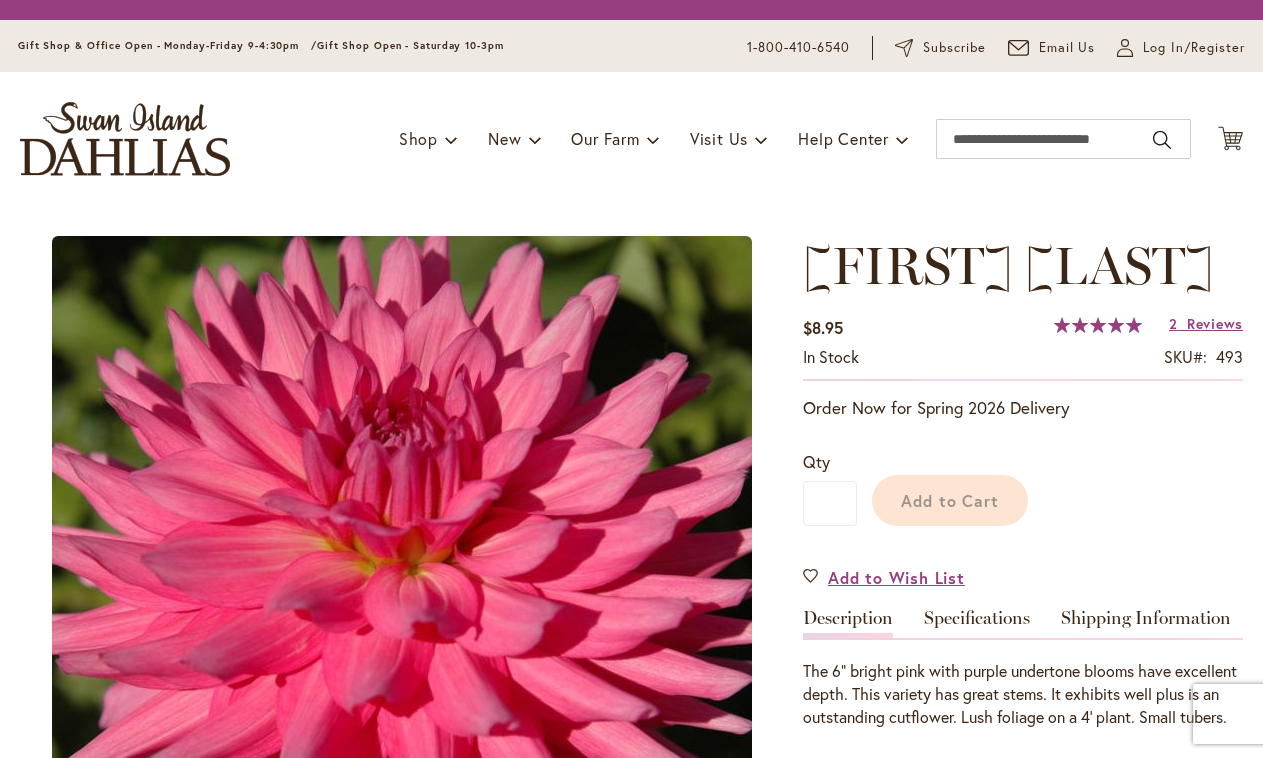 scroll, scrollTop: 0, scrollLeft: 0, axis: both 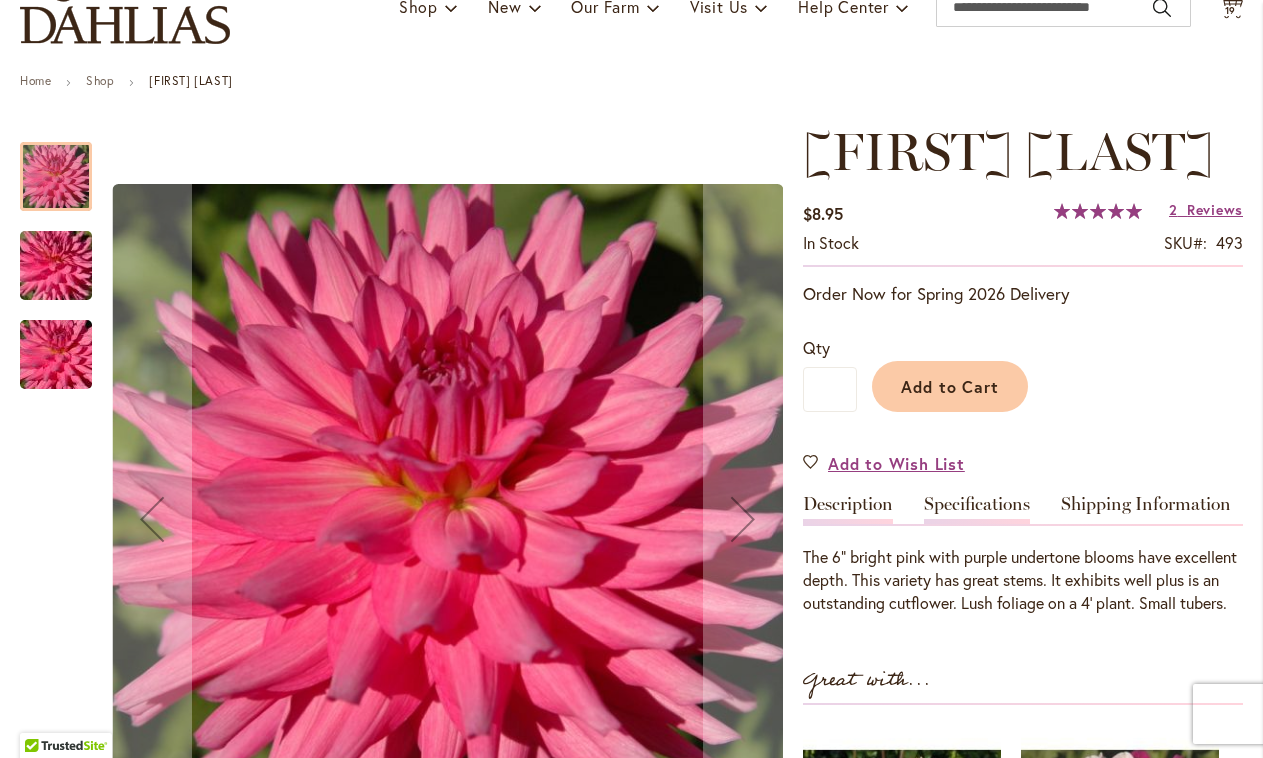 click on "Specifications" at bounding box center (977, 509) 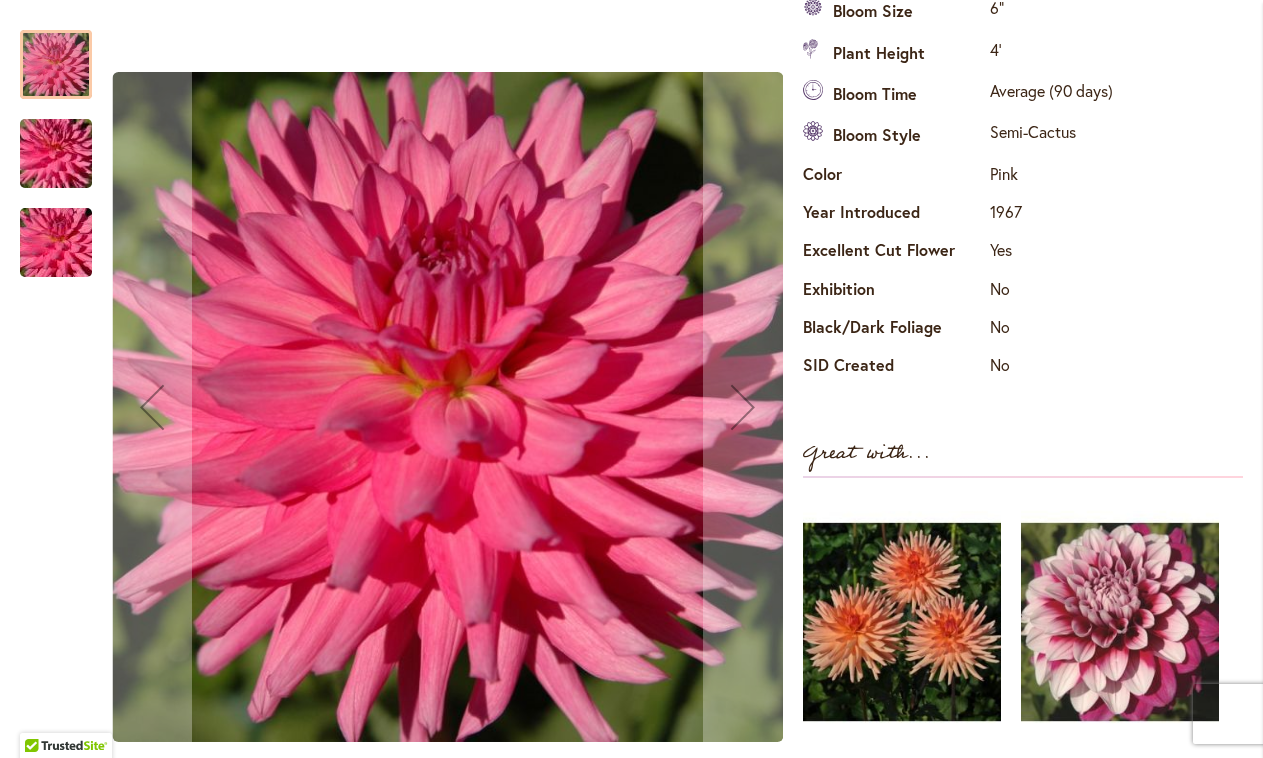 click at bounding box center (56, 154) 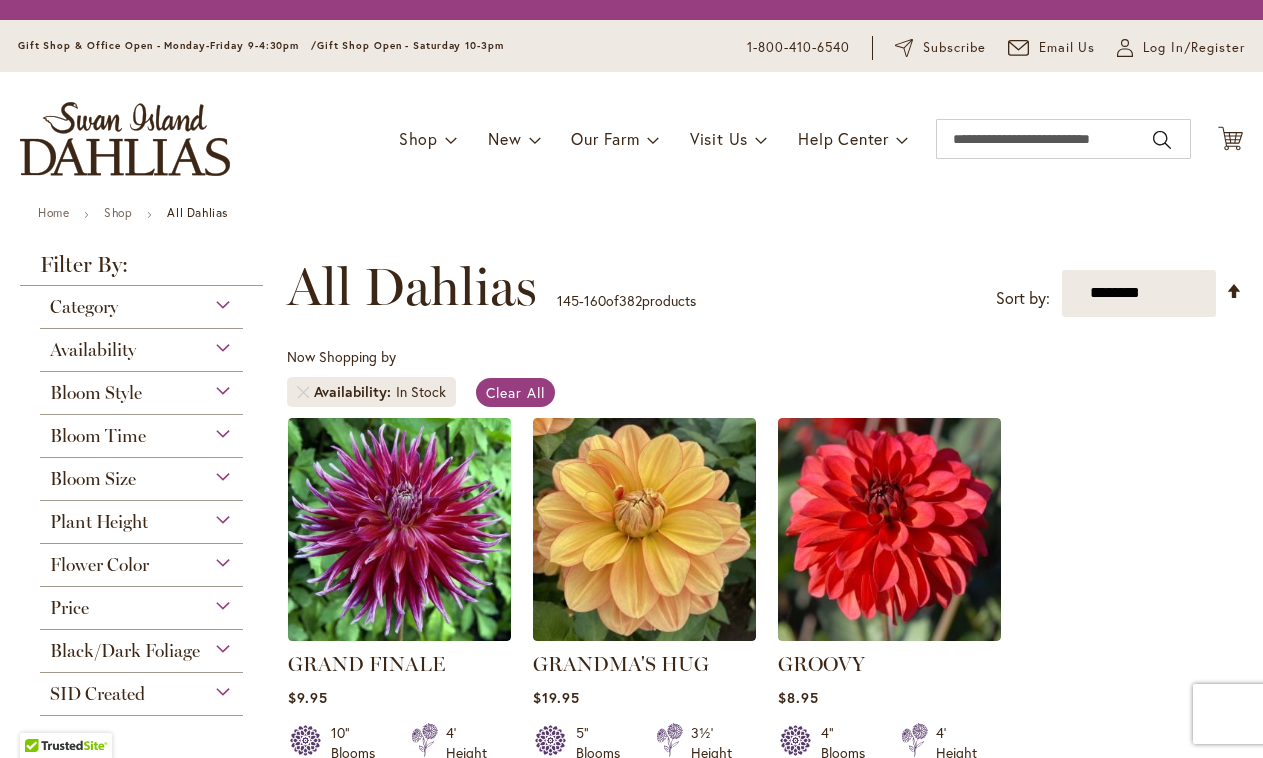 scroll, scrollTop: 0, scrollLeft: 0, axis: both 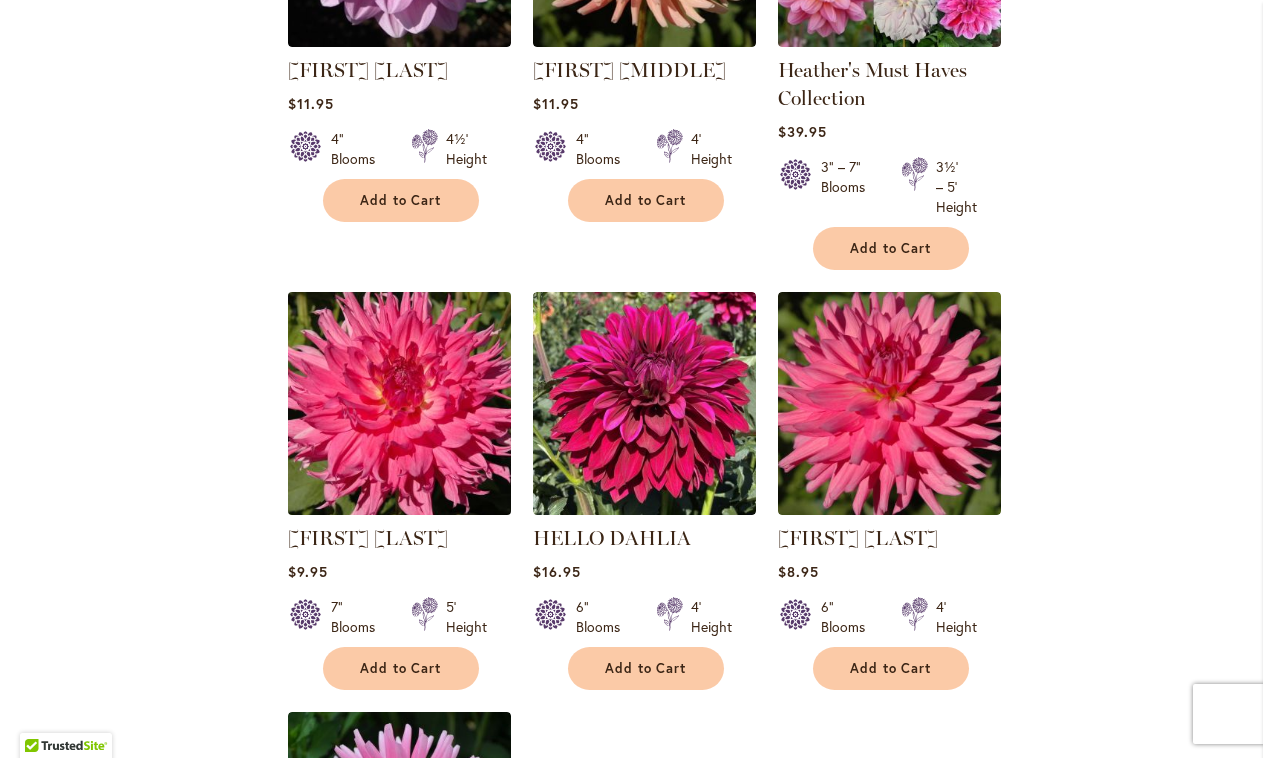 click at bounding box center [399, 403] 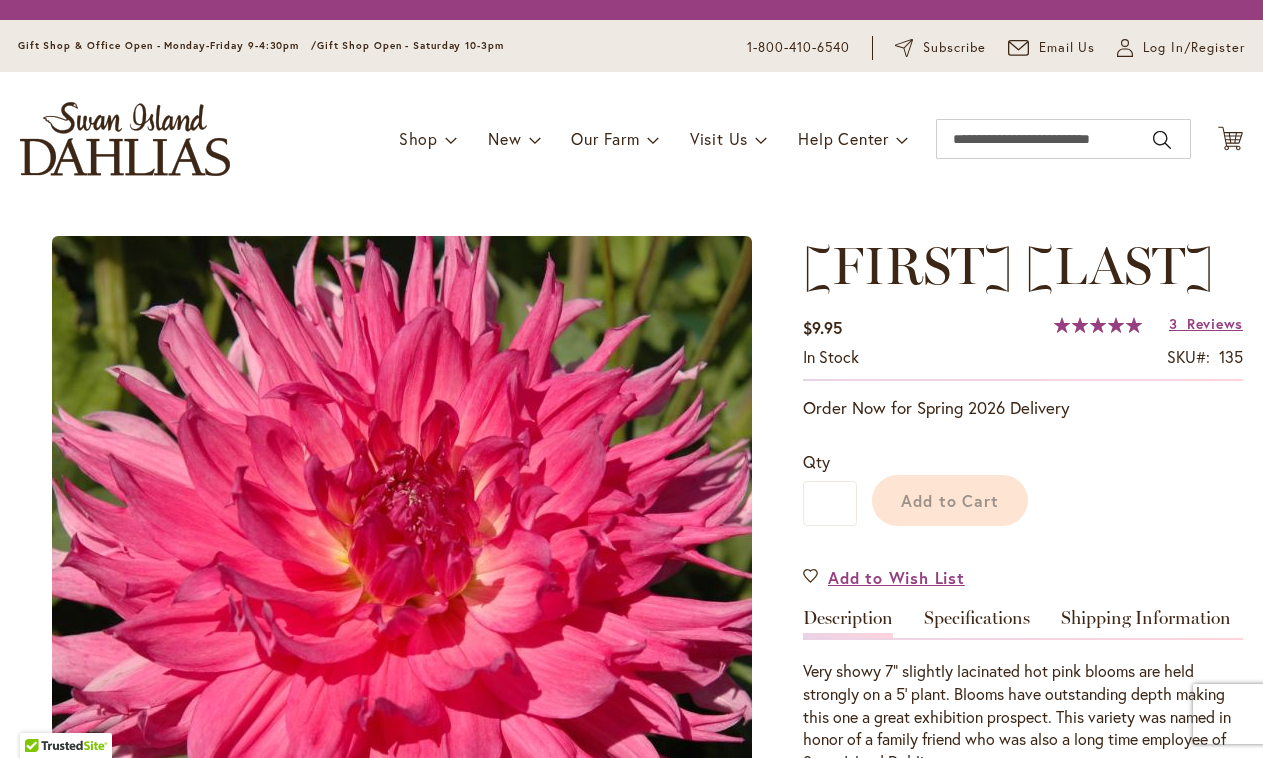scroll, scrollTop: 0, scrollLeft: 0, axis: both 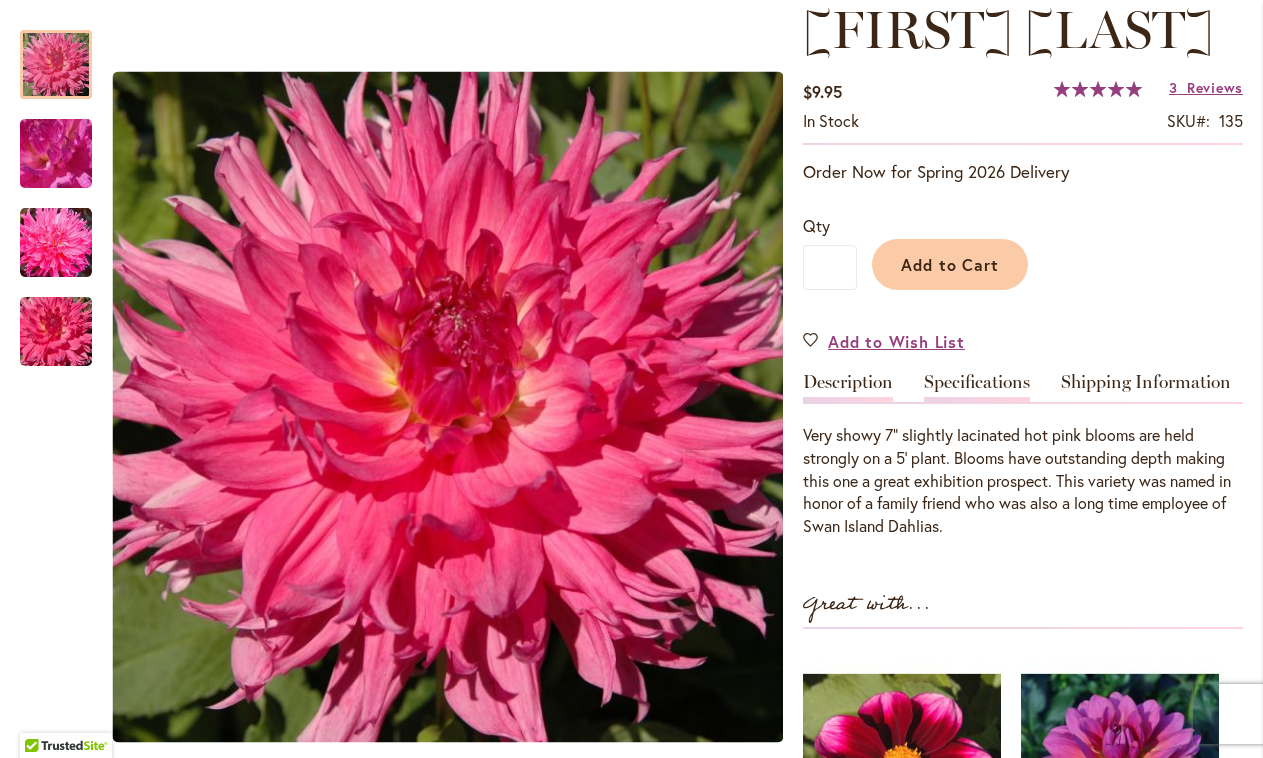 click on "Specifications" at bounding box center (977, 387) 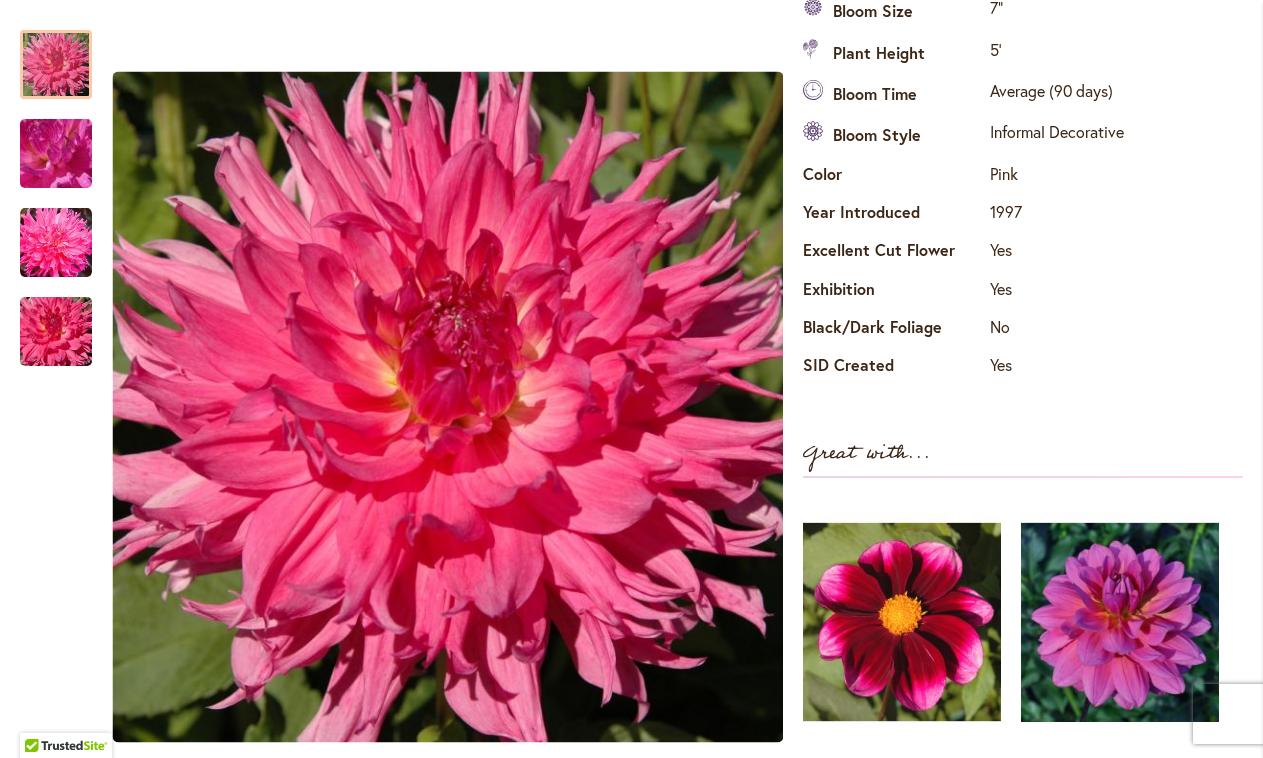 click on "Specifications" at bounding box center (977, -45) 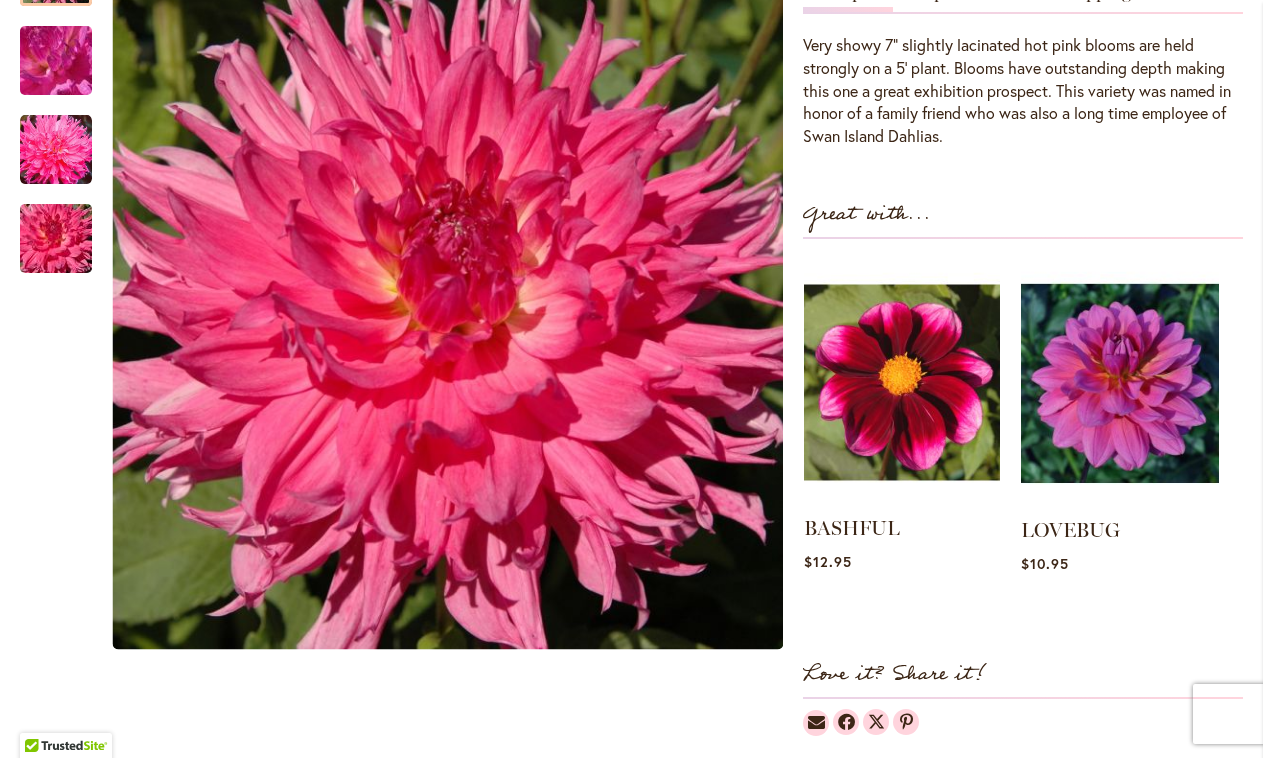 scroll, scrollTop: 681, scrollLeft: 0, axis: vertical 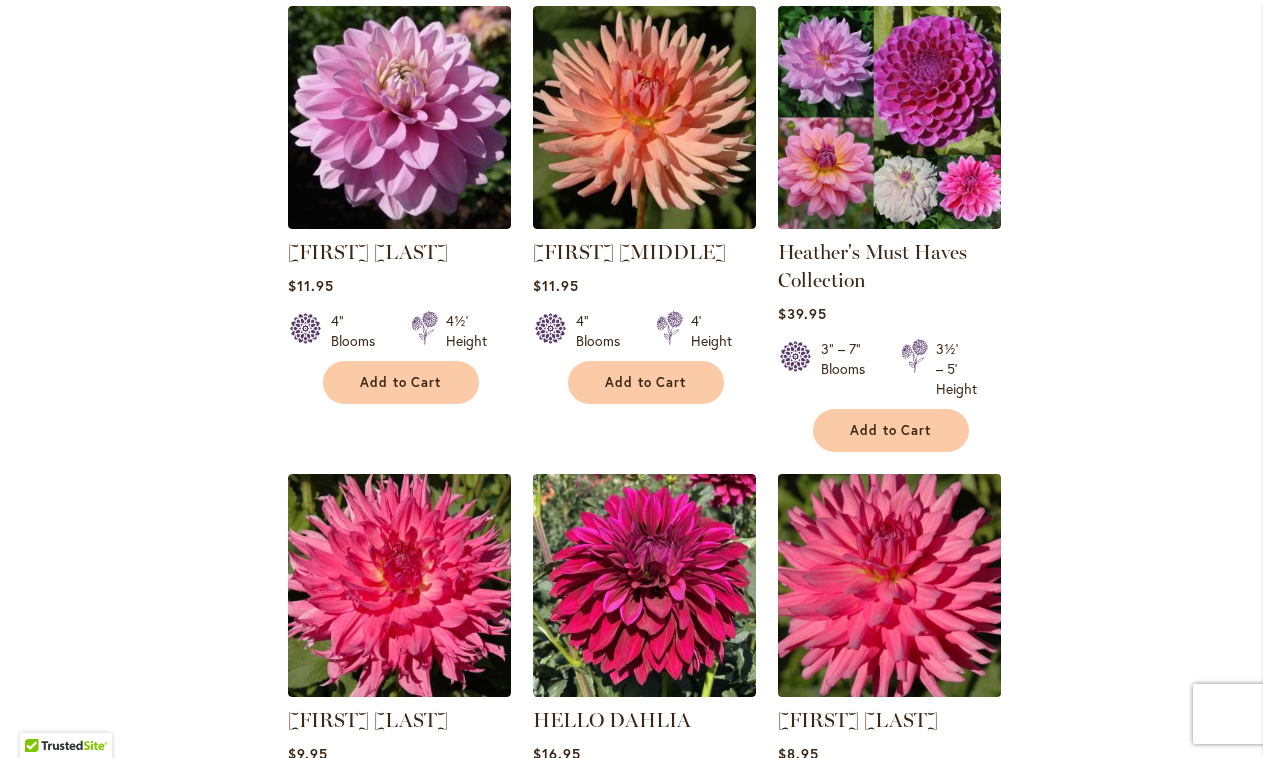 click at bounding box center [889, 585] 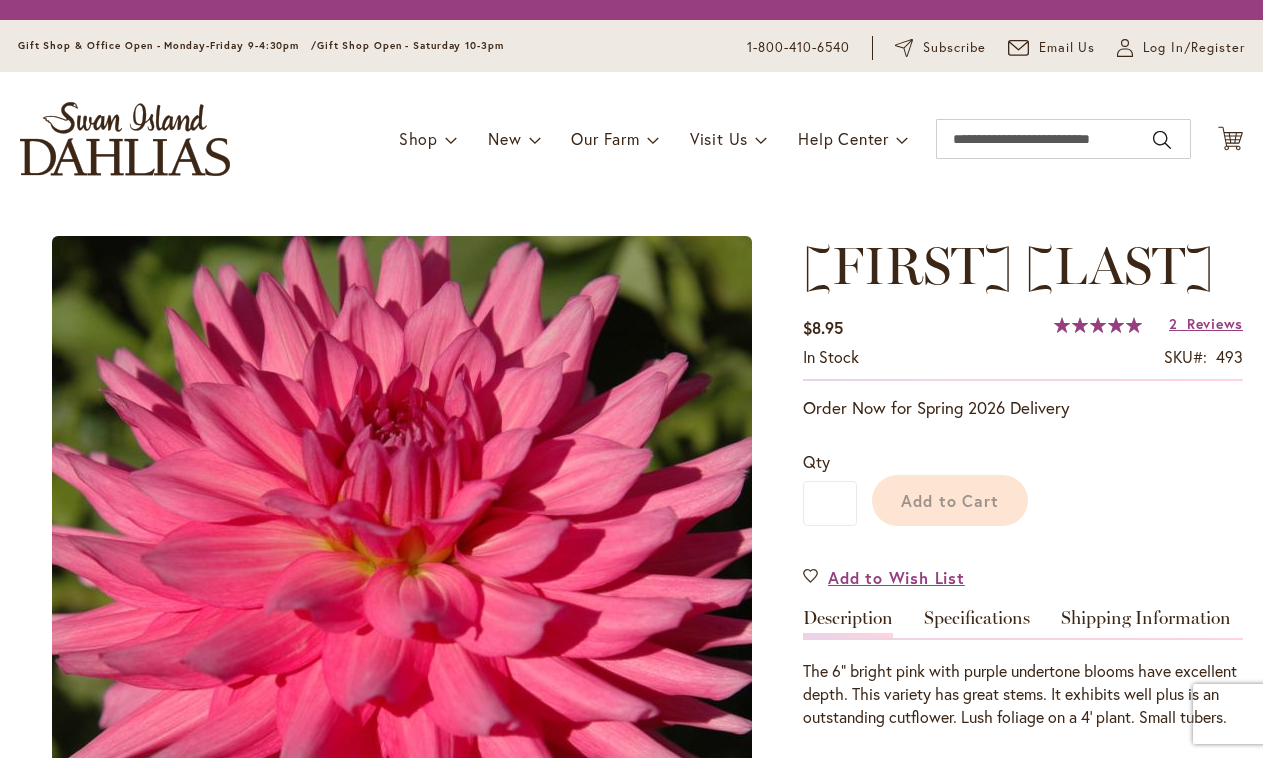 scroll, scrollTop: 0, scrollLeft: 0, axis: both 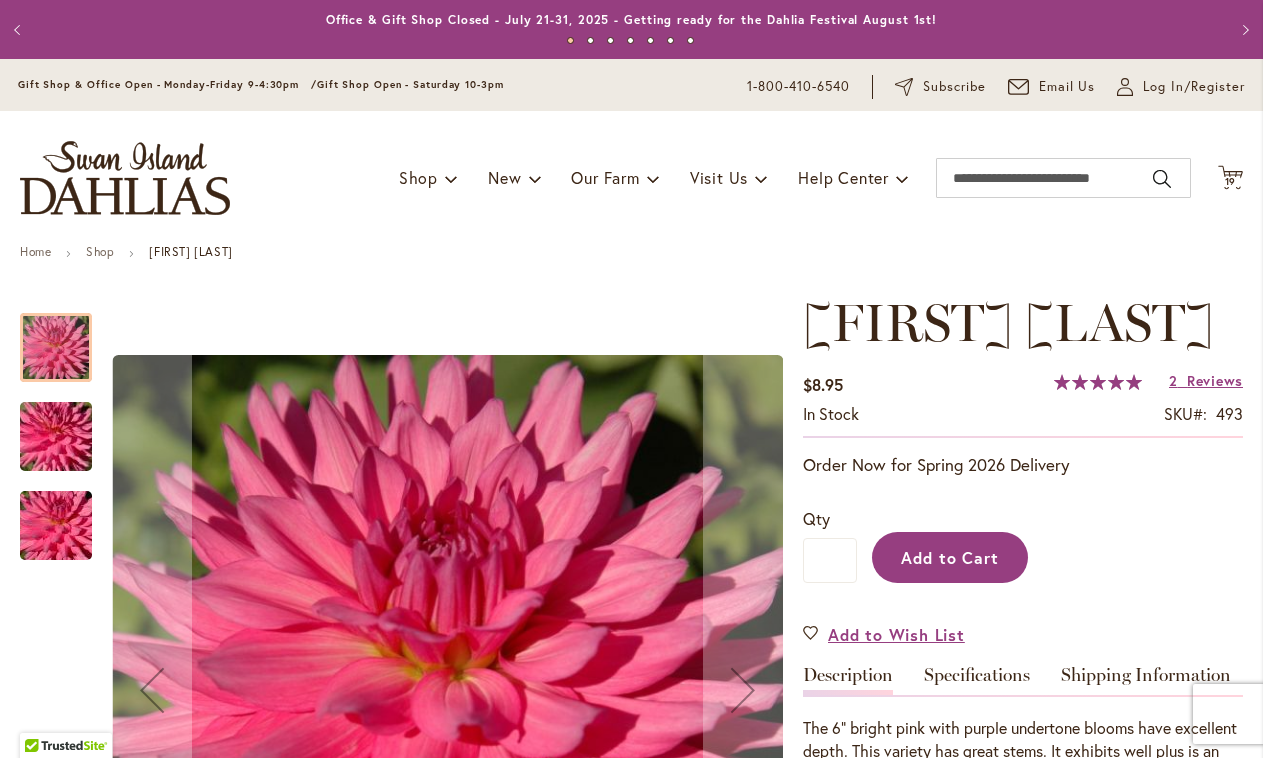 click on "Add to Cart" at bounding box center (950, 557) 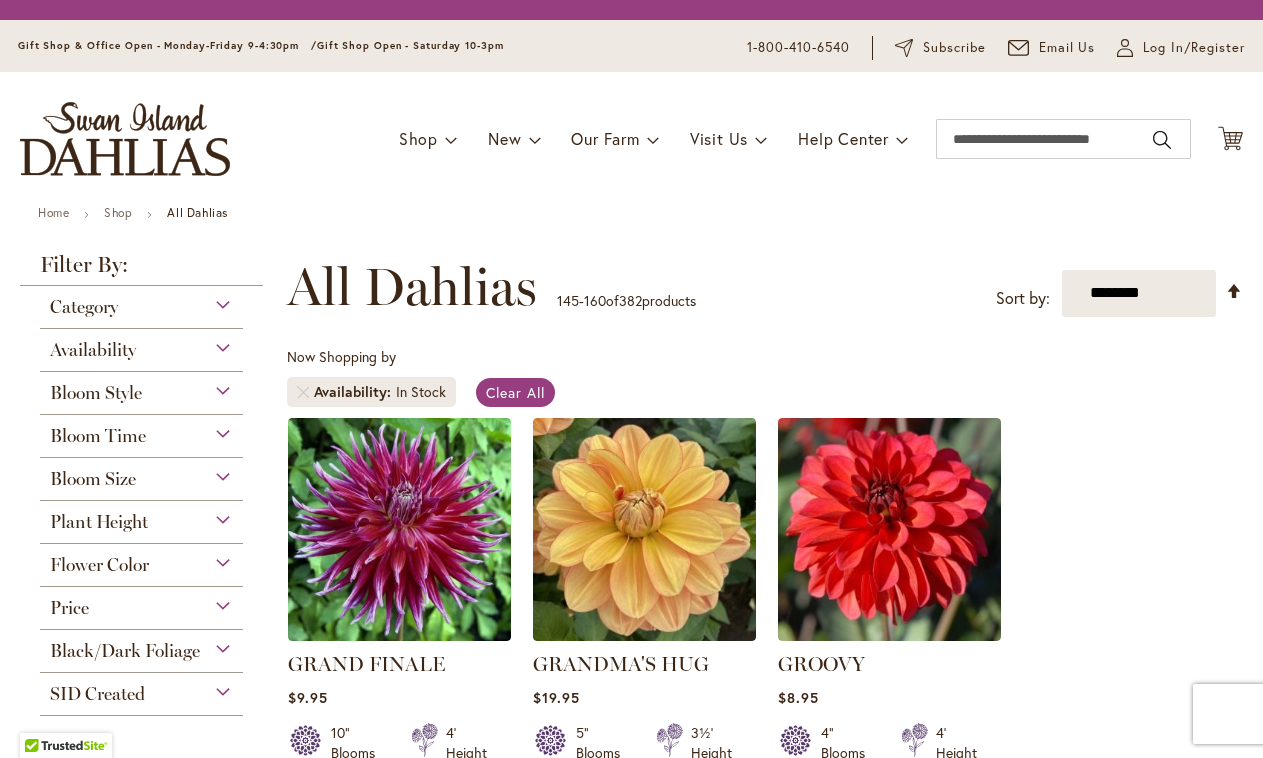 scroll, scrollTop: 0, scrollLeft: 0, axis: both 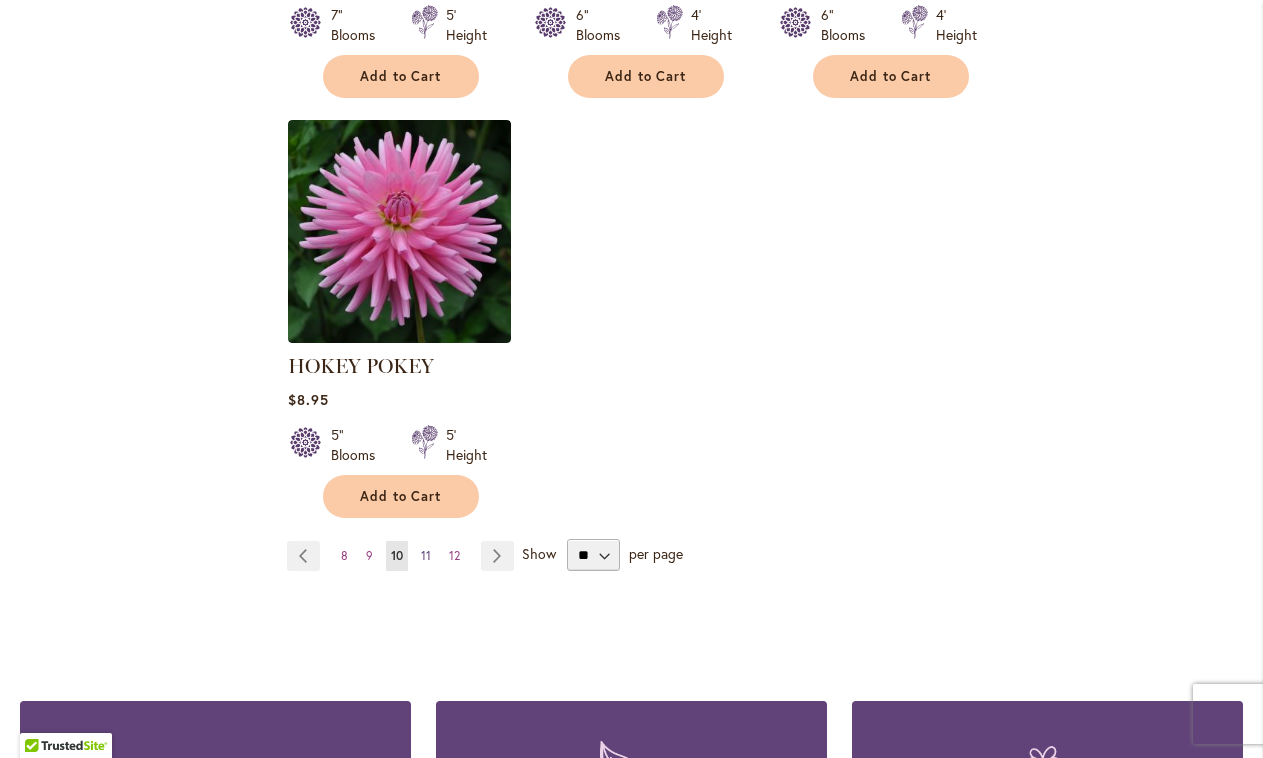 click on "11" at bounding box center [426, 555] 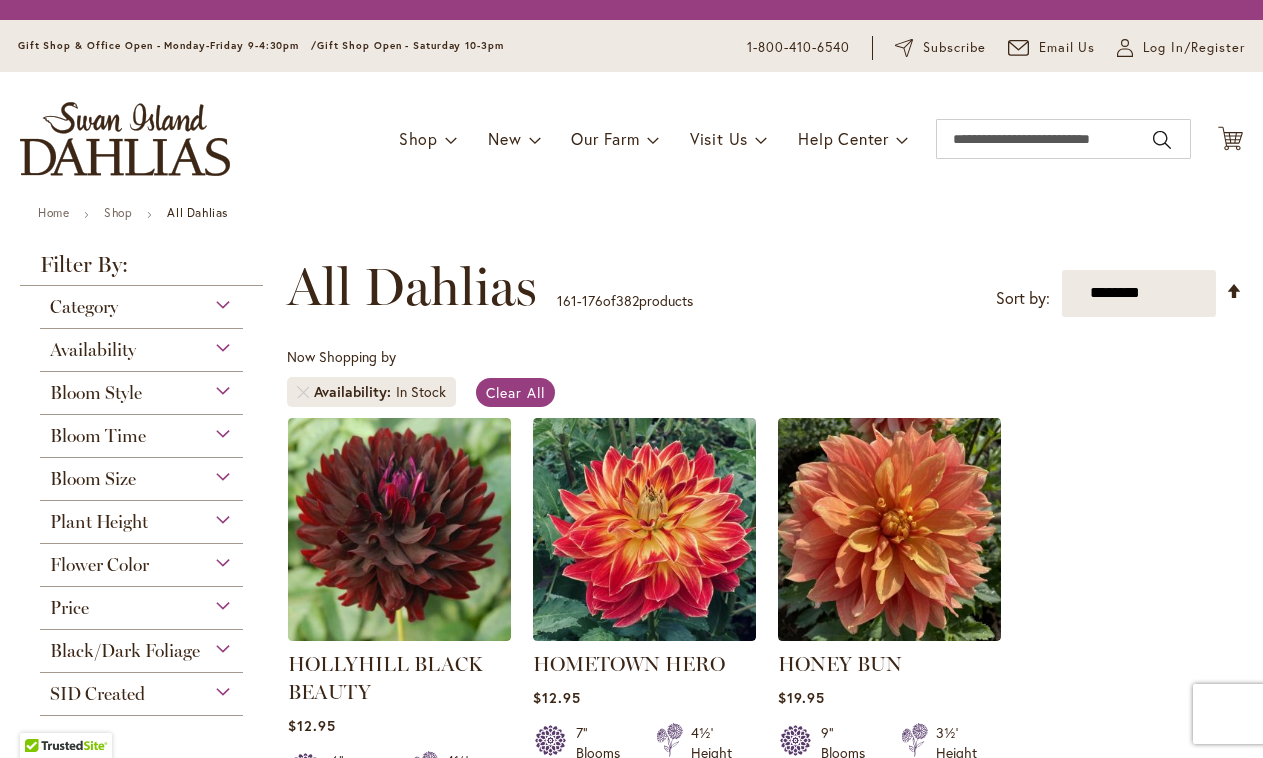 scroll, scrollTop: 0, scrollLeft: 0, axis: both 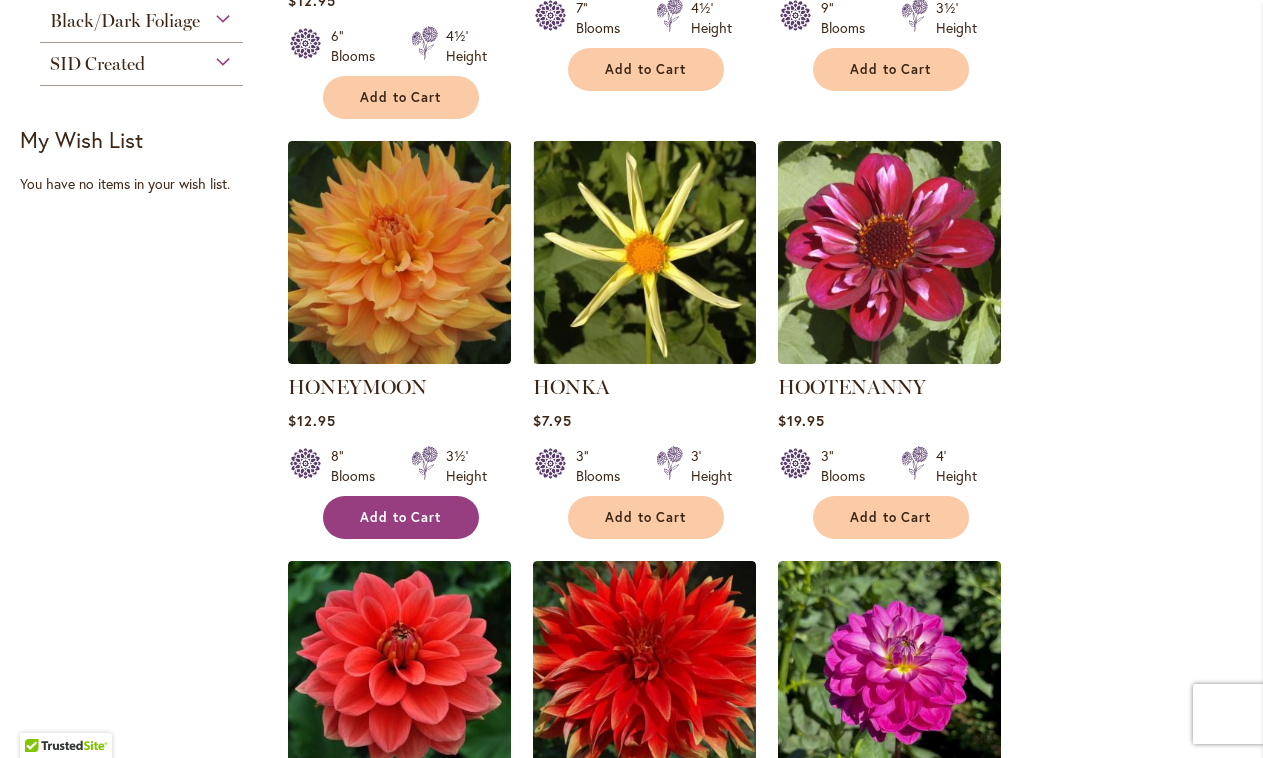 click on "Add to Cart" at bounding box center (401, 517) 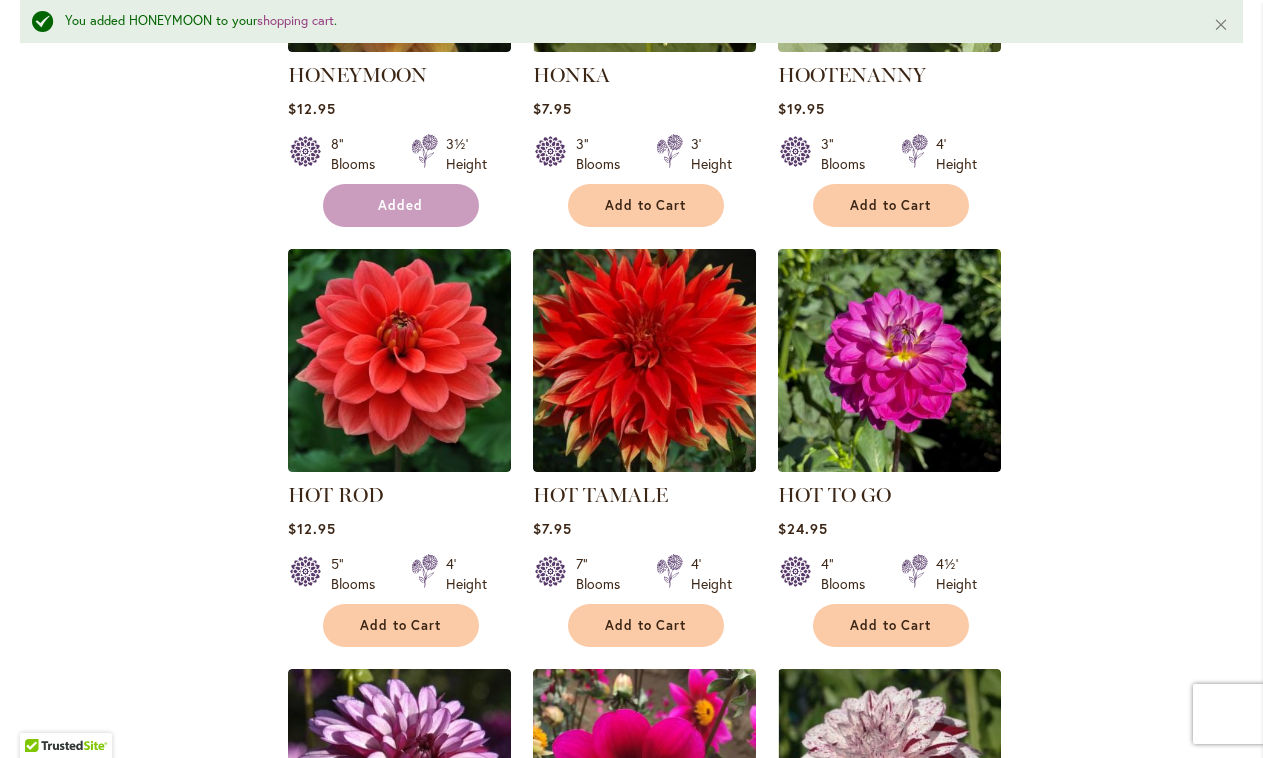 scroll, scrollTop: 1130, scrollLeft: 0, axis: vertical 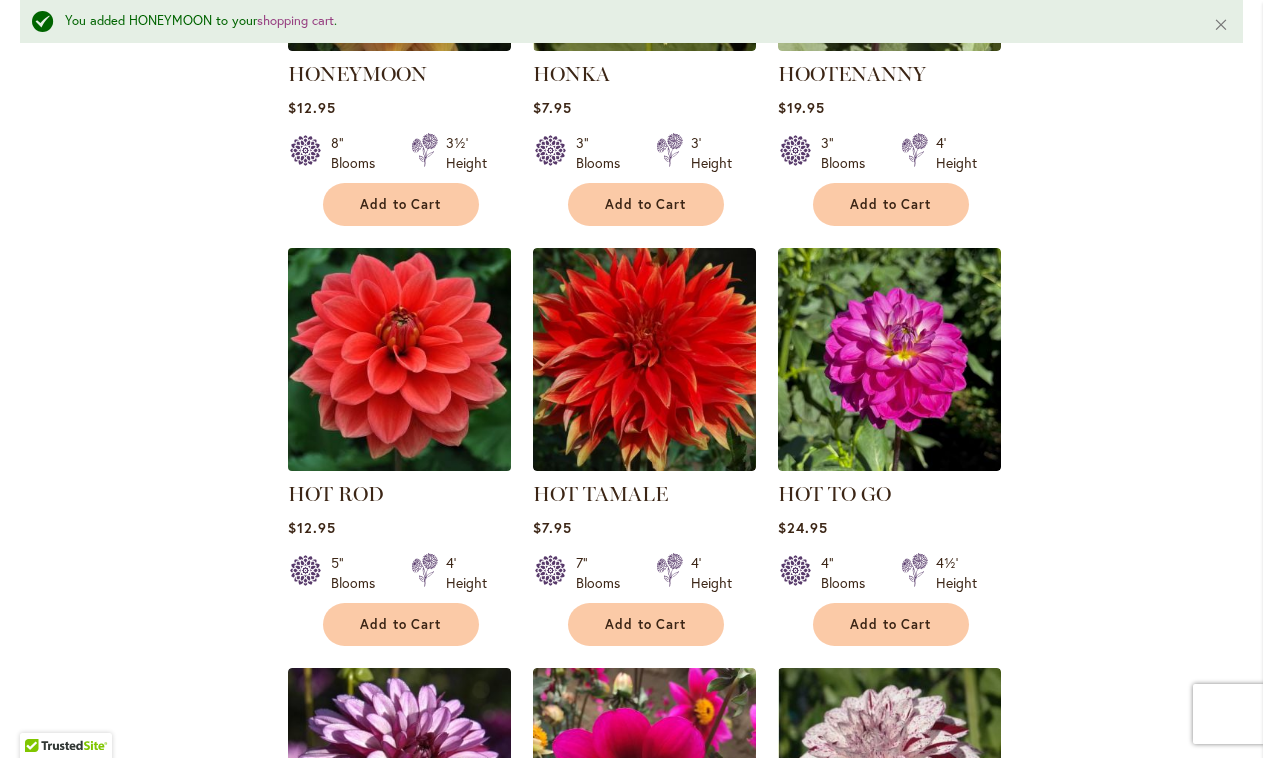 click at bounding box center [399, 359] 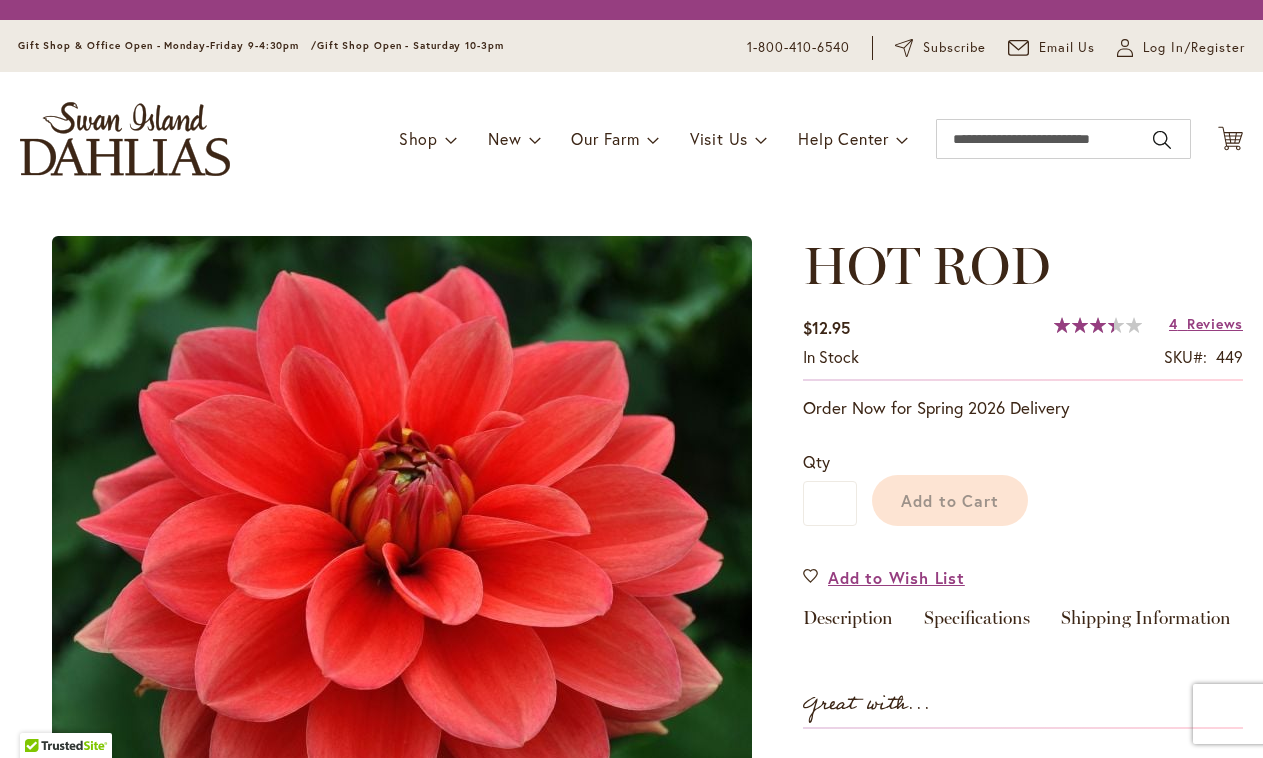 scroll, scrollTop: 0, scrollLeft: 0, axis: both 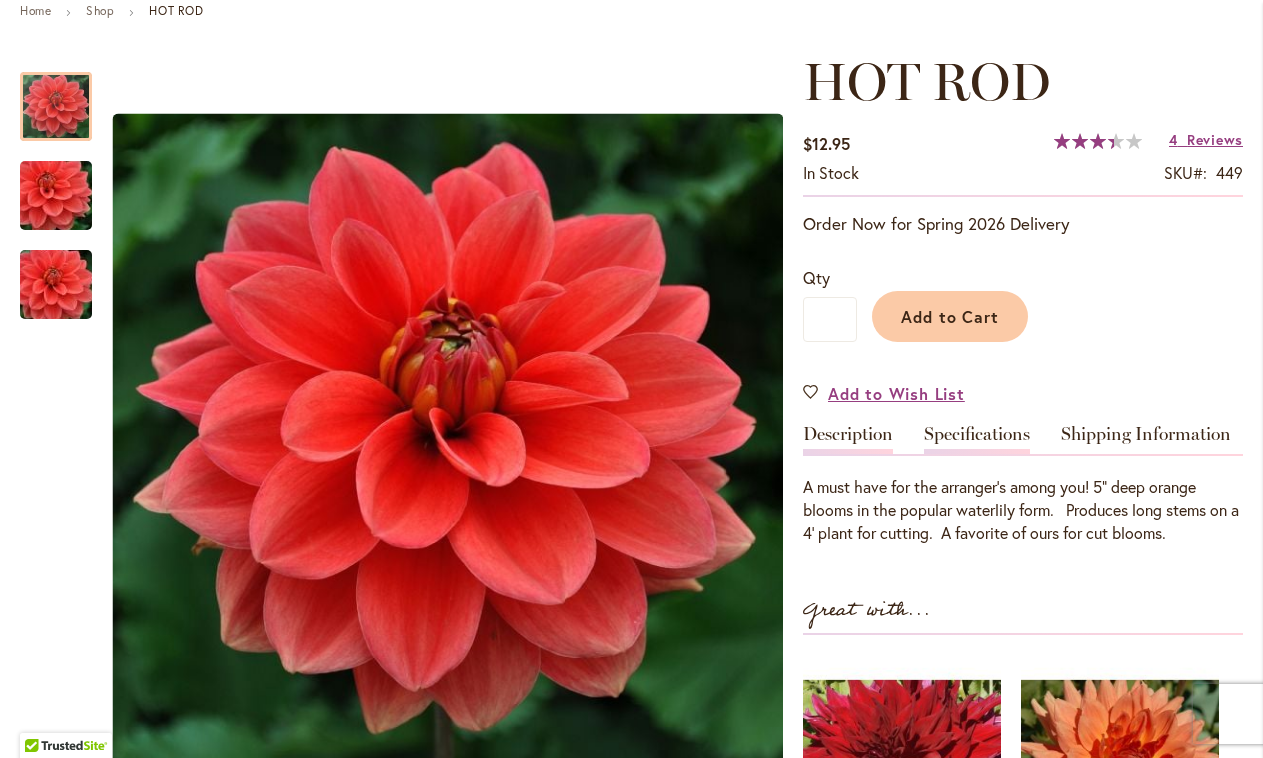 click on "Specifications" at bounding box center [977, 439] 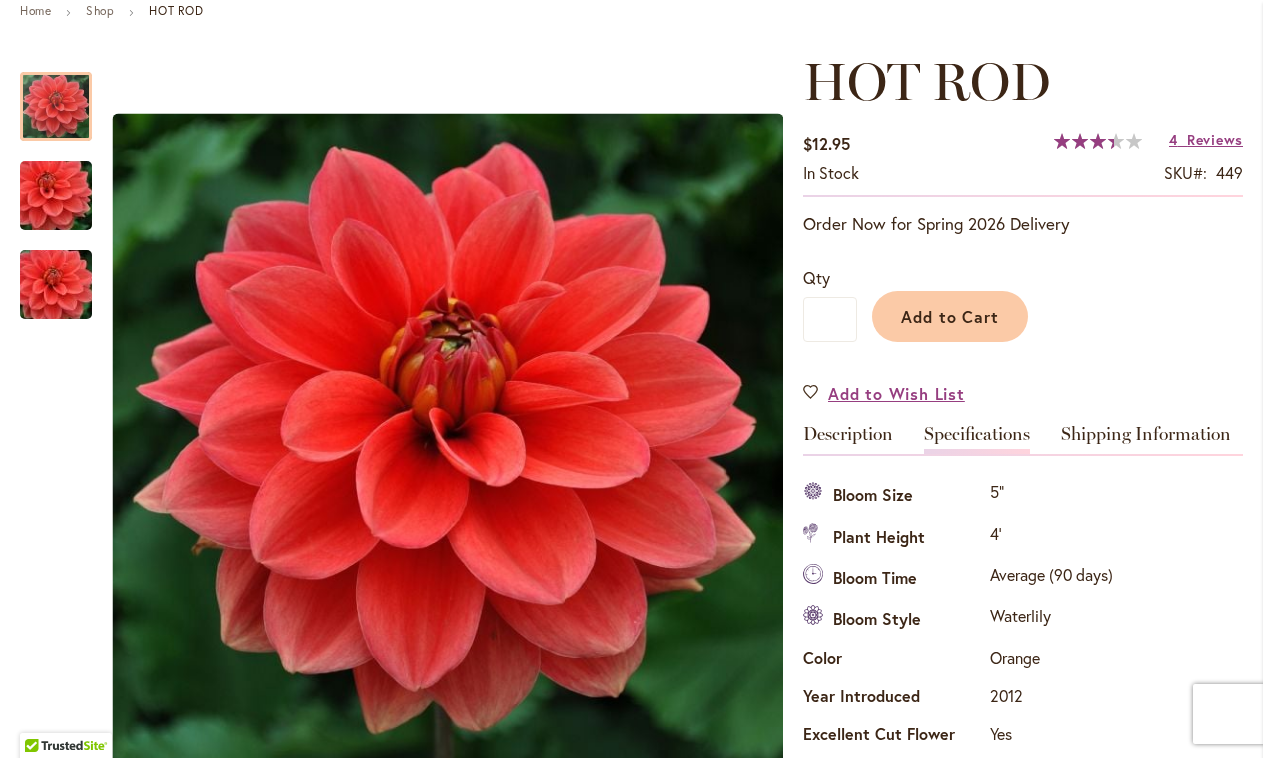 scroll, scrollTop: 665, scrollLeft: 0, axis: vertical 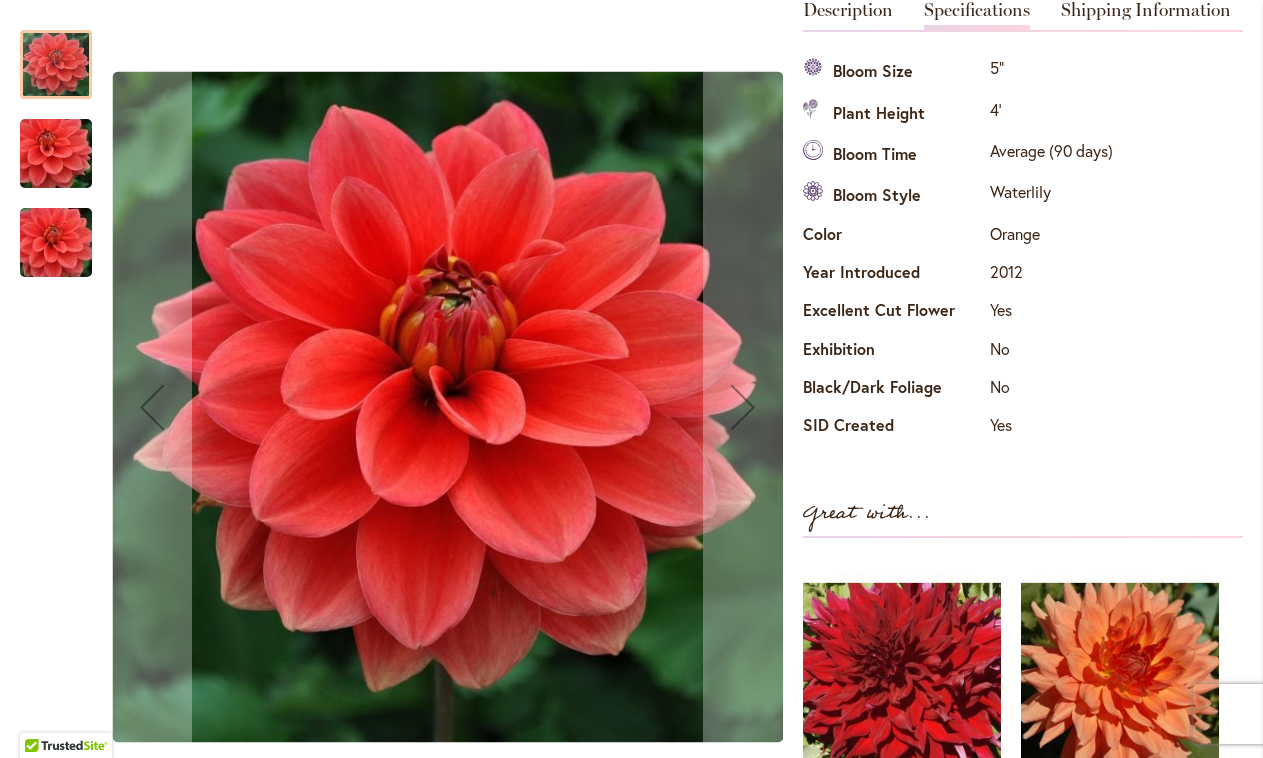 click at bounding box center (56, 64) 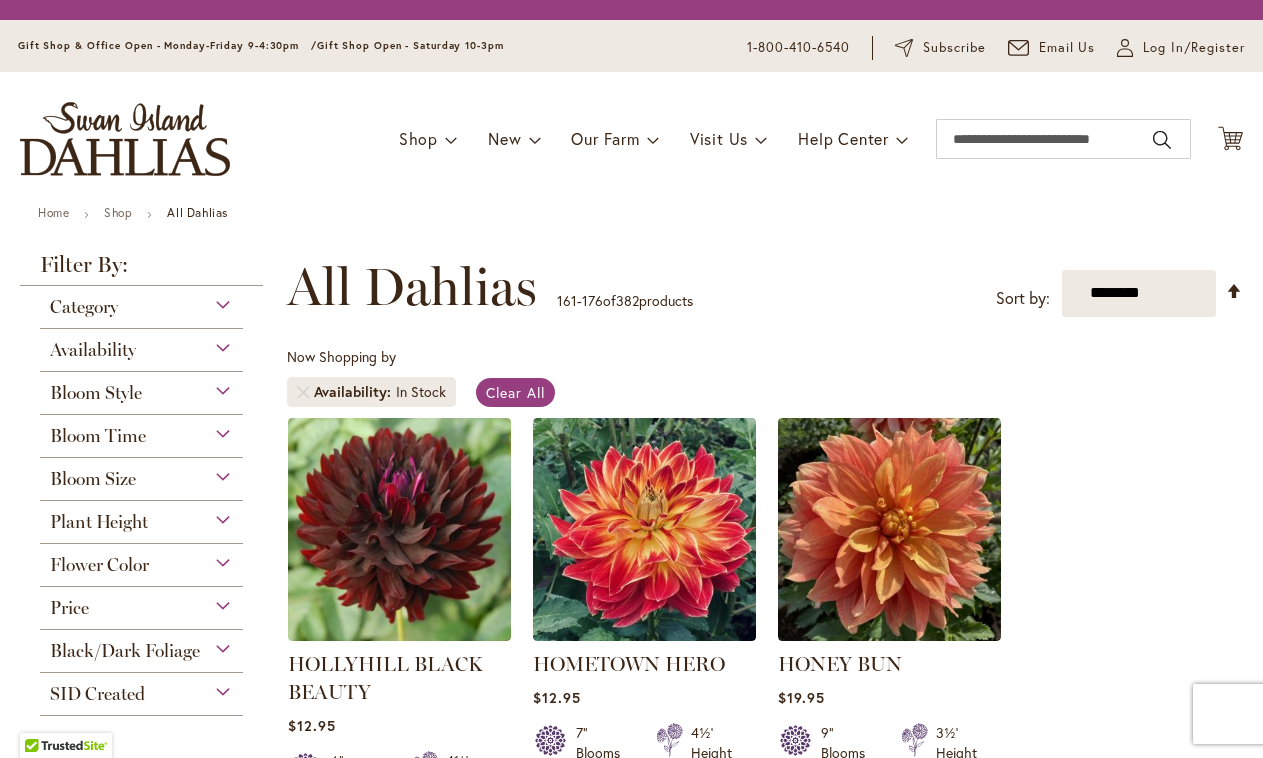 scroll, scrollTop: 0, scrollLeft: 0, axis: both 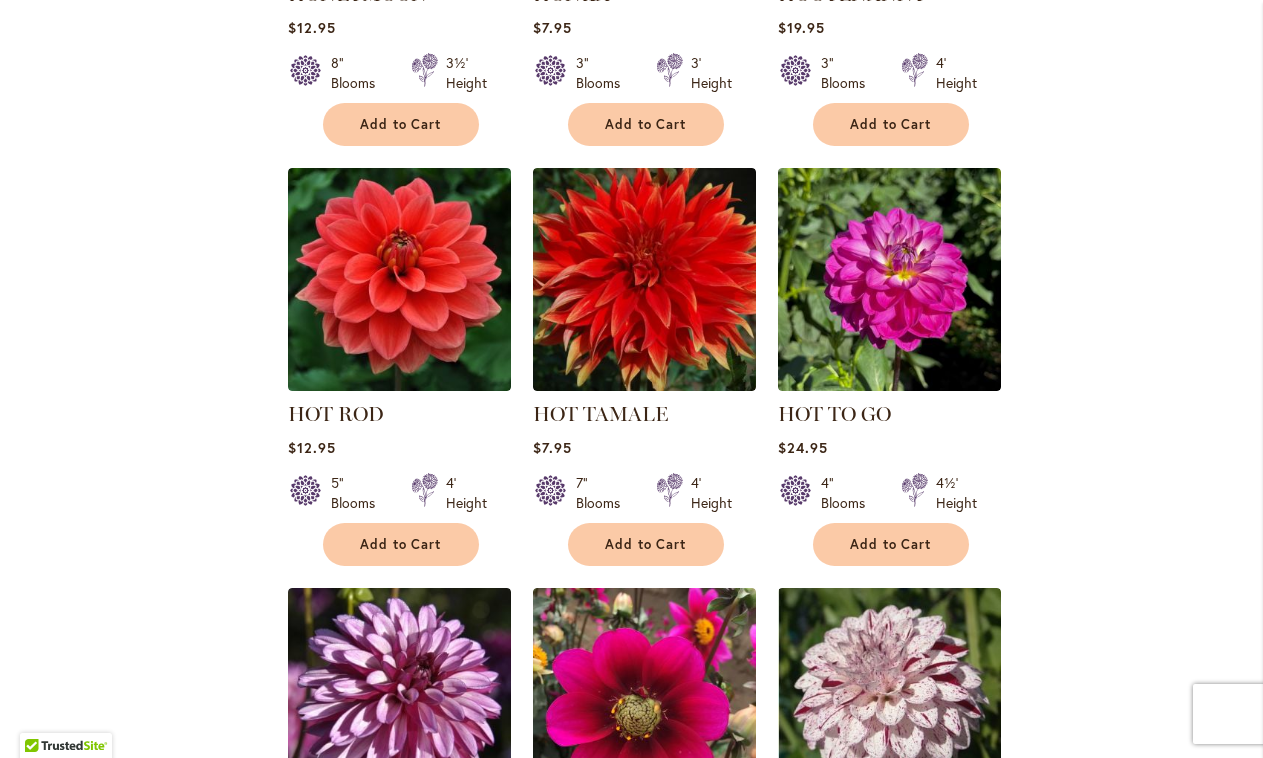 click on "HOT ROD
Rating:
68%
4                  Reviews
$12.95
5" Blooms
4' Height Add to Cart" at bounding box center (399, 478) 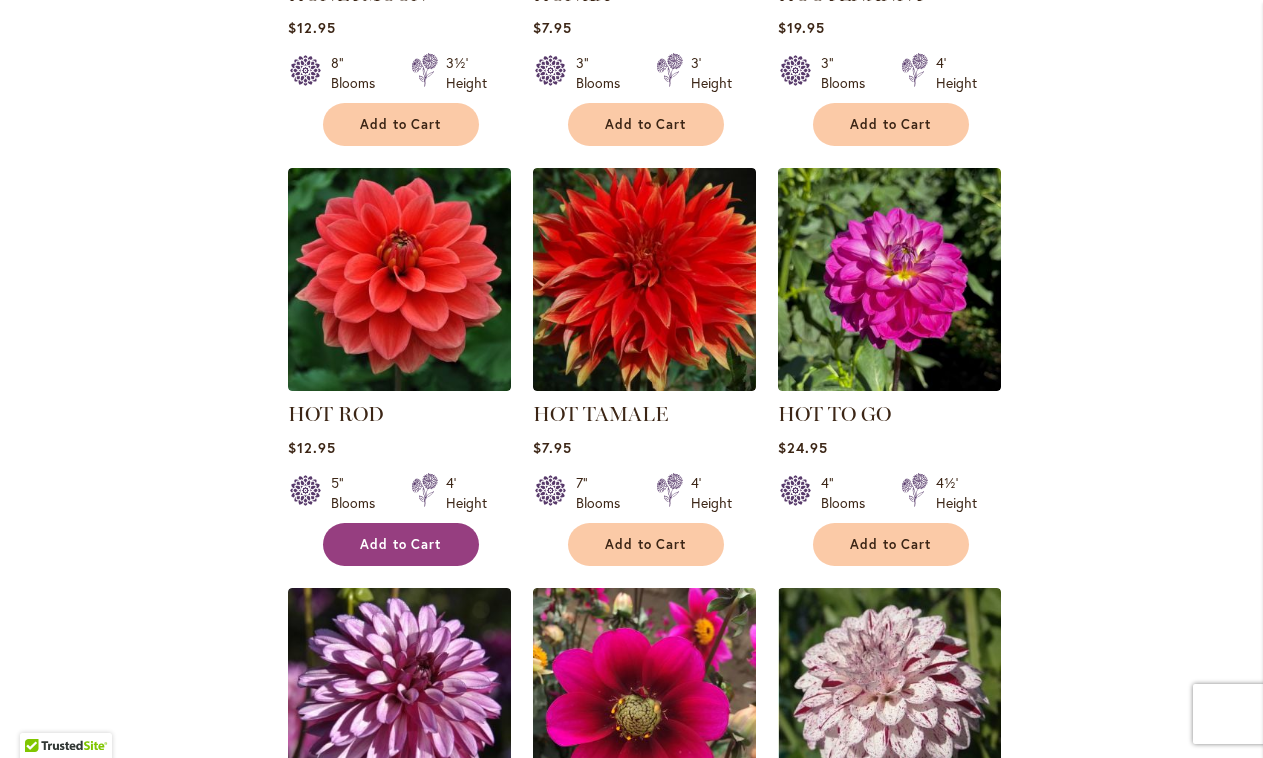 click on "Add to Cart" at bounding box center (401, 544) 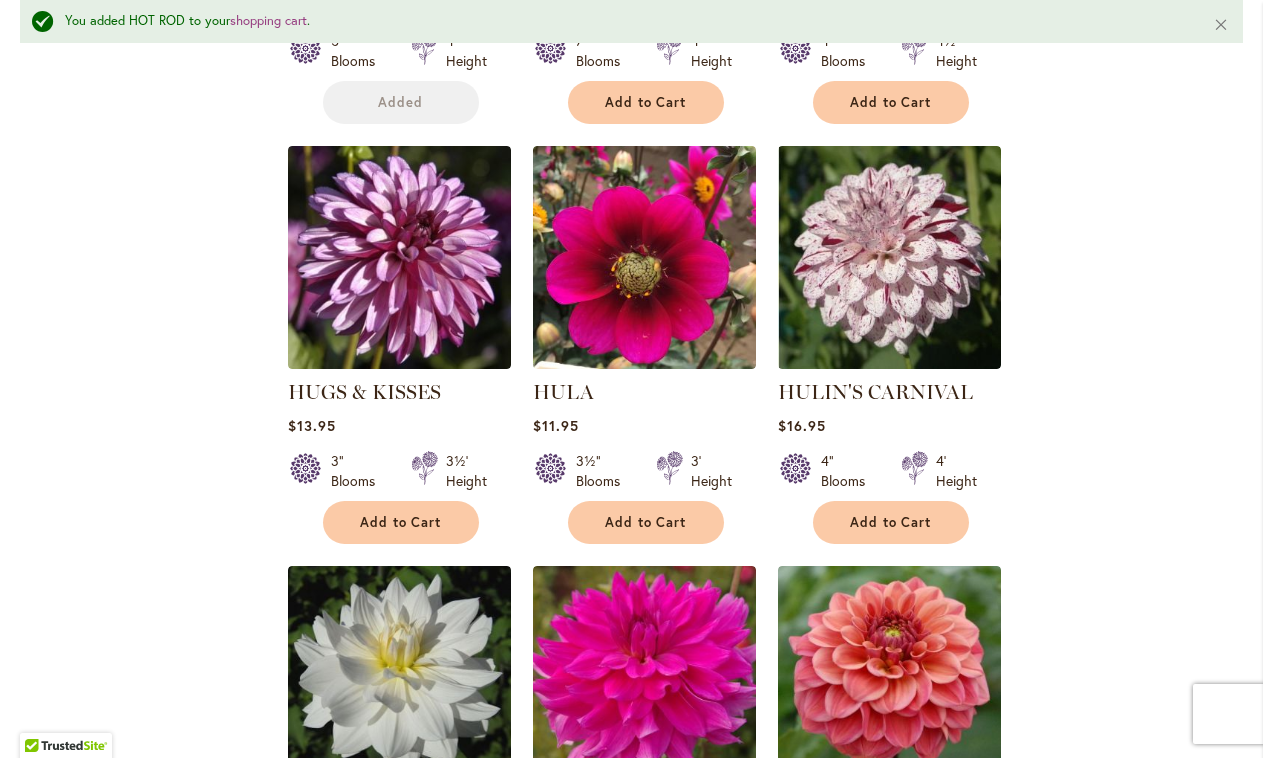 scroll, scrollTop: 1704, scrollLeft: 0, axis: vertical 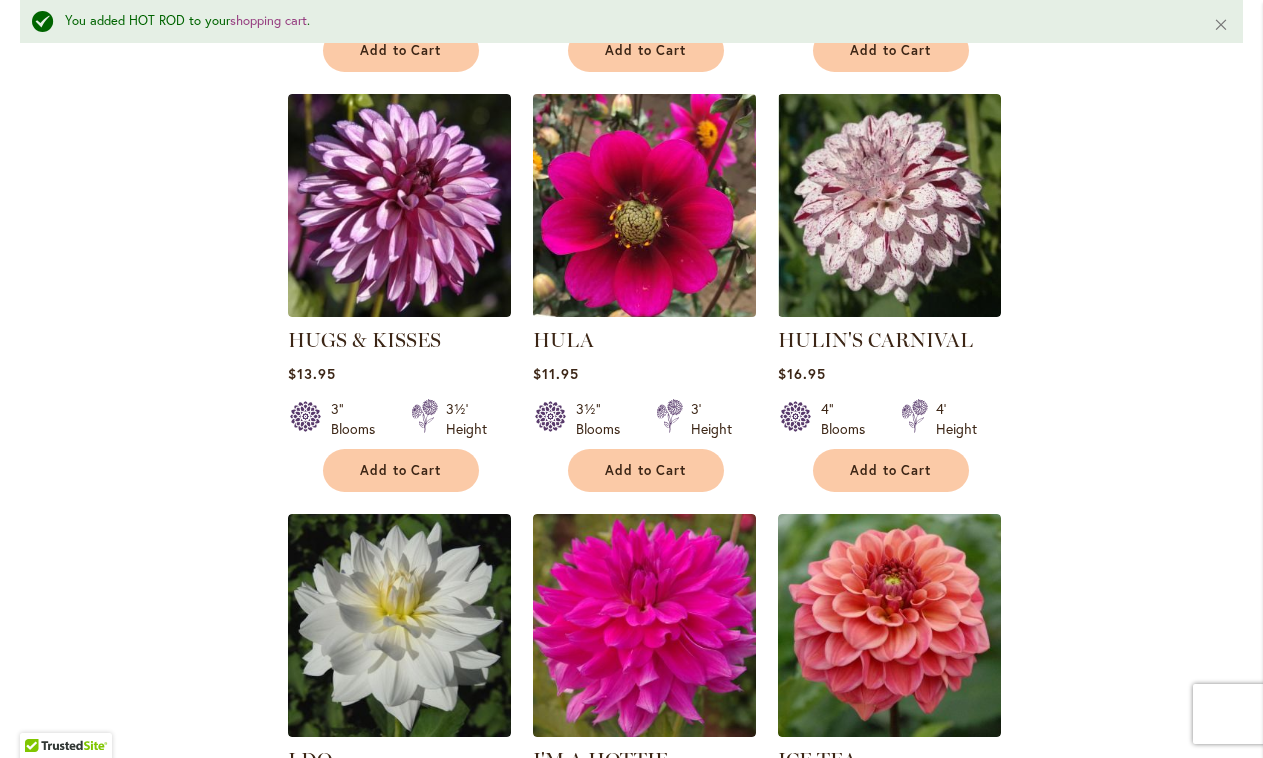 click at bounding box center (644, 205) 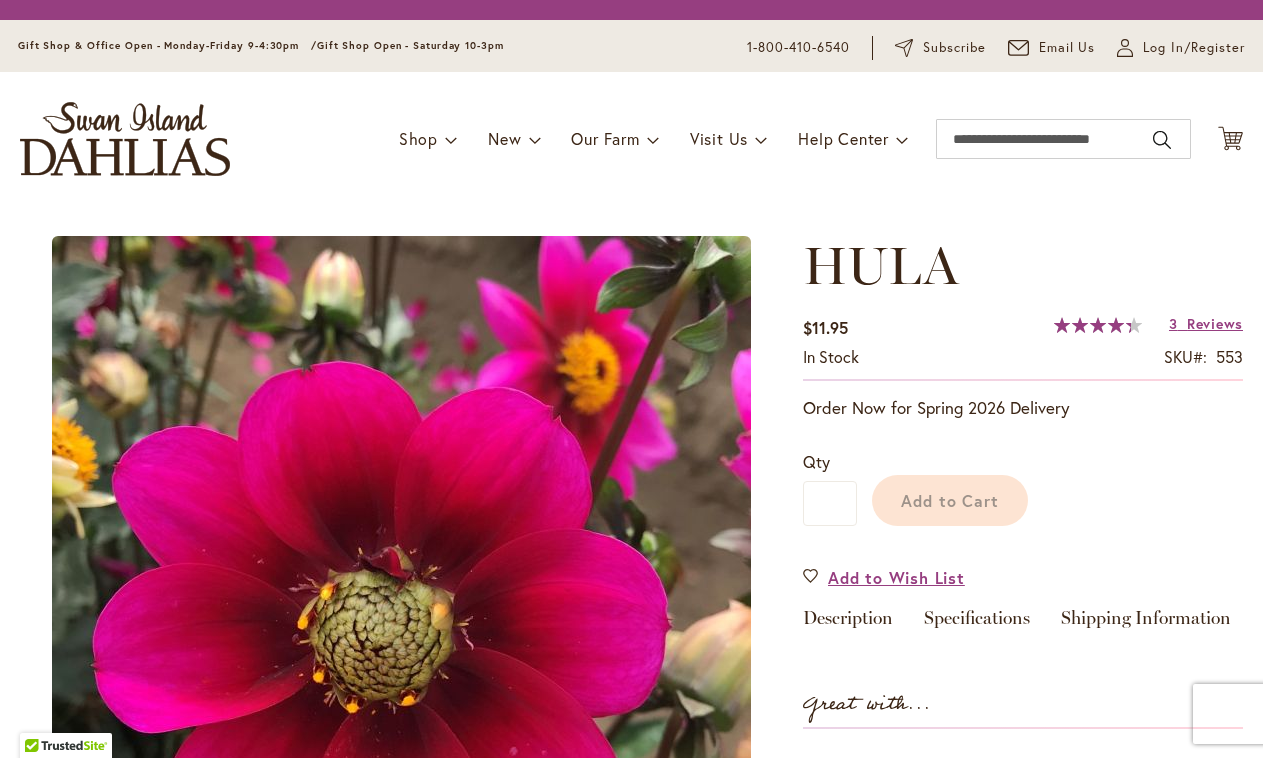 scroll, scrollTop: 0, scrollLeft: 0, axis: both 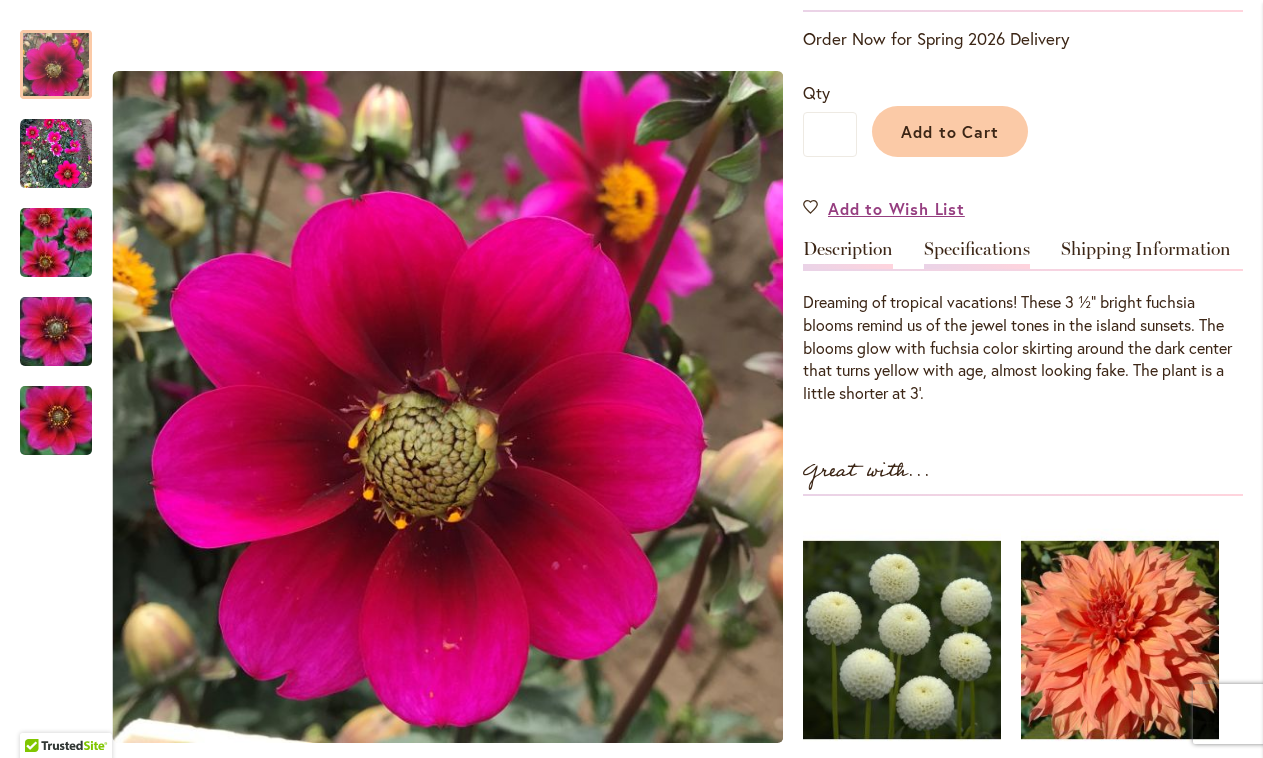 click on "Specifications" at bounding box center (977, 254) 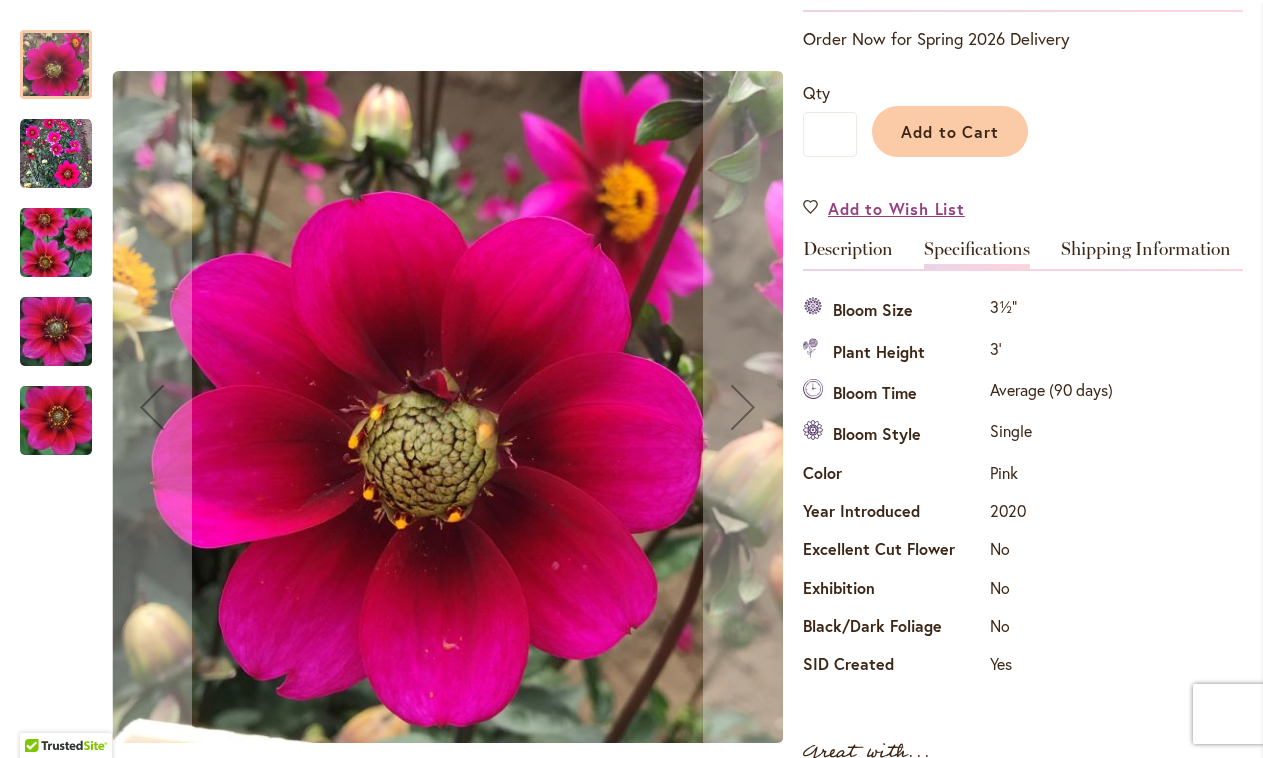 click at bounding box center (56, 154) 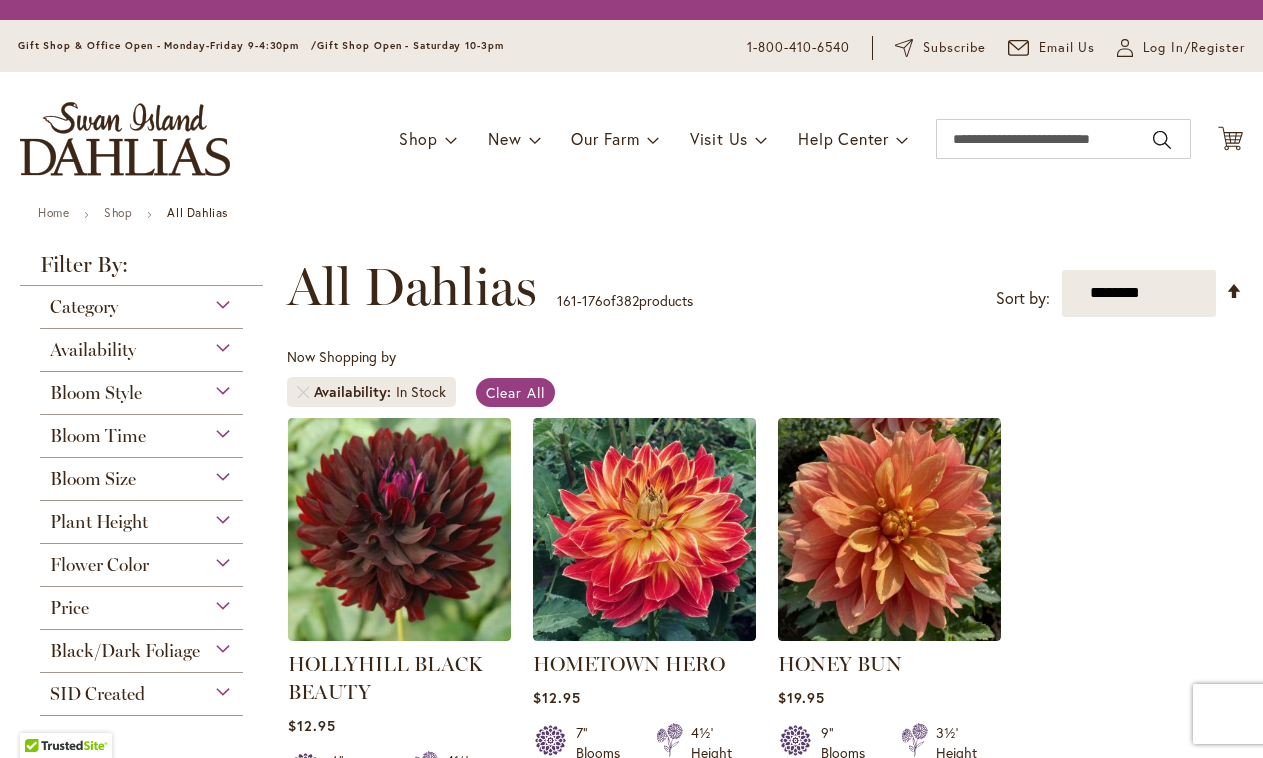 scroll, scrollTop: 0, scrollLeft: 0, axis: both 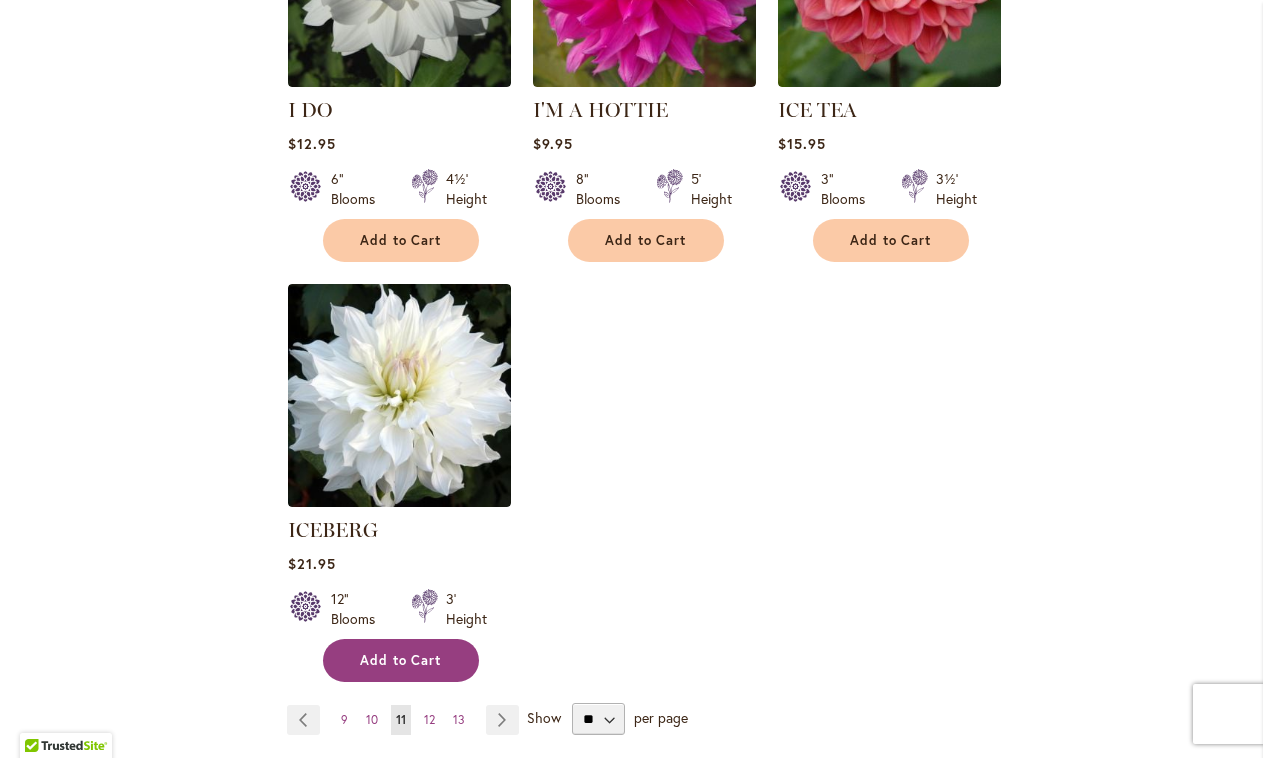click on "Add to Cart" at bounding box center [401, 660] 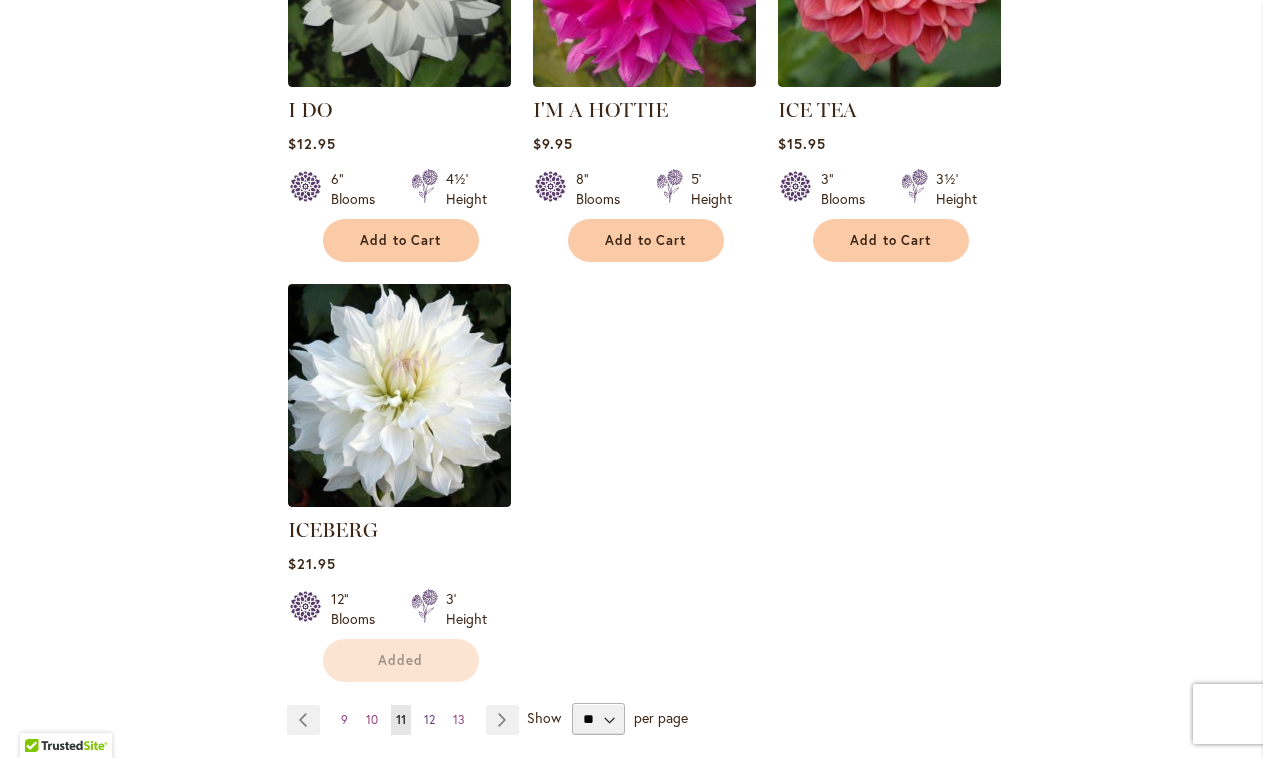 click on "12" at bounding box center [429, 719] 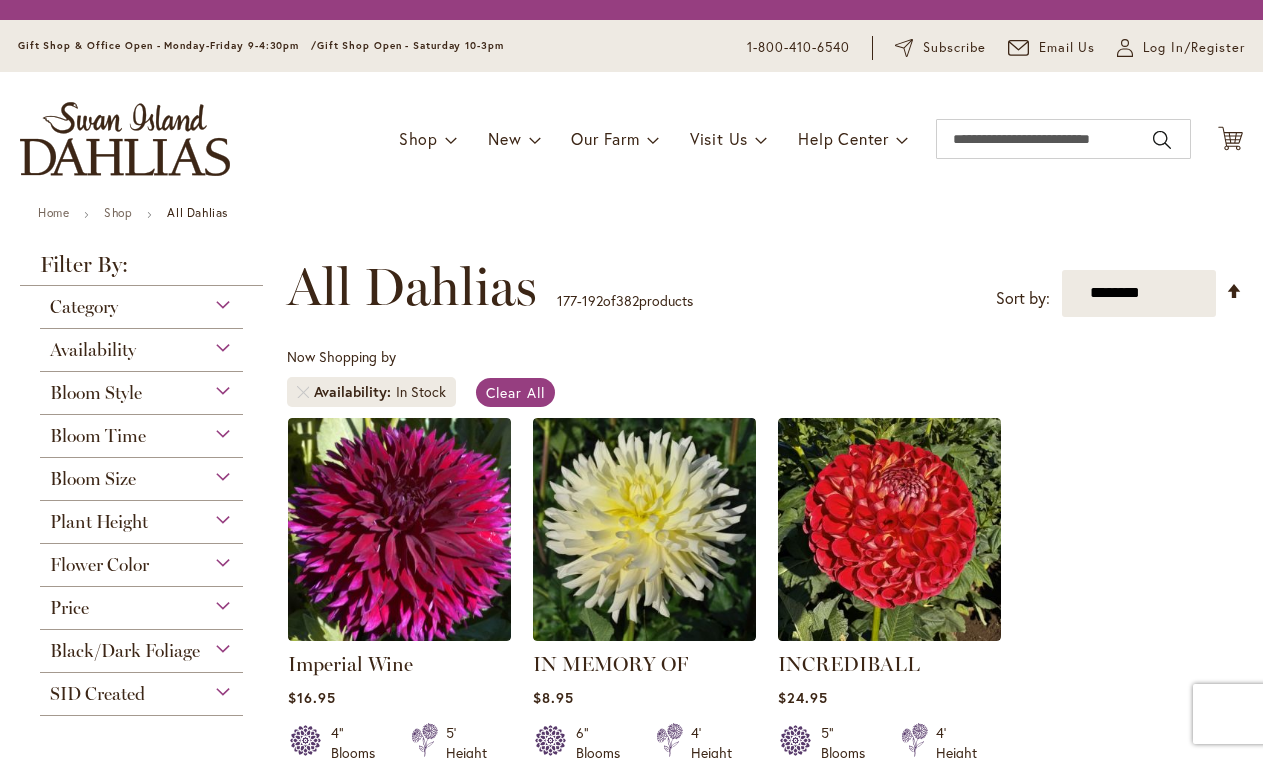 scroll, scrollTop: 0, scrollLeft: 0, axis: both 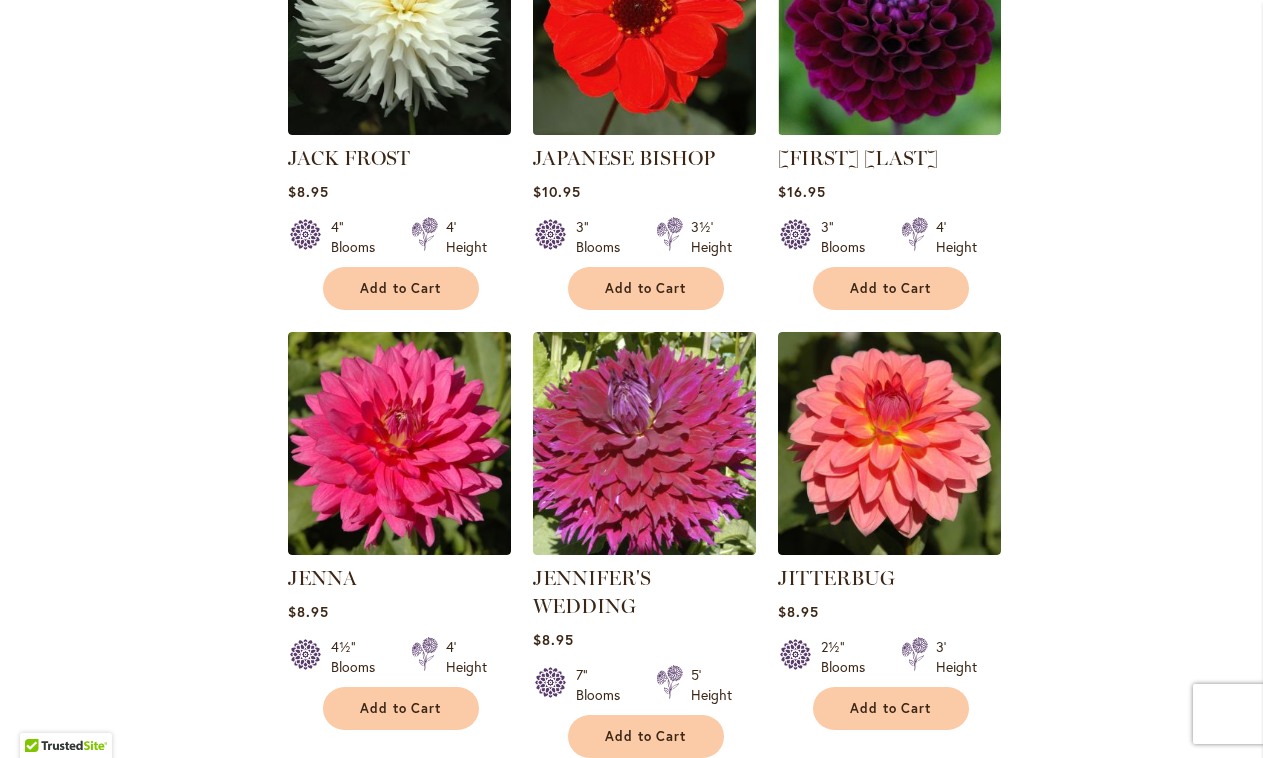 click at bounding box center [644, 23] 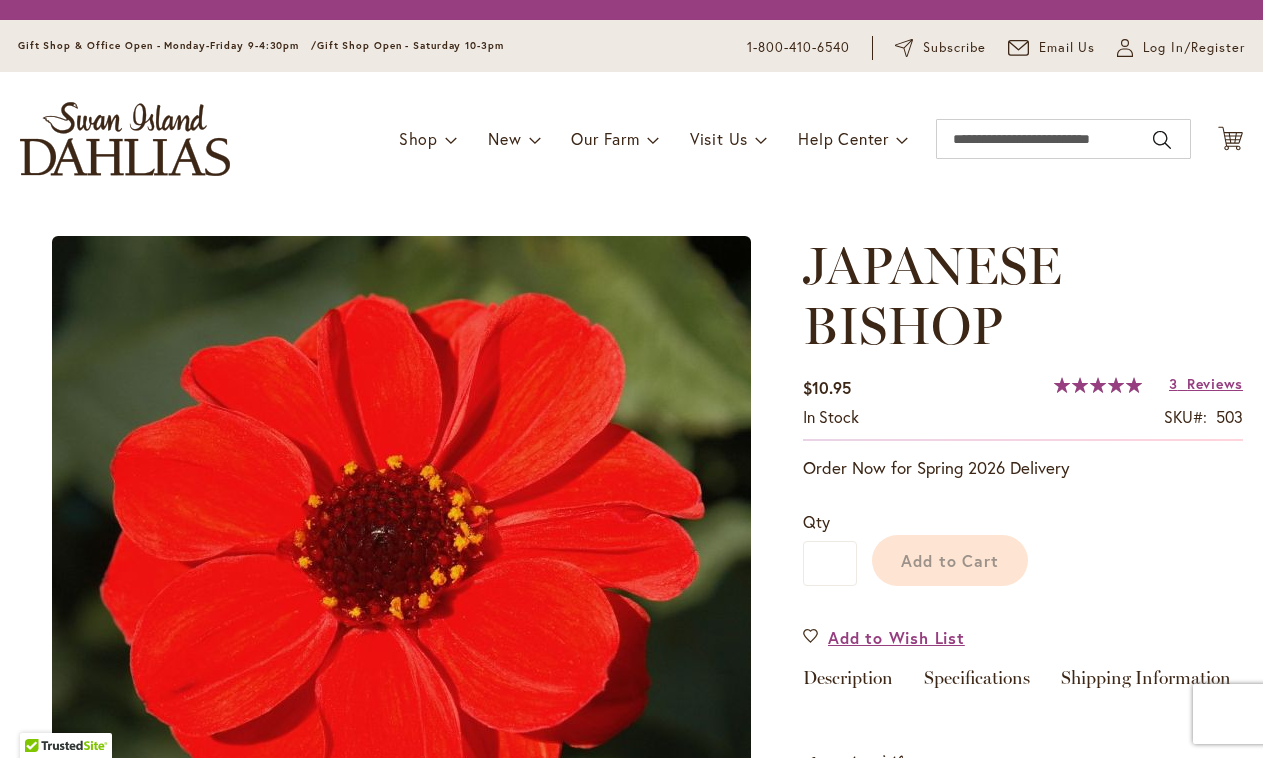 scroll, scrollTop: 0, scrollLeft: 0, axis: both 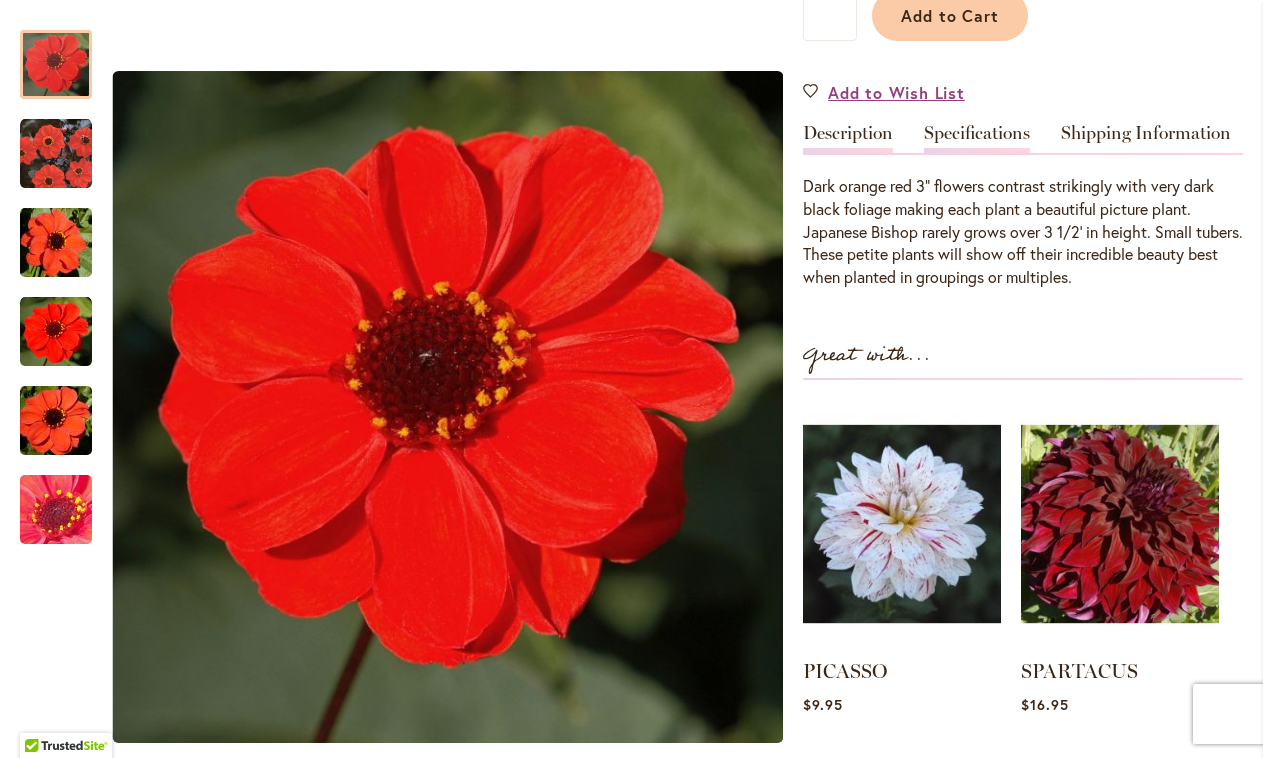 click on "Specifications" at bounding box center [977, 138] 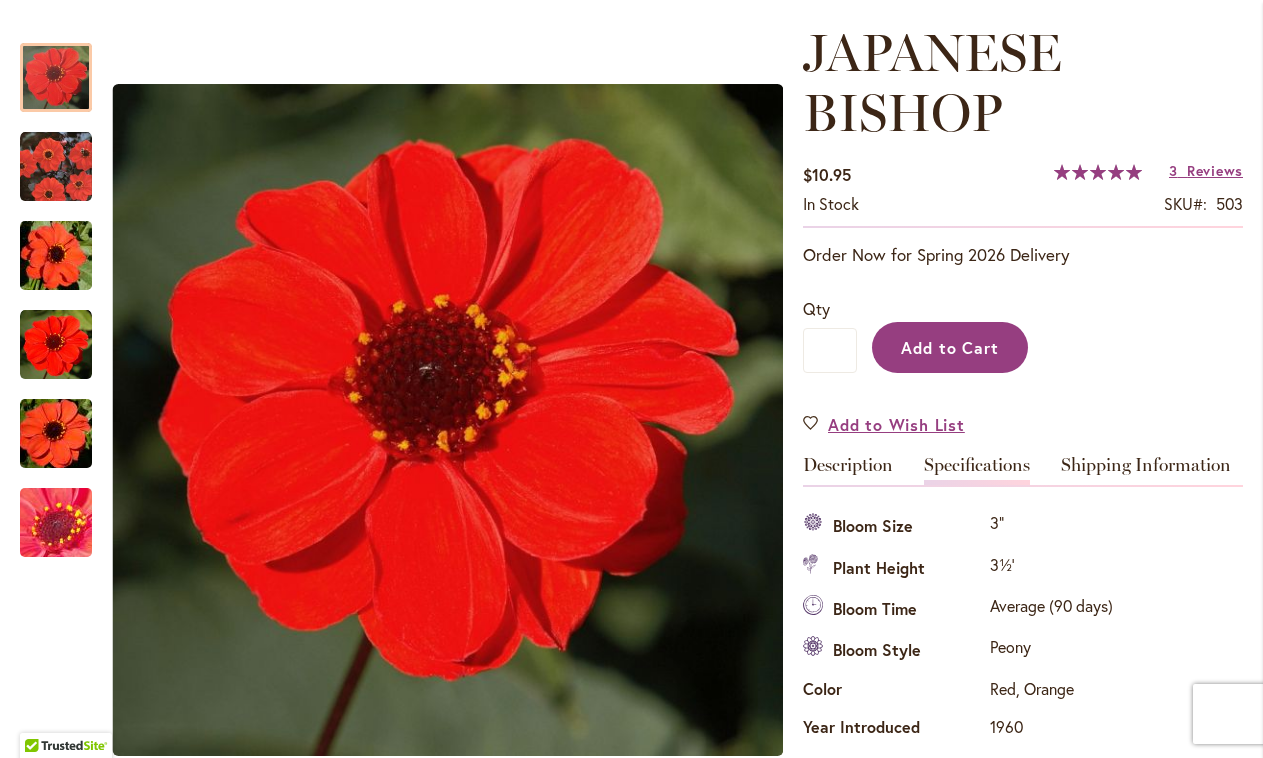 scroll, scrollTop: 269, scrollLeft: 0, axis: vertical 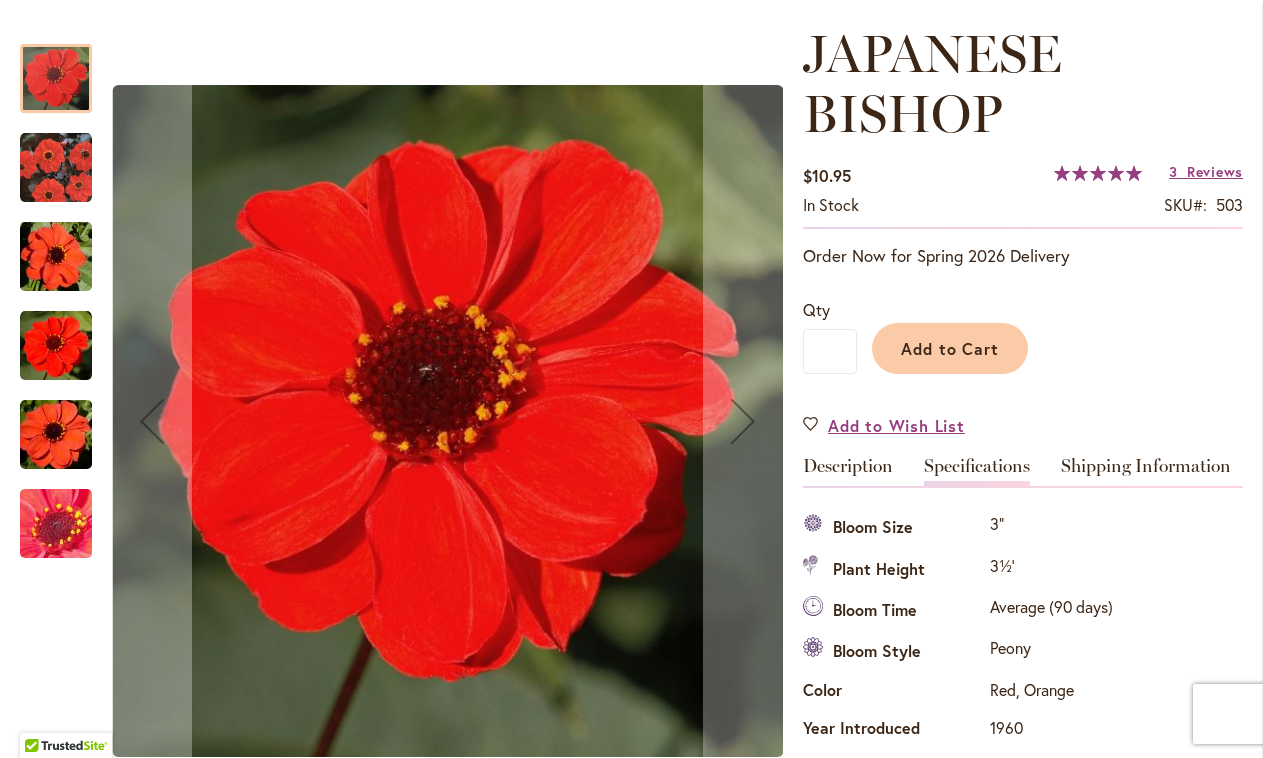 click at bounding box center (56, 168) 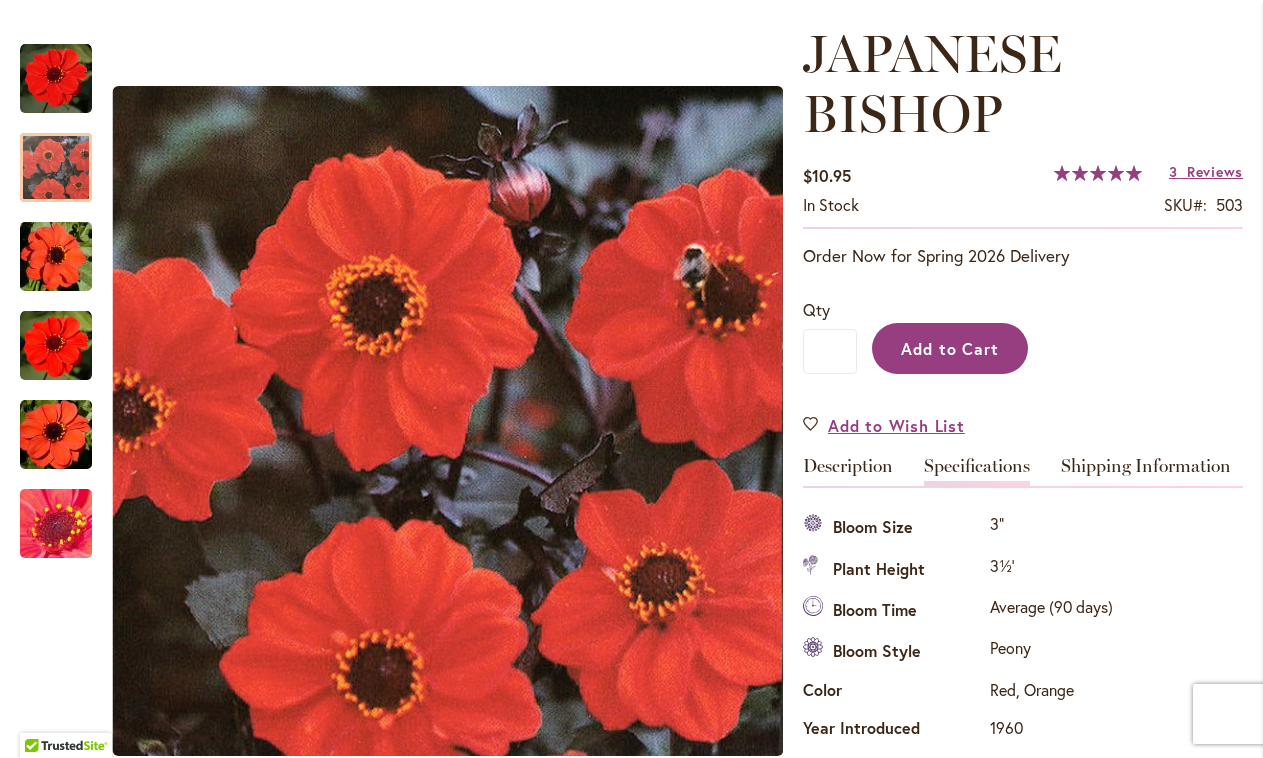click on "Add to Cart" at bounding box center [950, 348] 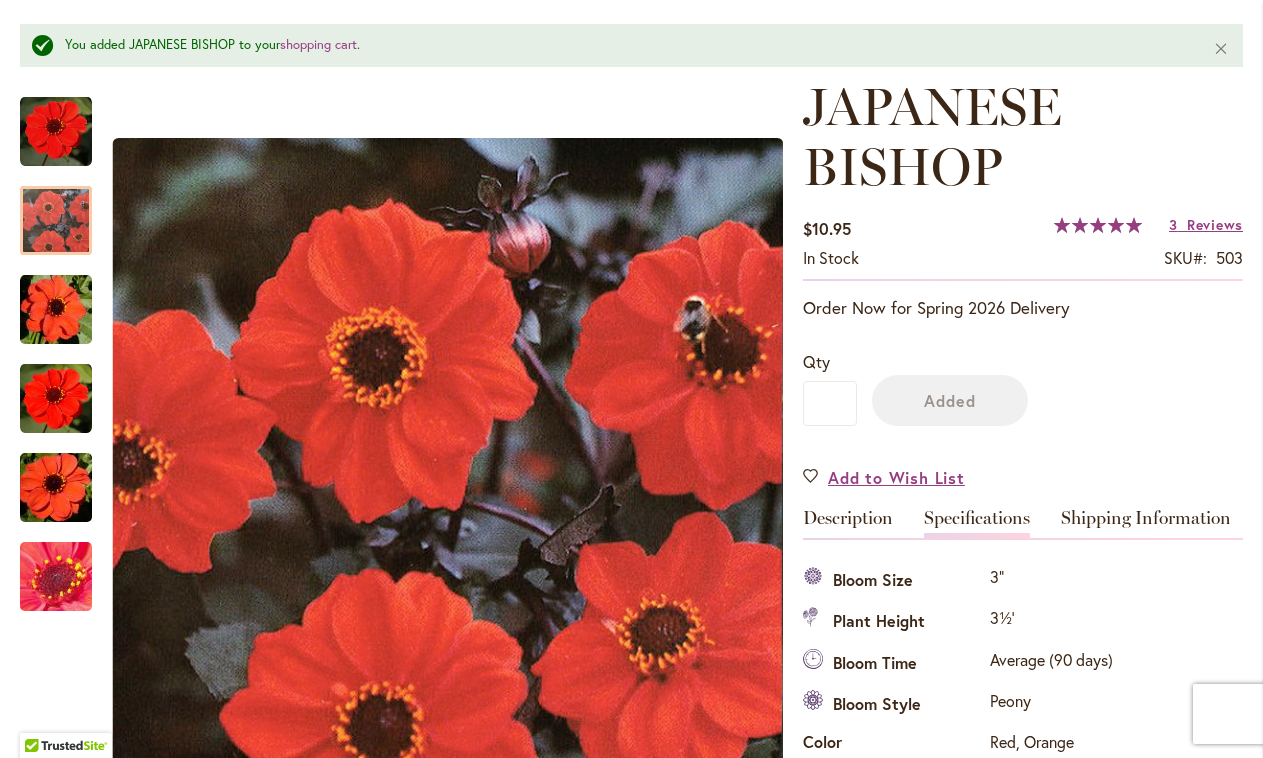 scroll, scrollTop: 321, scrollLeft: 0, axis: vertical 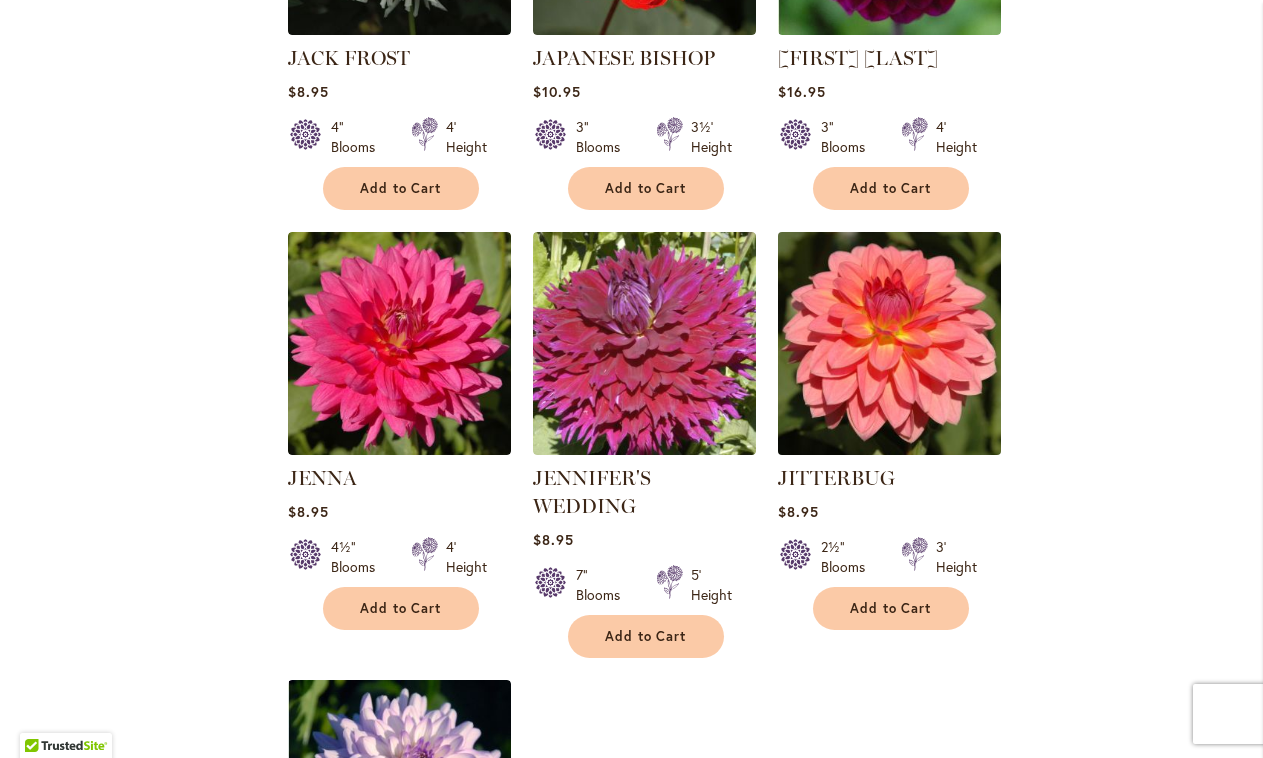 click at bounding box center (889, 343) 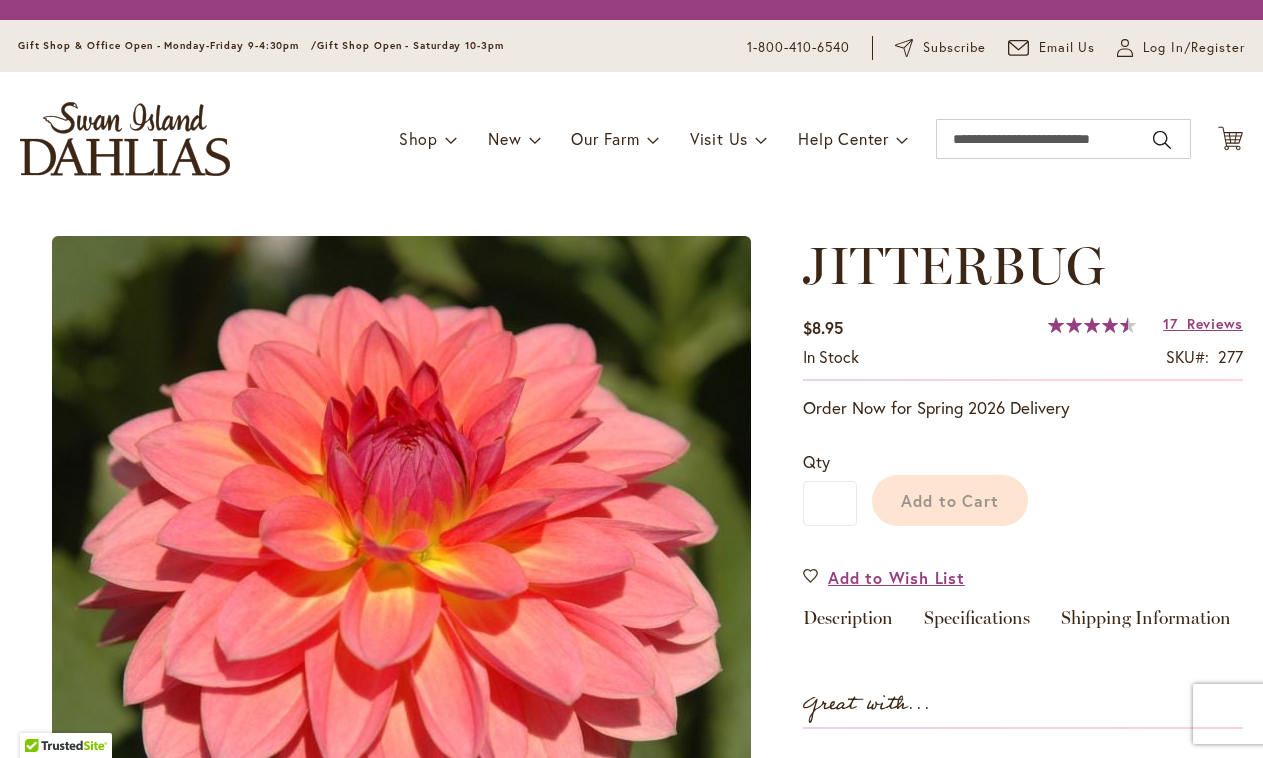 scroll, scrollTop: 0, scrollLeft: 0, axis: both 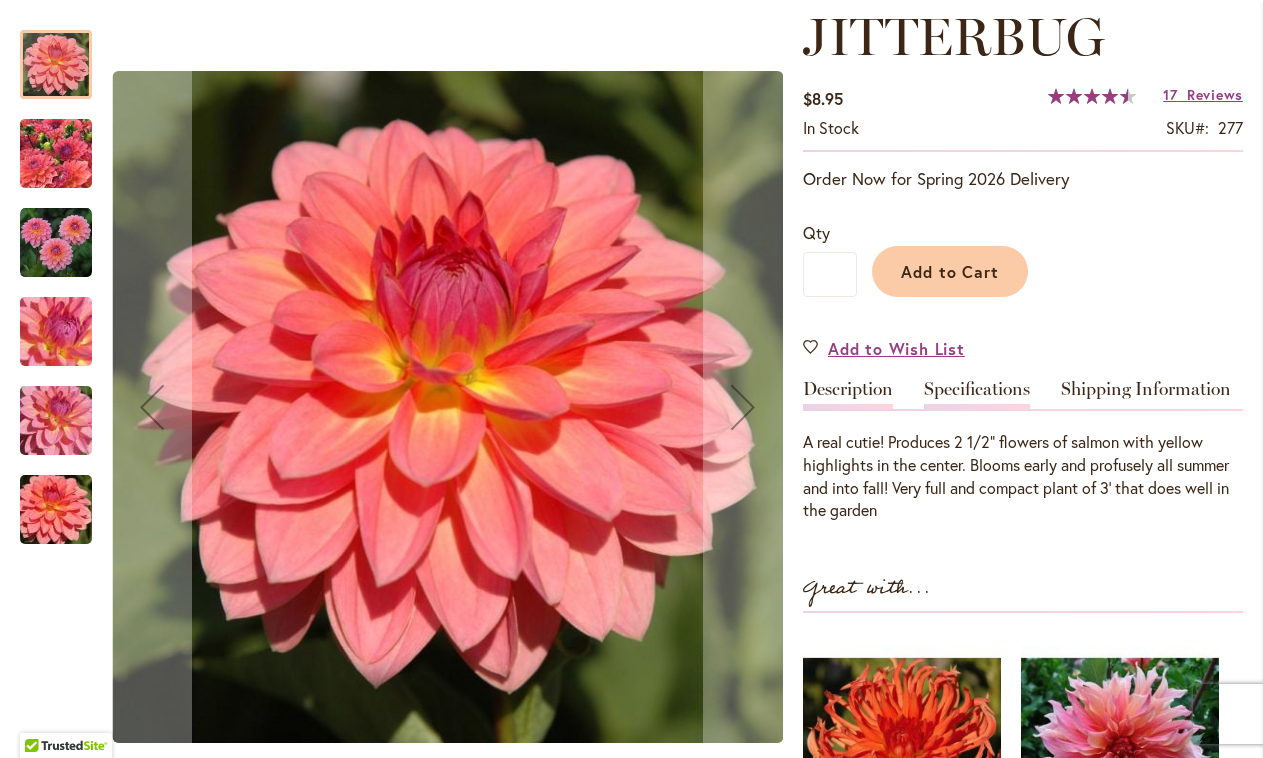 click on "Specifications" at bounding box center (977, 394) 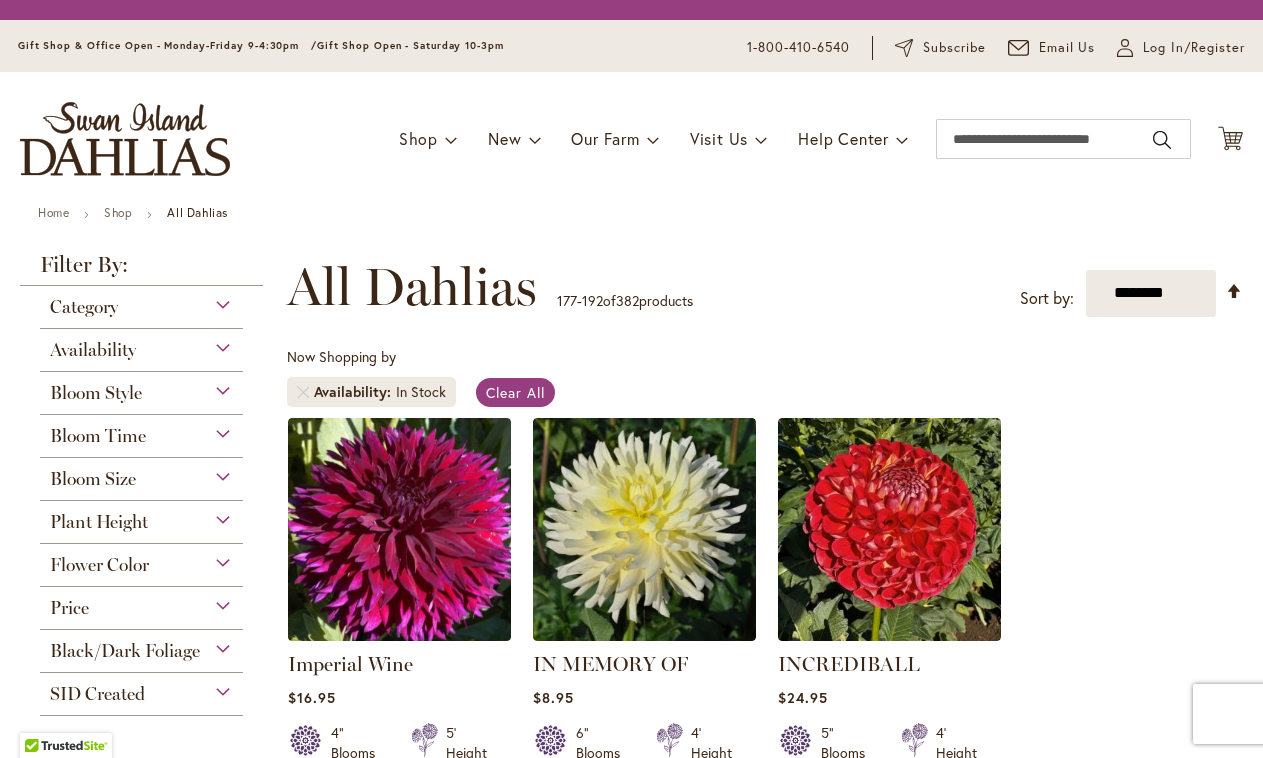 scroll, scrollTop: 0, scrollLeft: 0, axis: both 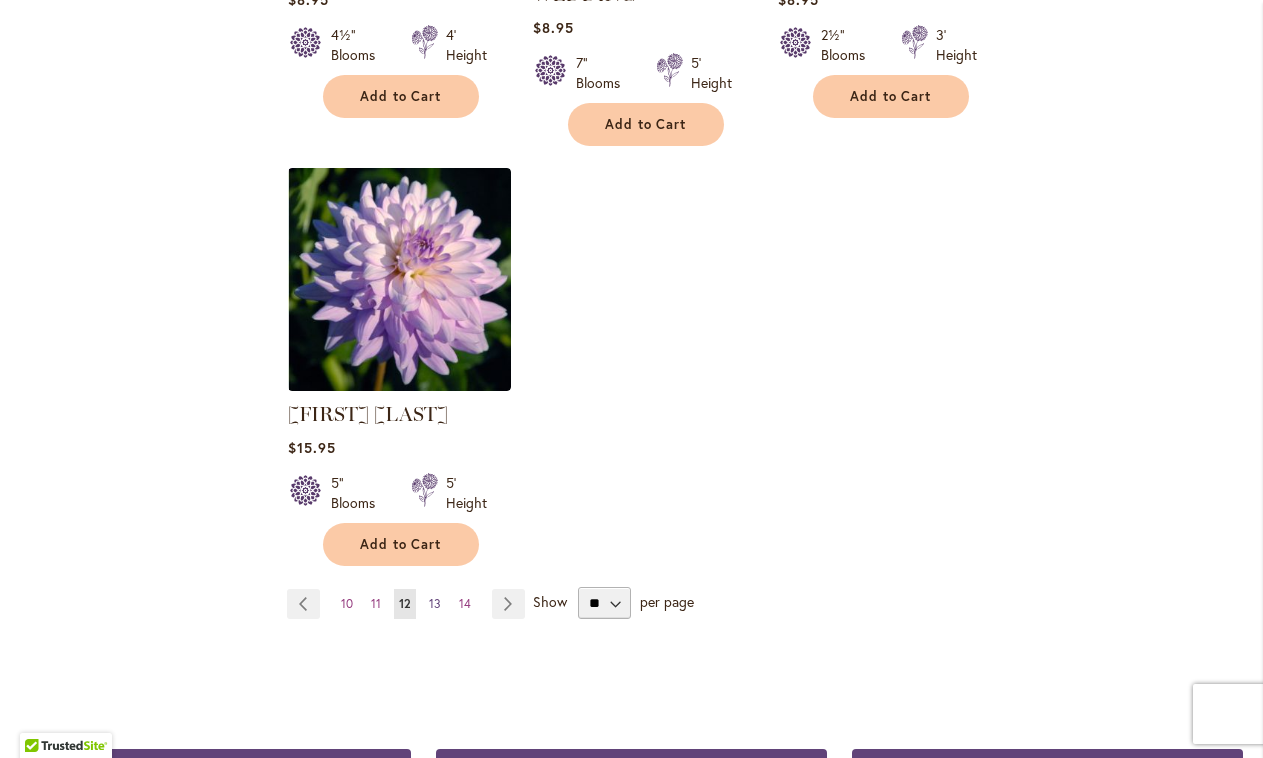 click on "13" at bounding box center [435, 603] 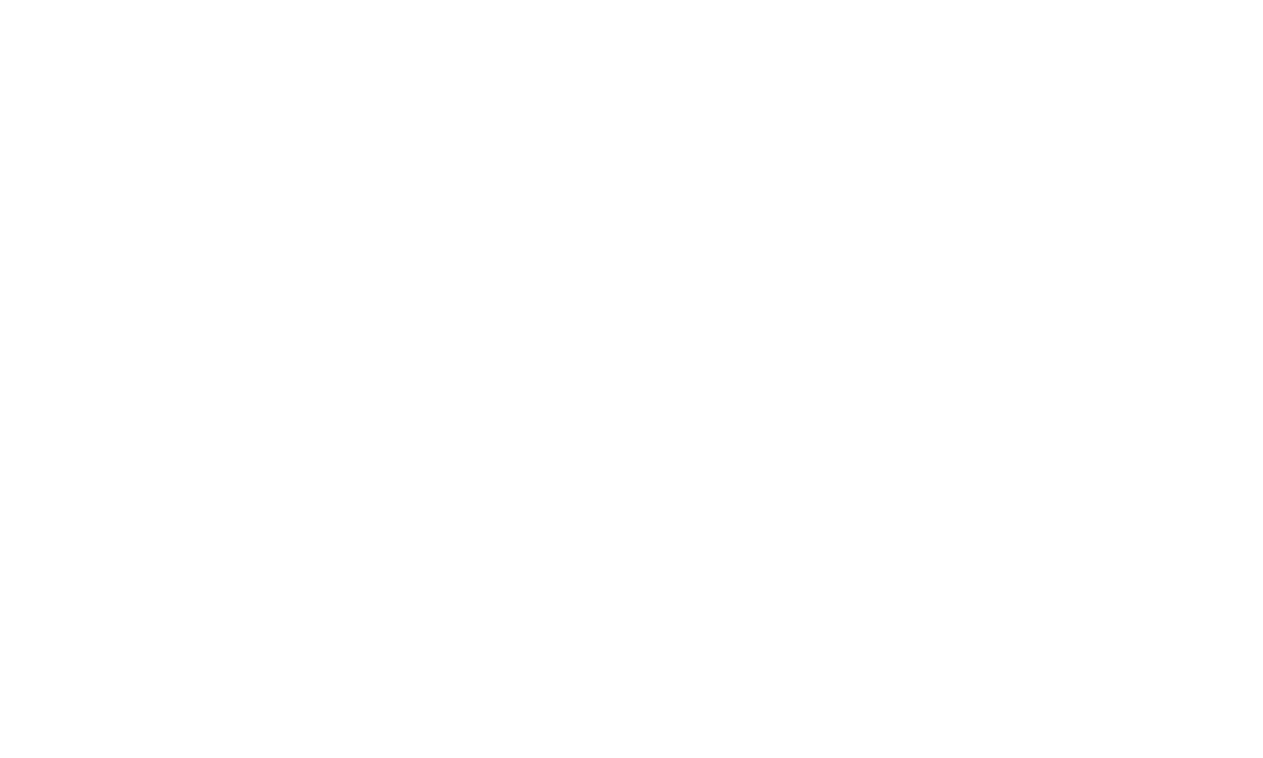 scroll, scrollTop: 0, scrollLeft: 0, axis: both 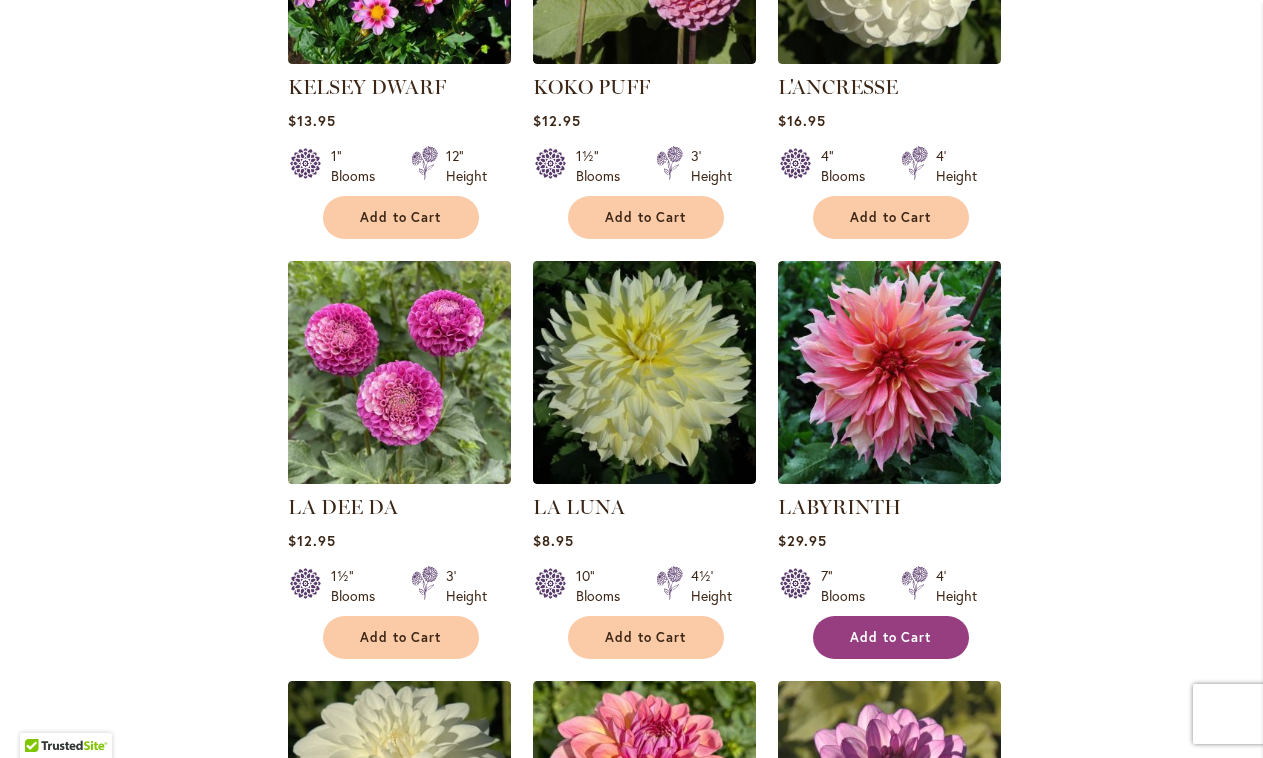 click on "Add to Cart" at bounding box center [891, 637] 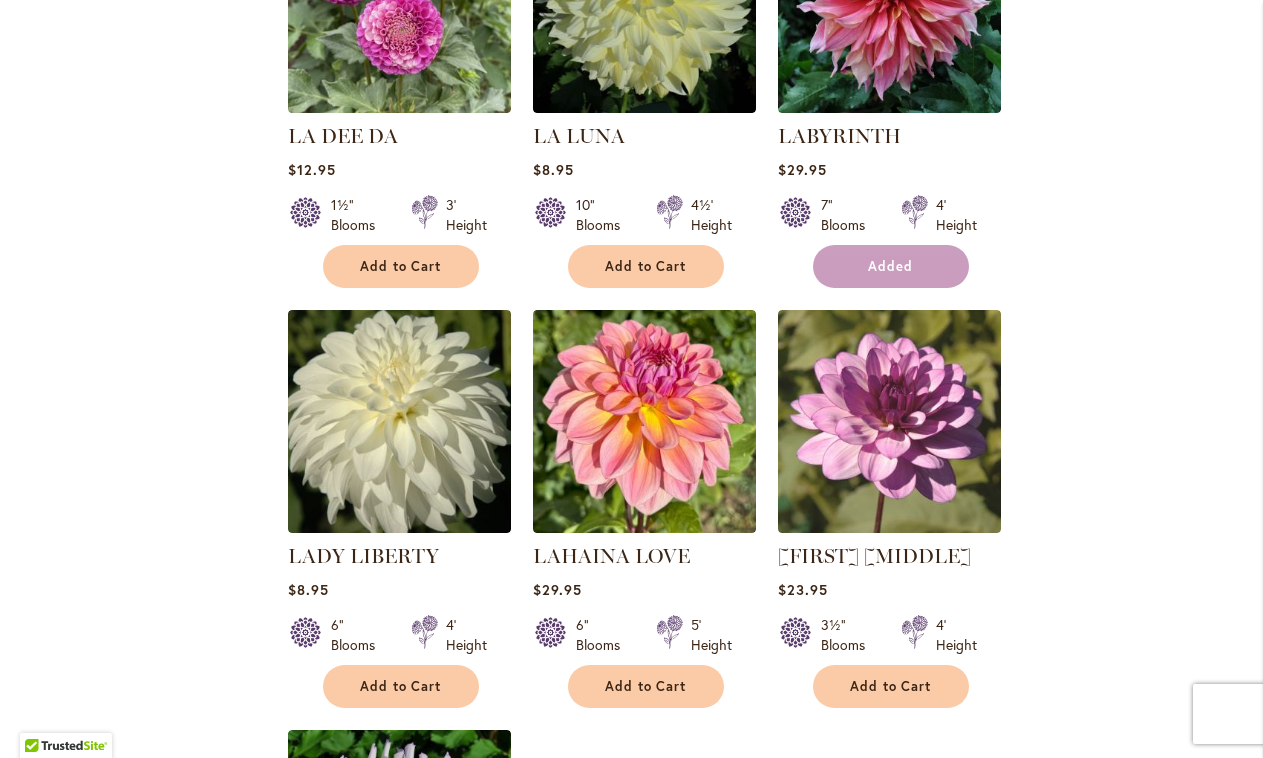 scroll, scrollTop: 1843, scrollLeft: 0, axis: vertical 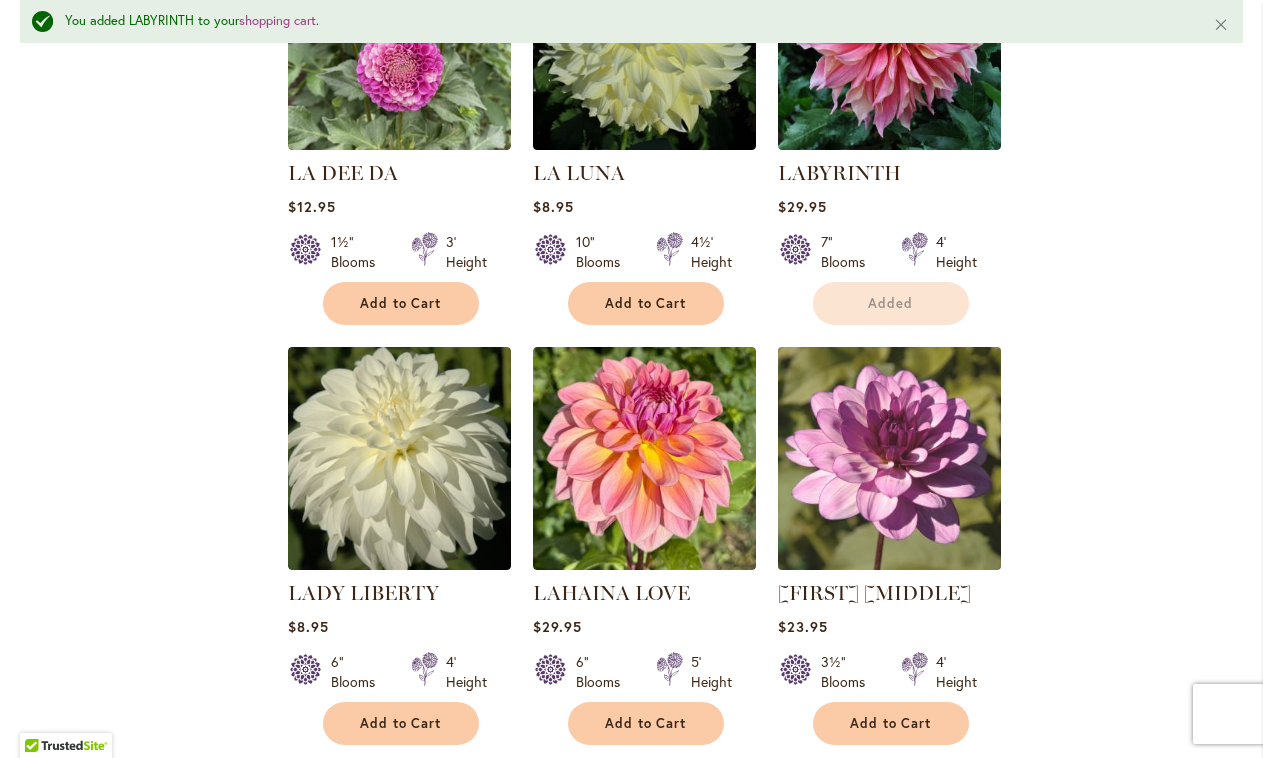 click at bounding box center [889, 458] 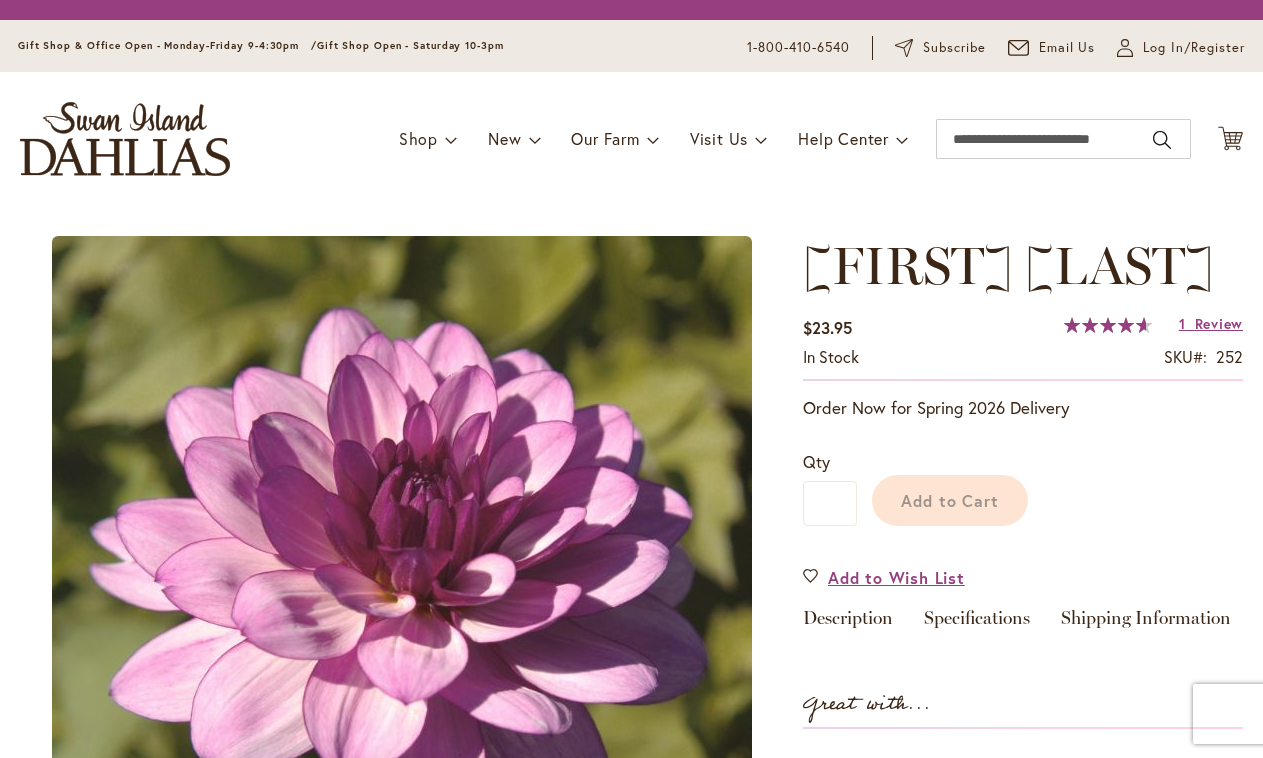 scroll, scrollTop: 0, scrollLeft: 0, axis: both 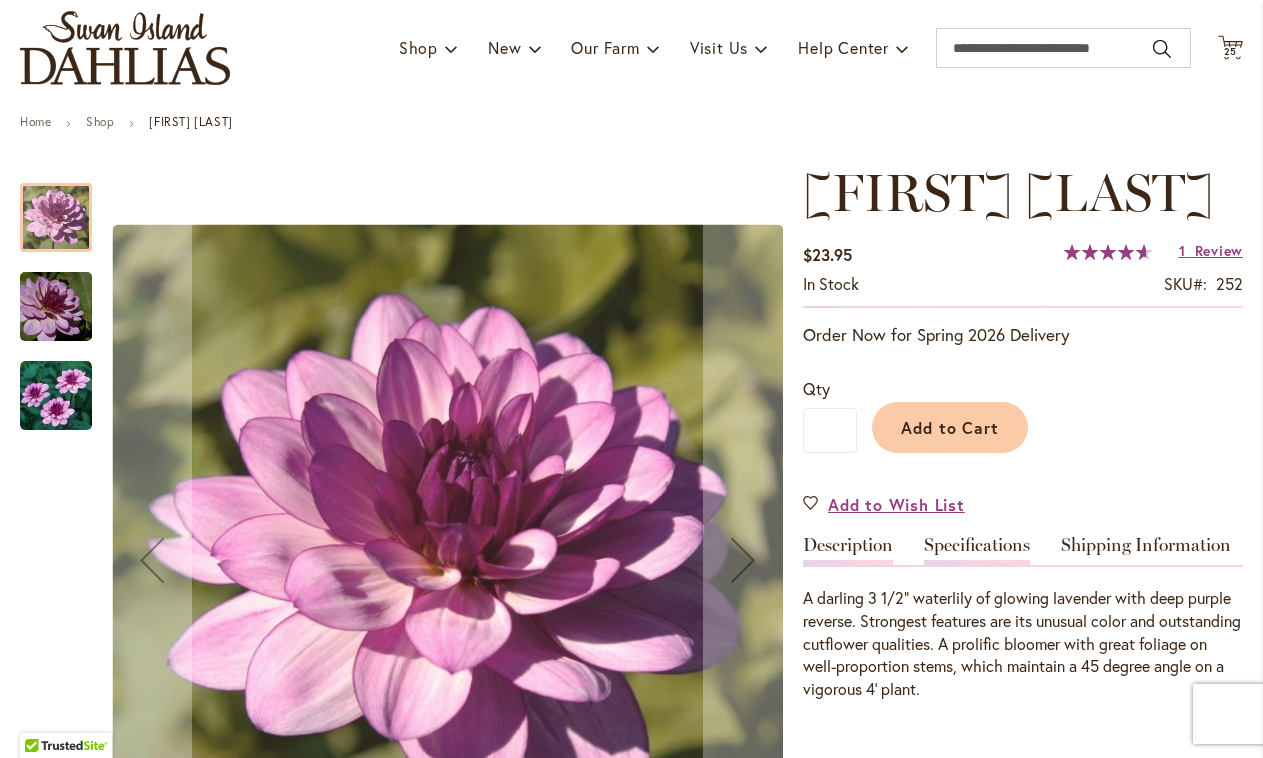 click on "Specifications" at bounding box center (977, 550) 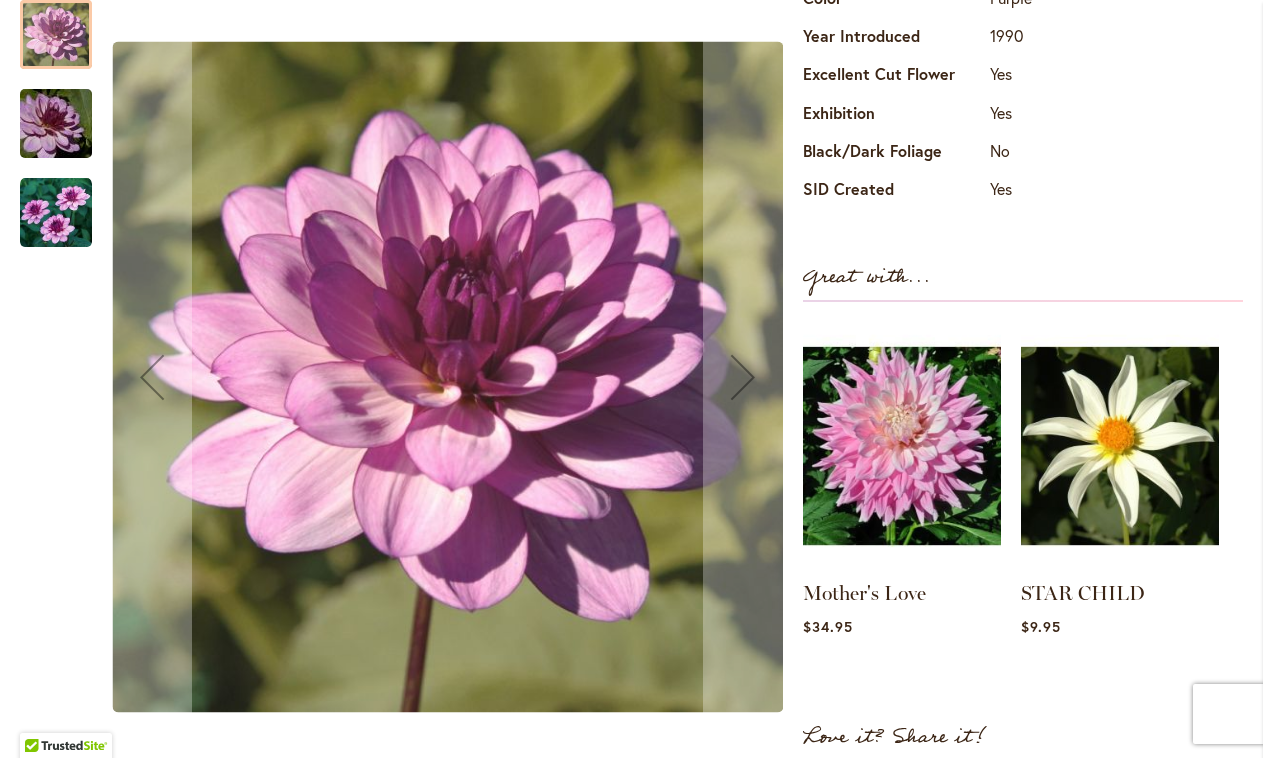 scroll, scrollTop: 927, scrollLeft: 0, axis: vertical 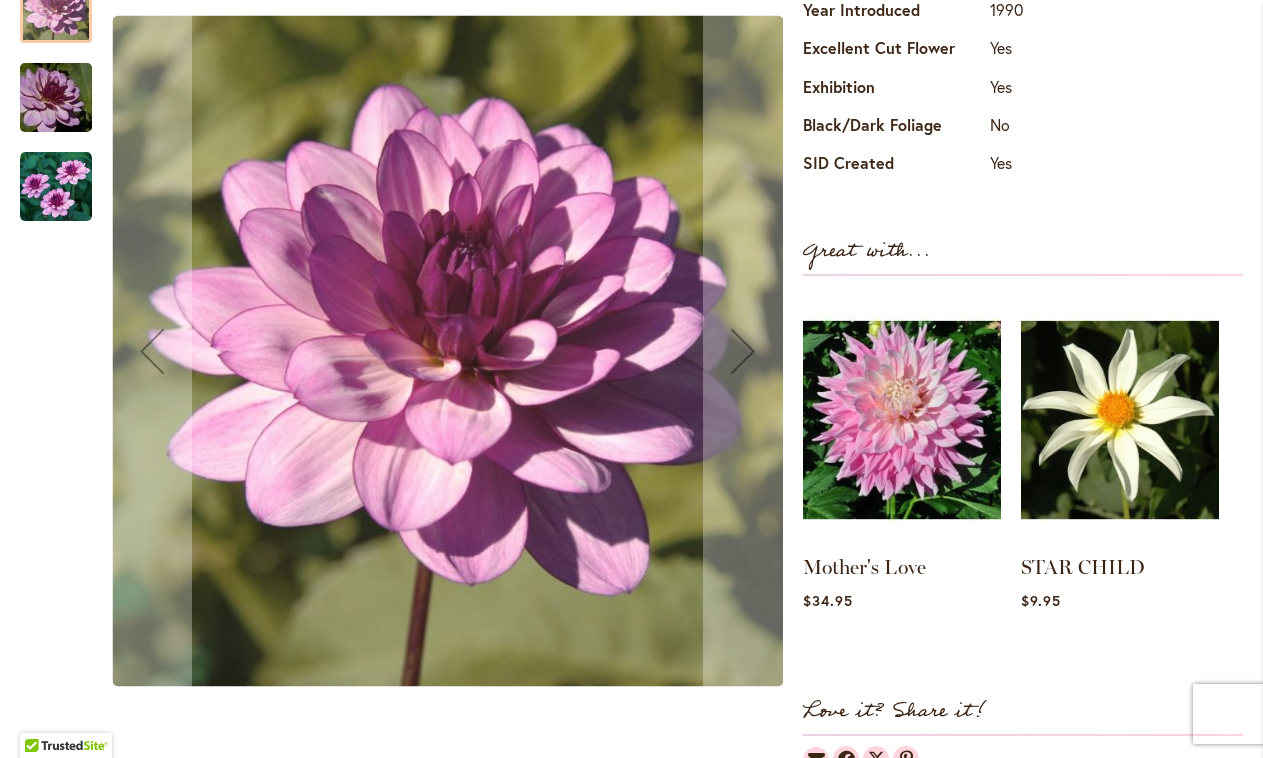 click at bounding box center (56, 187) 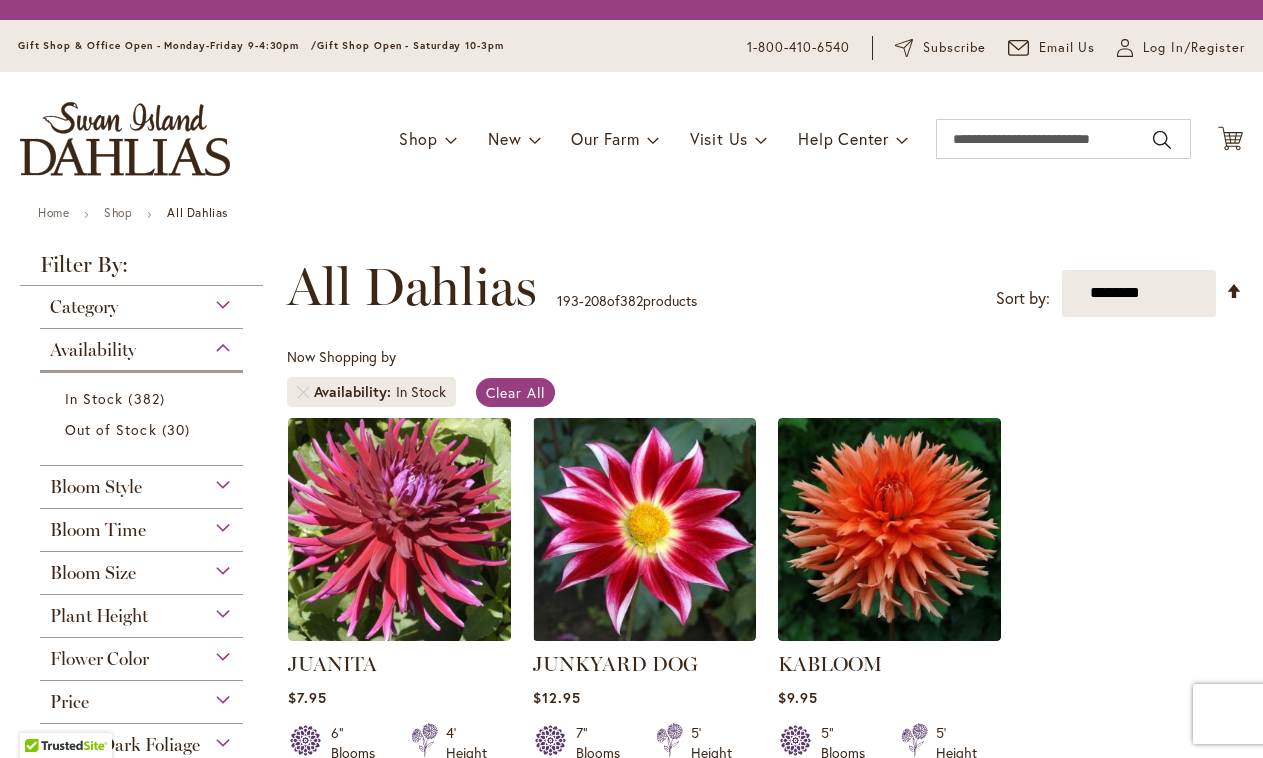 scroll, scrollTop: 0, scrollLeft: 0, axis: both 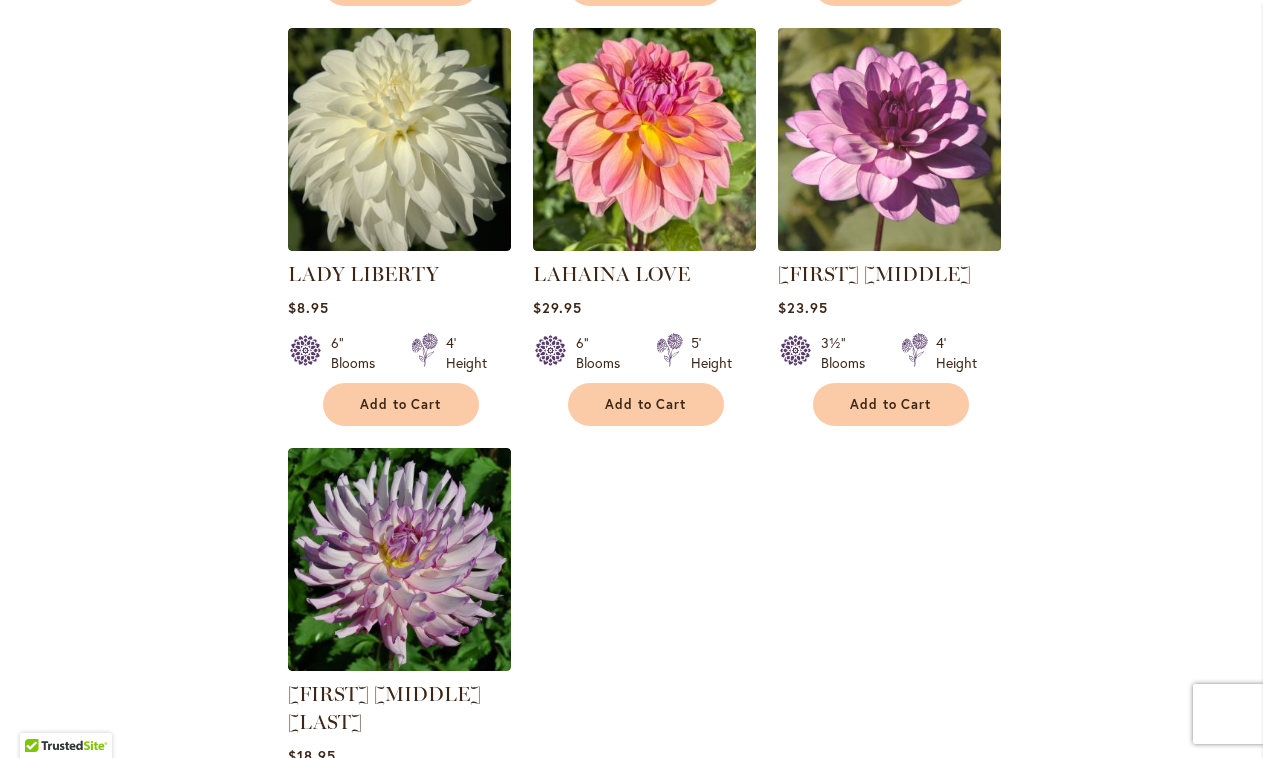 click at bounding box center (889, 139) 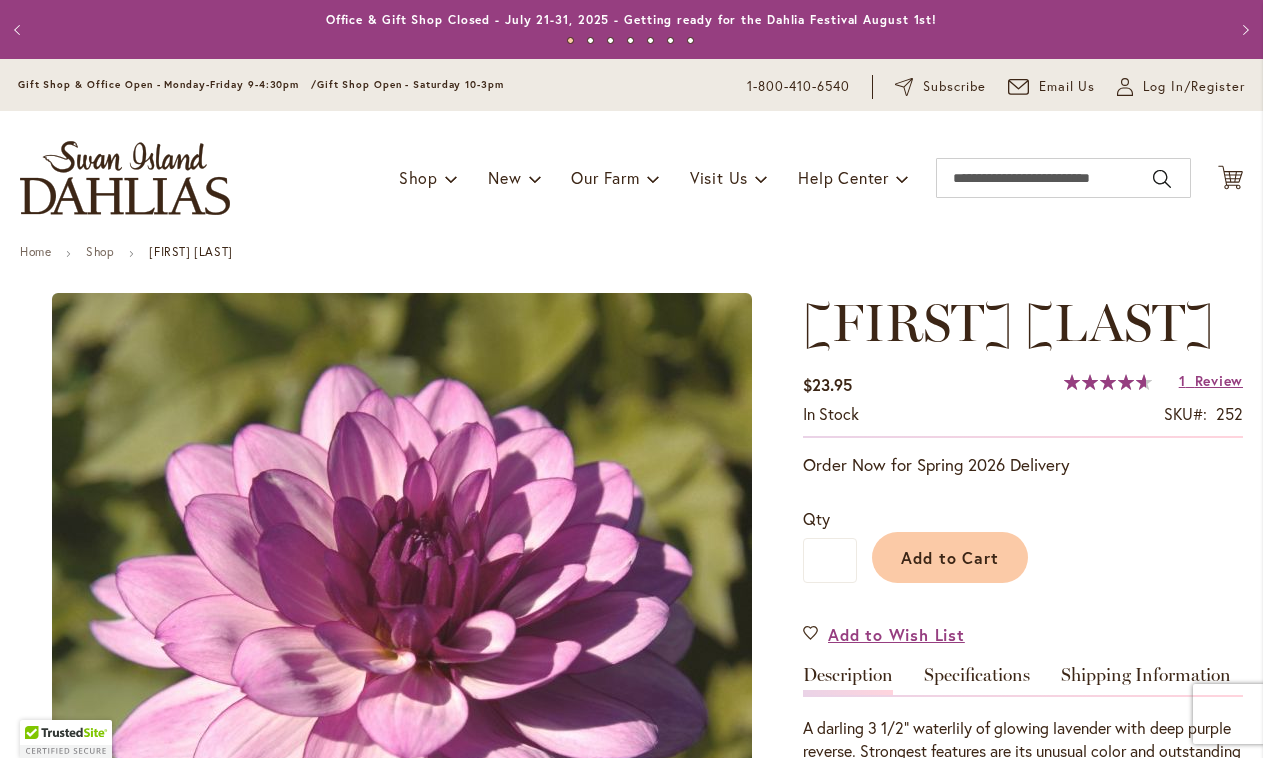 scroll, scrollTop: 0, scrollLeft: 0, axis: both 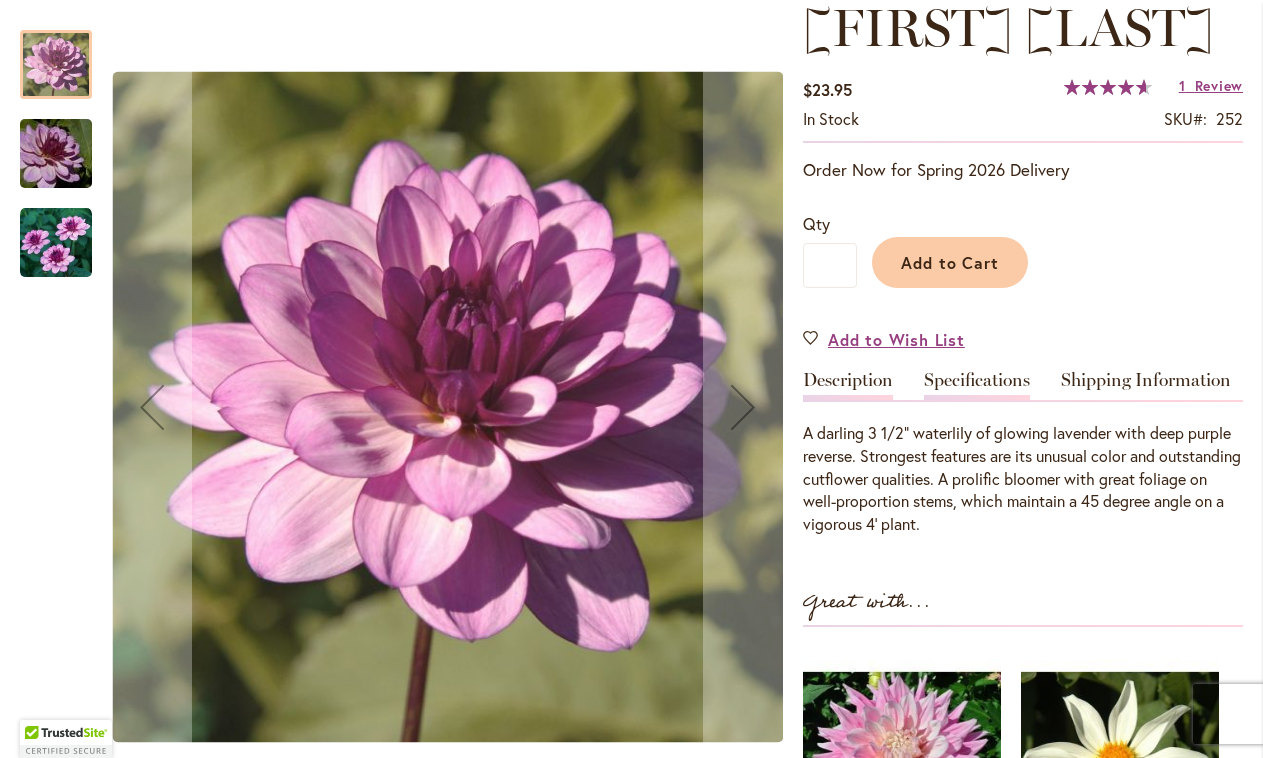 click on "Specifications" at bounding box center [977, 385] 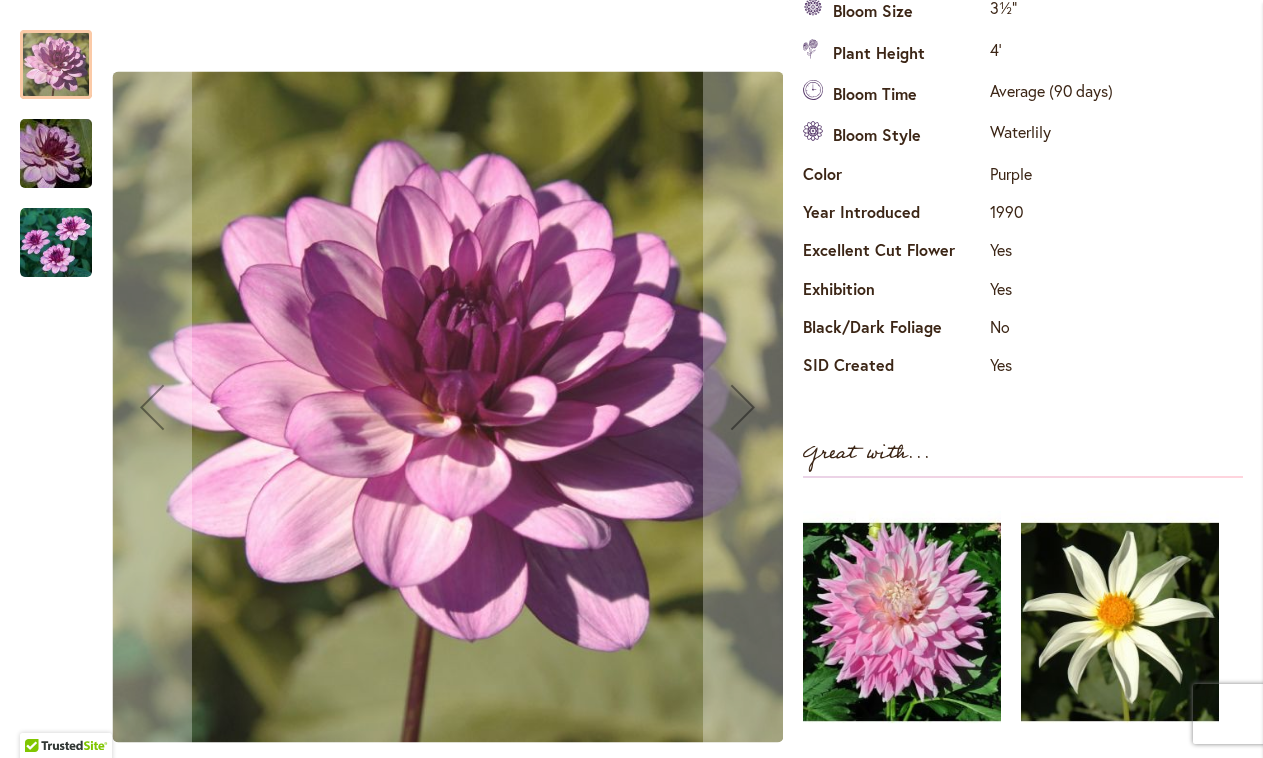 click at bounding box center (56, 243) 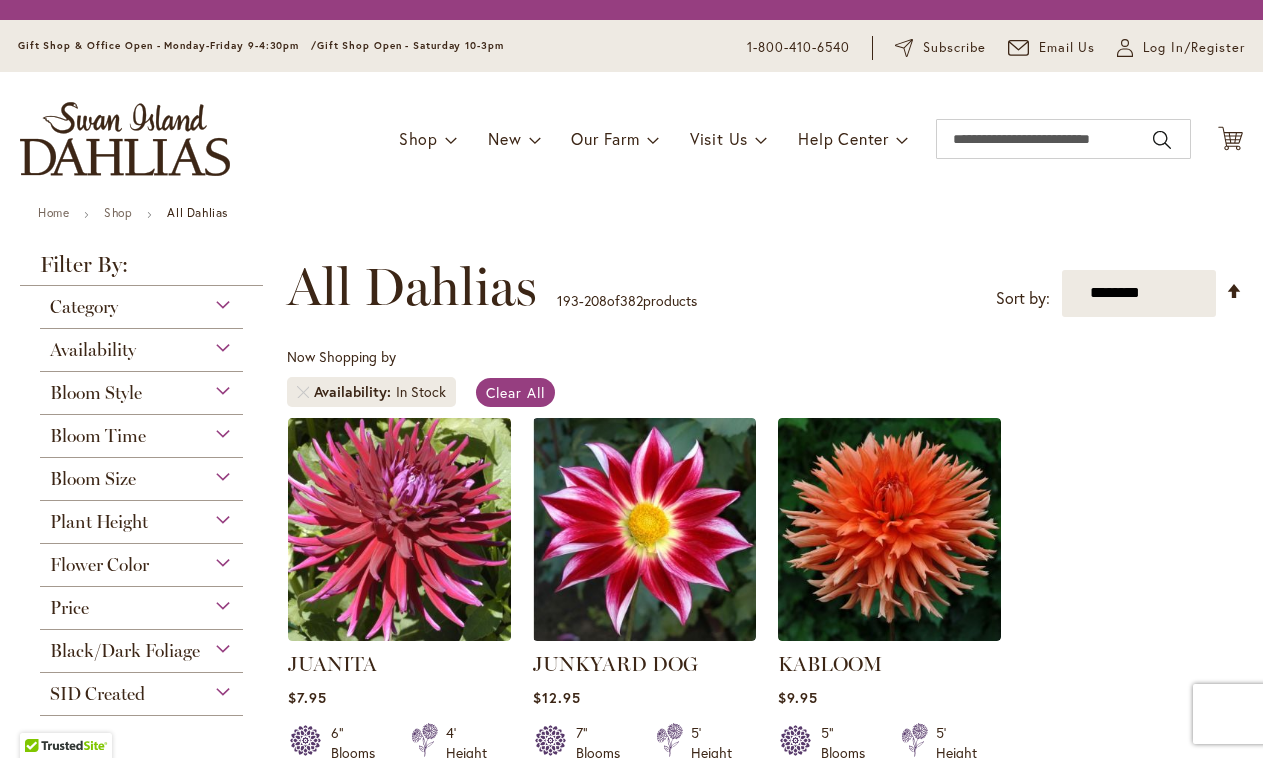 scroll, scrollTop: 0, scrollLeft: 0, axis: both 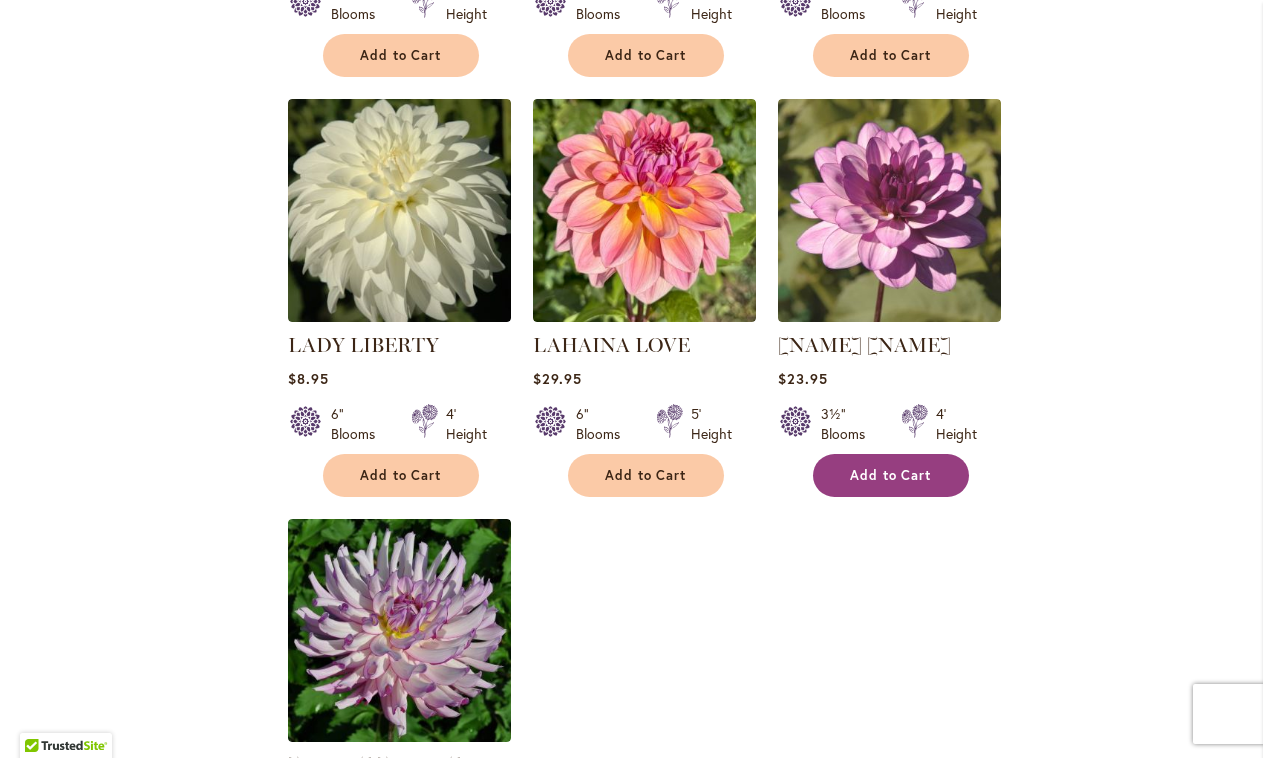 click on "Add to Cart" at bounding box center [891, 475] 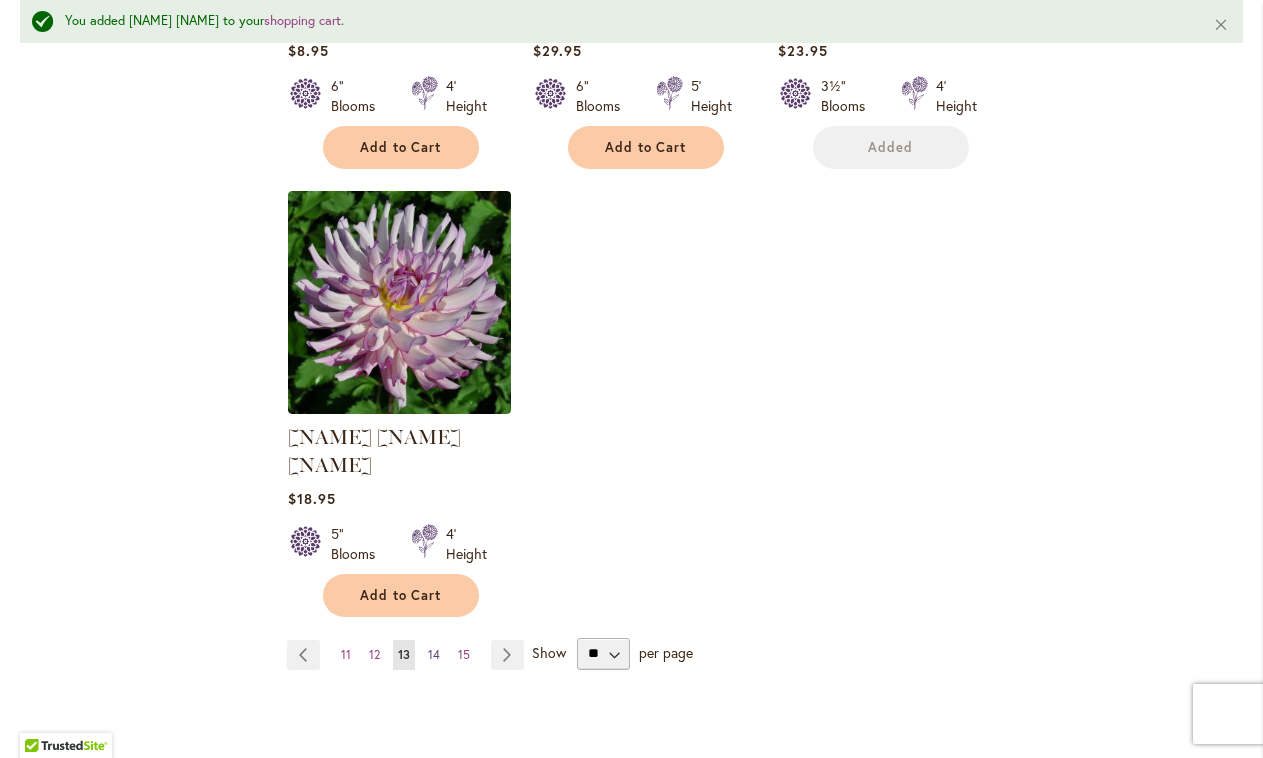 scroll, scrollTop: 2471, scrollLeft: 0, axis: vertical 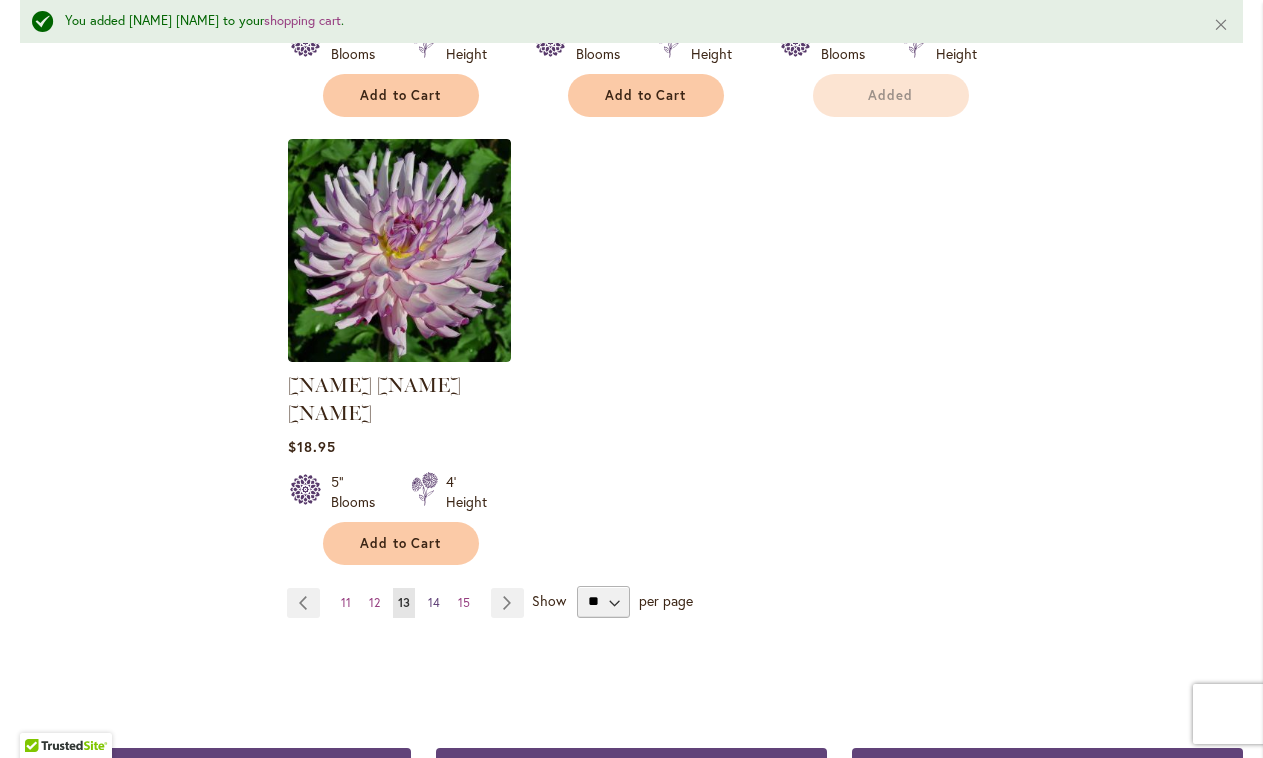 click on "14" at bounding box center (434, 602) 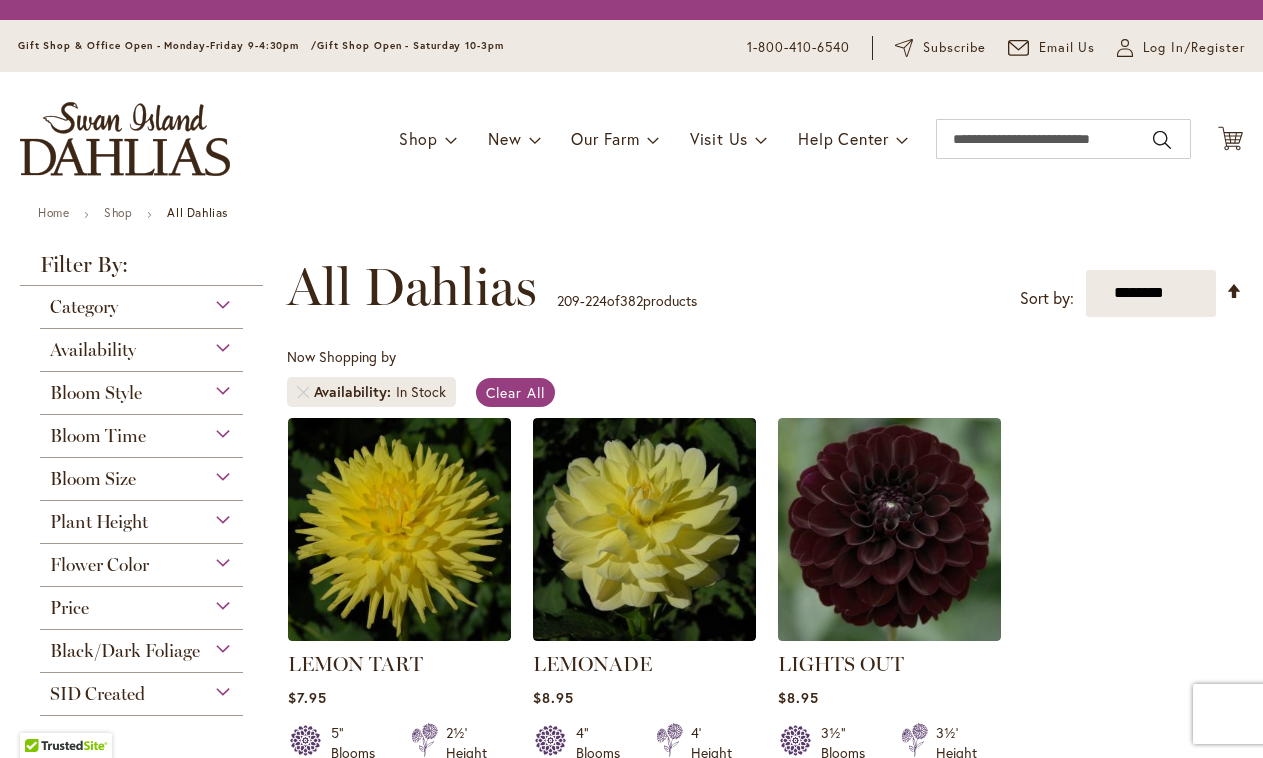 scroll, scrollTop: 0, scrollLeft: 0, axis: both 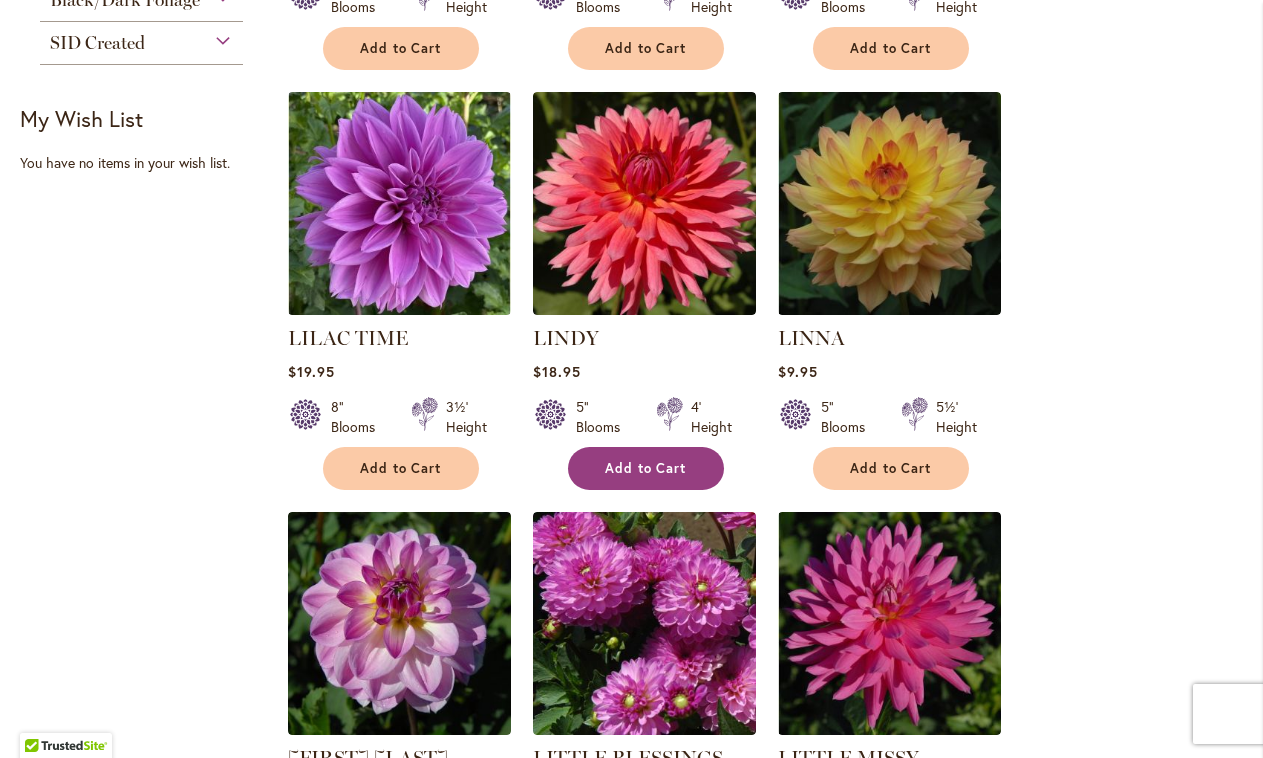 click on "Add to Cart" at bounding box center (646, 468) 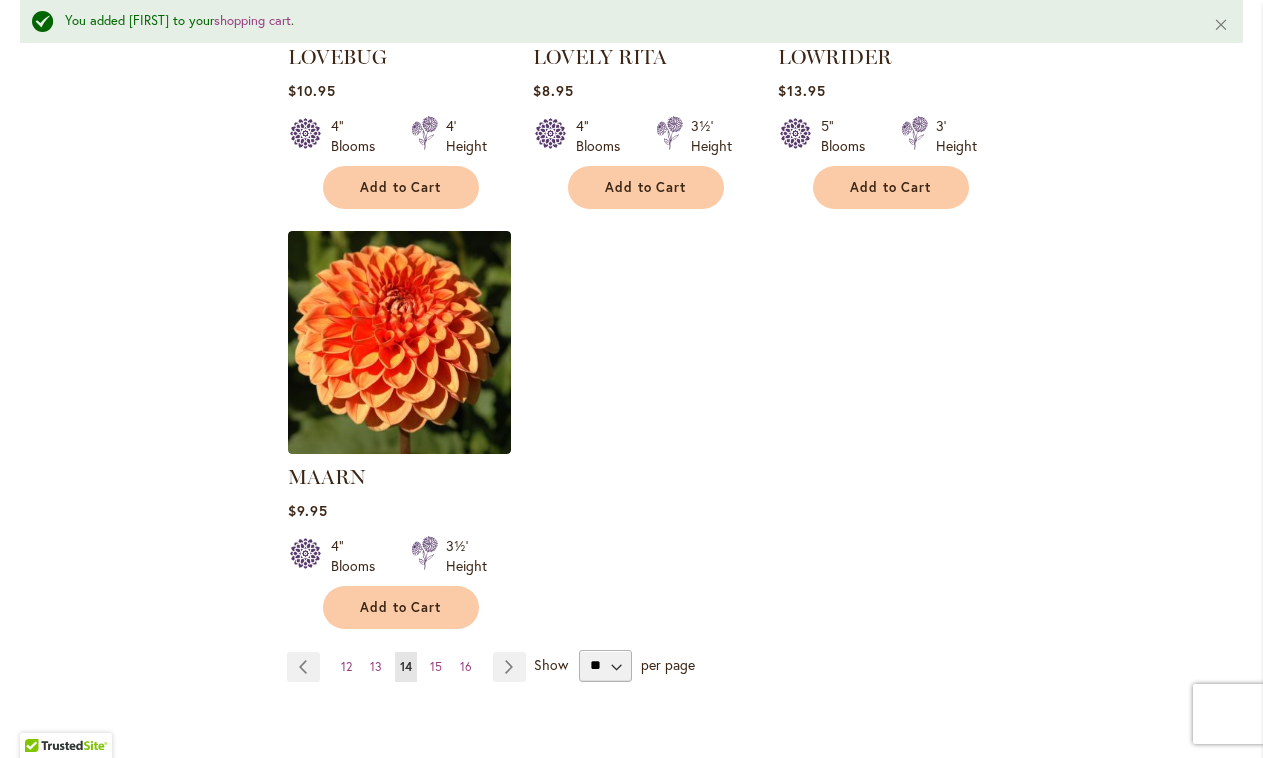 scroll, scrollTop: 2395, scrollLeft: 0, axis: vertical 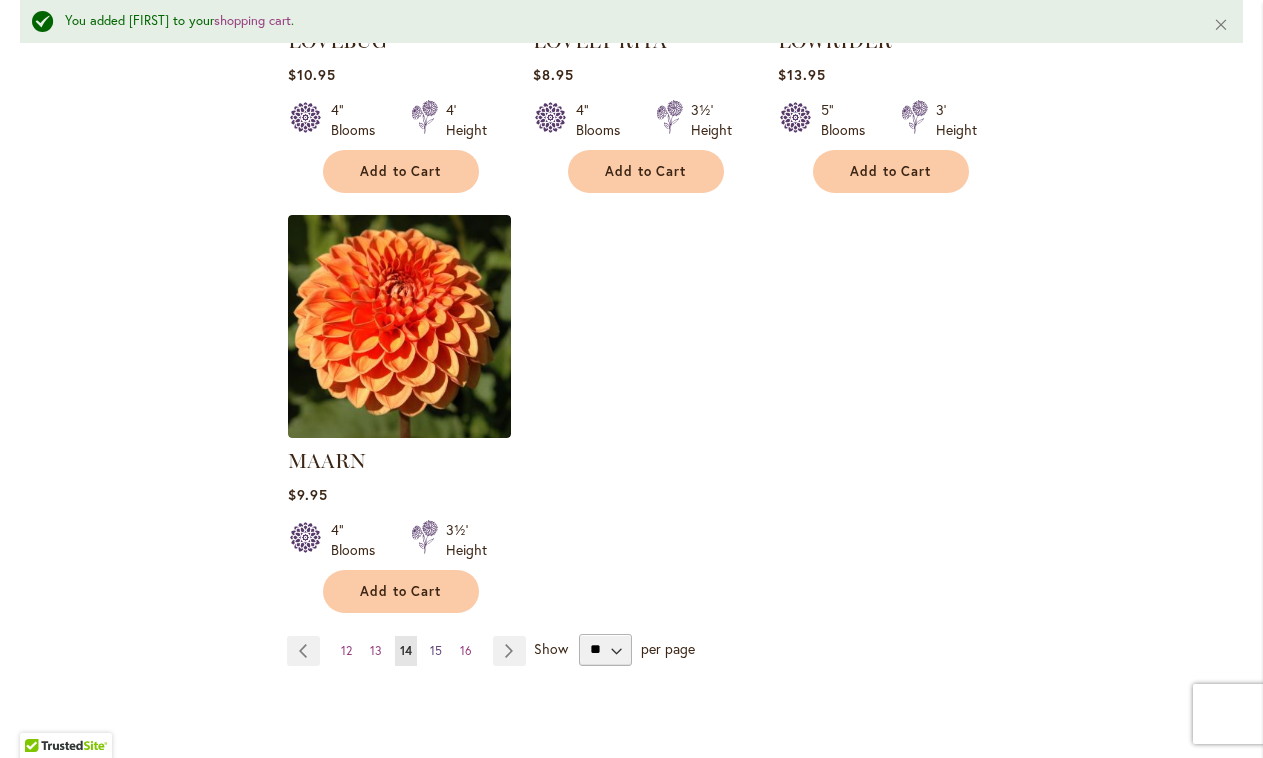 click on "15" at bounding box center (436, 650) 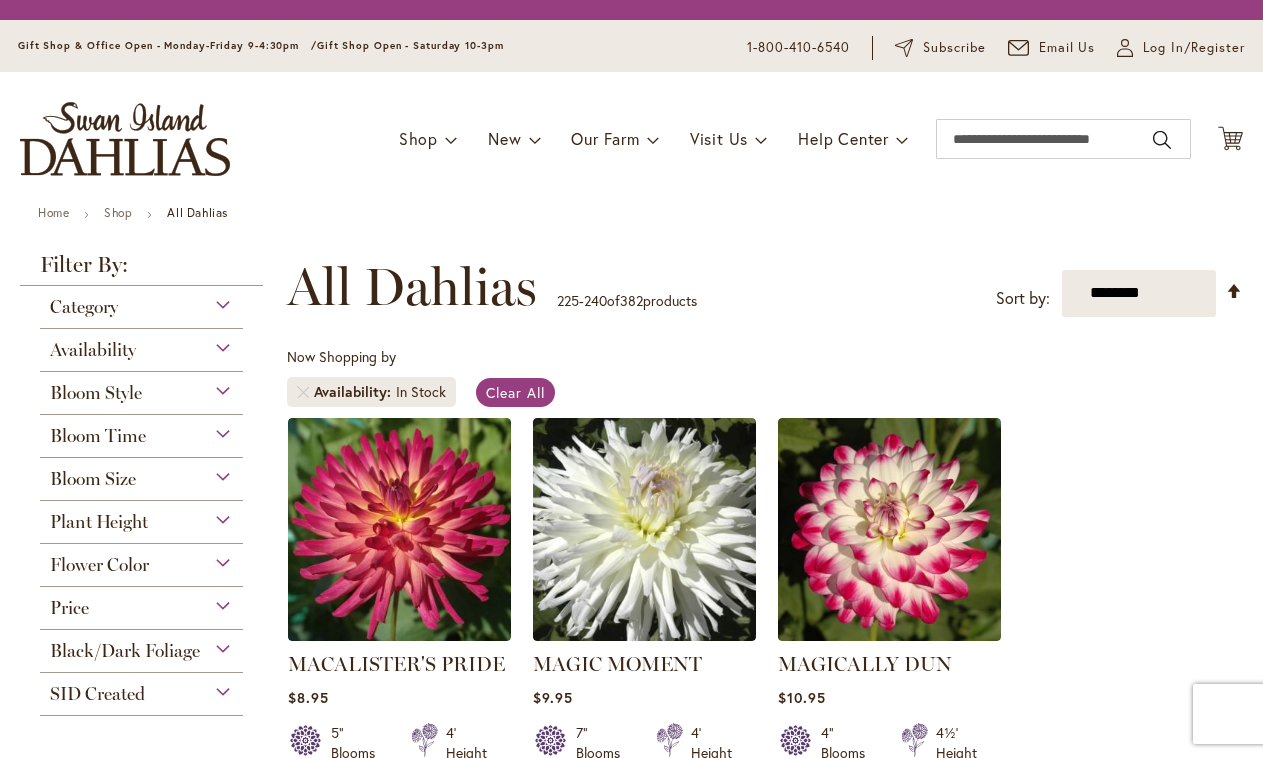 scroll, scrollTop: 0, scrollLeft: 0, axis: both 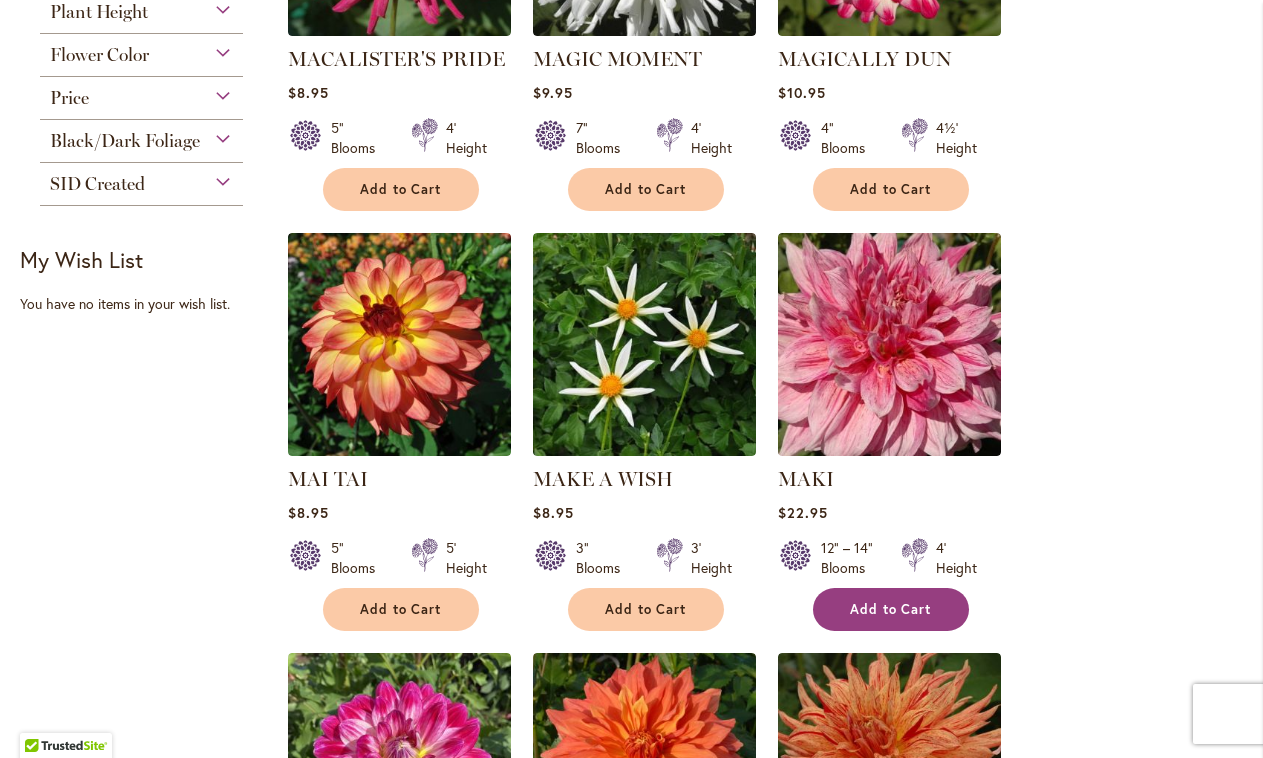 click on "Add to Cart" at bounding box center [891, 609] 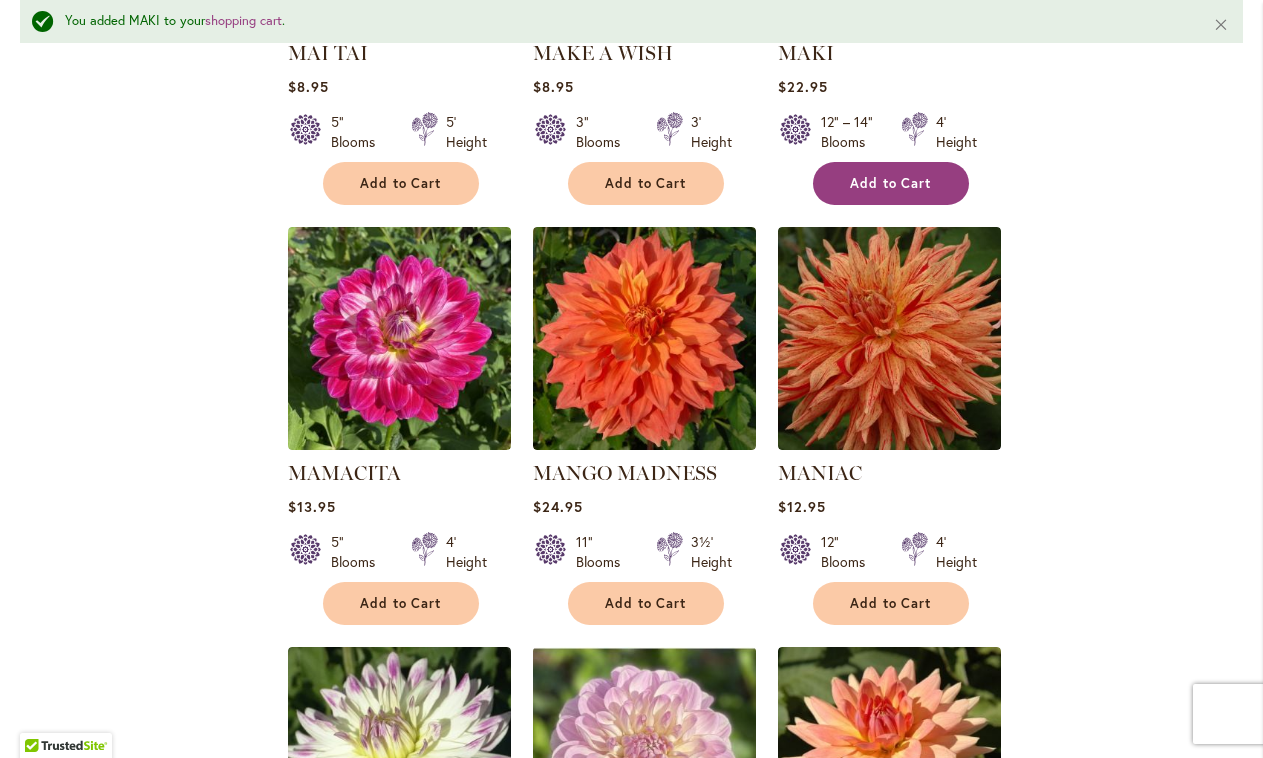 scroll, scrollTop: 1118, scrollLeft: 0, axis: vertical 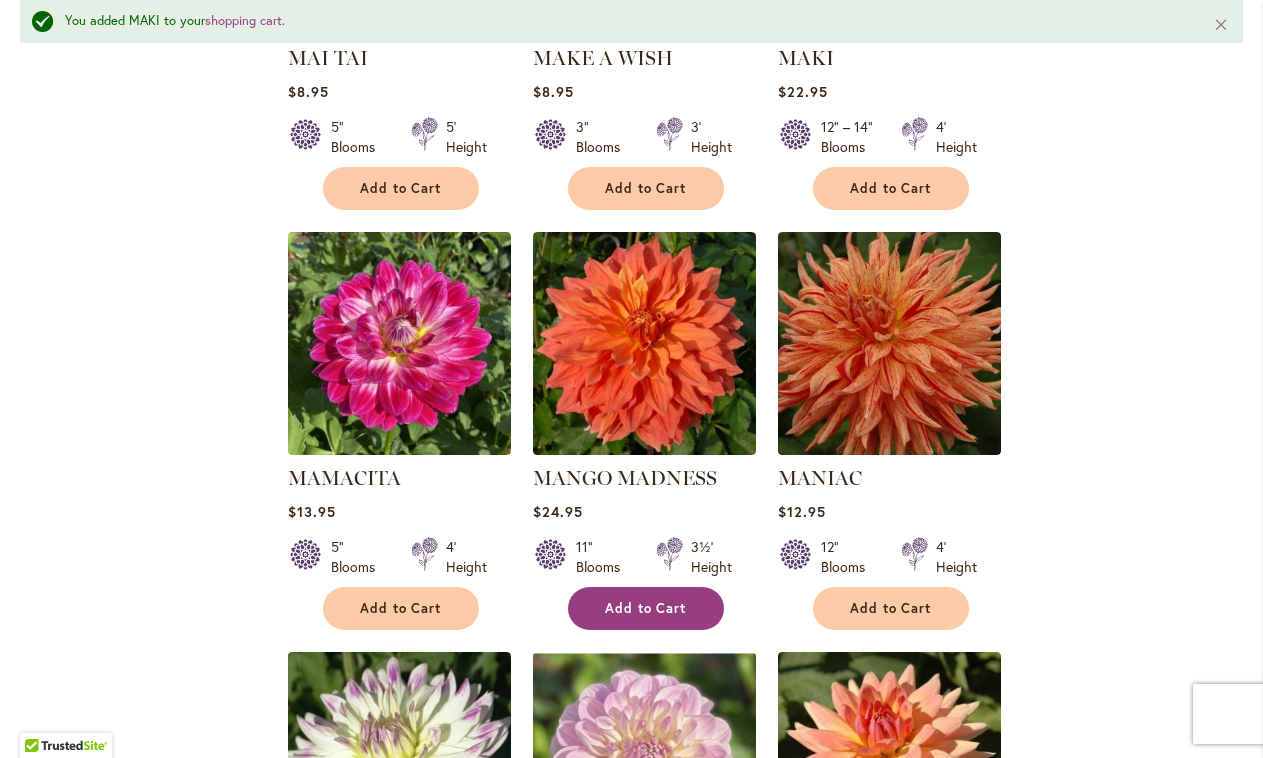 click on "Add to Cart" at bounding box center [646, 608] 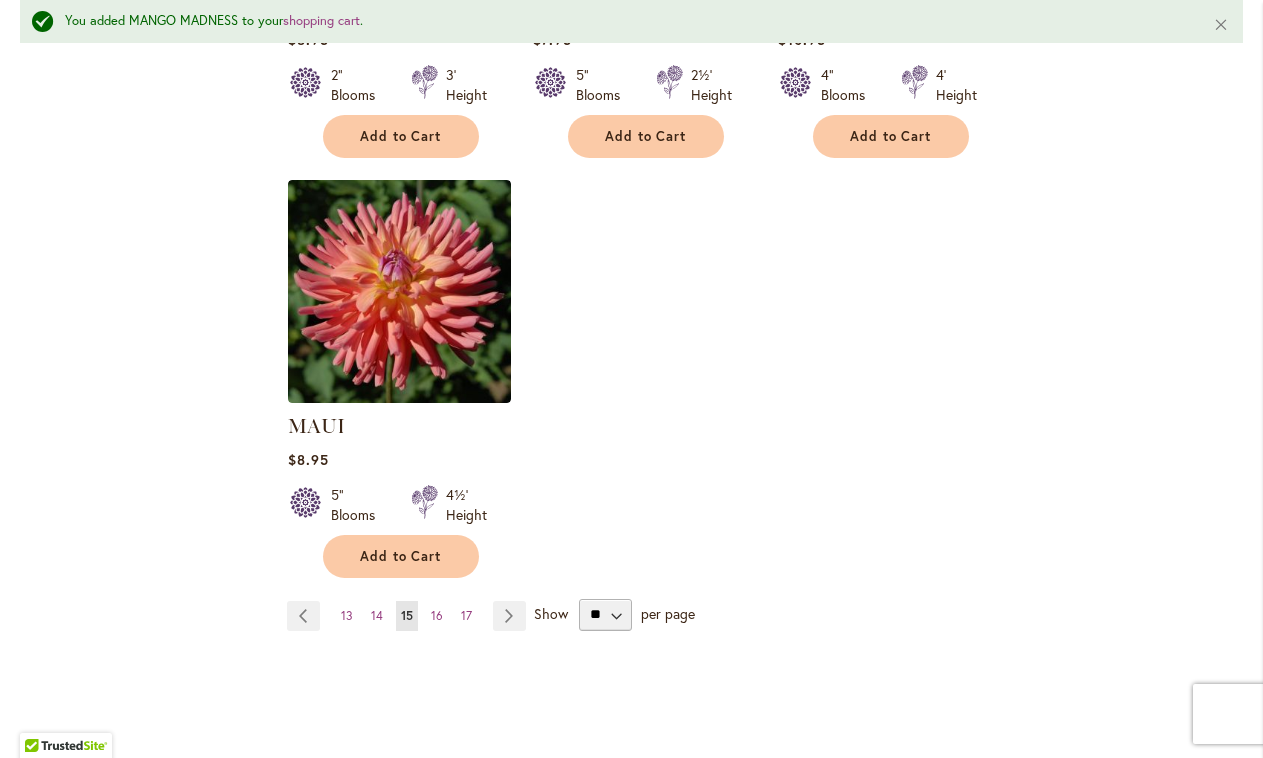 scroll, scrollTop: 2466, scrollLeft: 0, axis: vertical 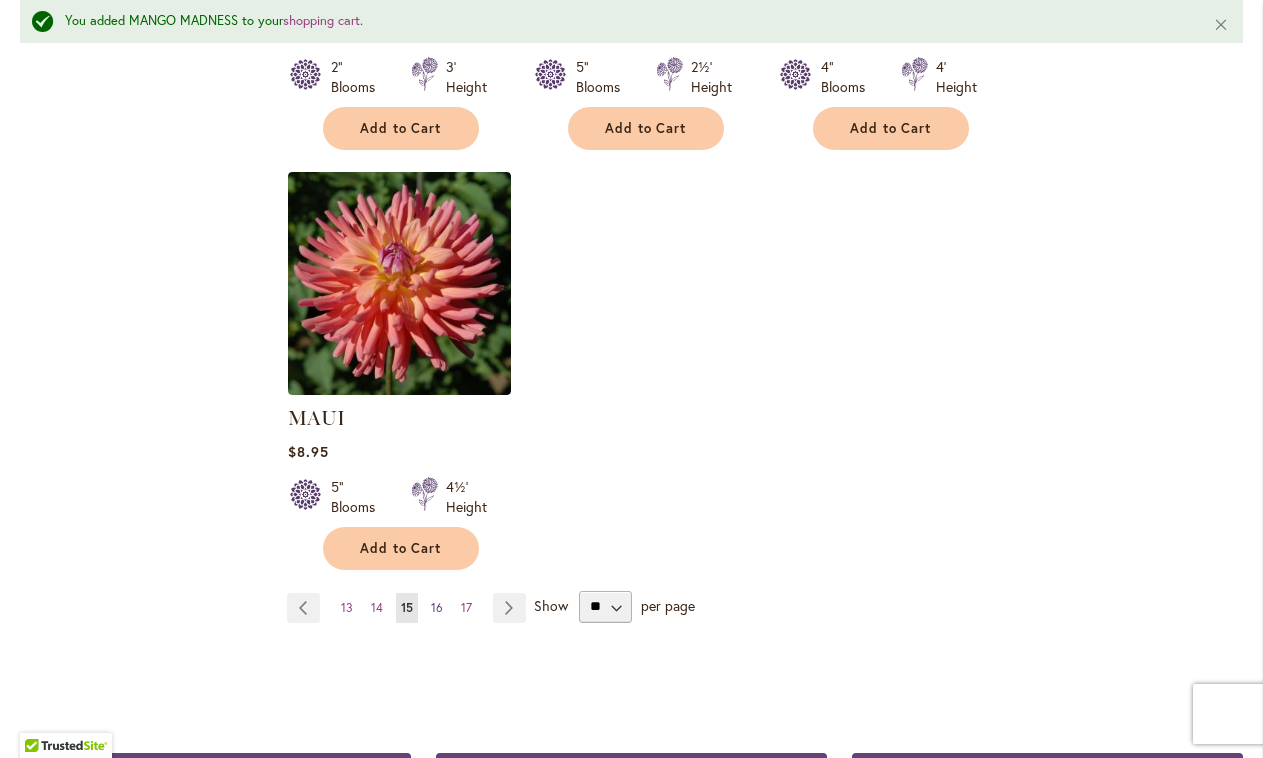 click on "16" at bounding box center [437, 607] 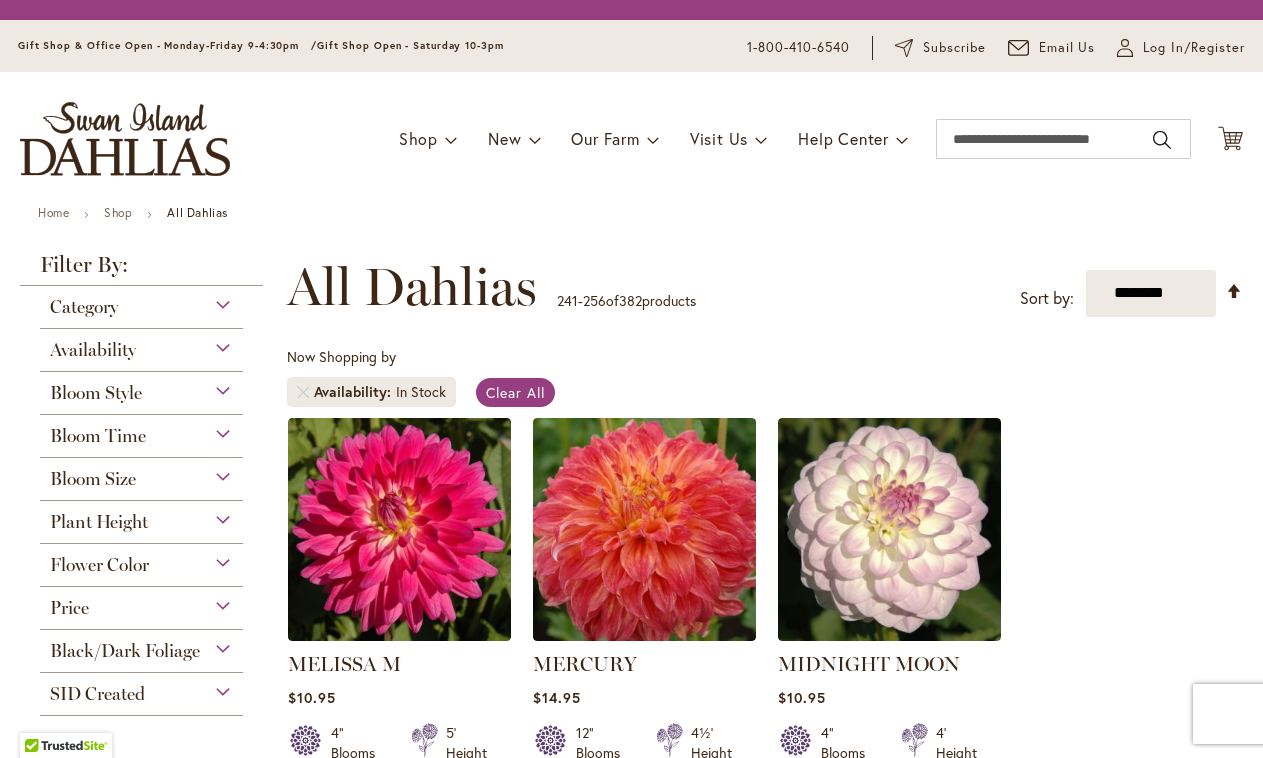 scroll, scrollTop: 0, scrollLeft: 0, axis: both 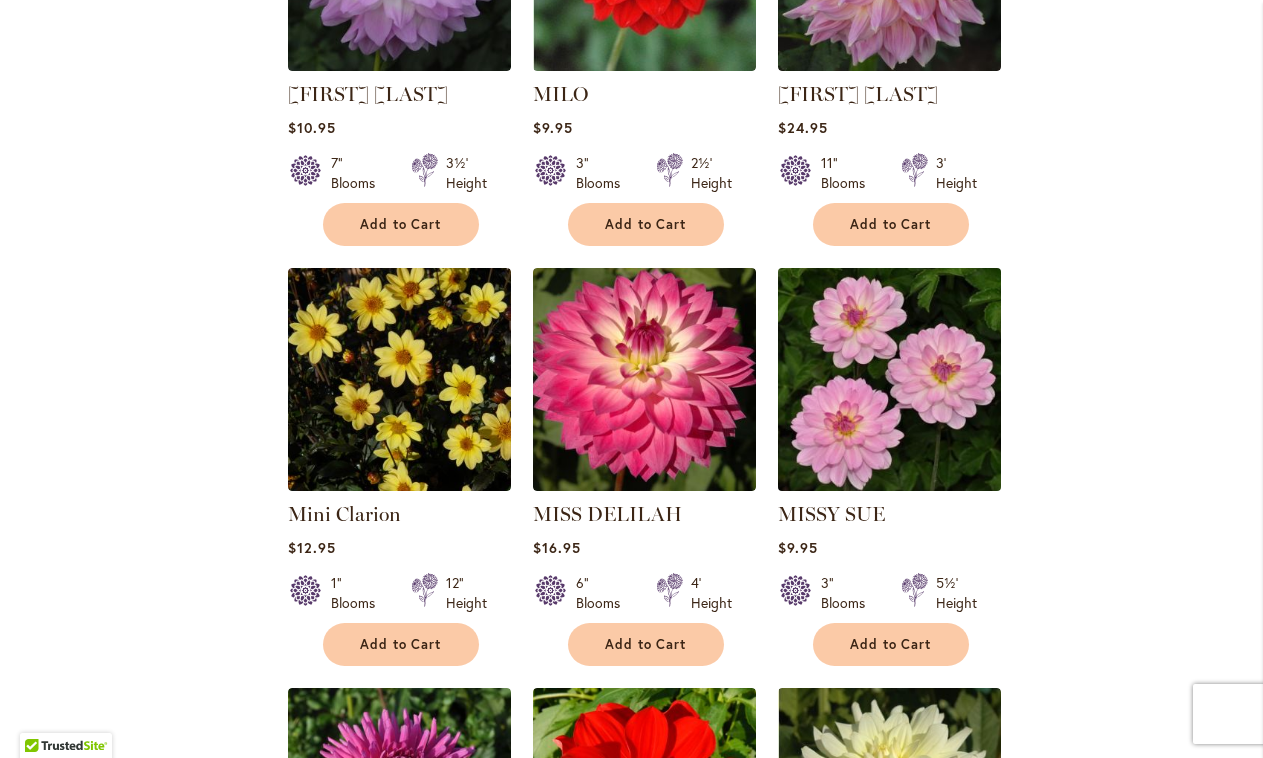 click at bounding box center [889, 379] 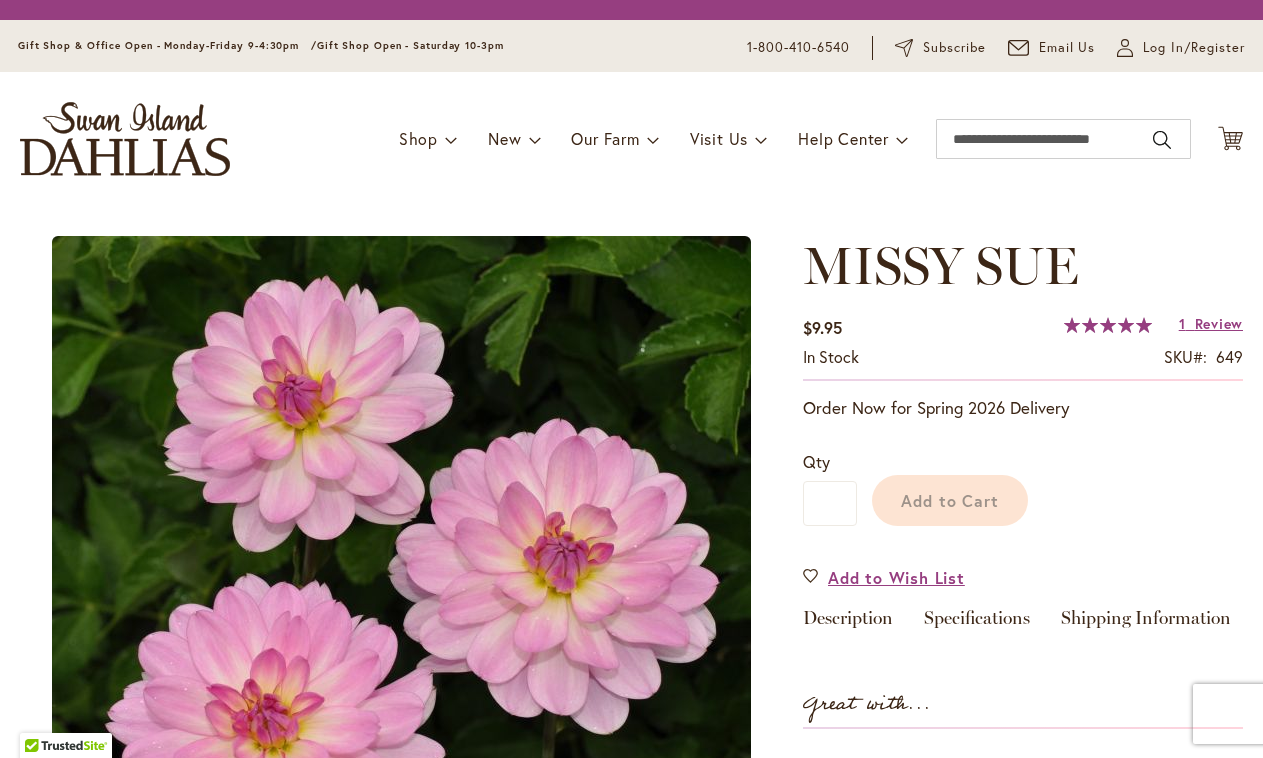 scroll, scrollTop: 0, scrollLeft: 0, axis: both 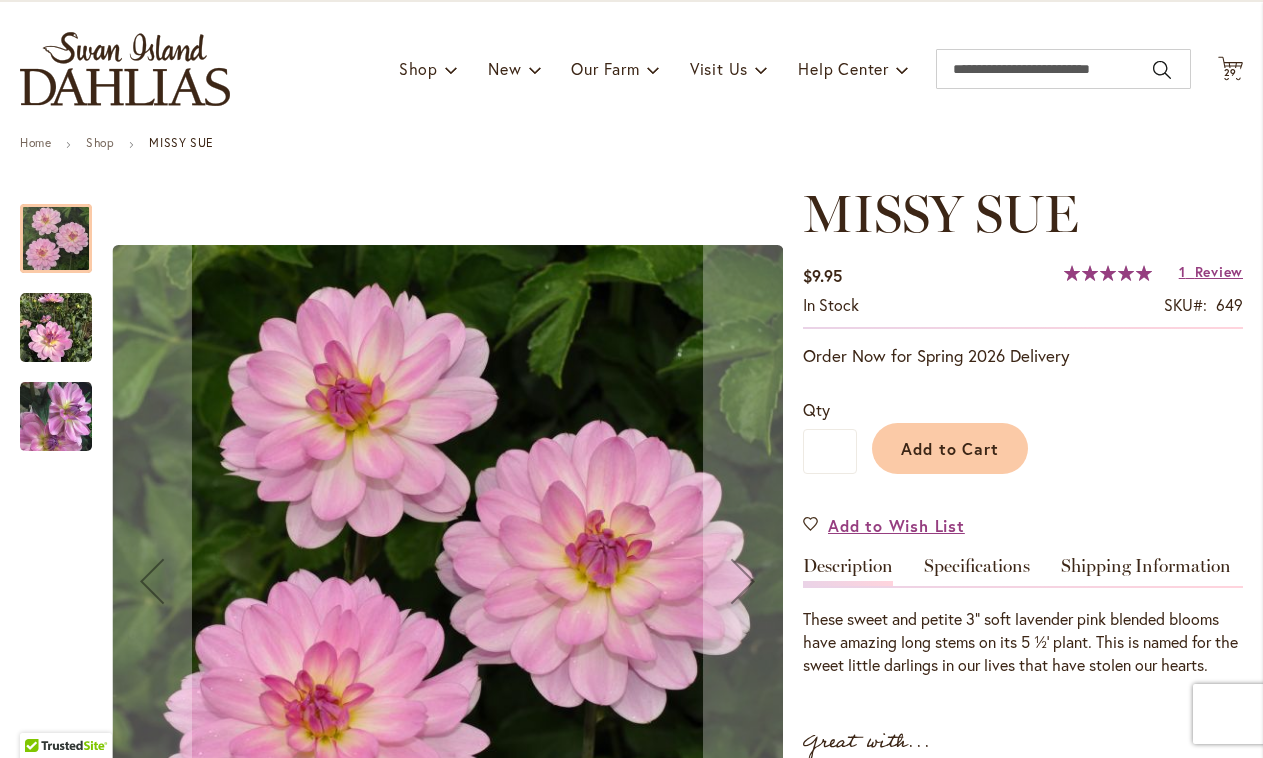 click on "[FIRST] [LAST]
$9.95
In stock
SKU
649
Rating:
100                          % of  100
1
Review
Add Your Review
Order Now for Spring 2026 Delivery
Qty
*
Add to Cart" at bounding box center (1023, 724) 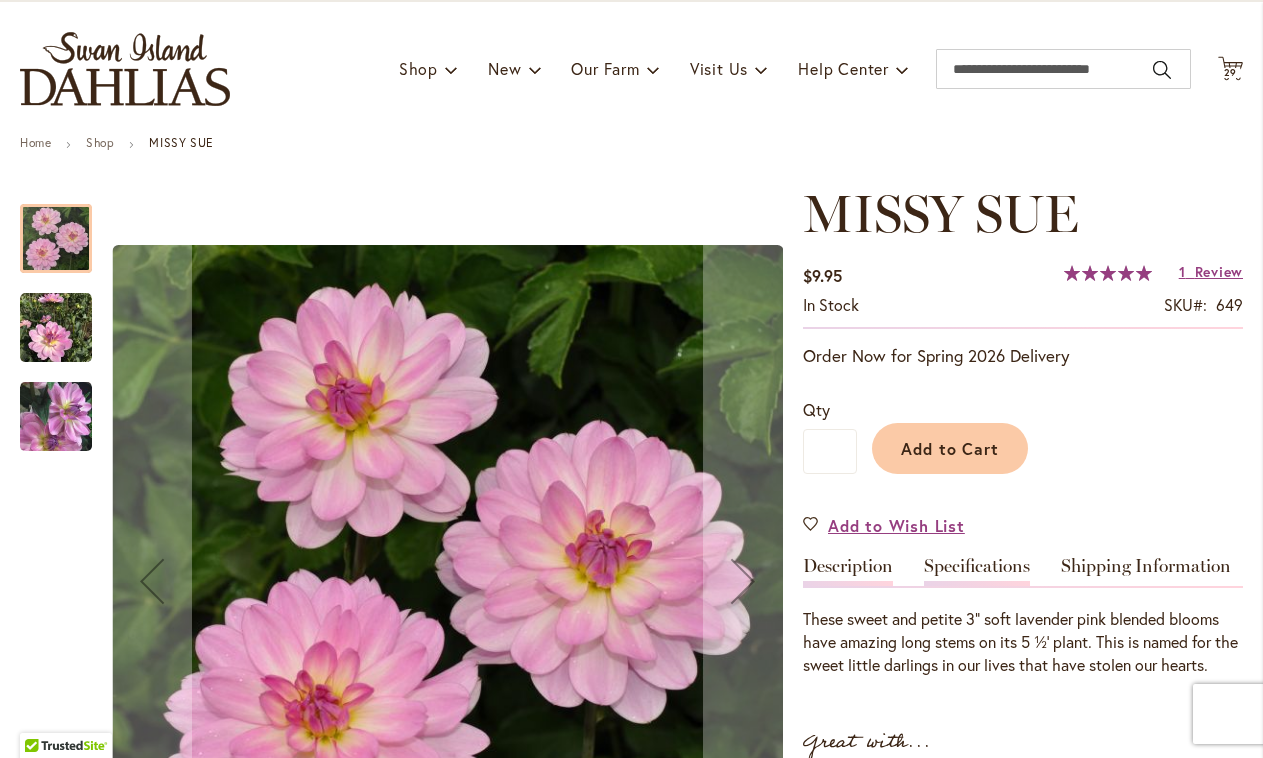 click on "Specifications" at bounding box center [977, 571] 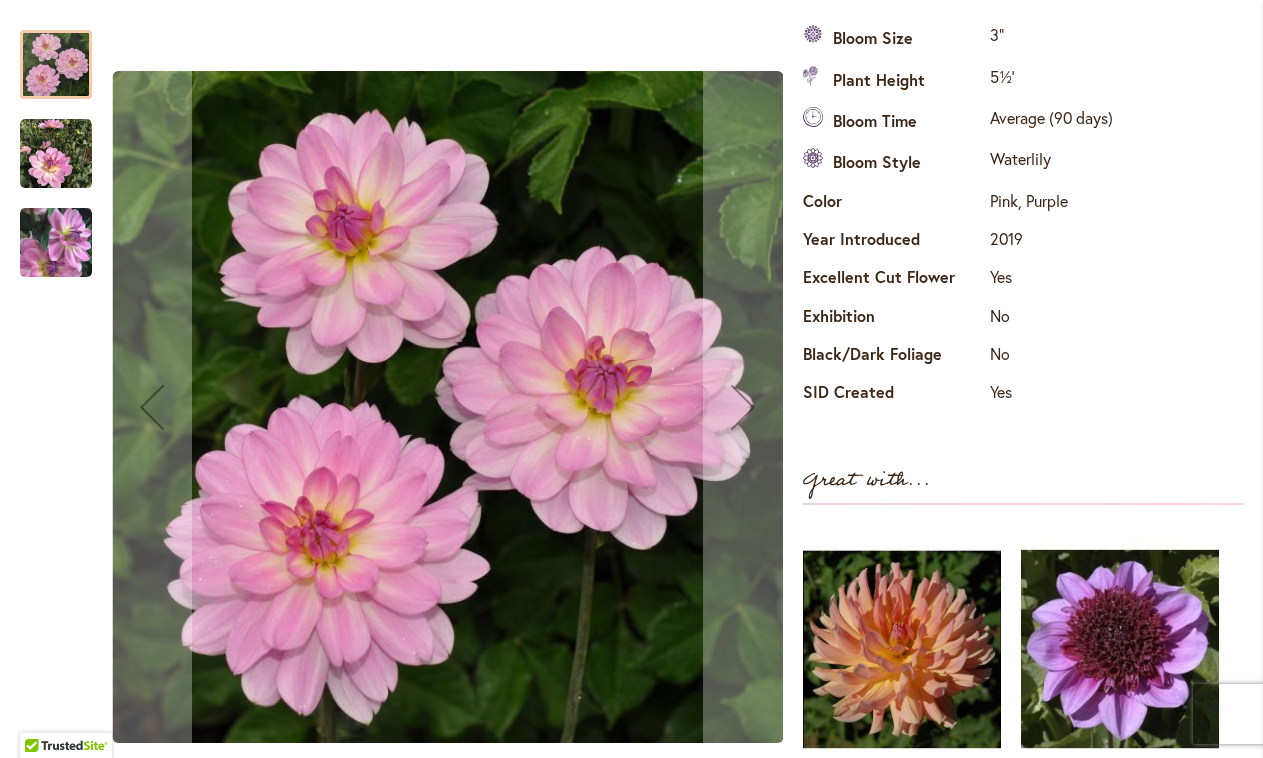 scroll, scrollTop: 699, scrollLeft: 0, axis: vertical 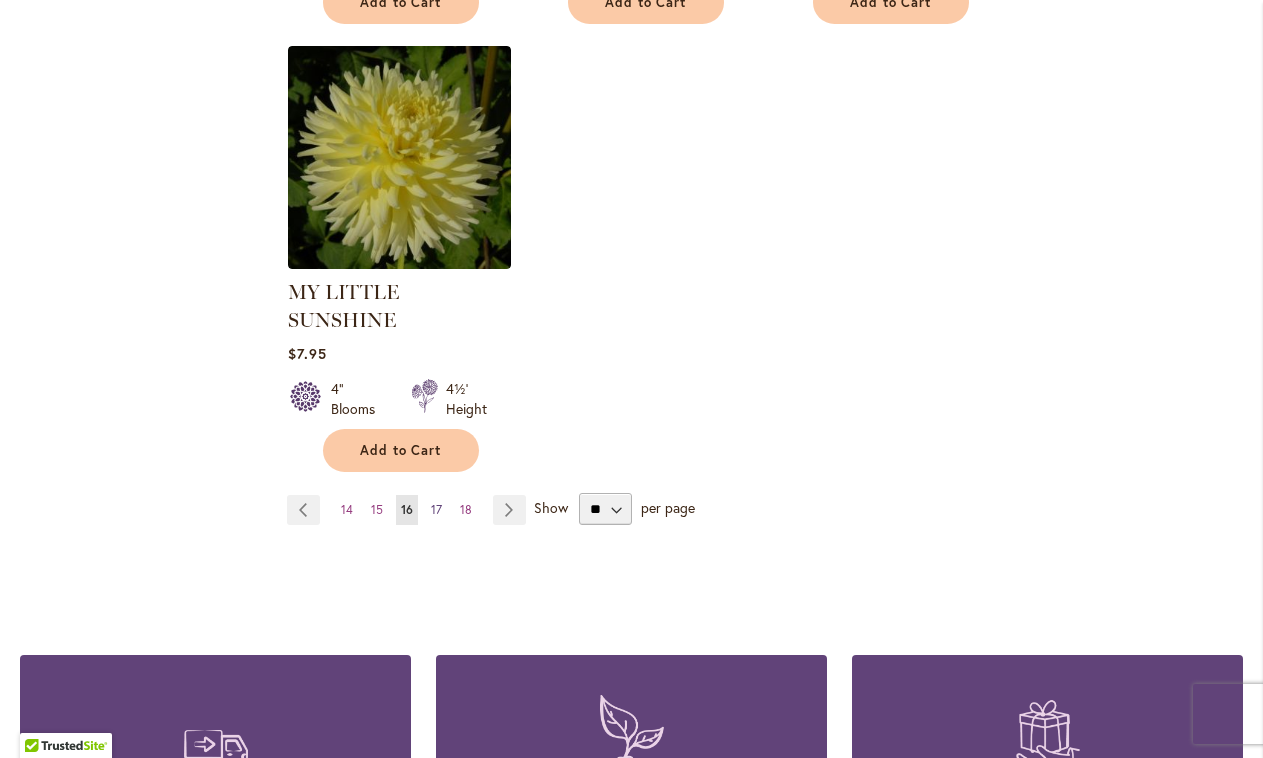 click on "17" at bounding box center [436, 509] 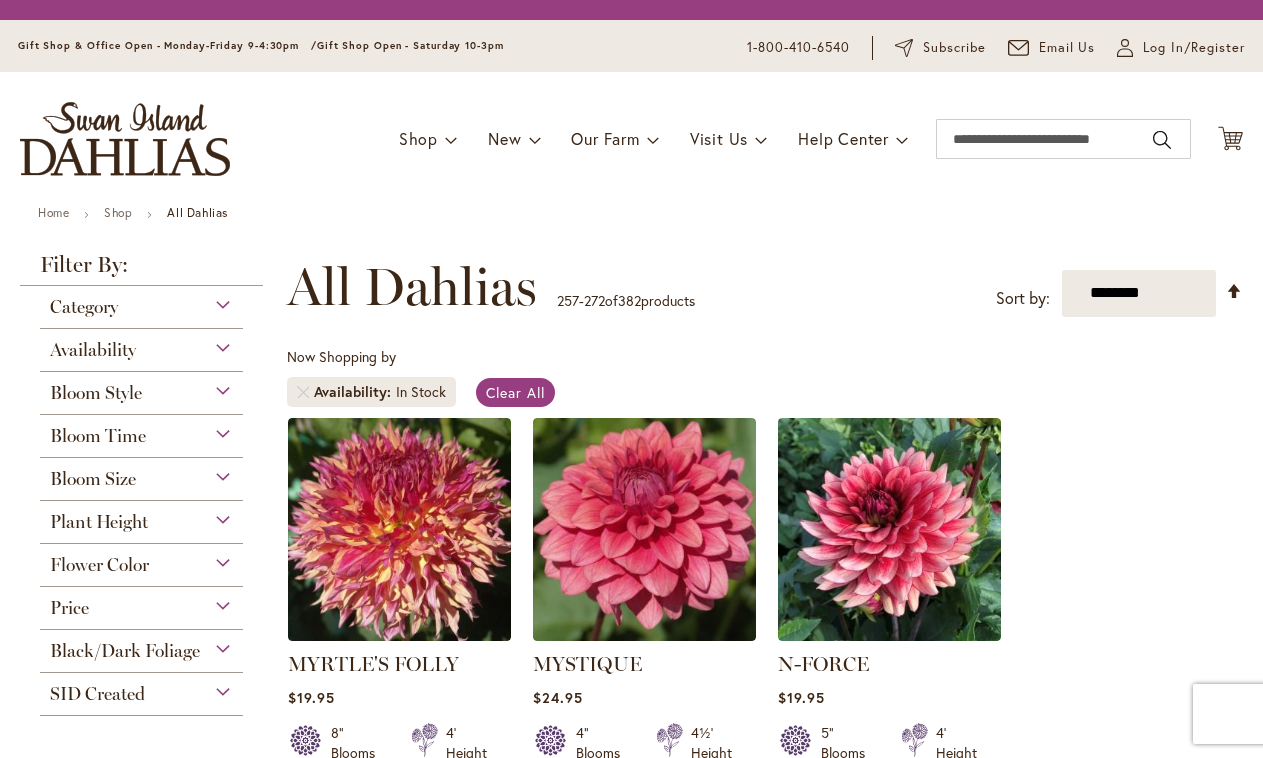 scroll, scrollTop: 0, scrollLeft: 0, axis: both 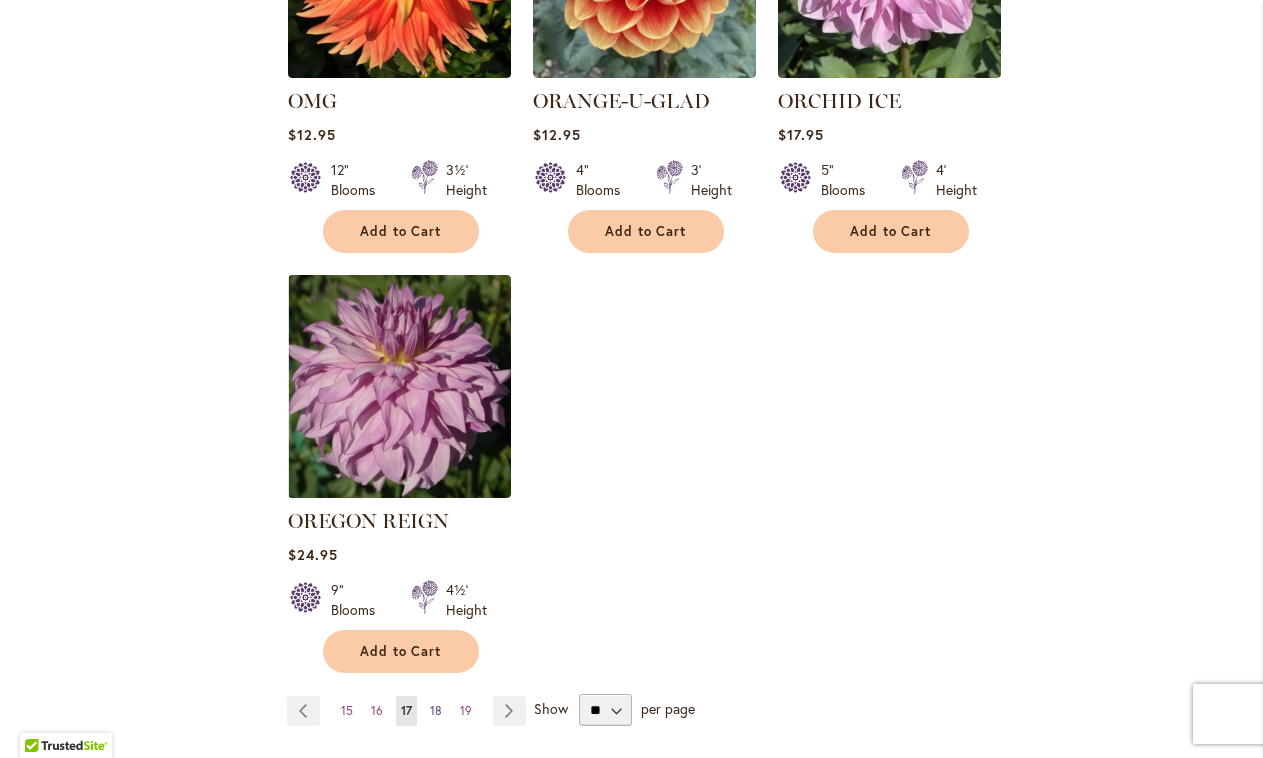 click on "18" at bounding box center (436, 710) 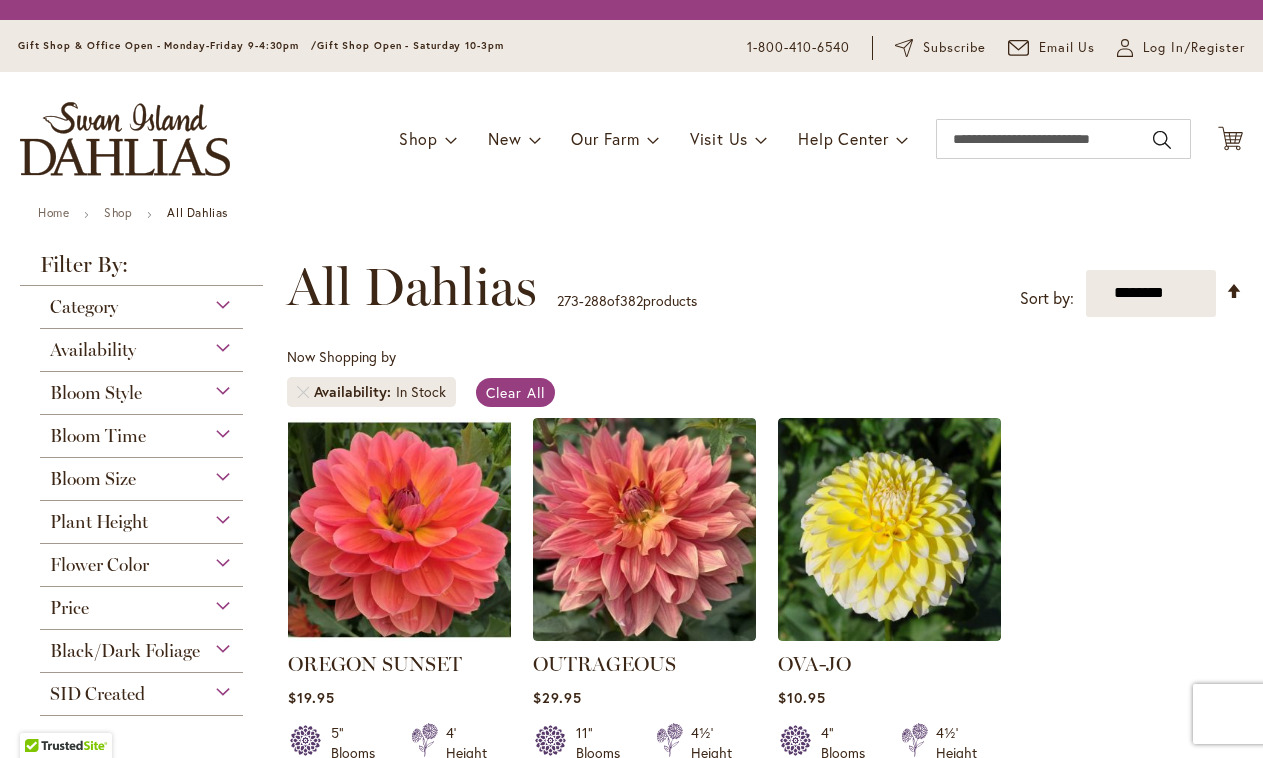 scroll, scrollTop: 0, scrollLeft: 0, axis: both 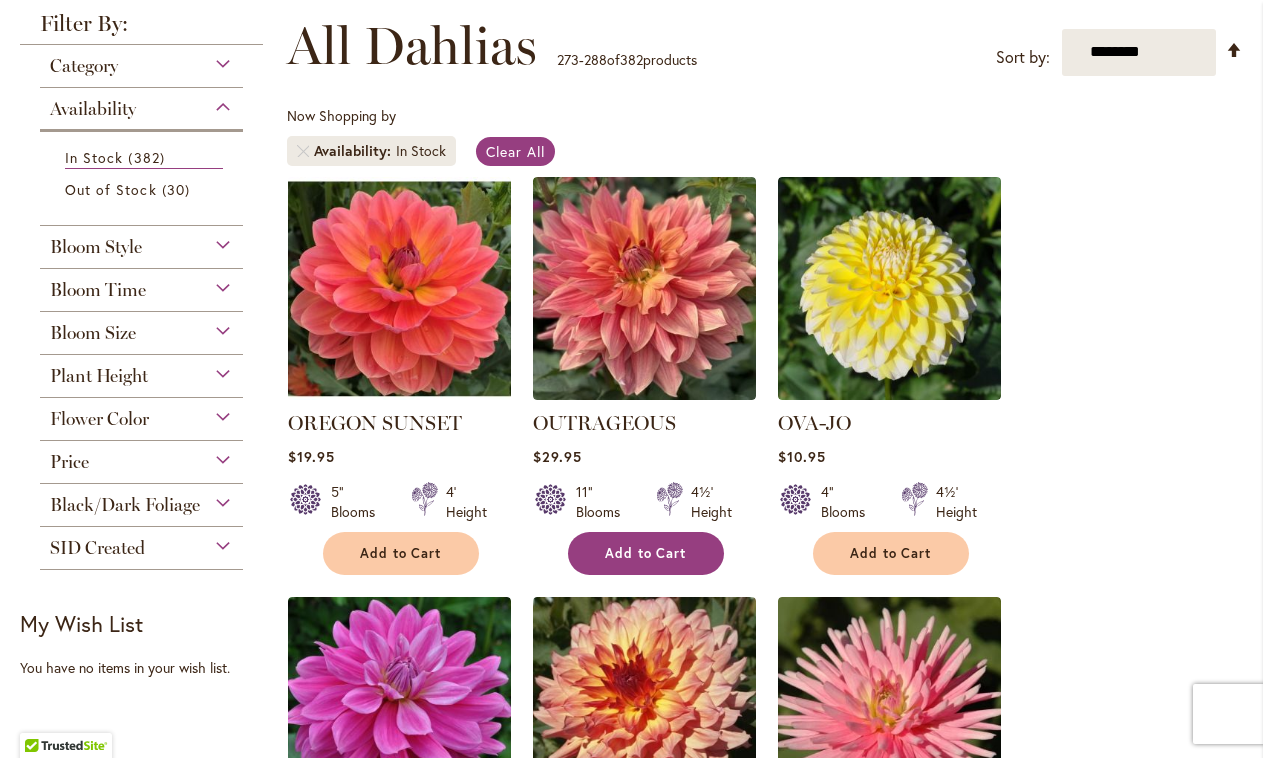 click on "Add to Cart" at bounding box center [646, 553] 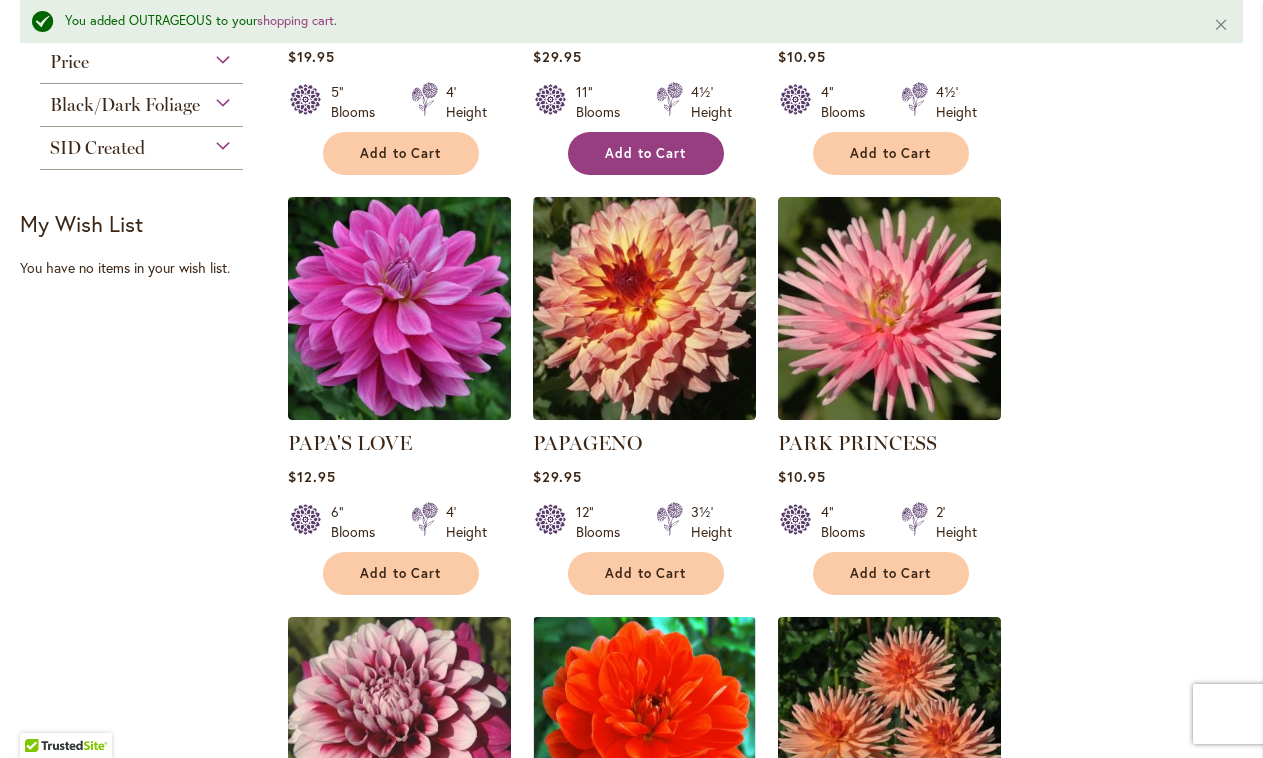 scroll, scrollTop: 734, scrollLeft: 0, axis: vertical 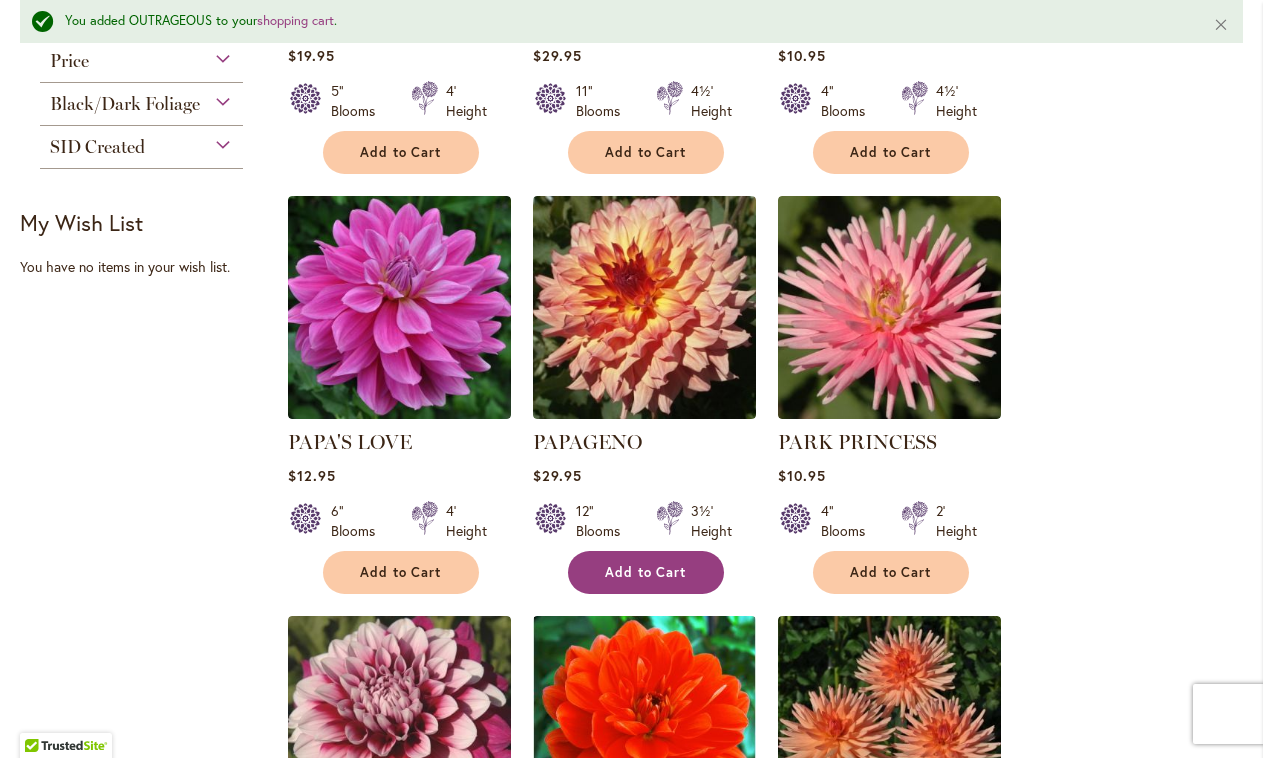 click on "Add to Cart" at bounding box center [646, 572] 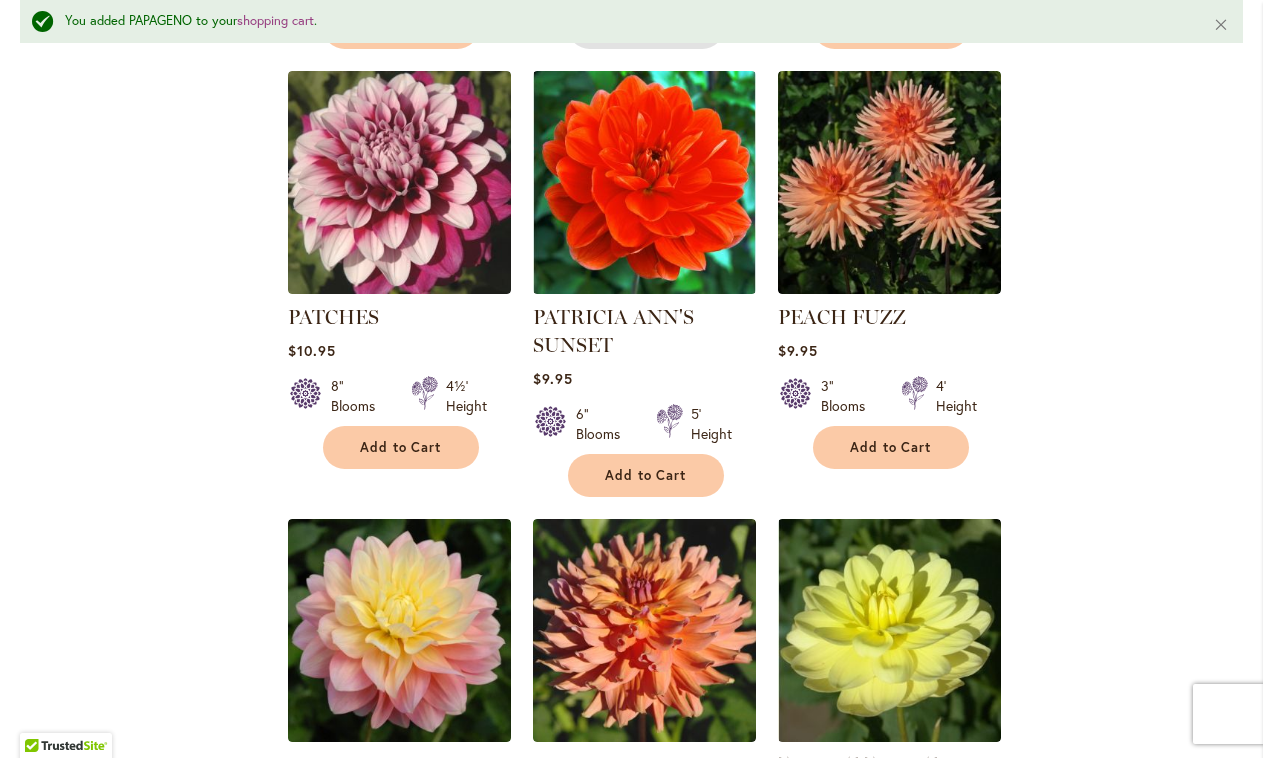scroll, scrollTop: 1275, scrollLeft: 0, axis: vertical 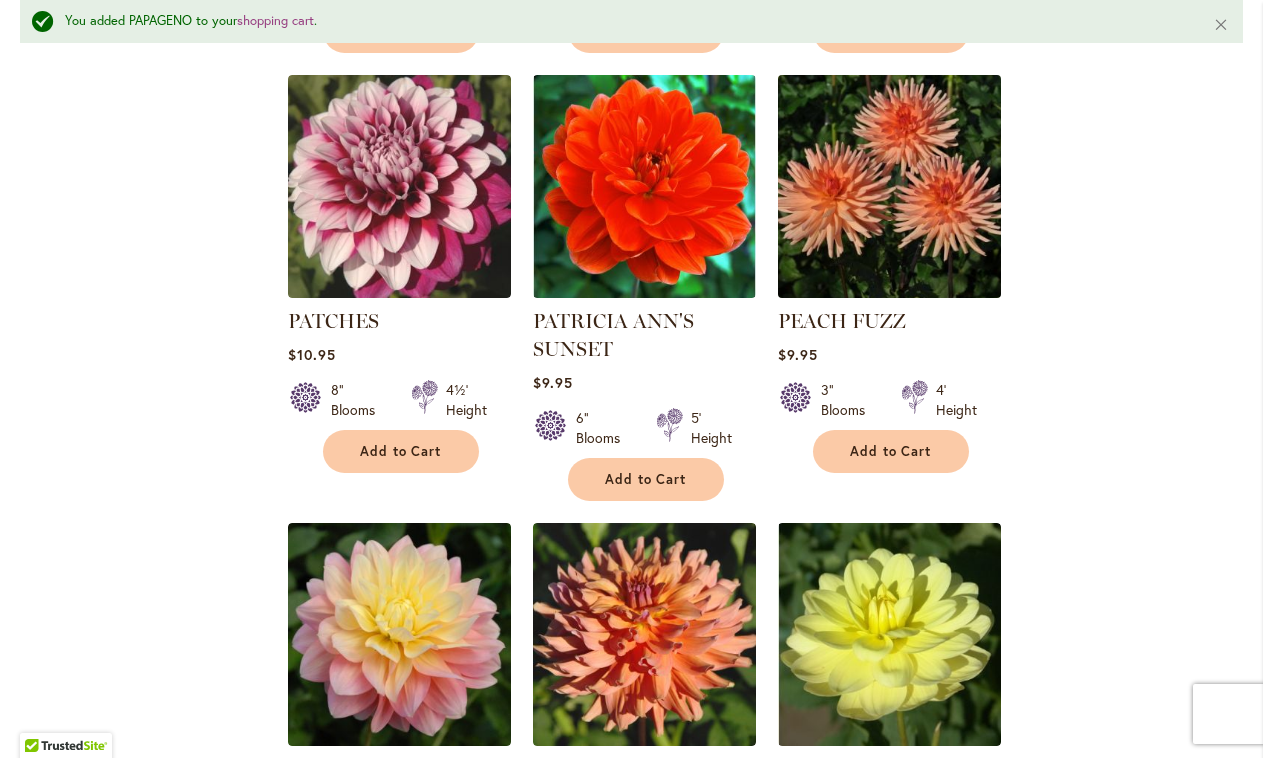 click at bounding box center (889, 186) 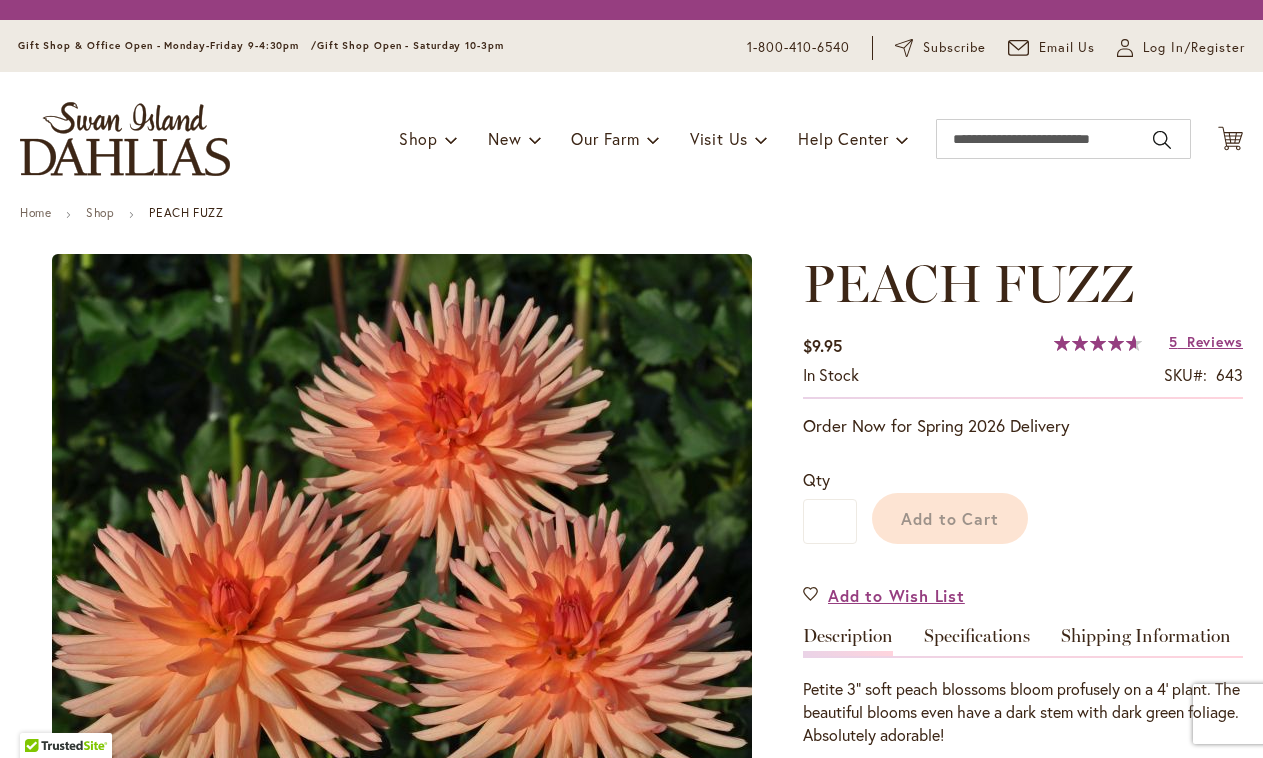 scroll, scrollTop: 0, scrollLeft: 0, axis: both 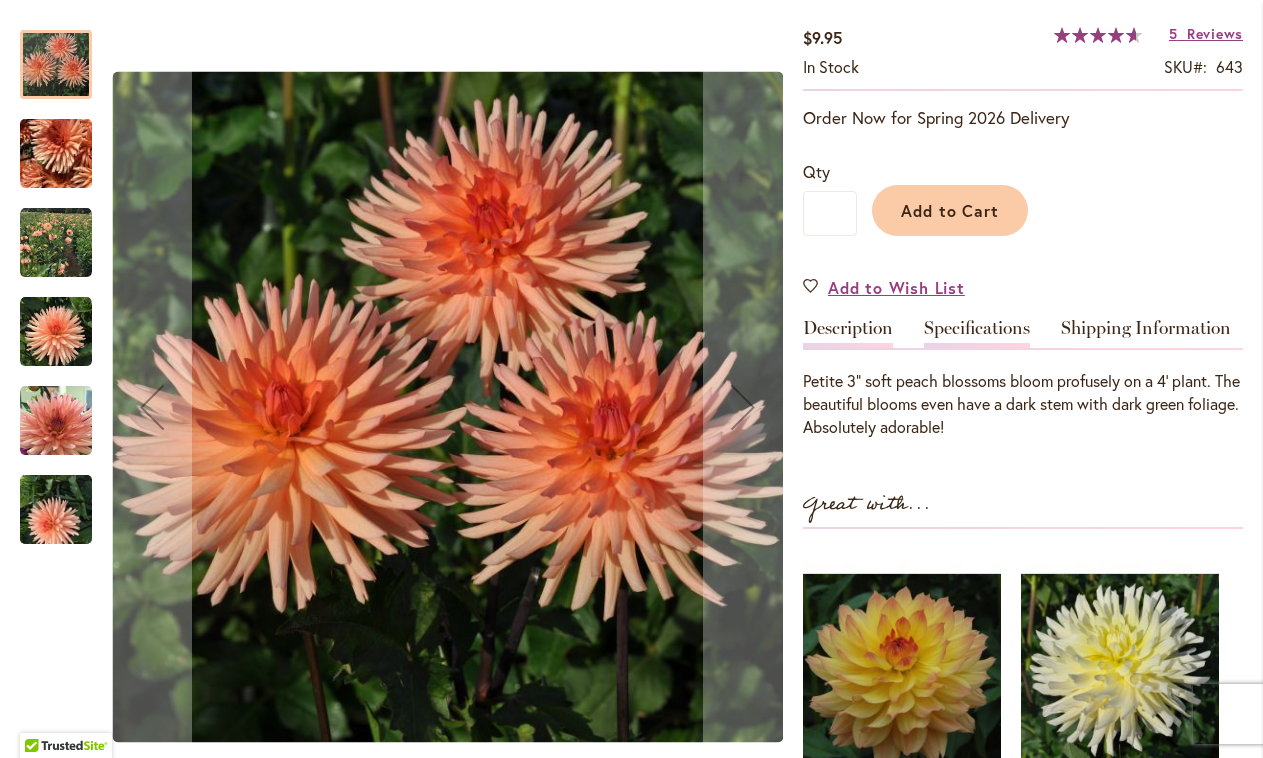 click on "Specifications" at bounding box center [977, 333] 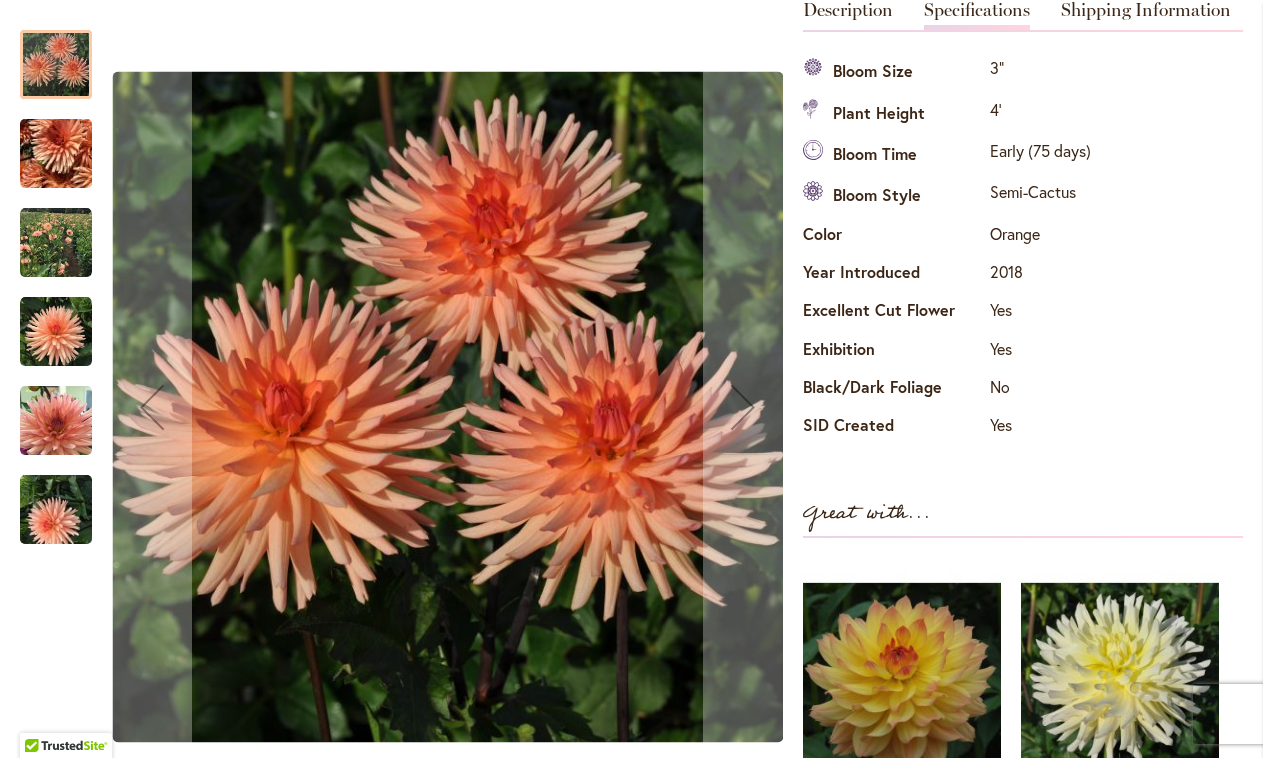 click at bounding box center (56, 243) 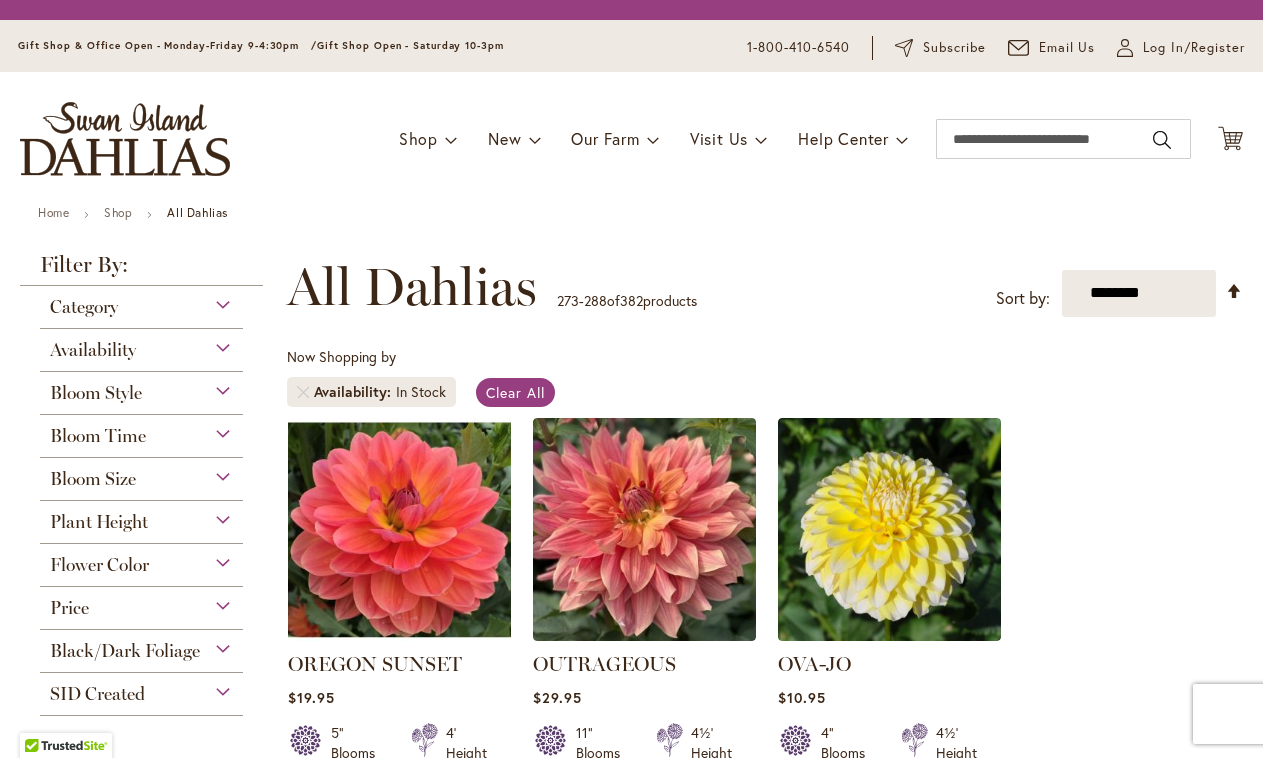 scroll, scrollTop: 0, scrollLeft: 0, axis: both 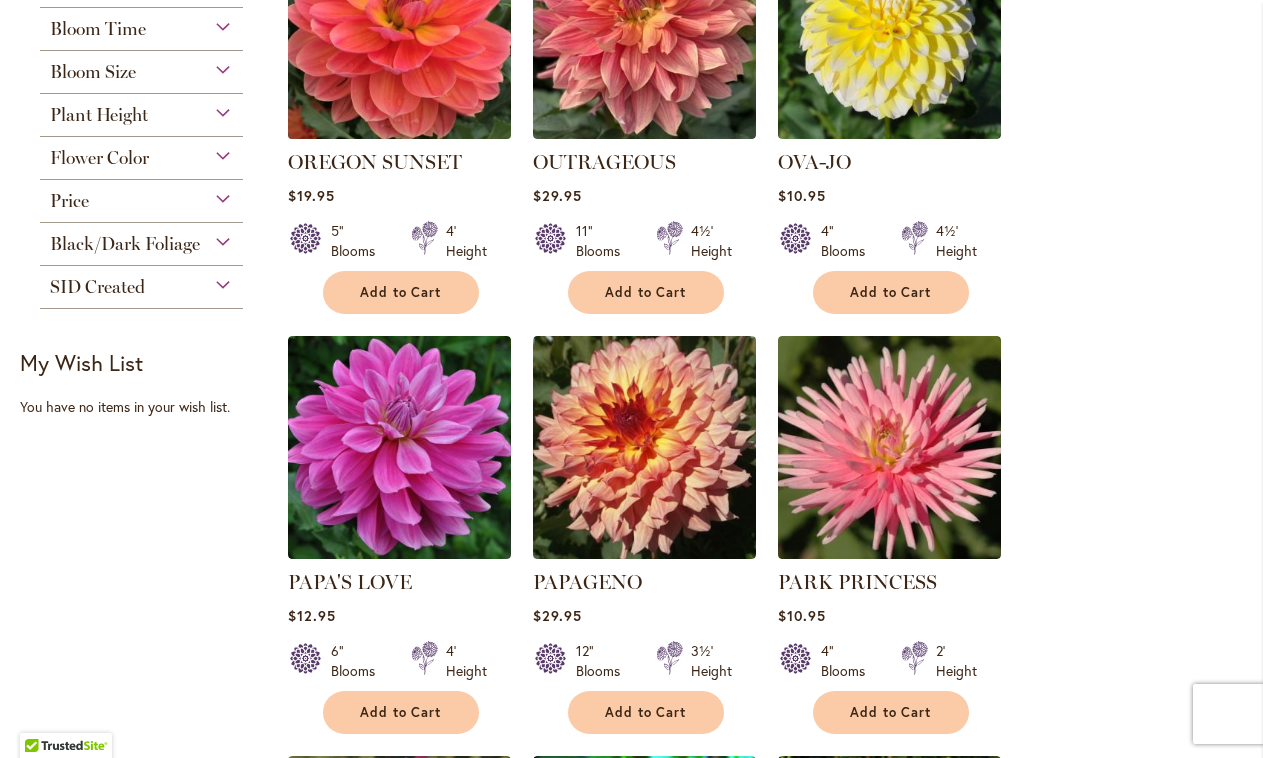 click at bounding box center (399, 27) 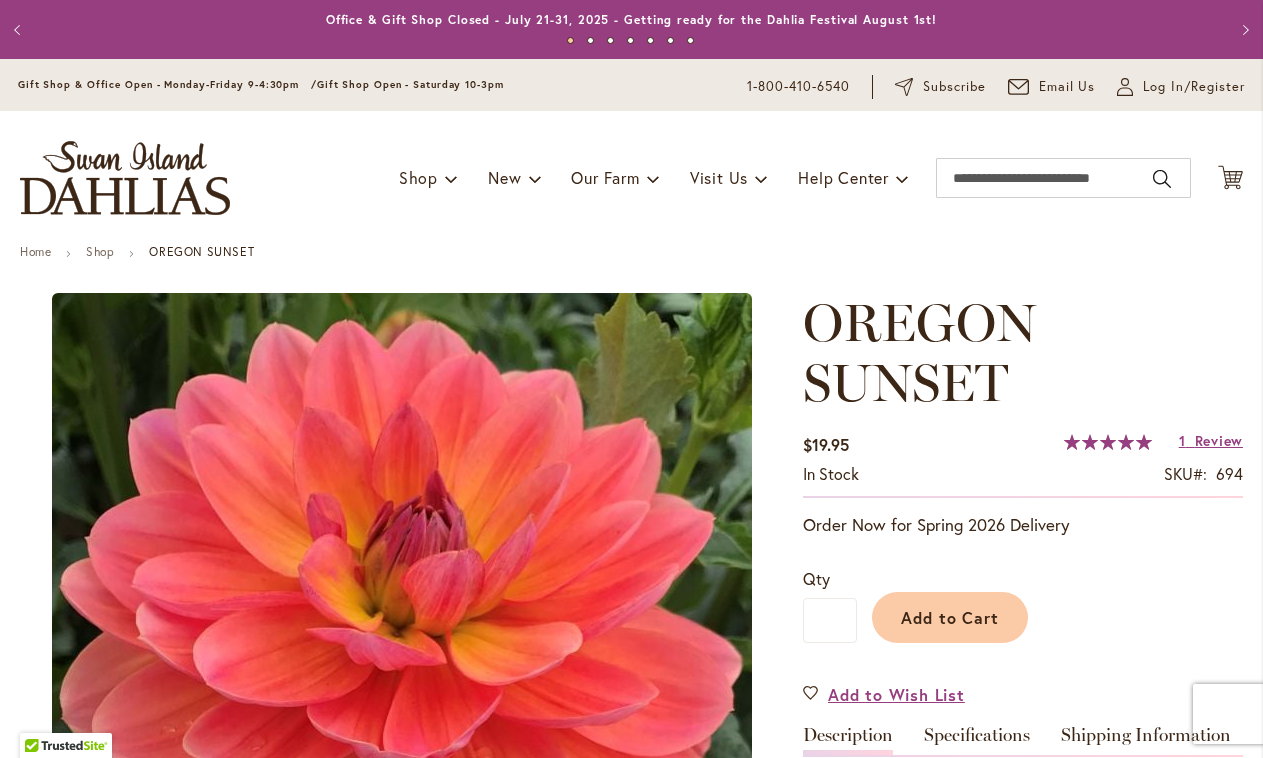scroll, scrollTop: 0, scrollLeft: 0, axis: both 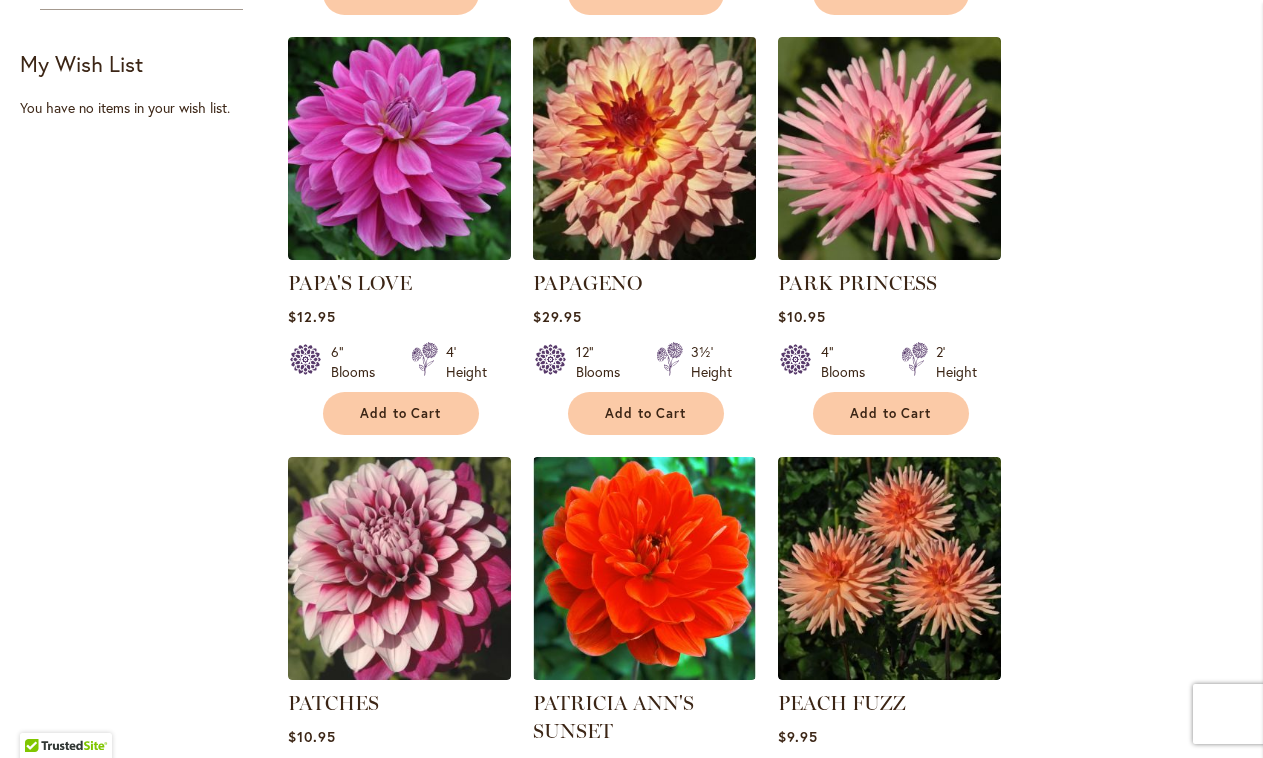 click at bounding box center [644, 148] 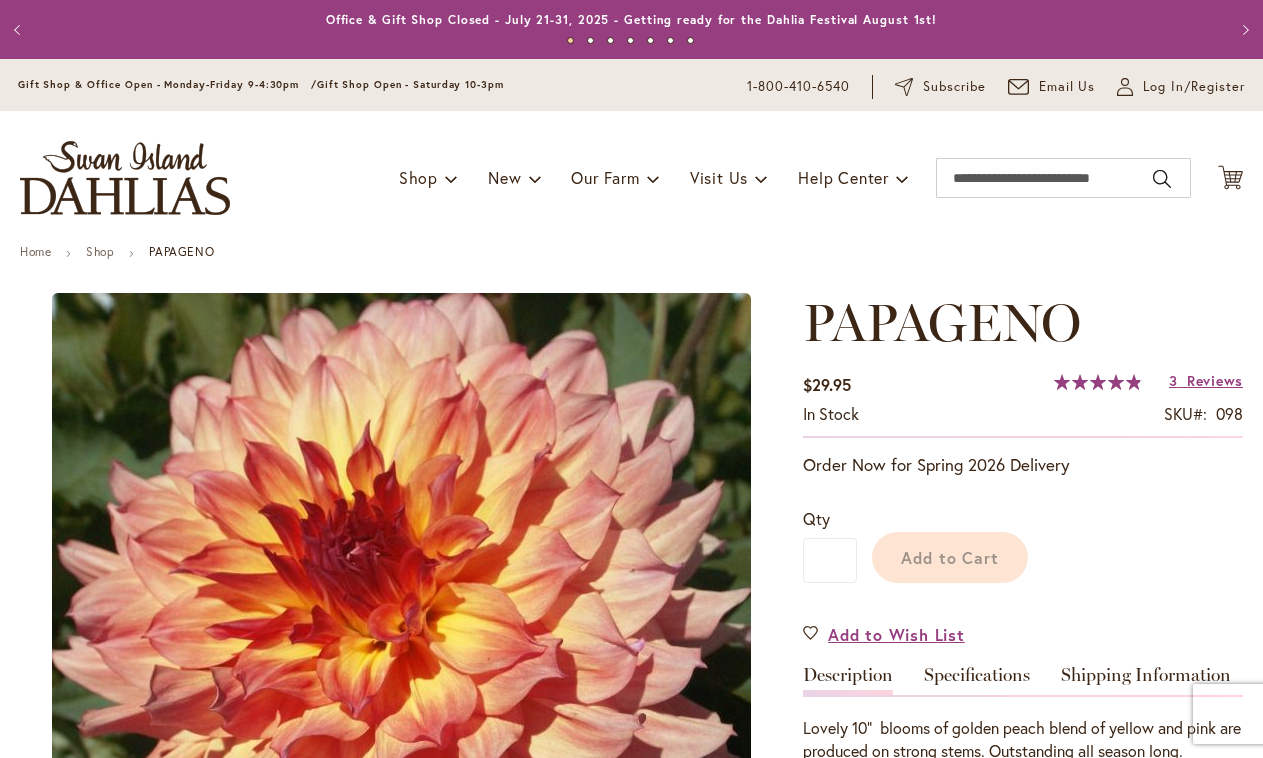 scroll, scrollTop: 0, scrollLeft: 0, axis: both 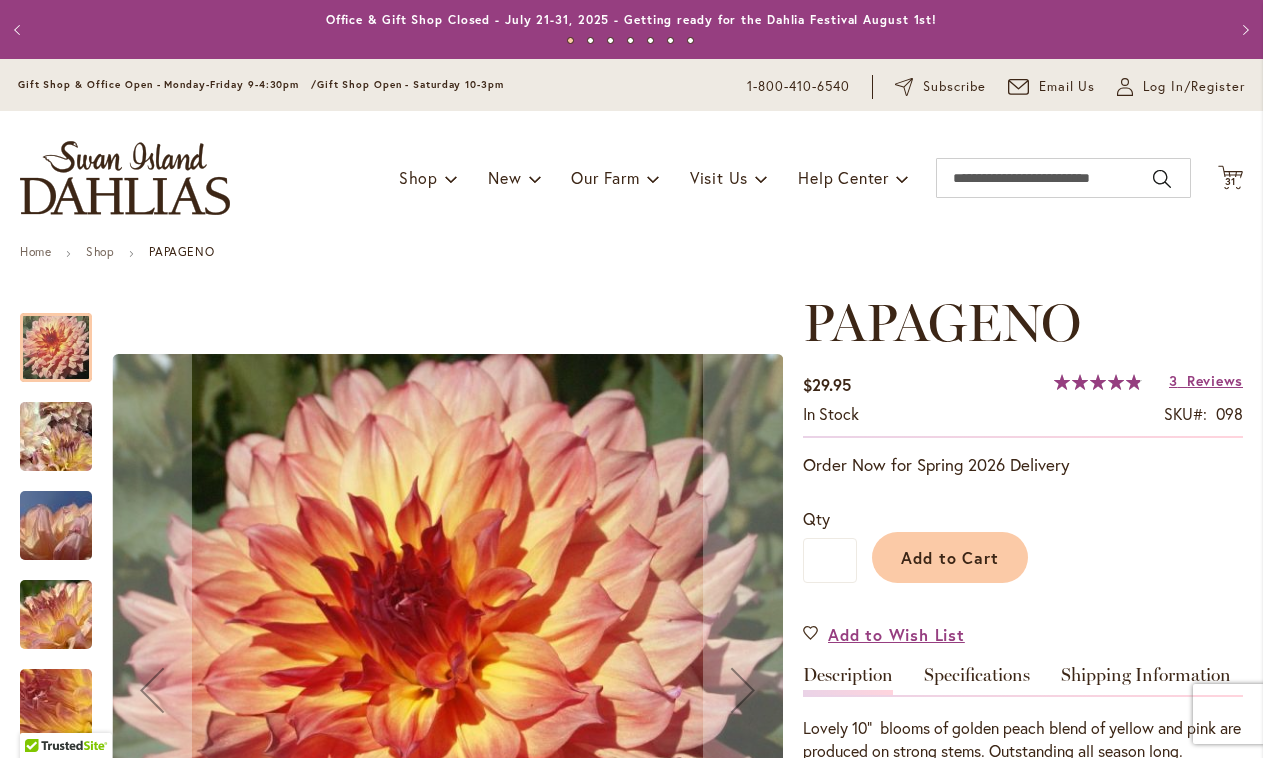 click at bounding box center [56, 347] 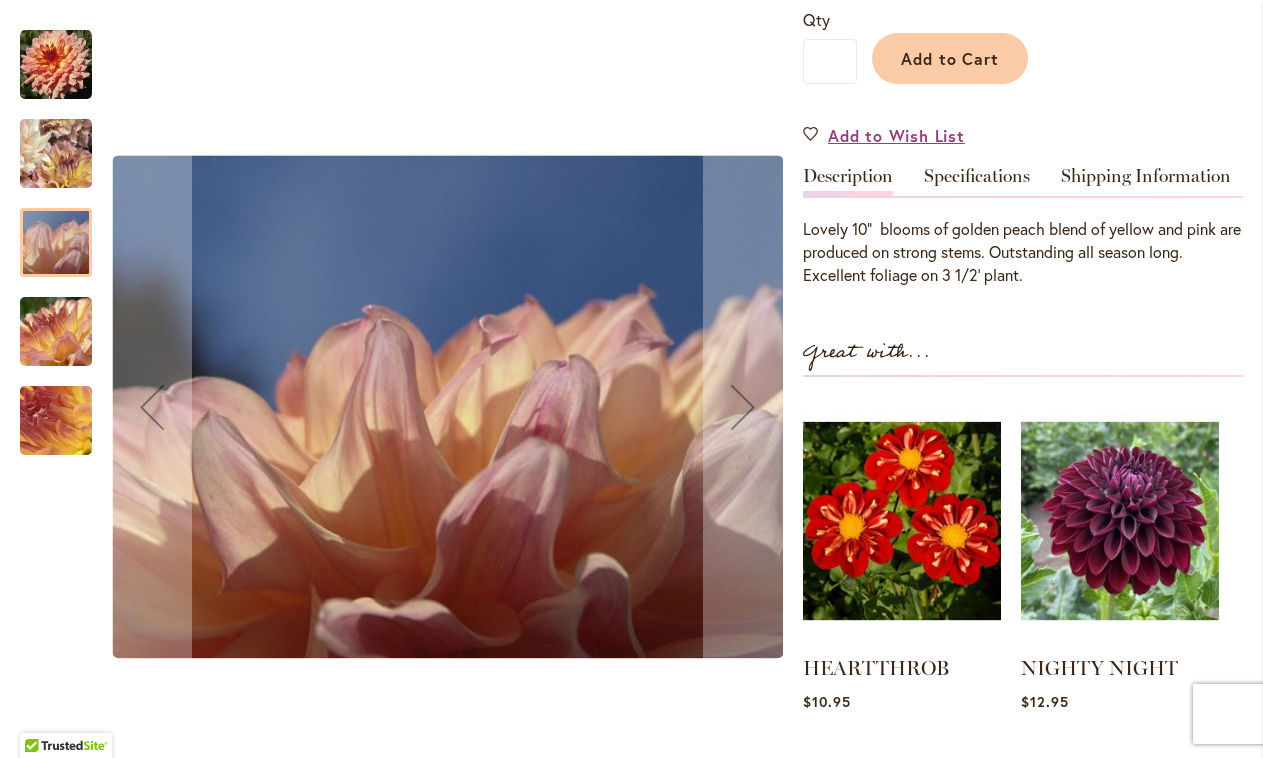 scroll, scrollTop: 525, scrollLeft: 0, axis: vertical 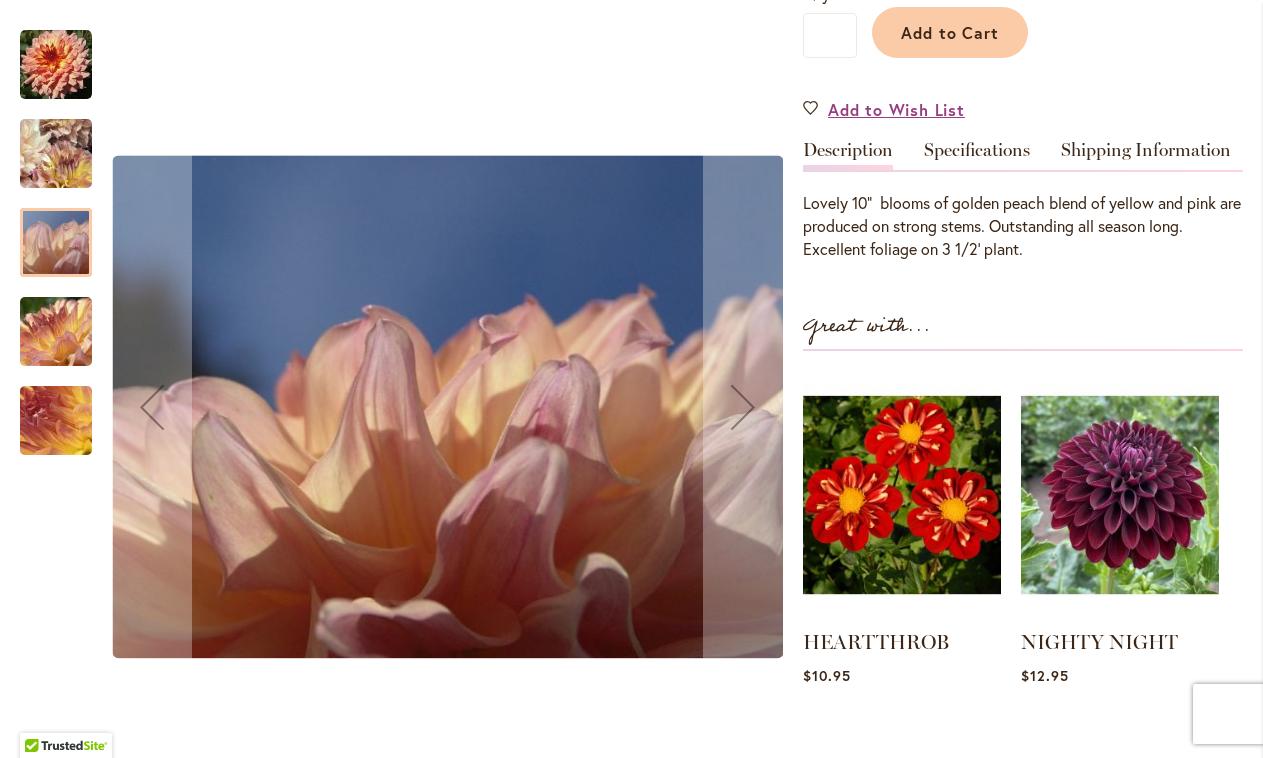 click at bounding box center [56, 421] 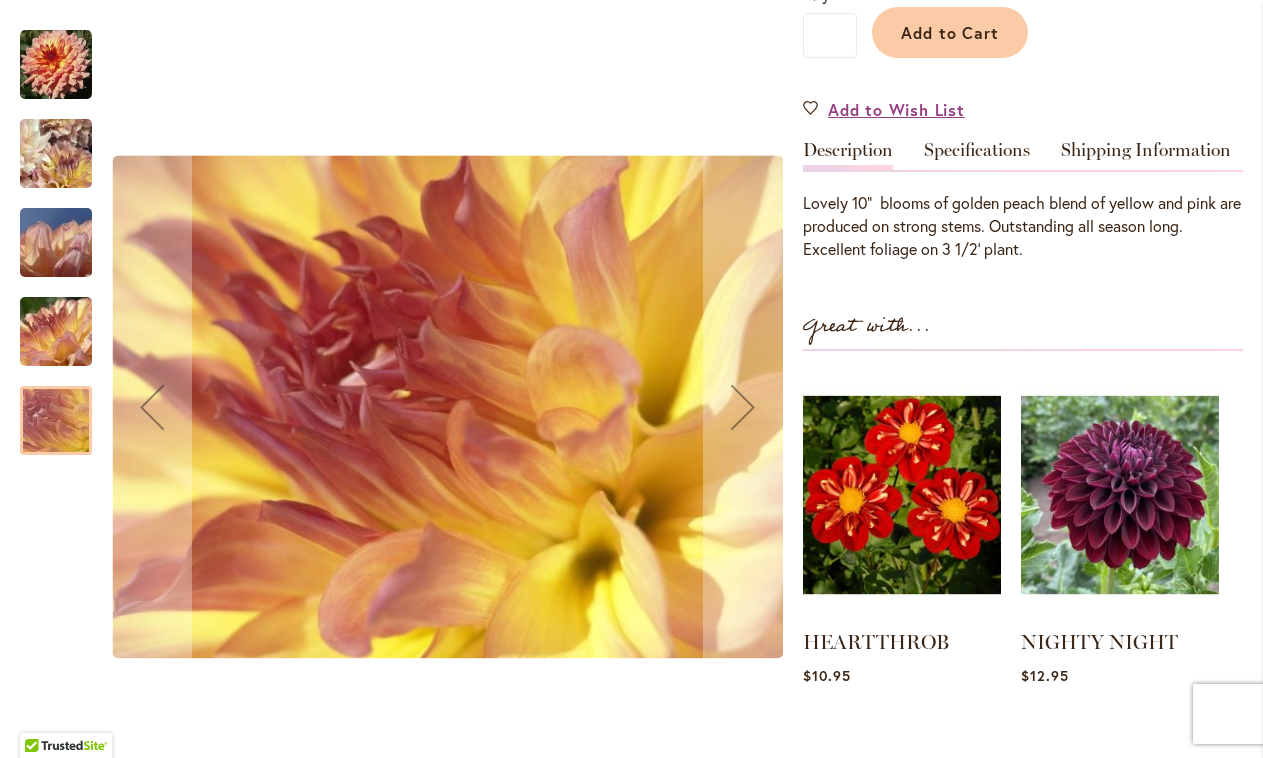 click at bounding box center [56, 332] 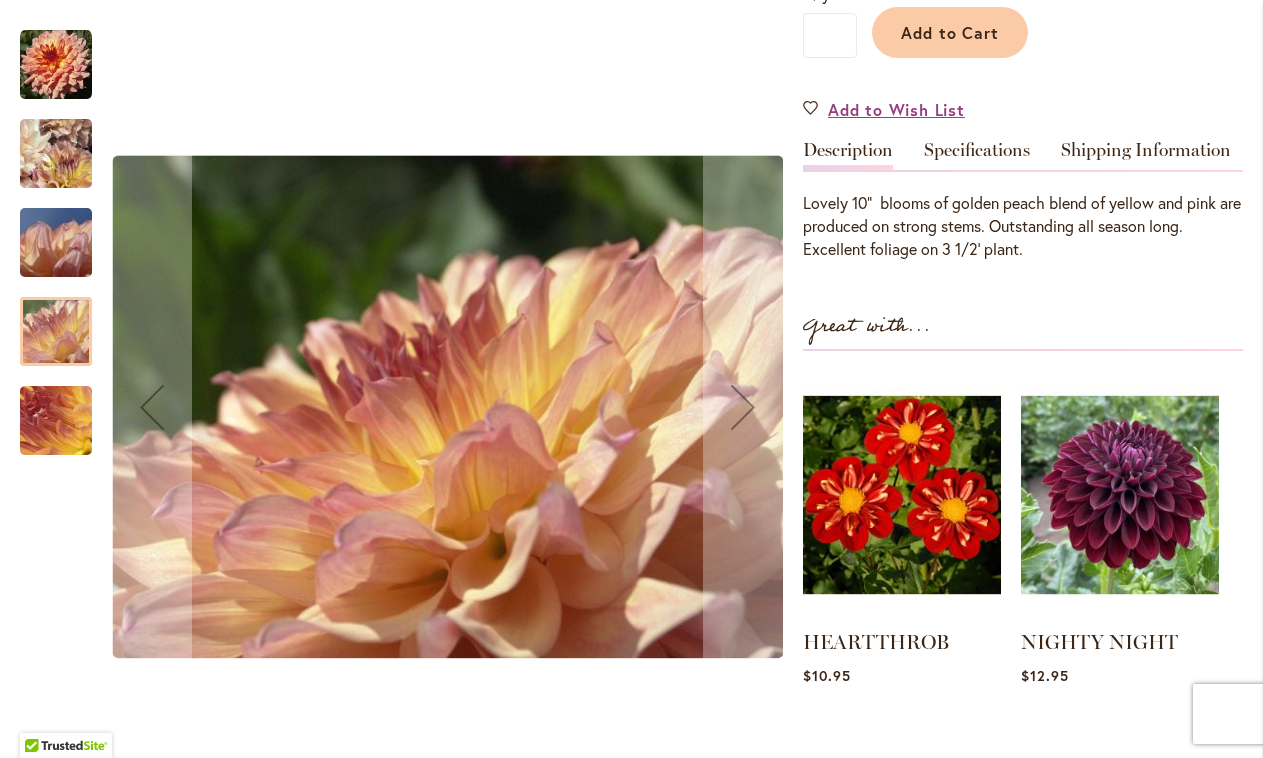 click at bounding box center (56, 243) 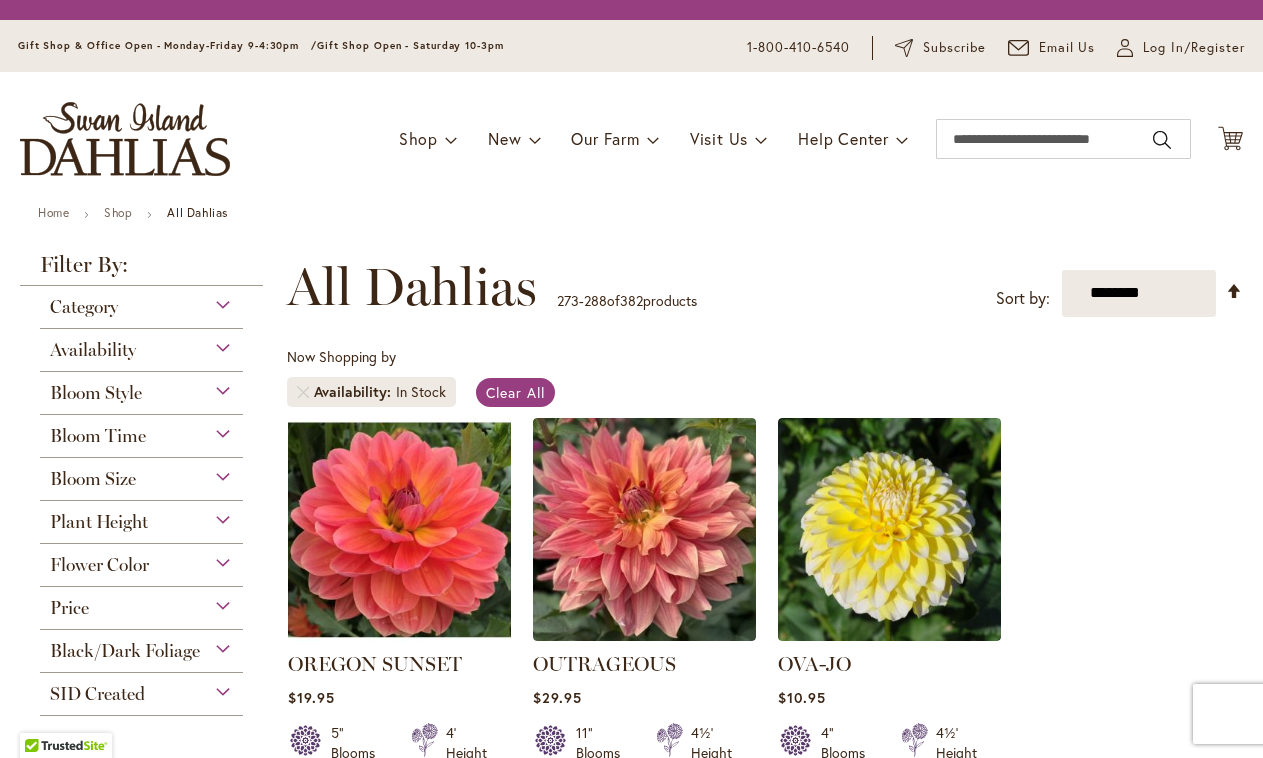scroll, scrollTop: 0, scrollLeft: 0, axis: both 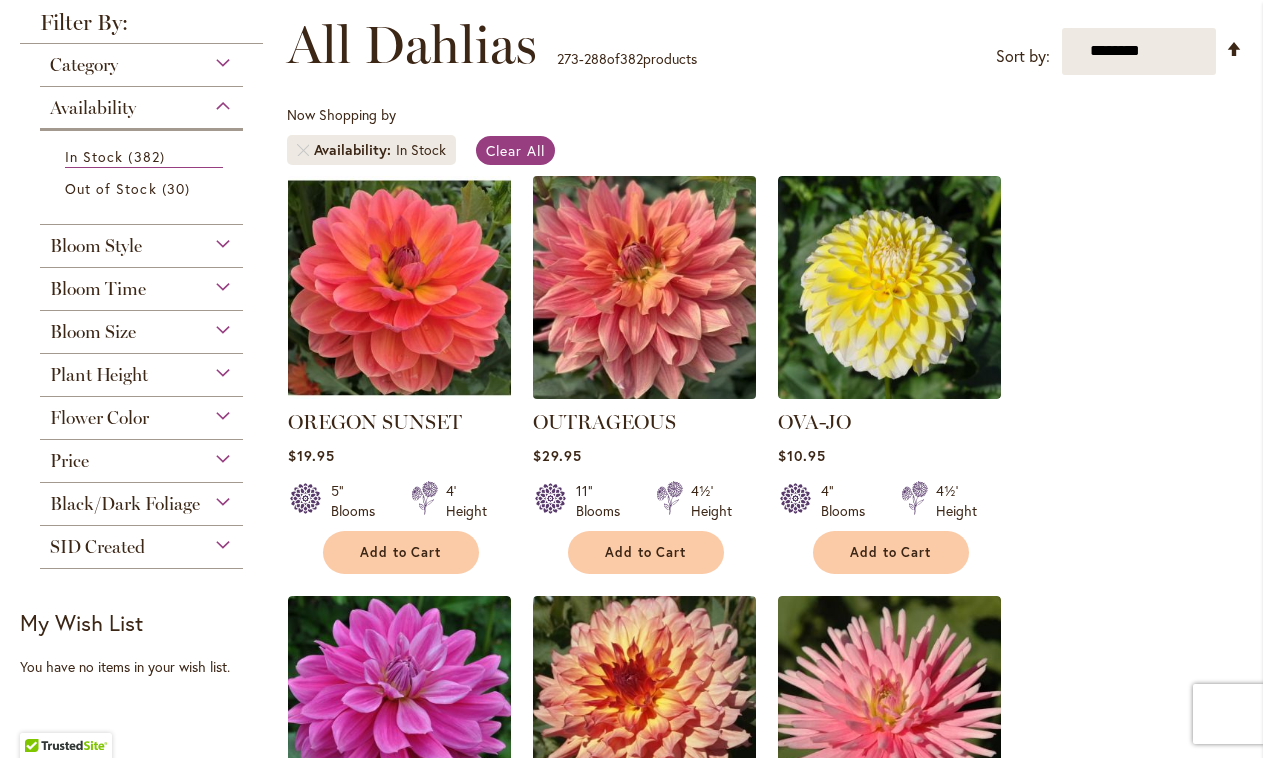 click at bounding box center (644, 287) 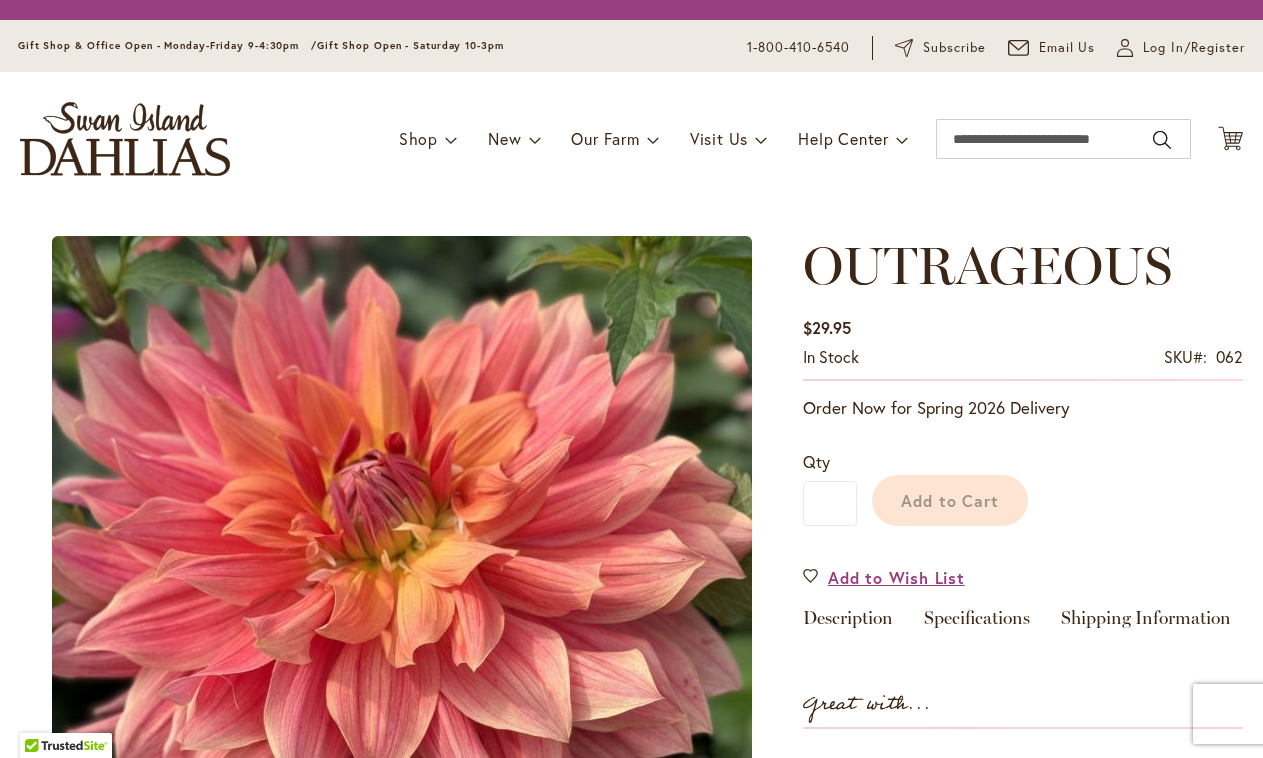 scroll, scrollTop: 0, scrollLeft: 0, axis: both 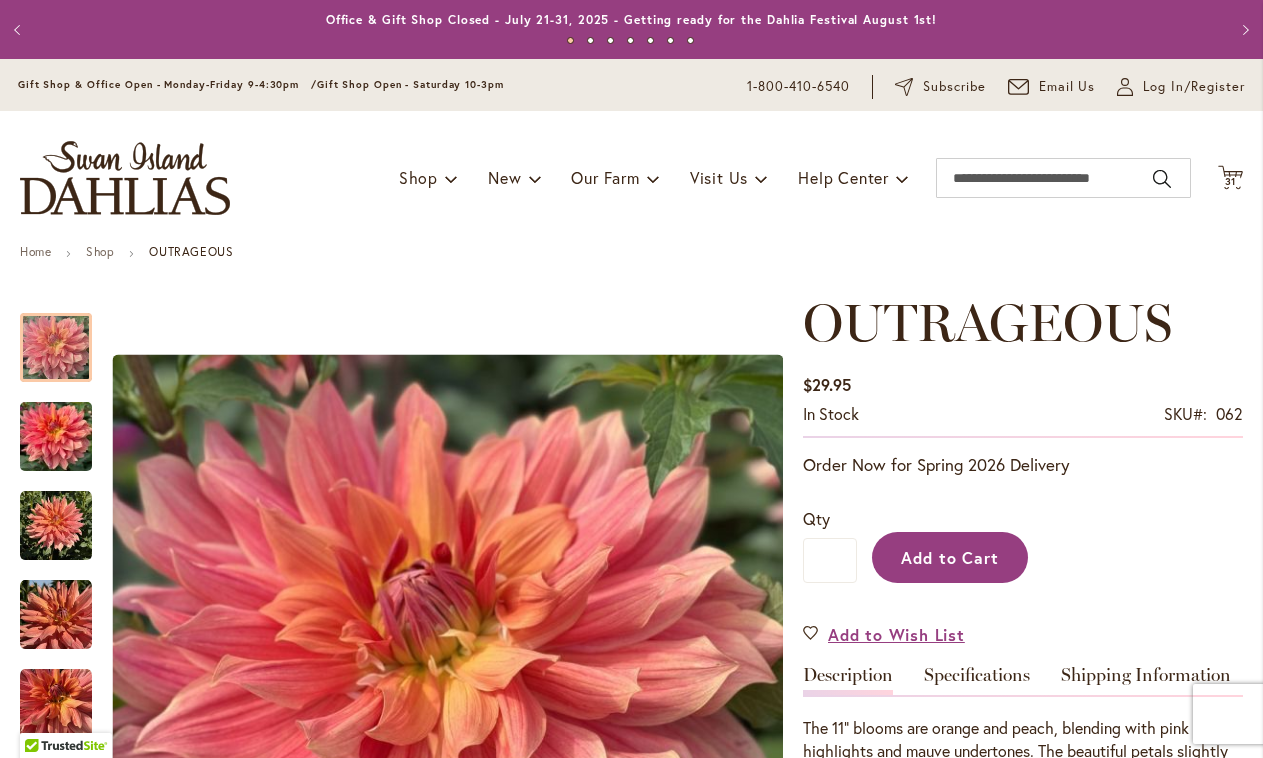 click on "Add to Cart" at bounding box center (950, 557) 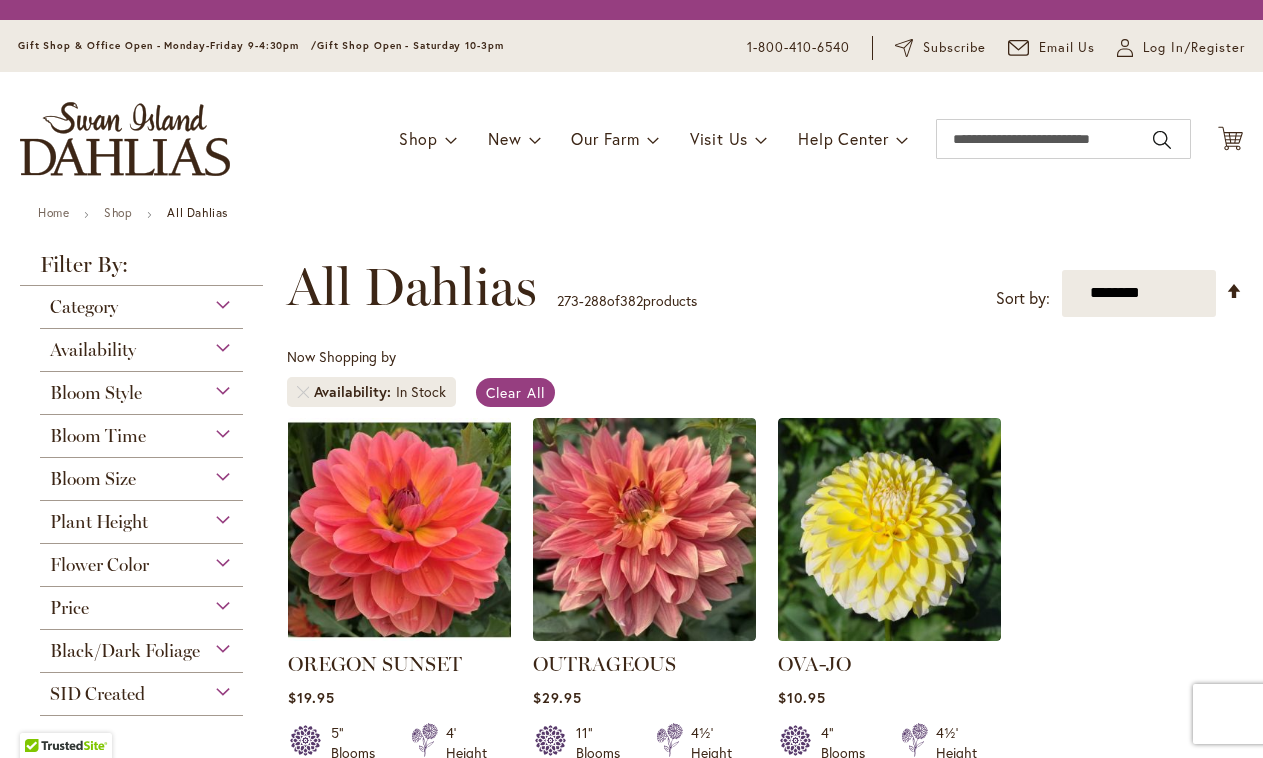 scroll, scrollTop: 0, scrollLeft: 0, axis: both 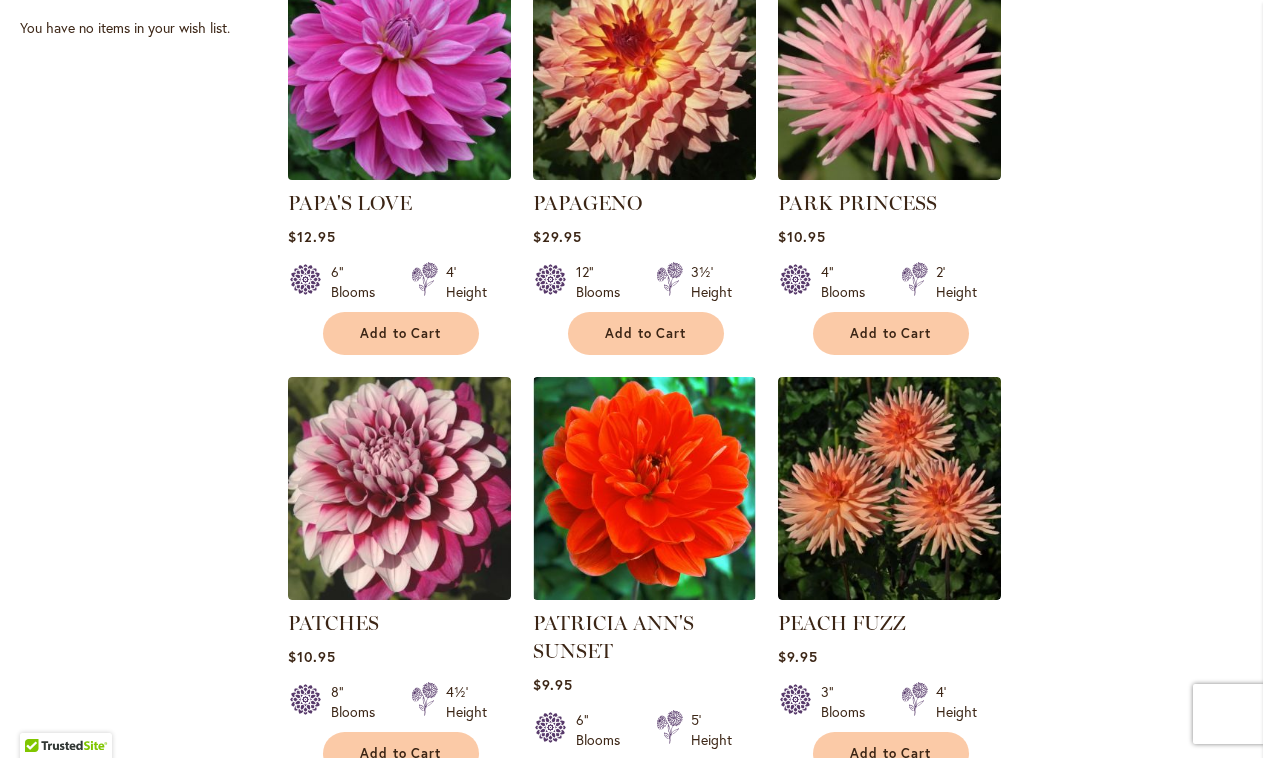 click at bounding box center [399, 68] 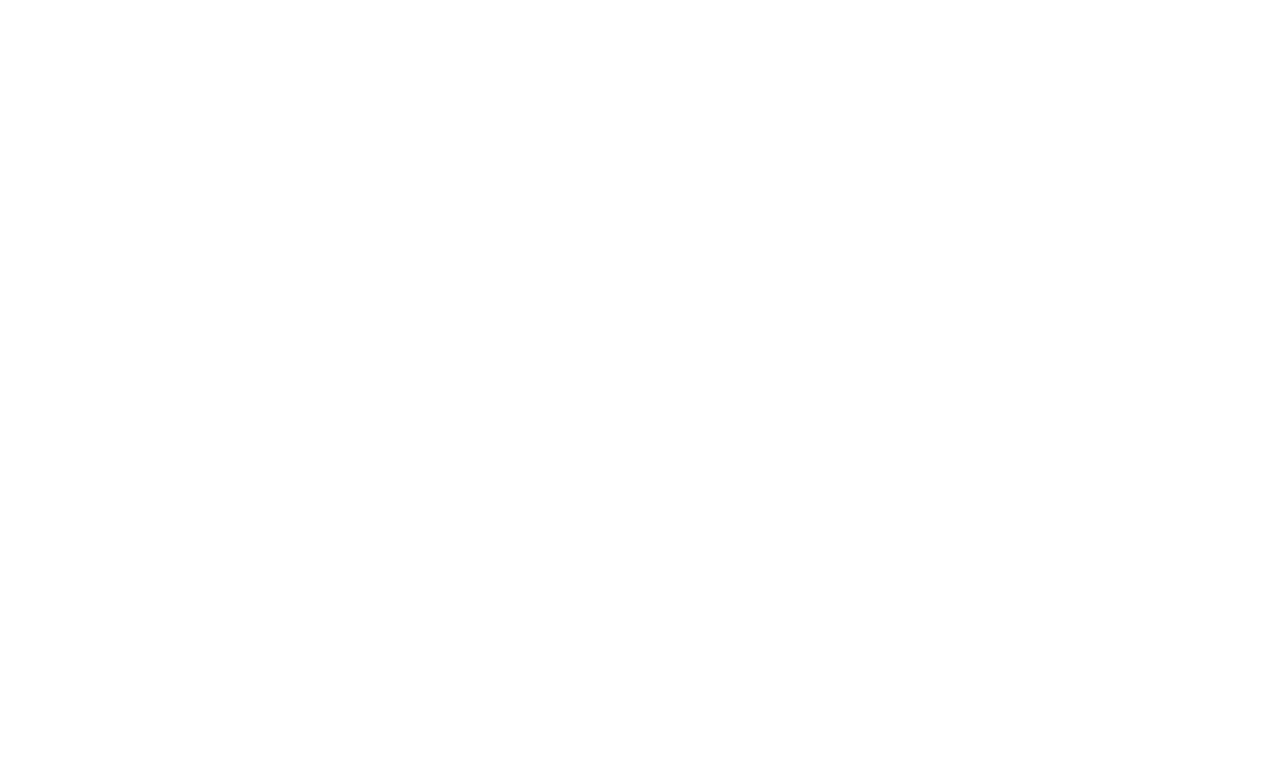 scroll, scrollTop: 0, scrollLeft: 0, axis: both 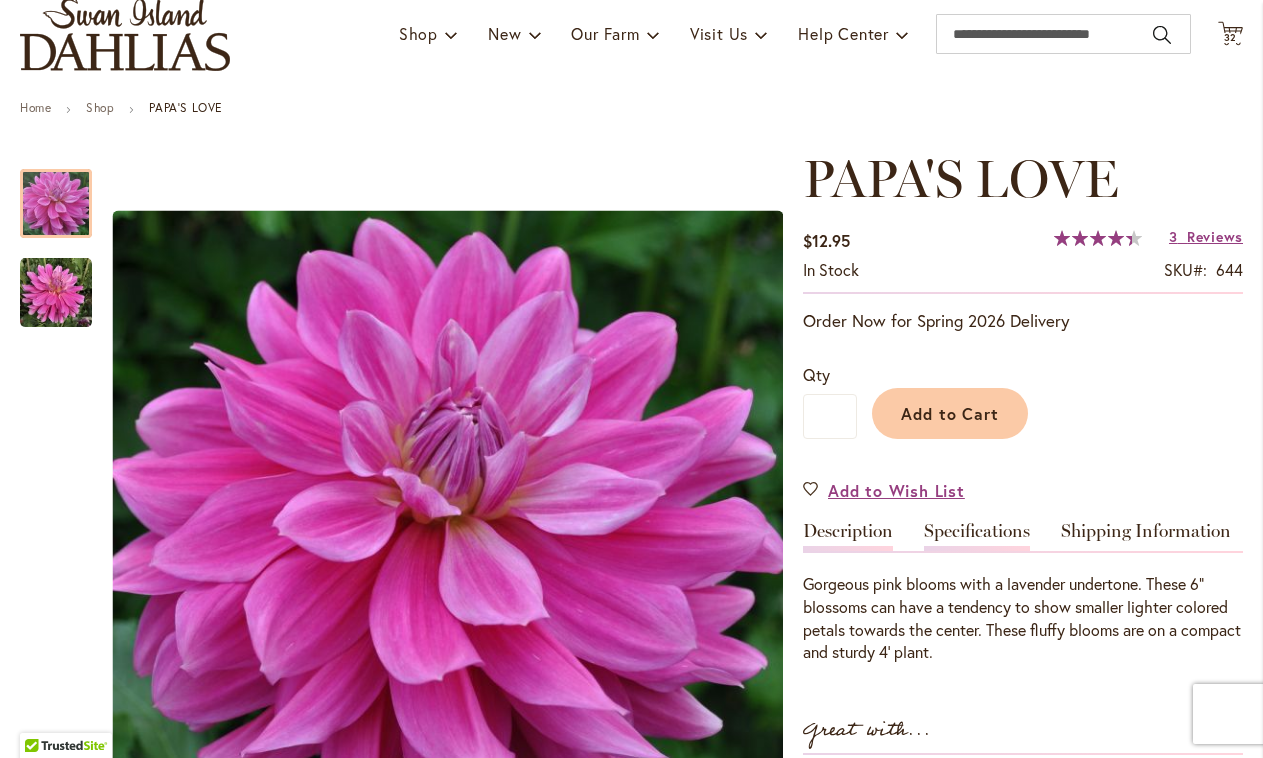 click on "Specifications" at bounding box center (977, 536) 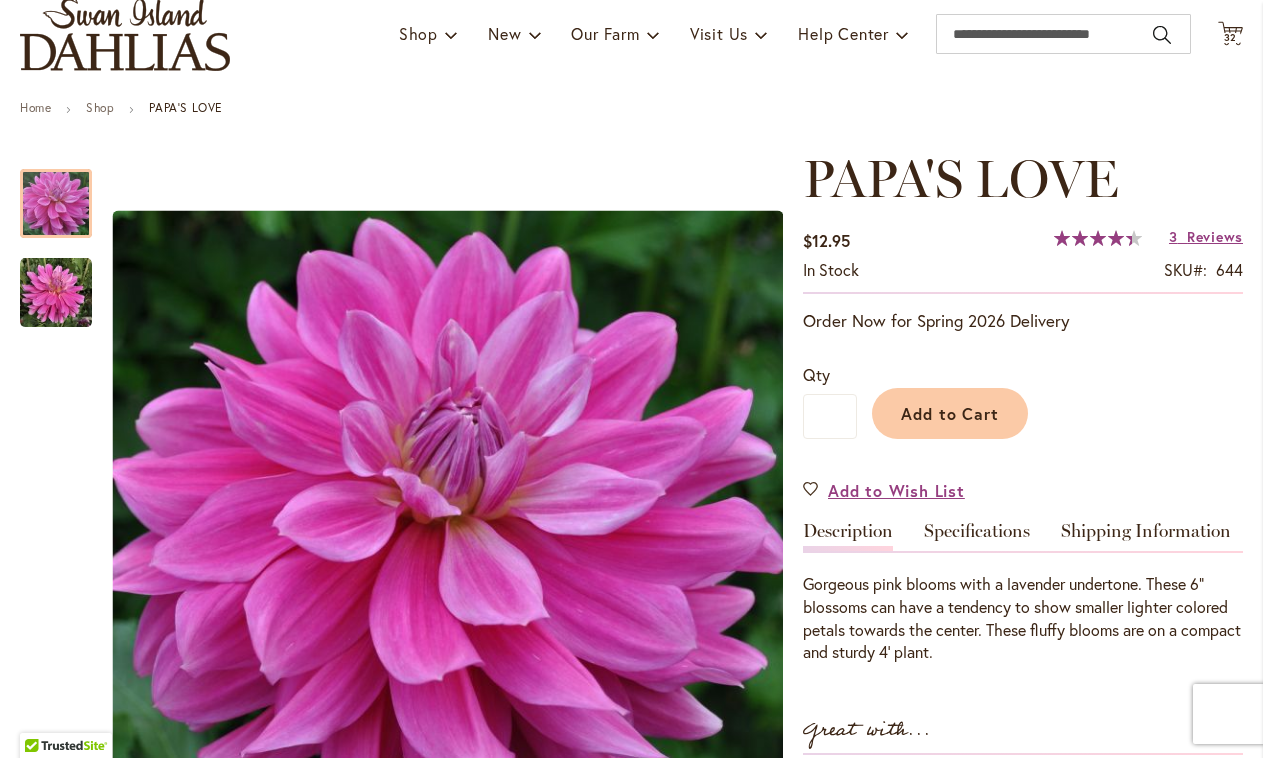 scroll, scrollTop: 665, scrollLeft: 0, axis: vertical 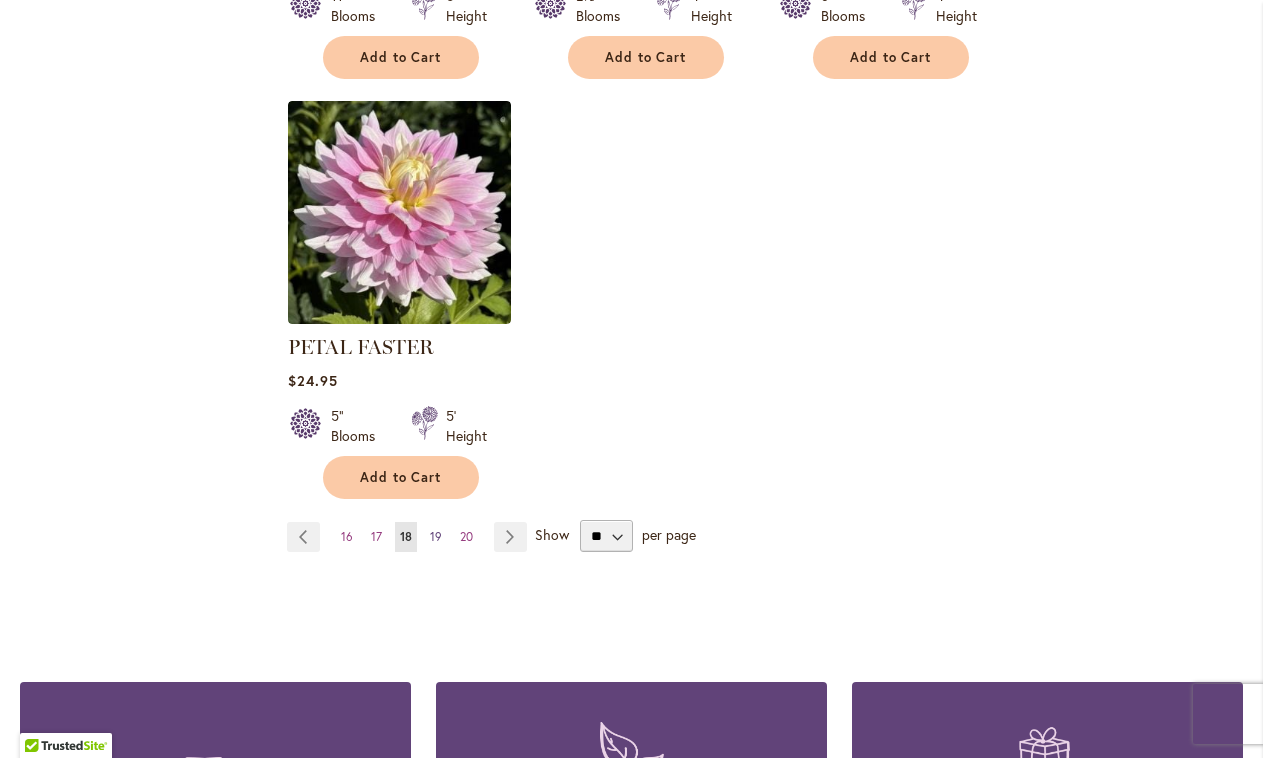 click on "19" at bounding box center (436, 536) 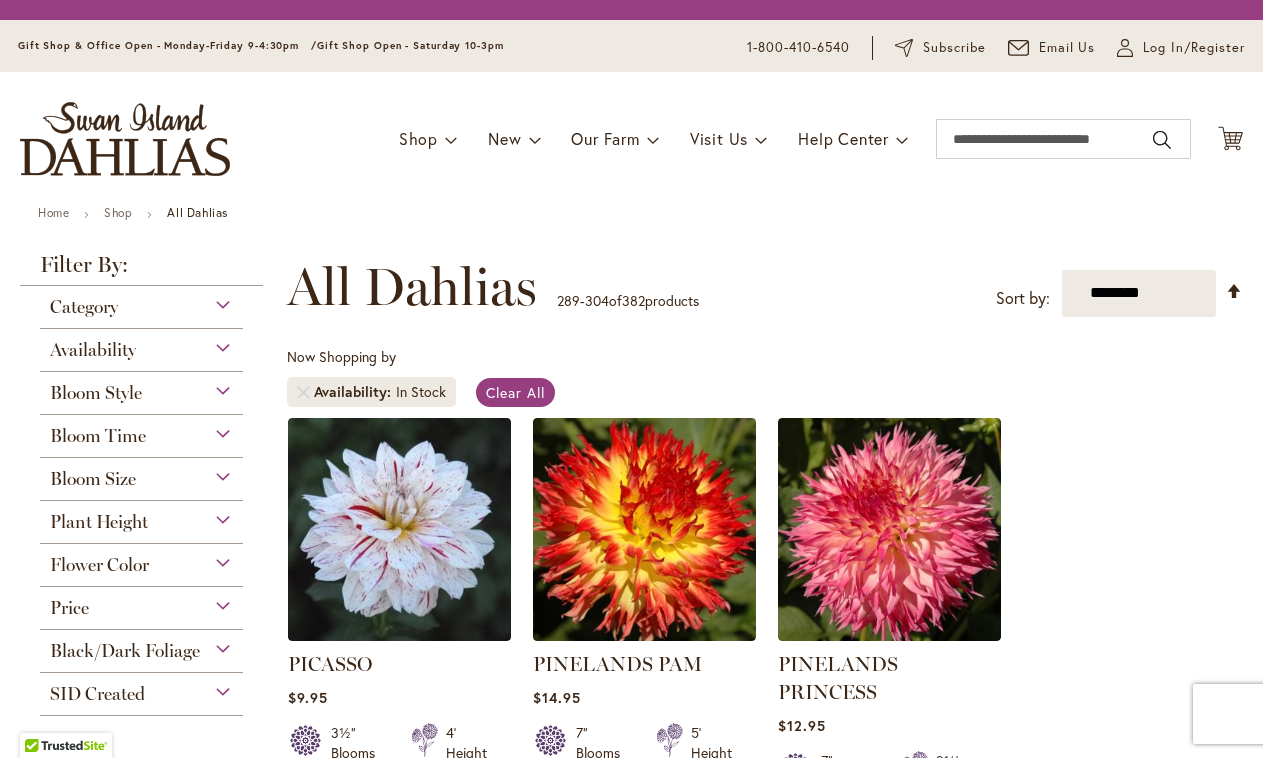 scroll, scrollTop: 0, scrollLeft: 0, axis: both 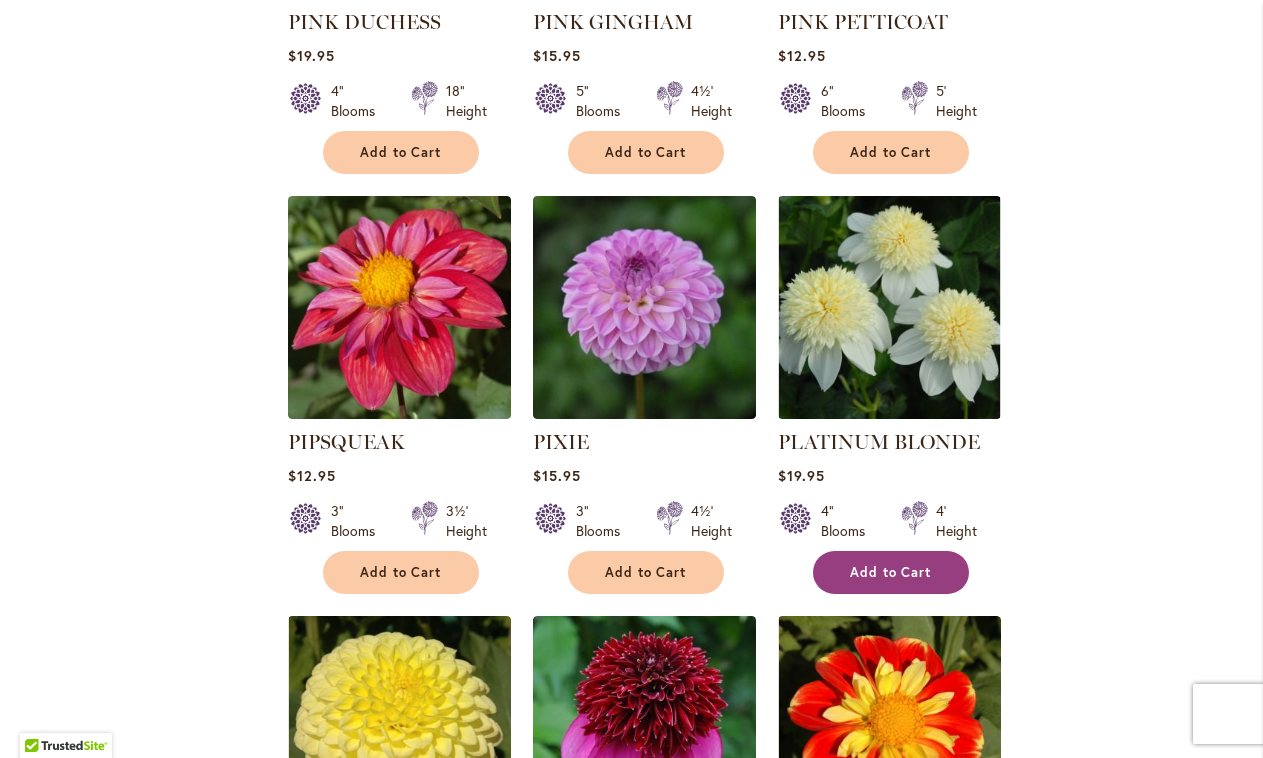 click on "Add to Cart" at bounding box center [891, 572] 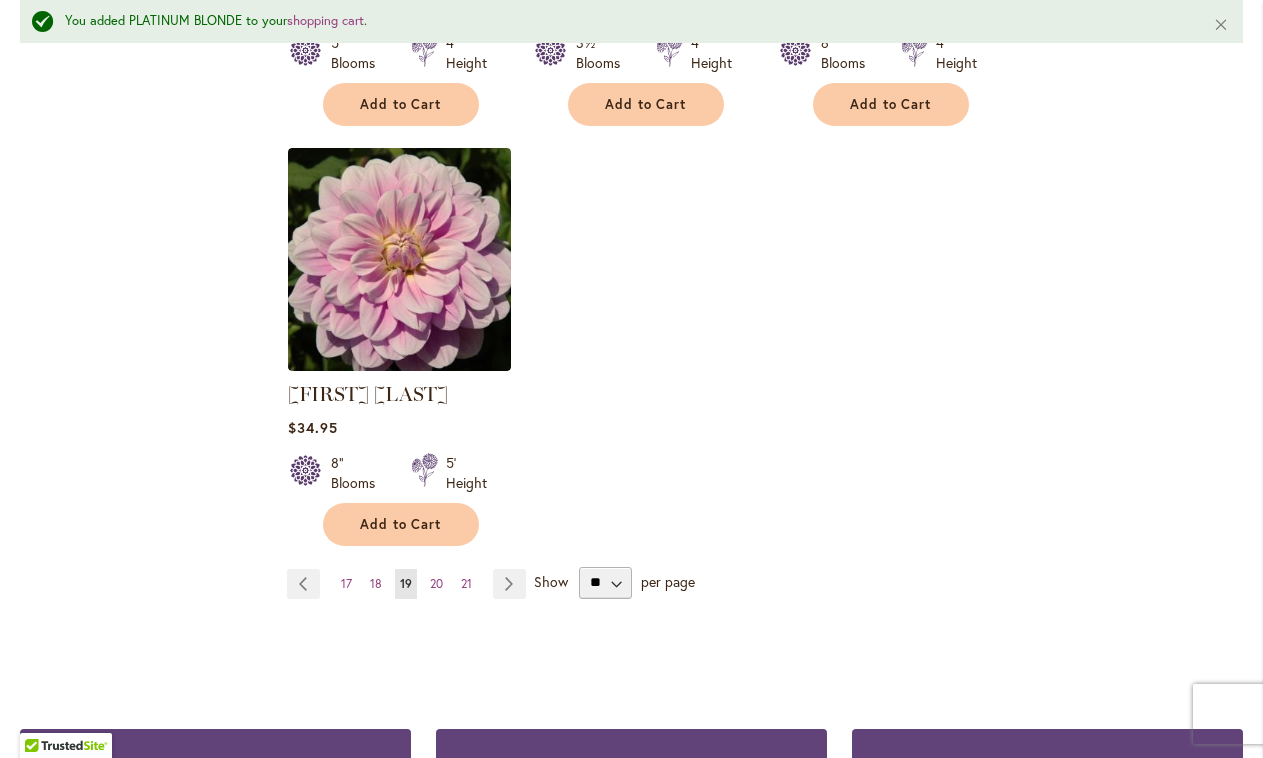 scroll, scrollTop: 2534, scrollLeft: 0, axis: vertical 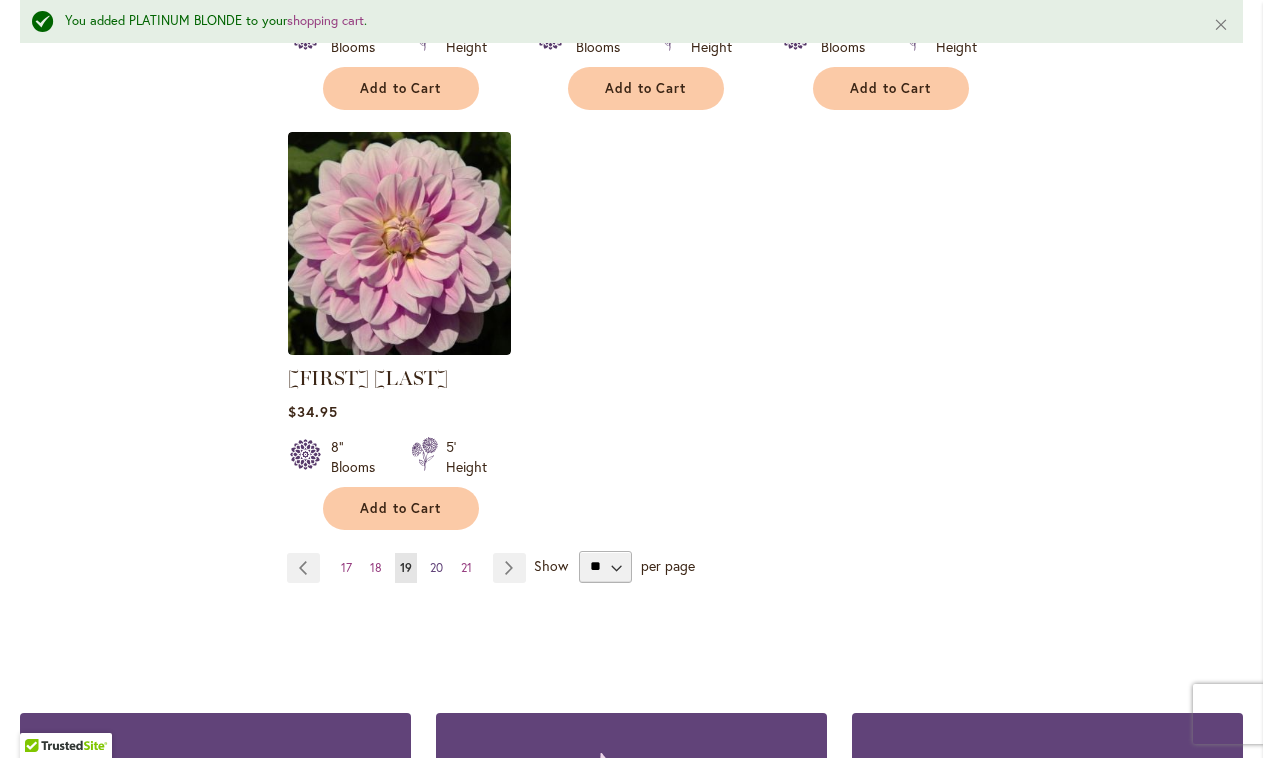 click on "Page
20" at bounding box center (436, 568) 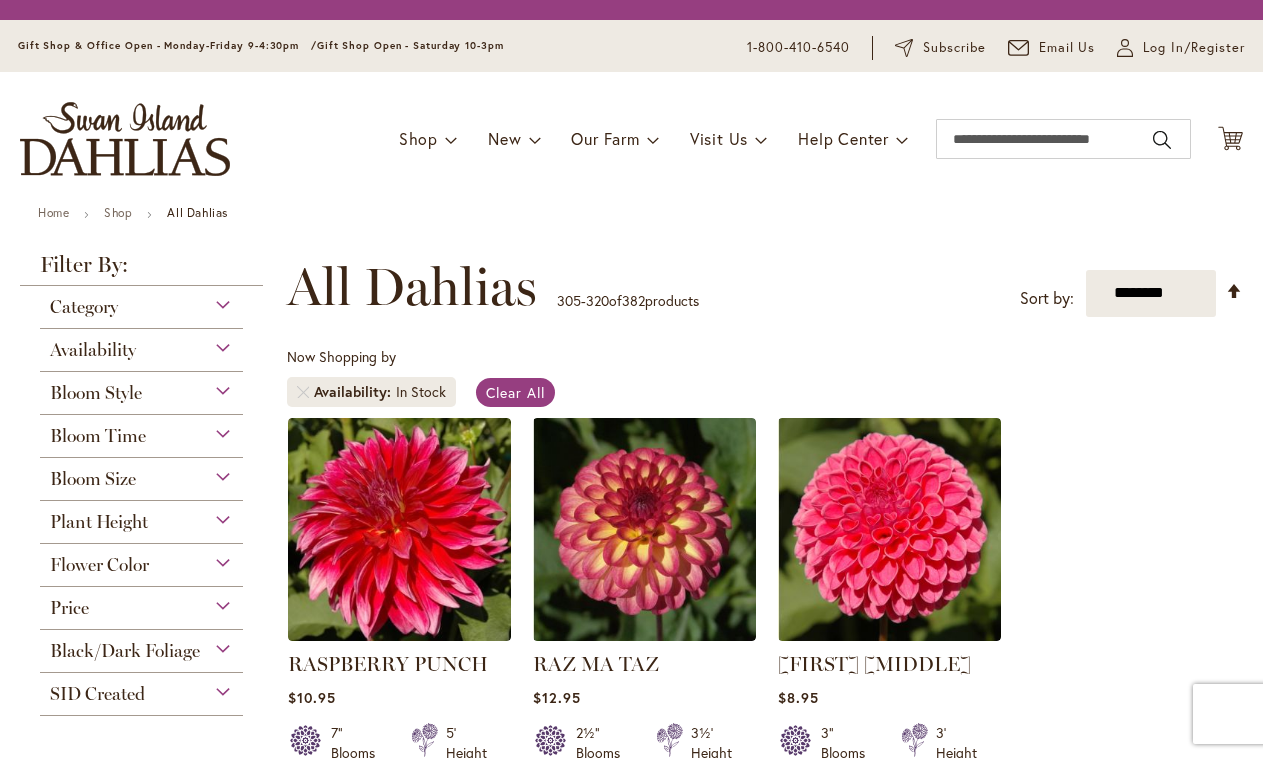scroll, scrollTop: 0, scrollLeft: 0, axis: both 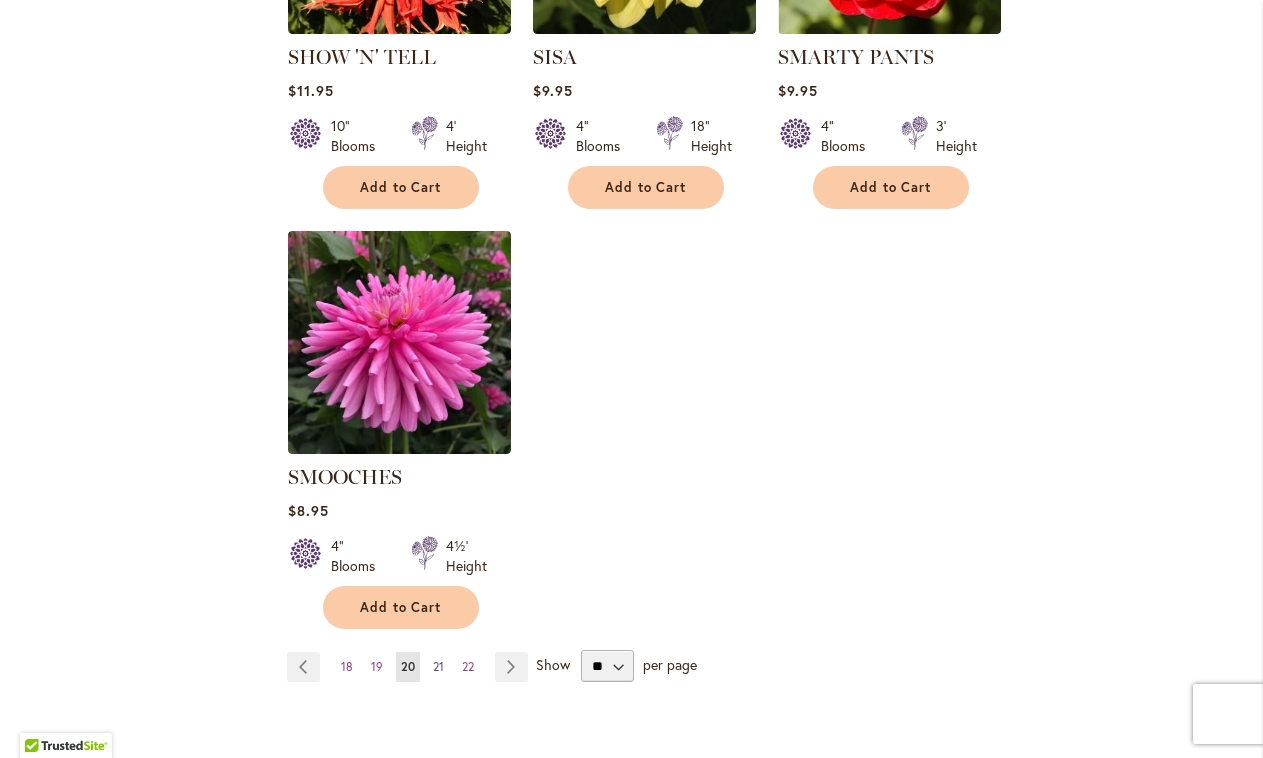 click on "Page
21" at bounding box center (438, 667) 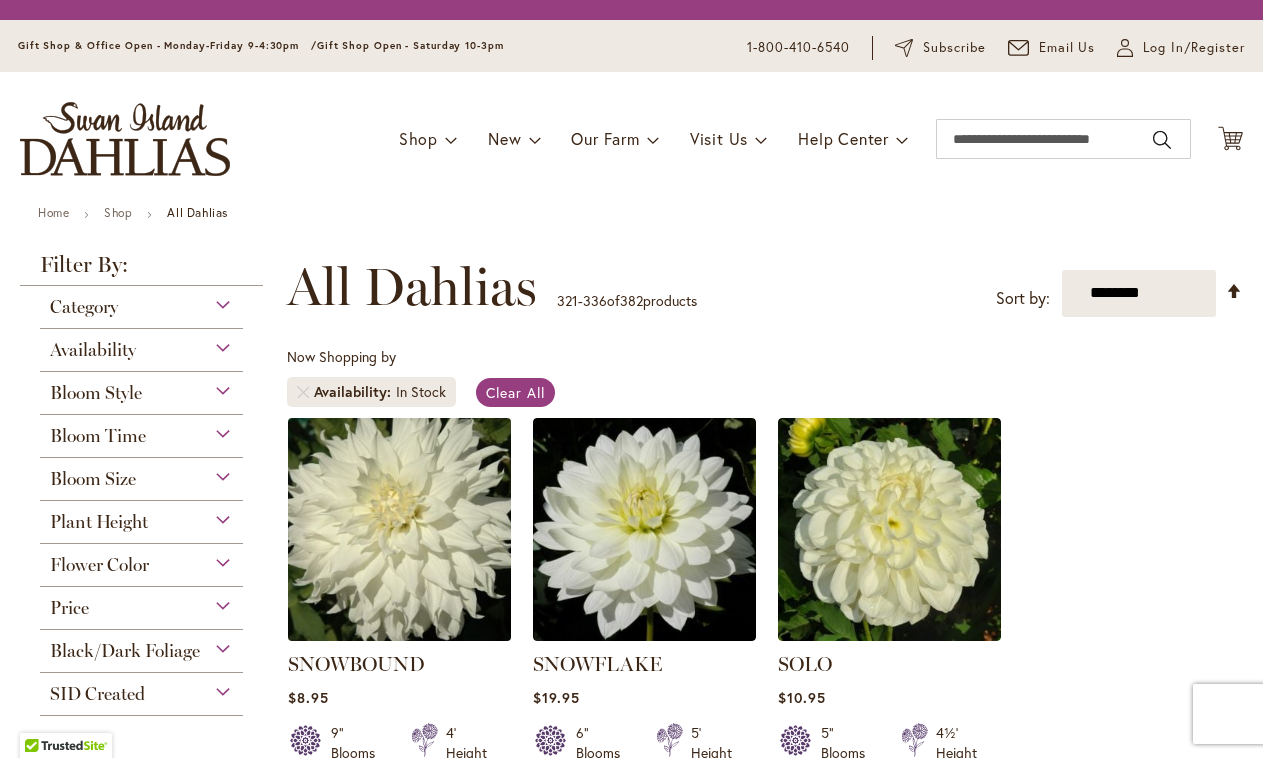 scroll, scrollTop: 0, scrollLeft: 0, axis: both 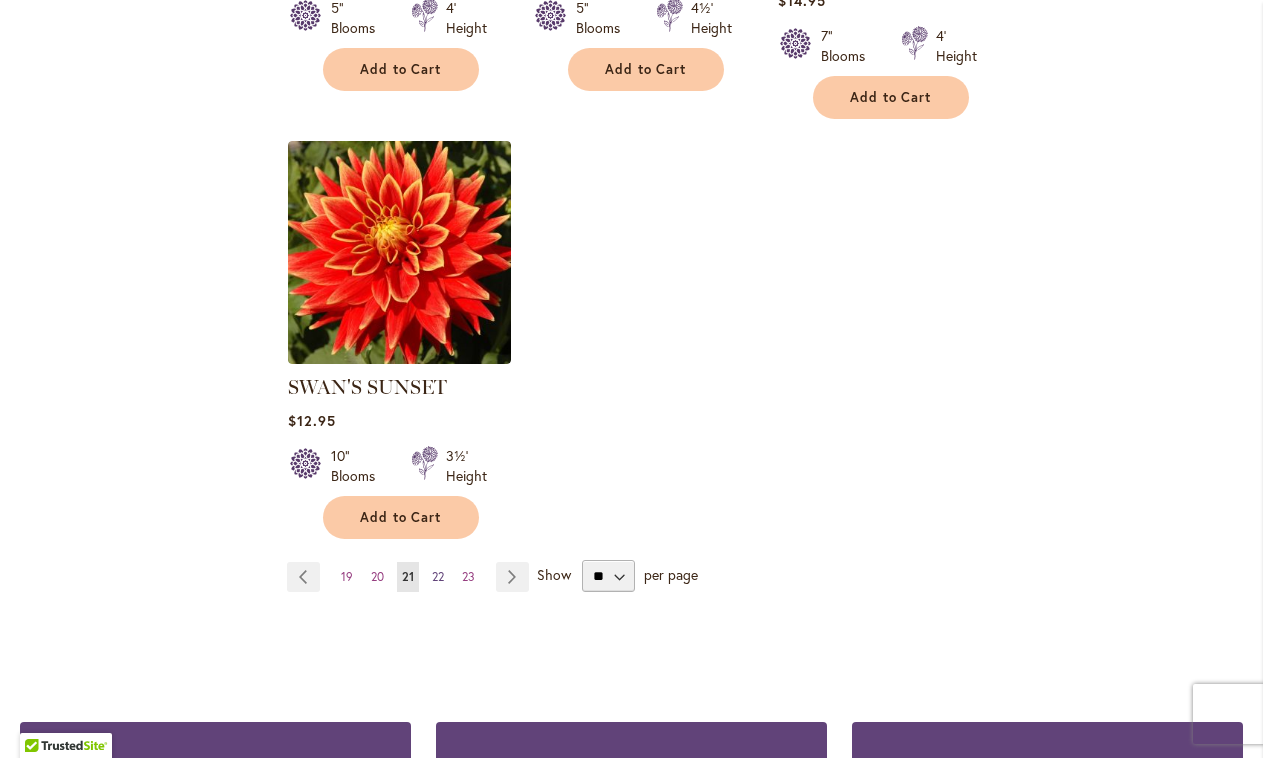 click on "Page
22" at bounding box center (438, 577) 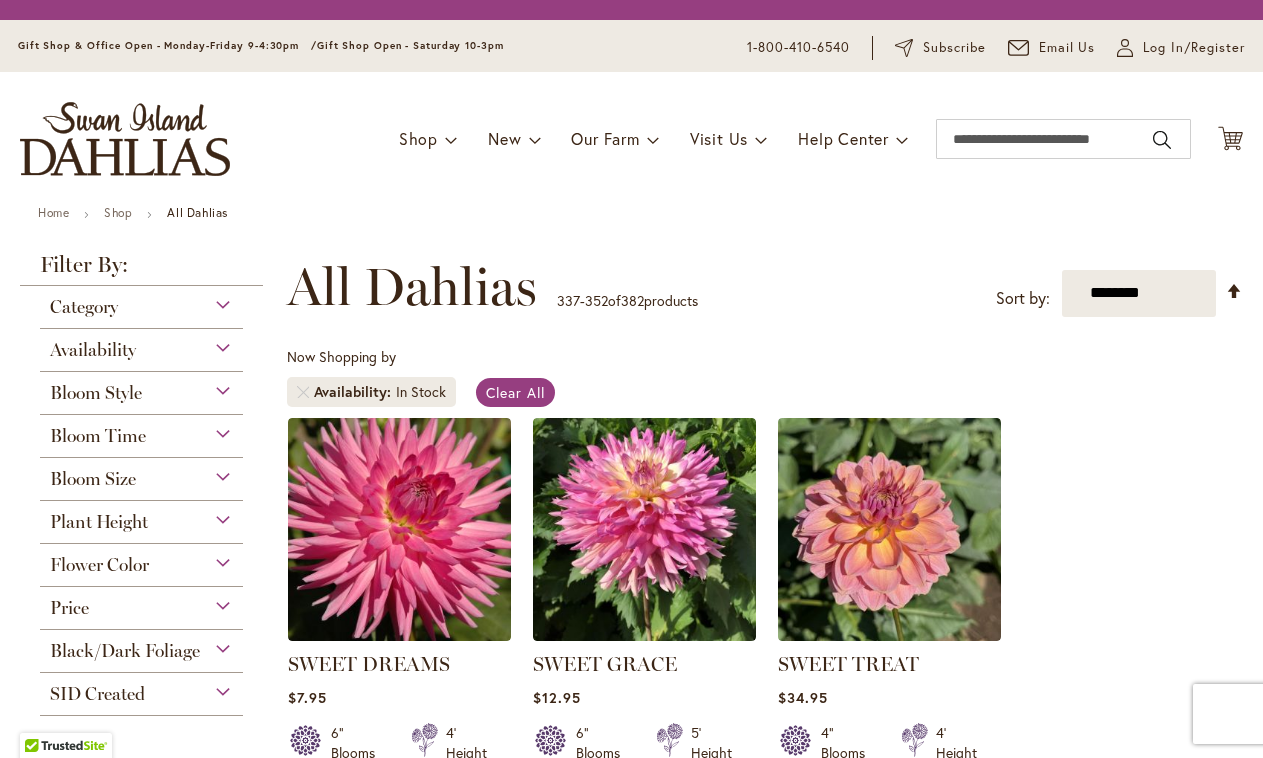 scroll, scrollTop: 0, scrollLeft: 0, axis: both 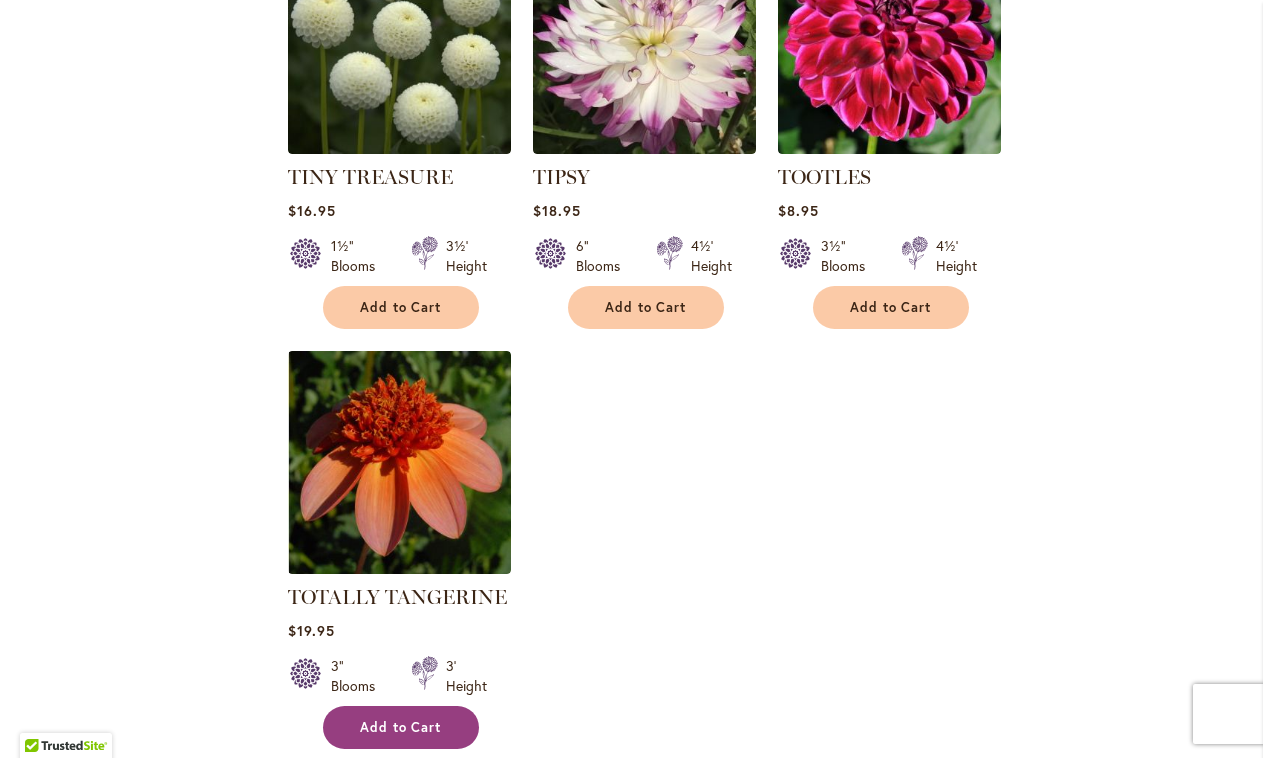 click on "Add to Cart" at bounding box center (401, 727) 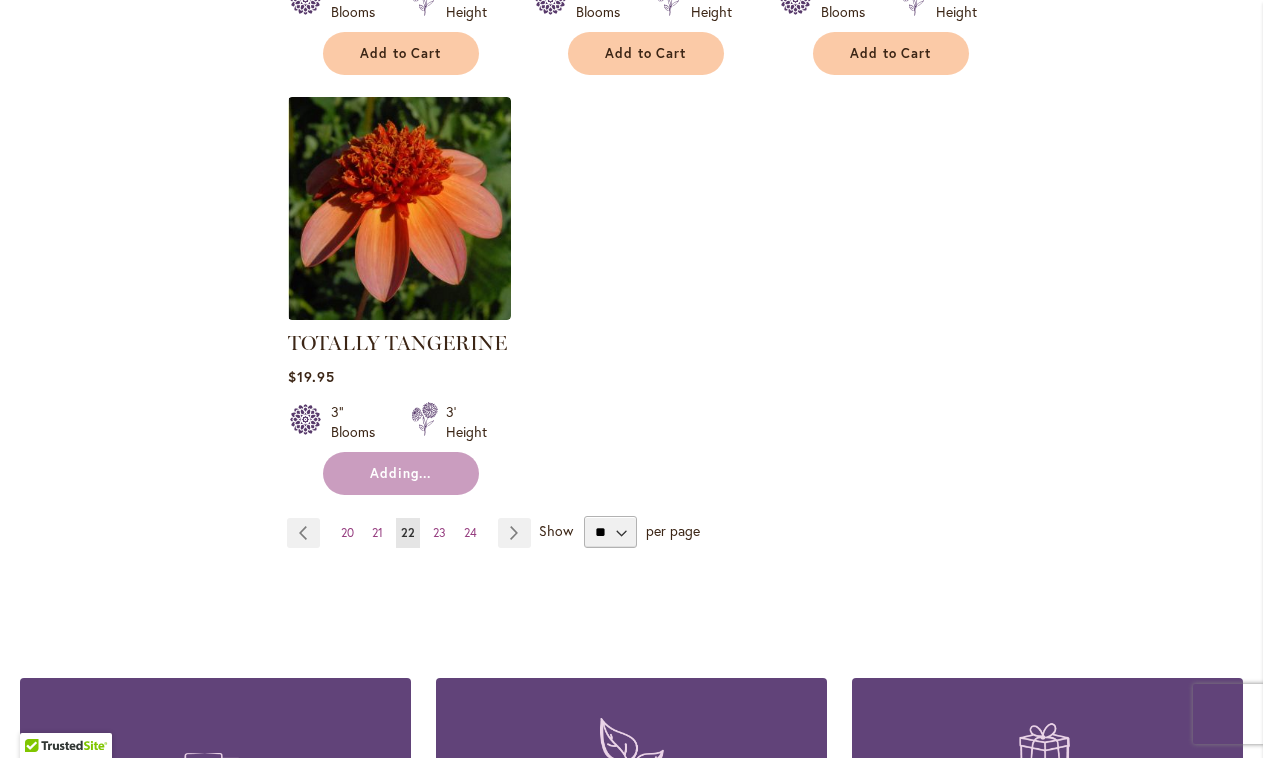 scroll, scrollTop: 2480, scrollLeft: 0, axis: vertical 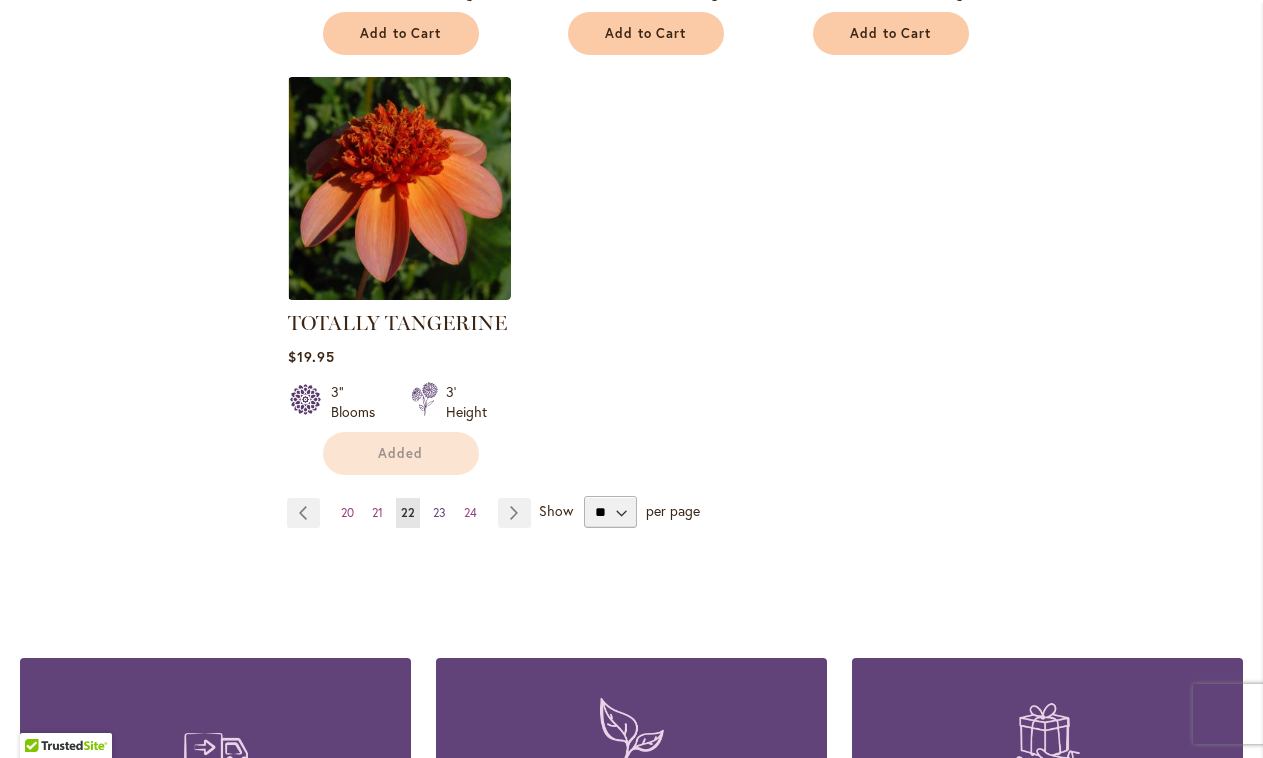 click on "23" at bounding box center [439, 512] 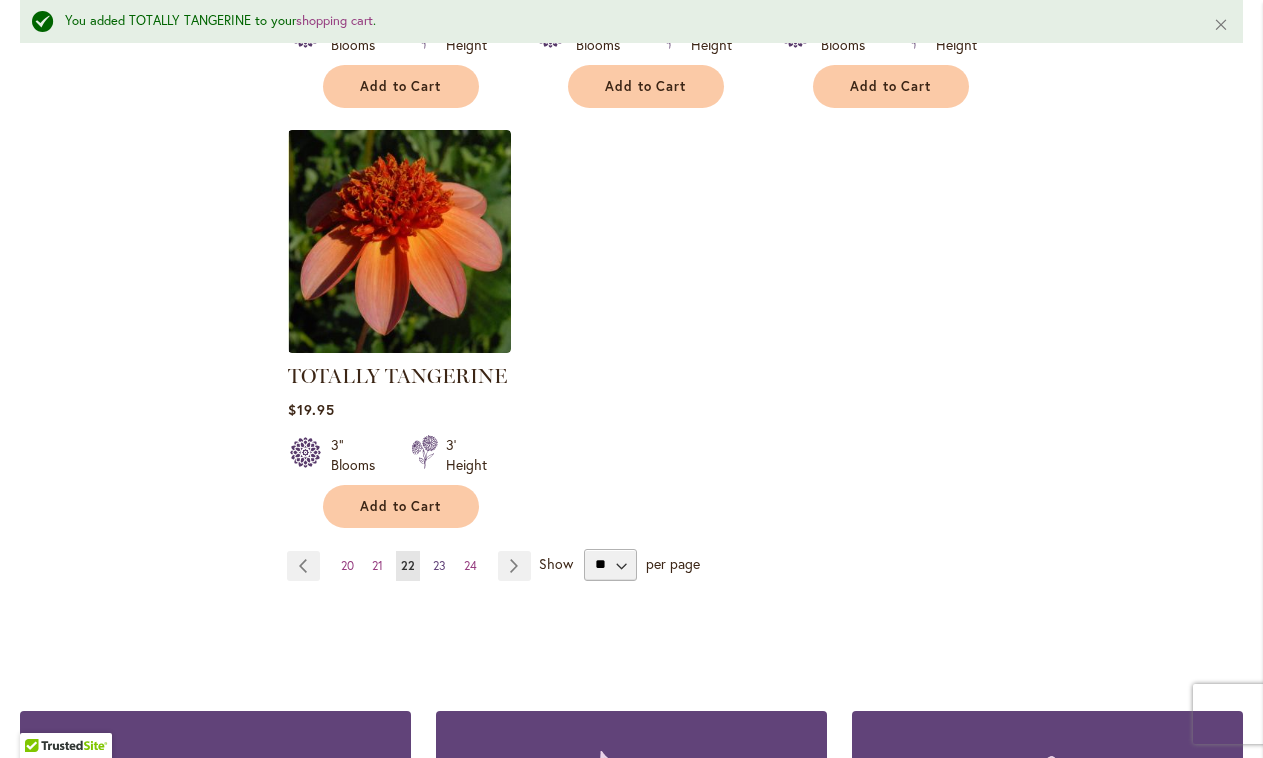scroll, scrollTop: 2532, scrollLeft: 0, axis: vertical 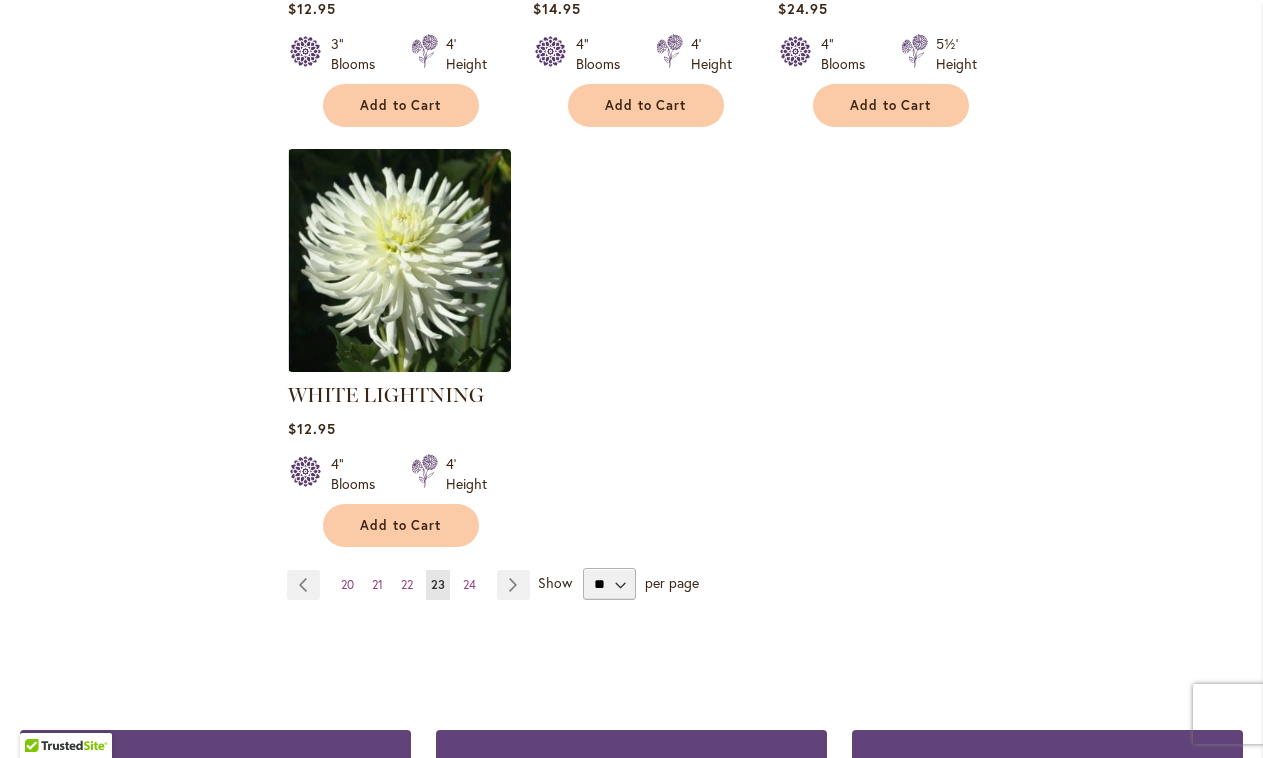 click on "Page
Page
Previous
Page
20
Page
21
Page
22
23 Page 24 Page Next" at bounding box center (765, 584) 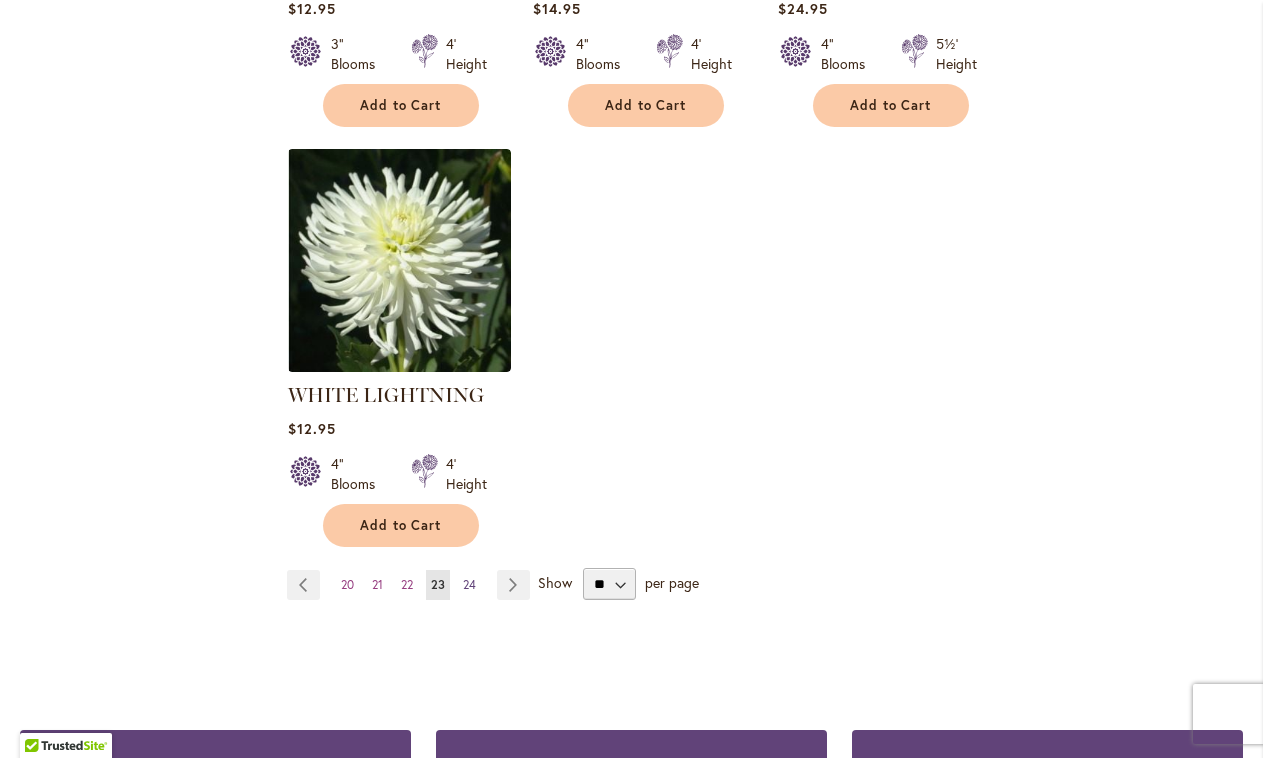 click on "Page
24" at bounding box center [469, 585] 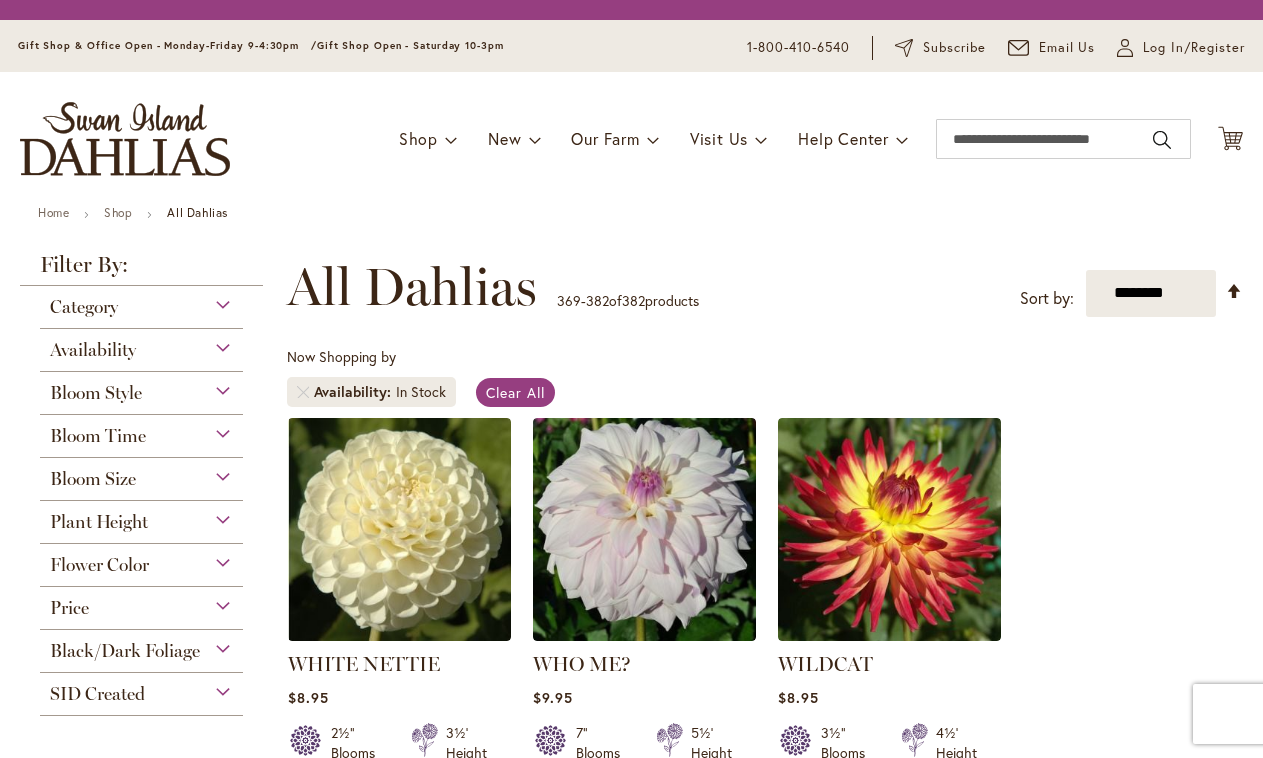 scroll, scrollTop: 0, scrollLeft: 0, axis: both 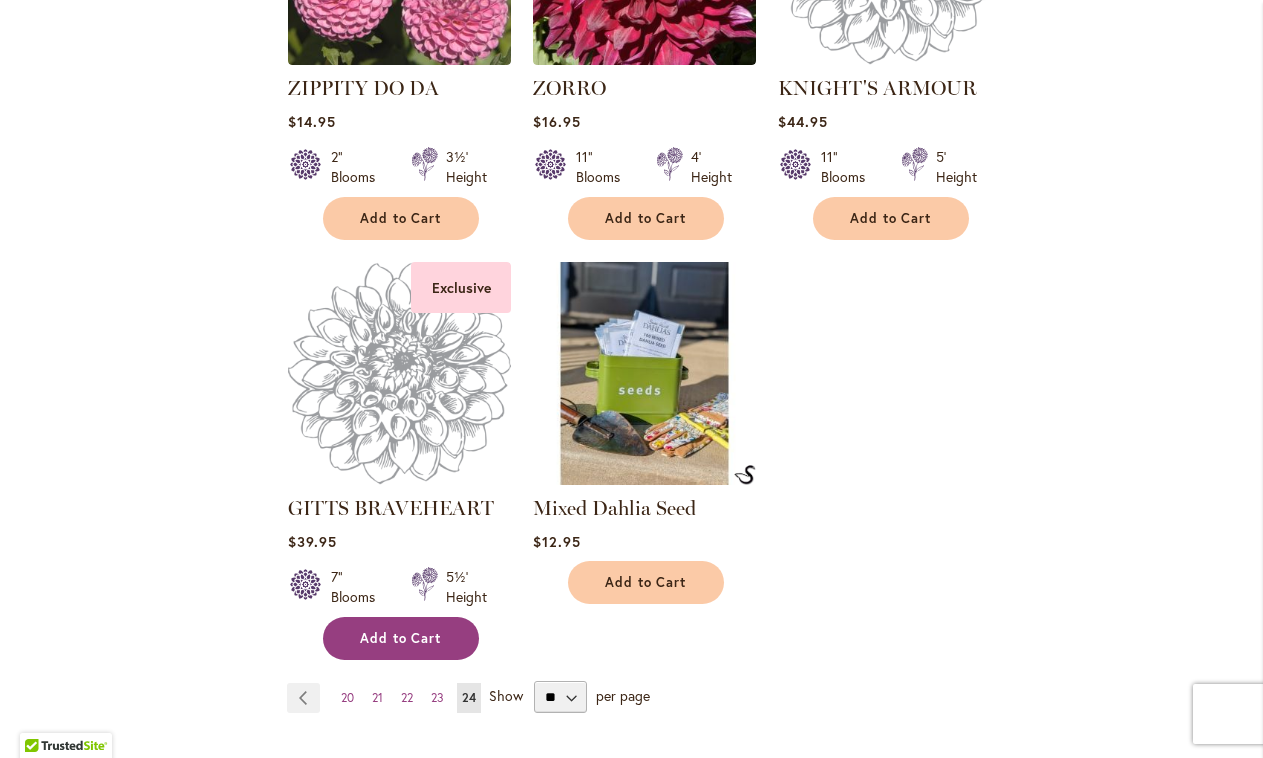 click on "Add to Cart" at bounding box center [401, 638] 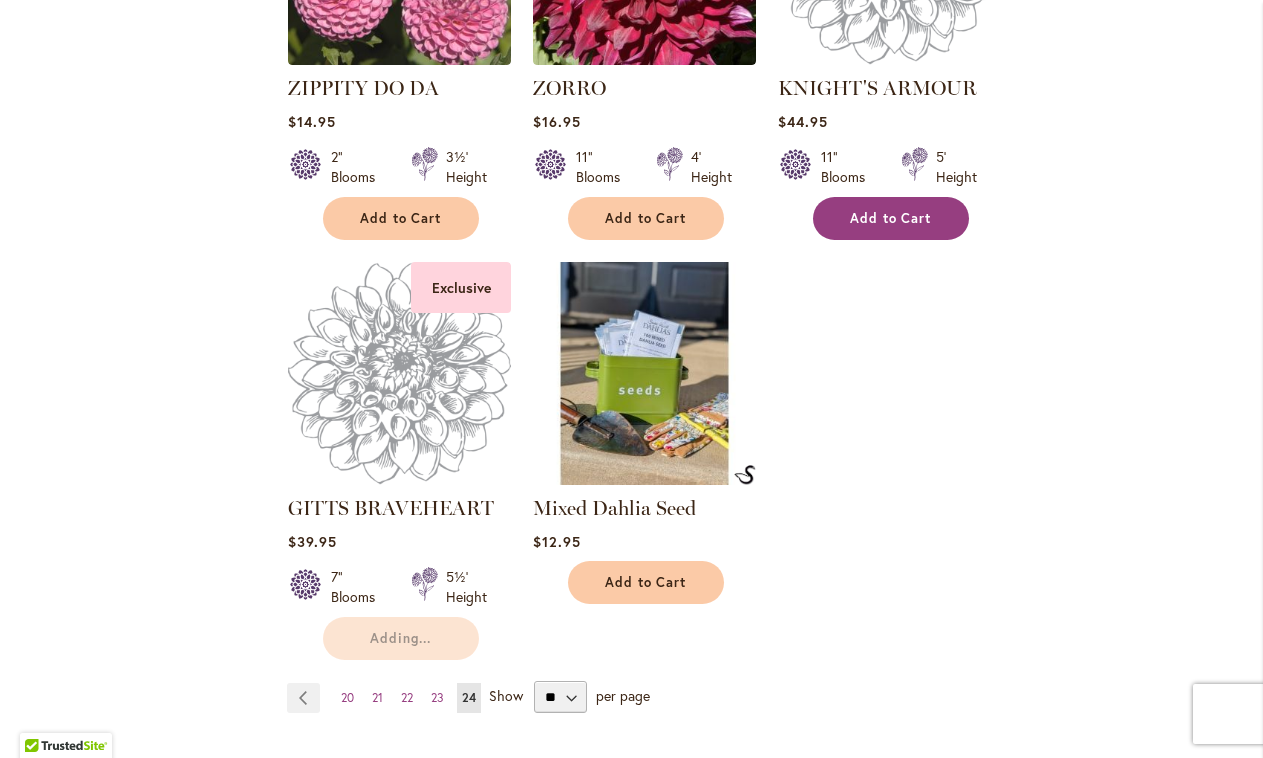 click on "Add to Cart" at bounding box center [891, 218] 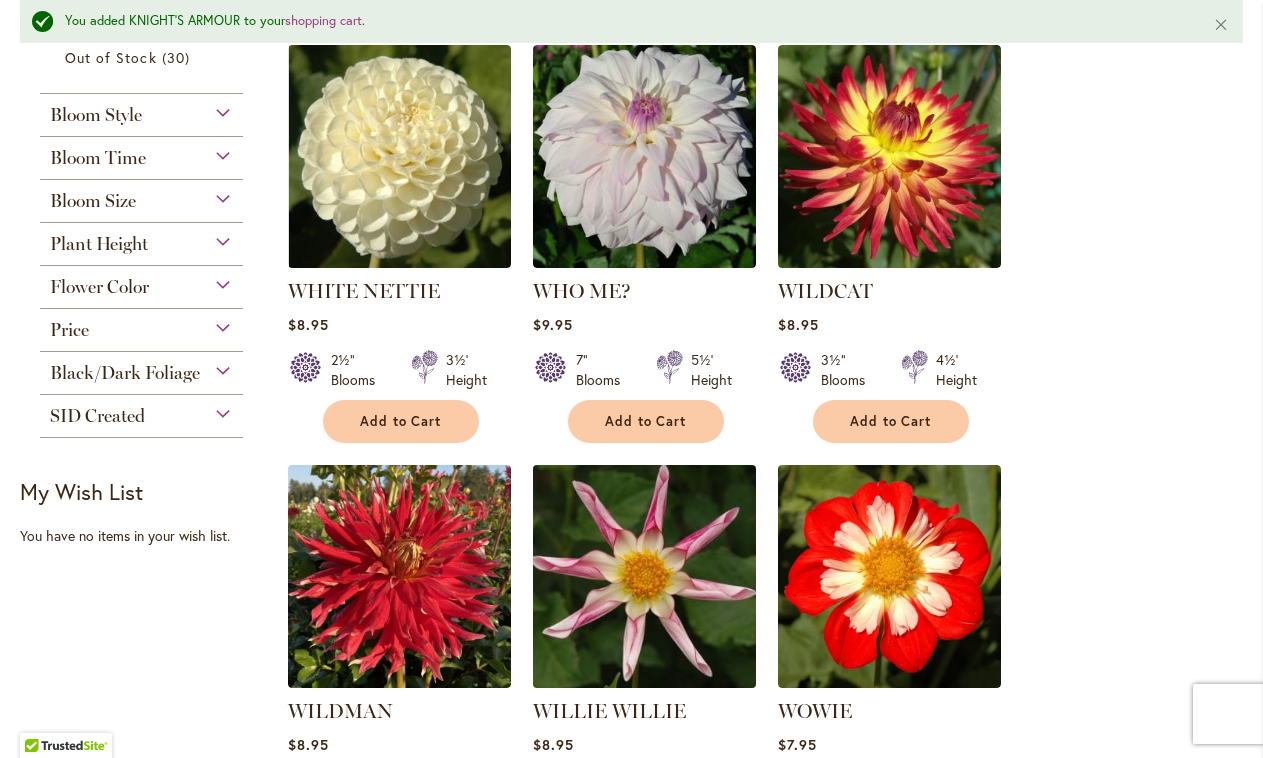 scroll, scrollTop: 0, scrollLeft: 0, axis: both 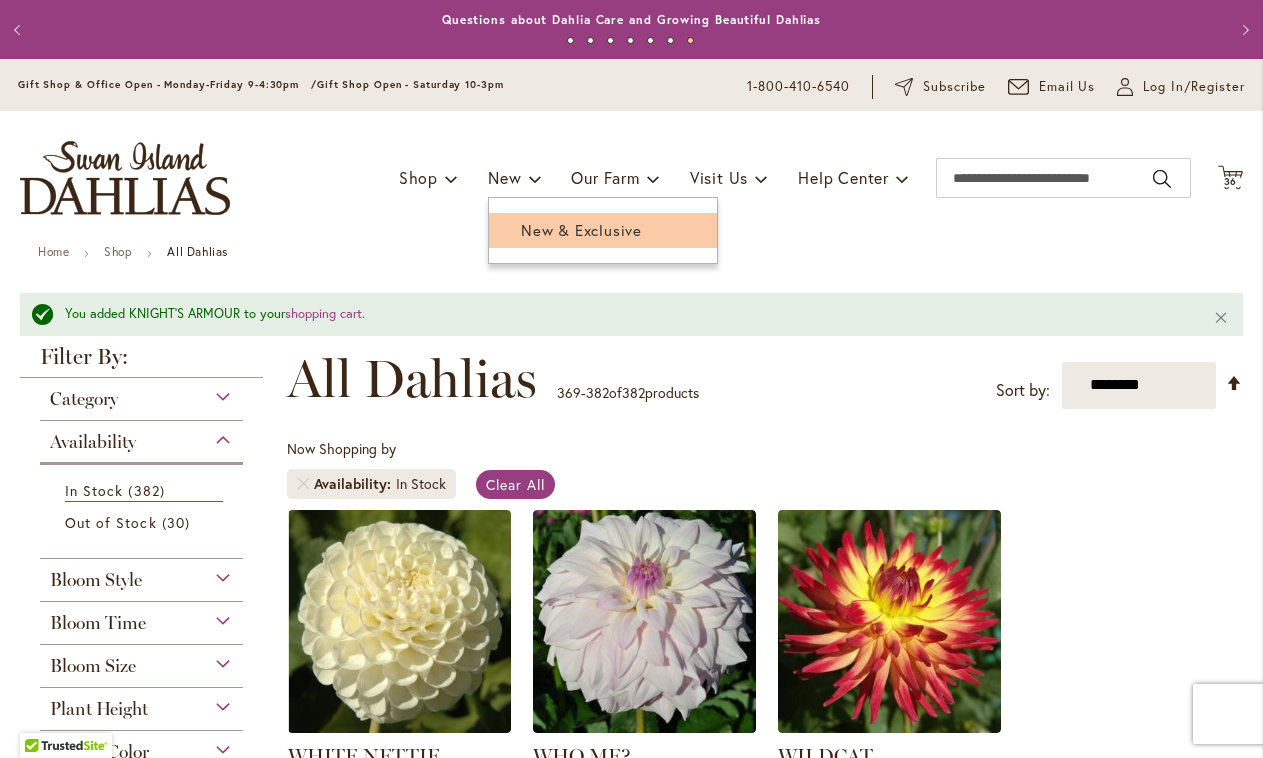 click on "New & Exclusive" at bounding box center (581, 230) 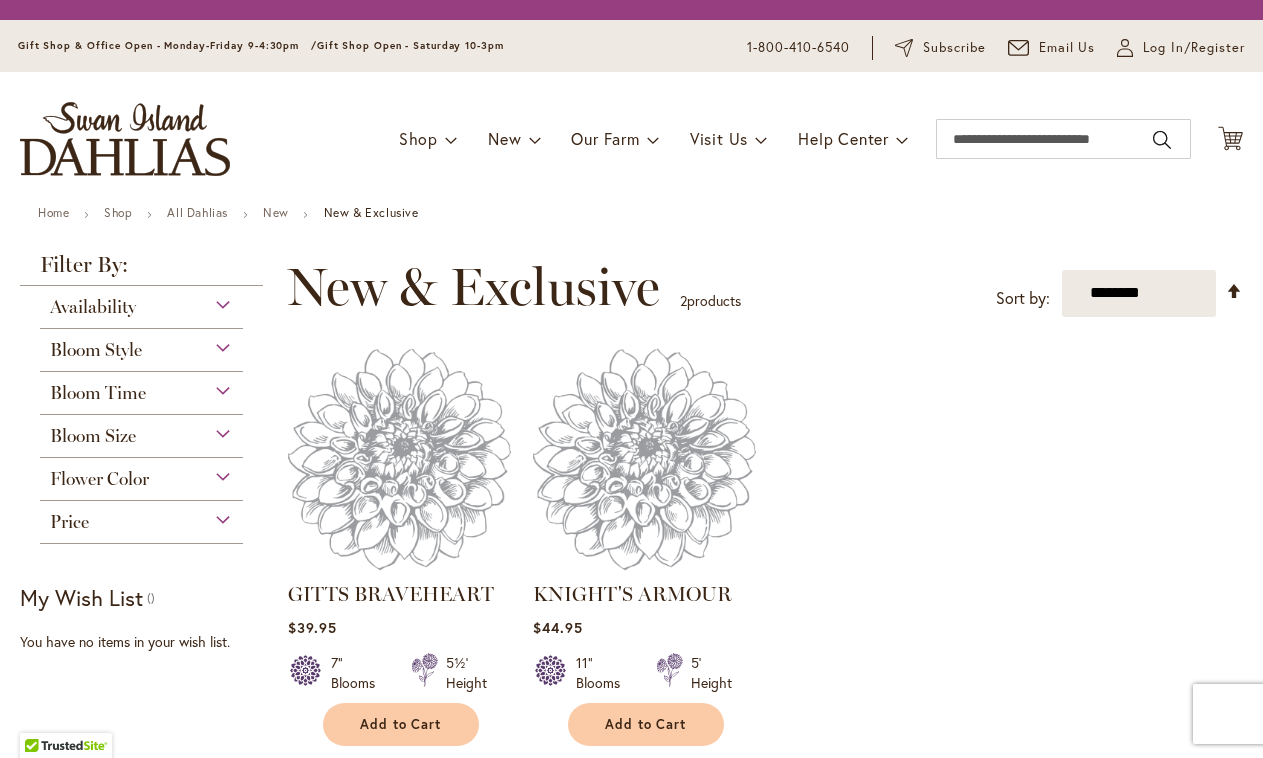 scroll, scrollTop: 0, scrollLeft: 0, axis: both 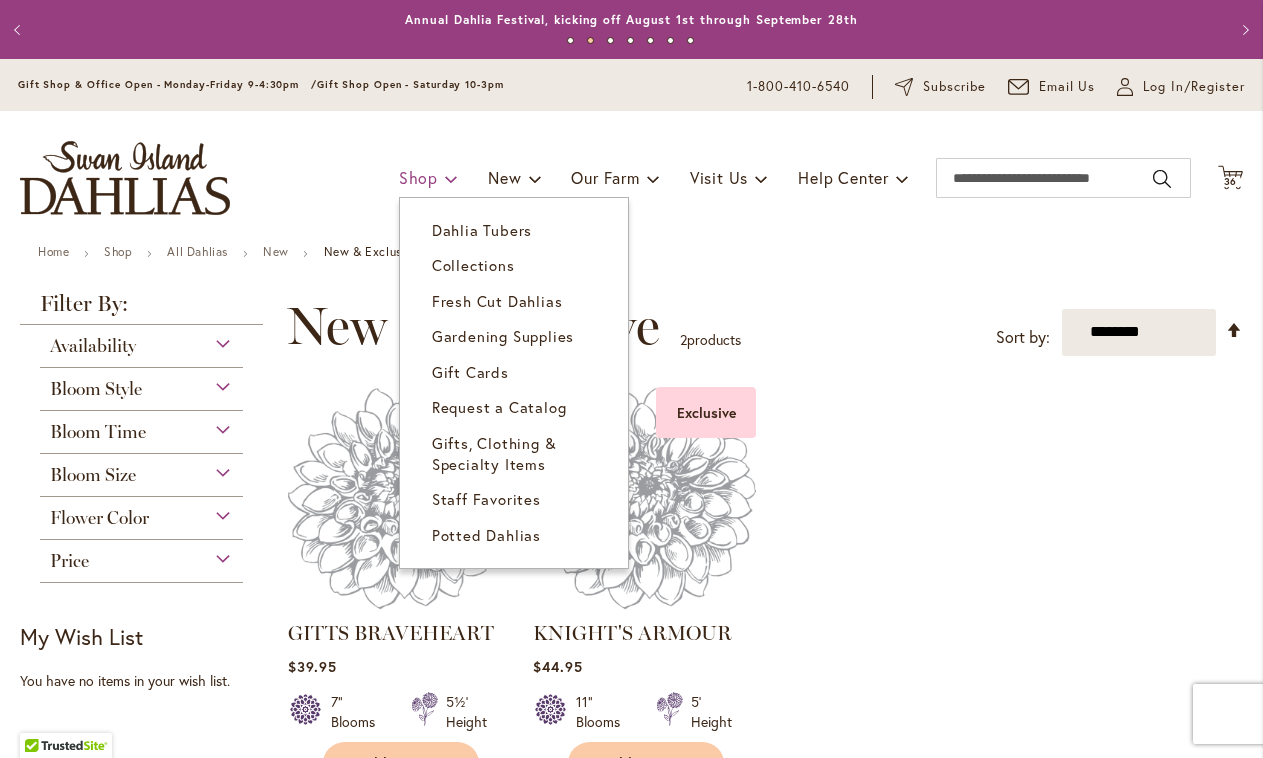 click at bounding box center [451, 178] 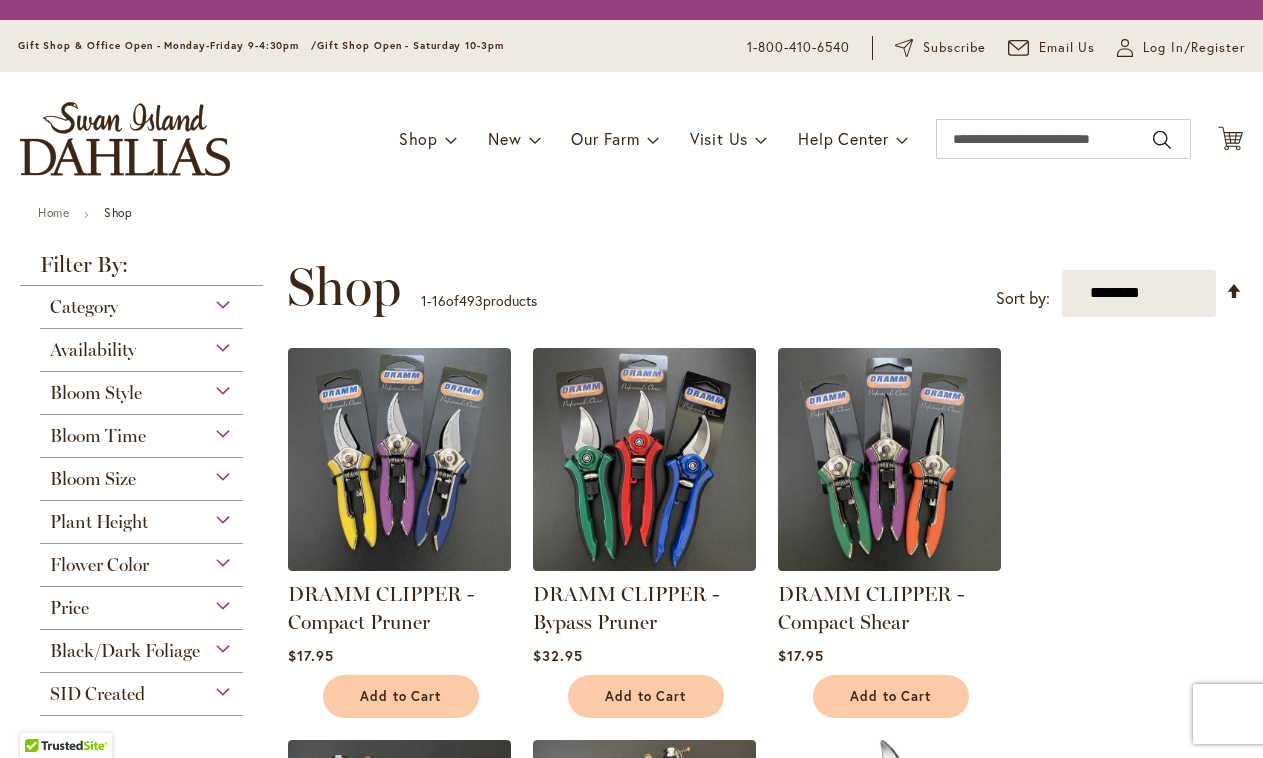 scroll, scrollTop: 0, scrollLeft: 0, axis: both 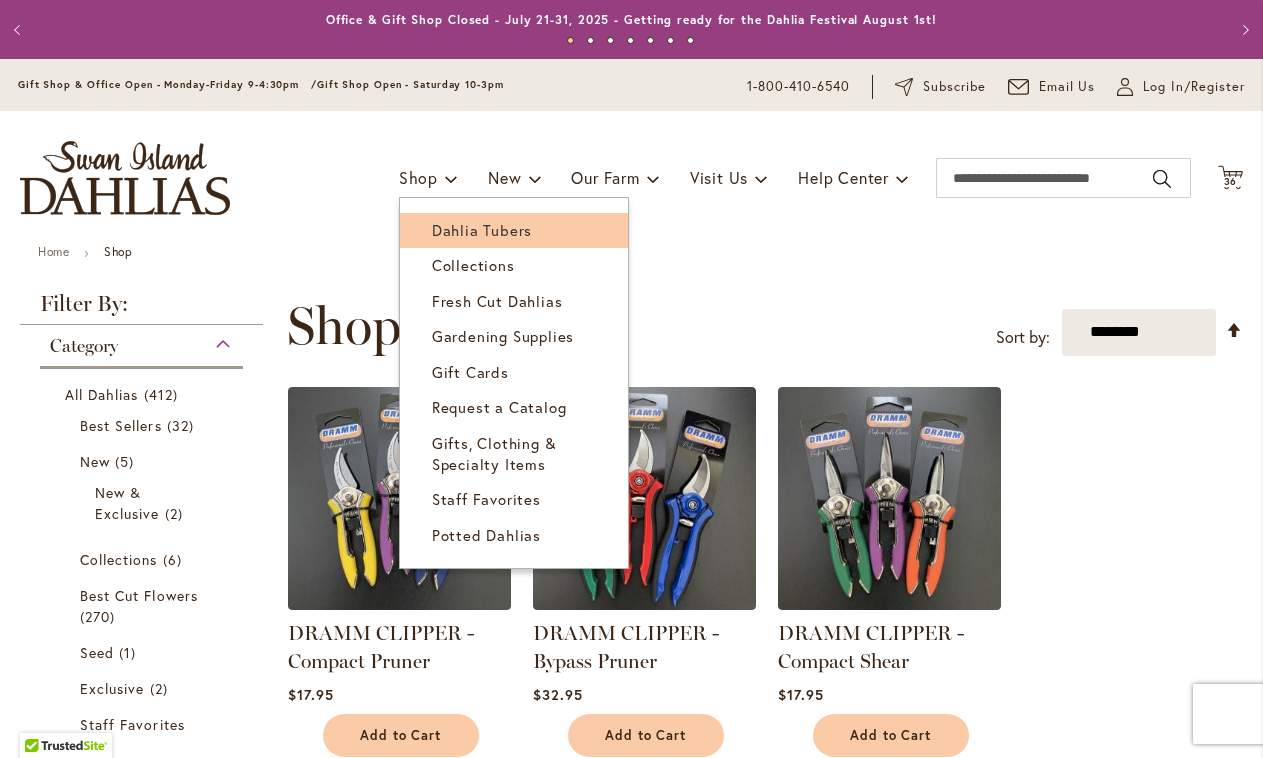 click on "Dahlia Tubers" at bounding box center (482, 230) 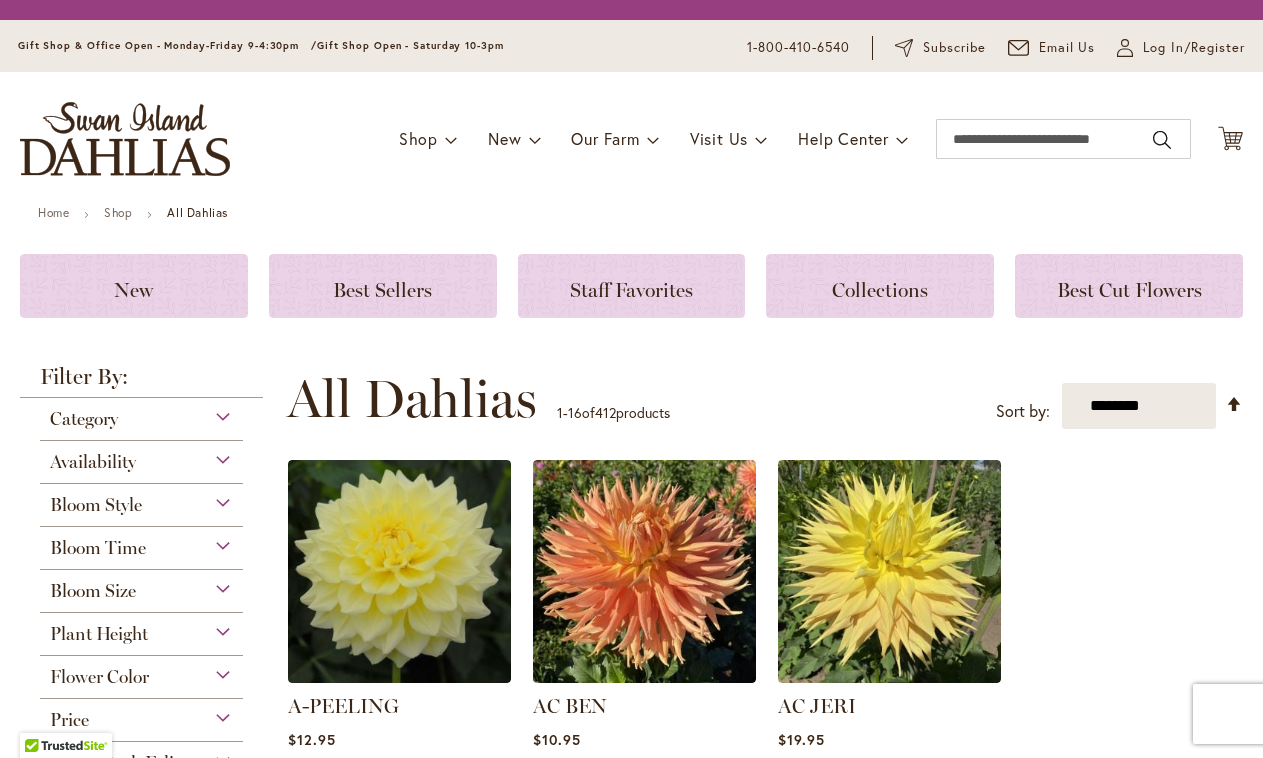 scroll, scrollTop: 0, scrollLeft: 0, axis: both 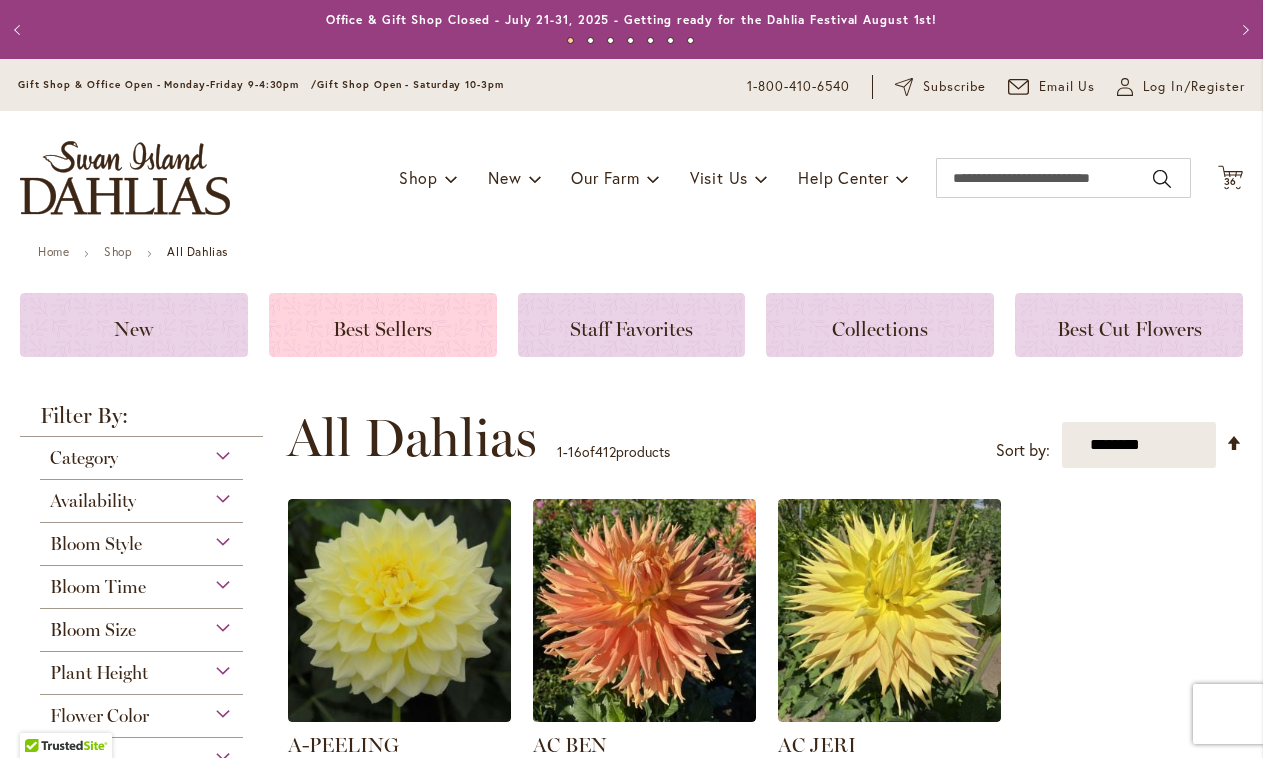 click on "Best Sellers" 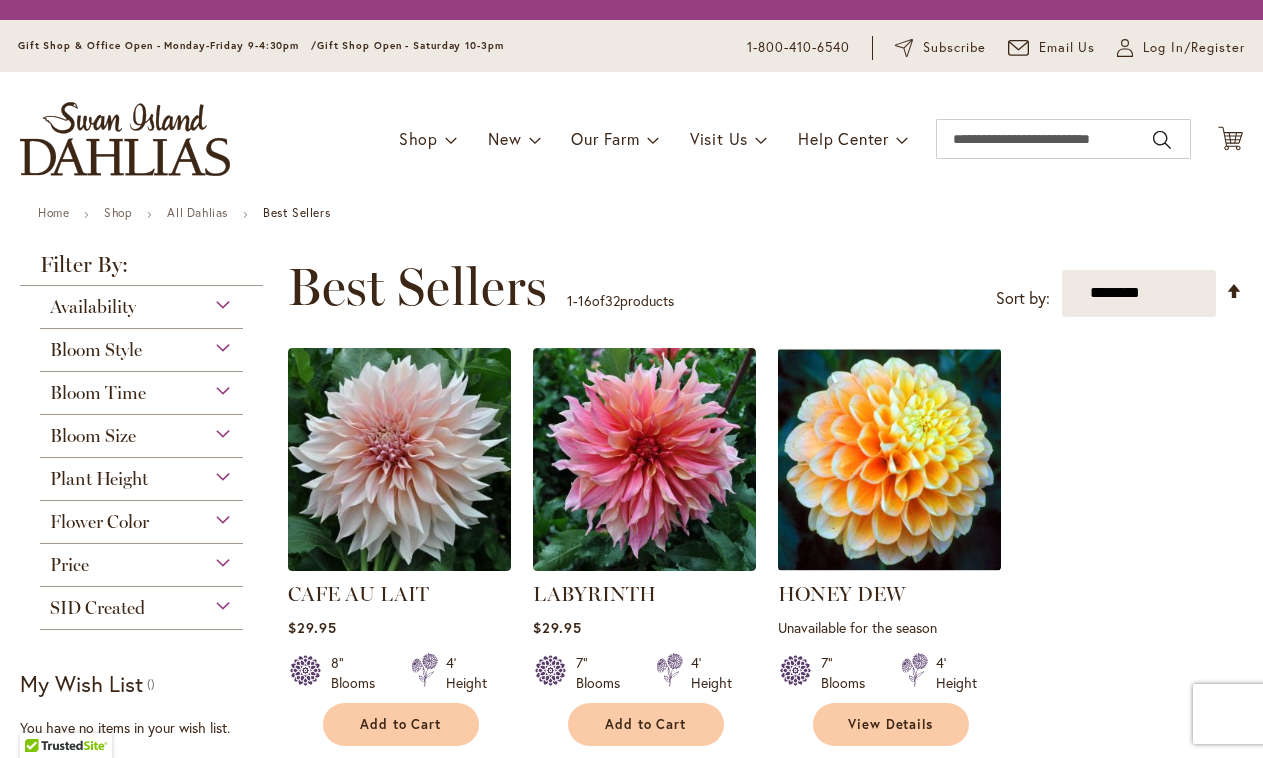 scroll, scrollTop: 0, scrollLeft: 0, axis: both 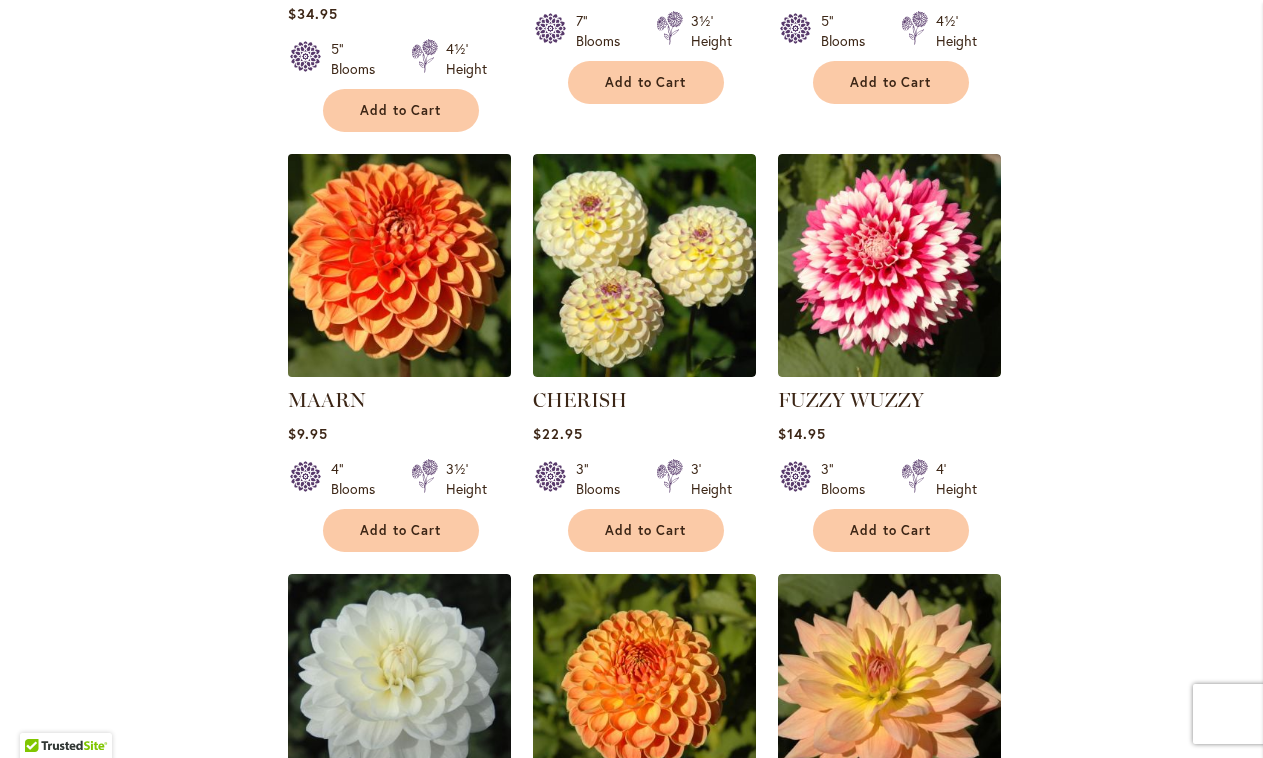 click at bounding box center (399, 265) 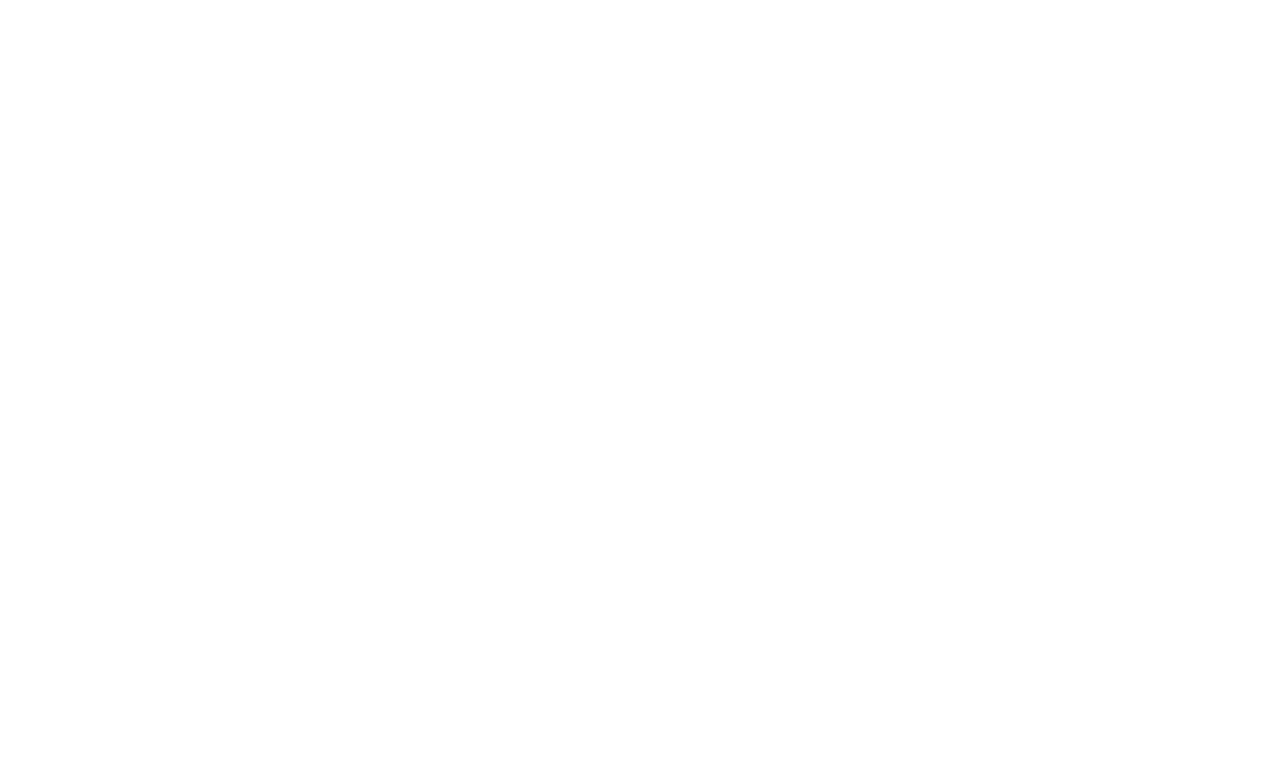 scroll, scrollTop: 0, scrollLeft: 0, axis: both 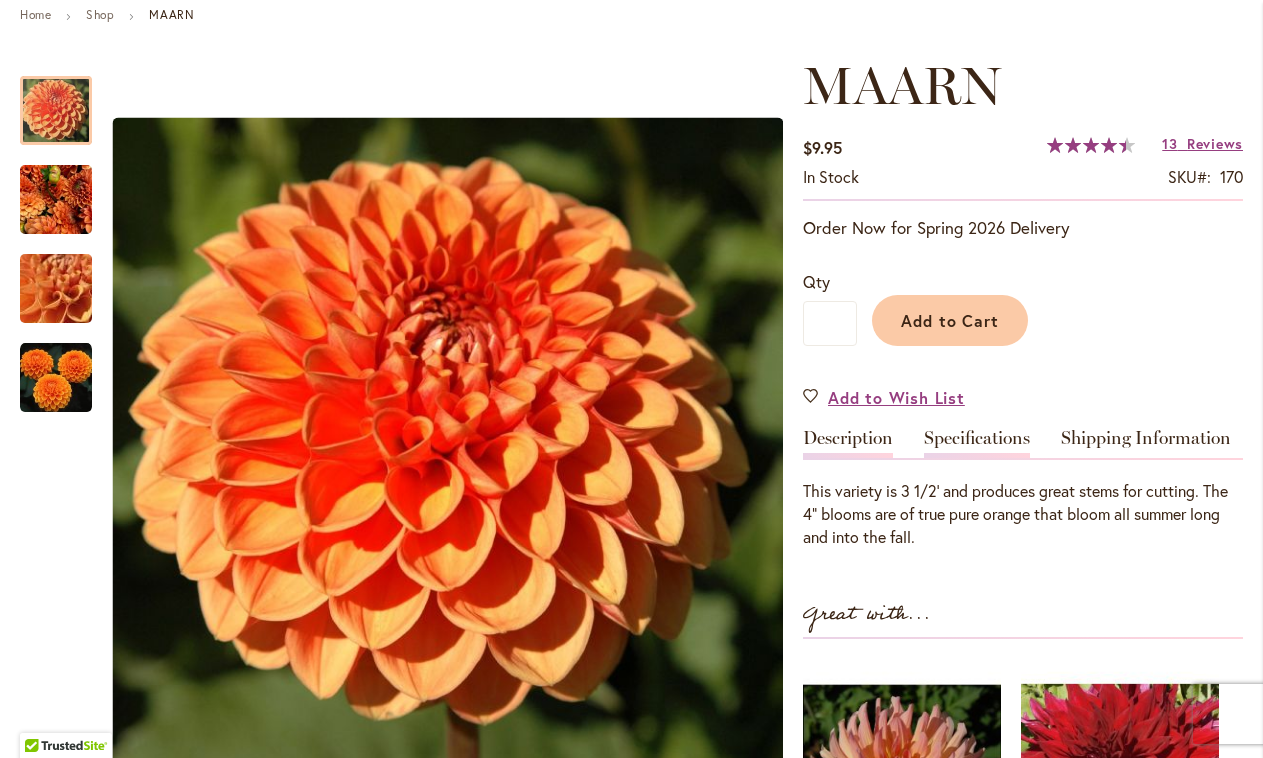 click on "Specifications" at bounding box center (977, 443) 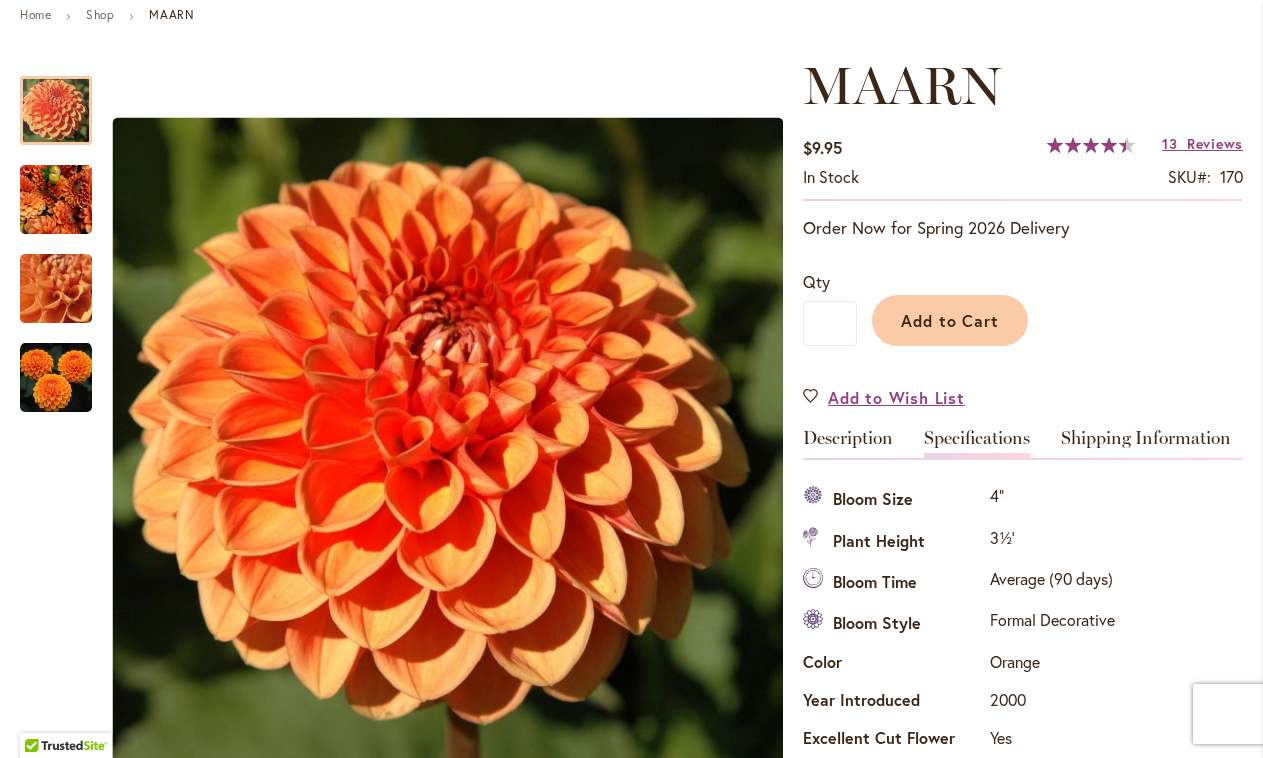 scroll, scrollTop: 665, scrollLeft: 0, axis: vertical 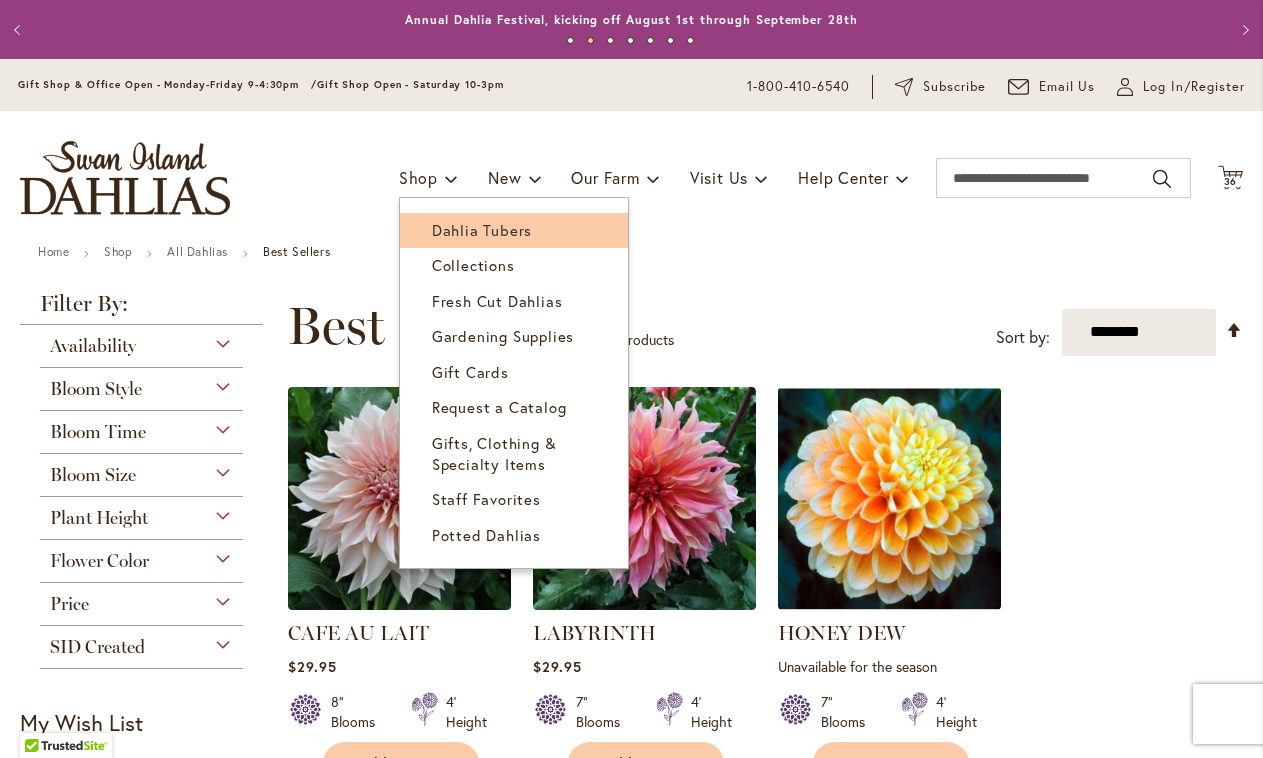 click on "Dahlia Tubers" at bounding box center [482, 230] 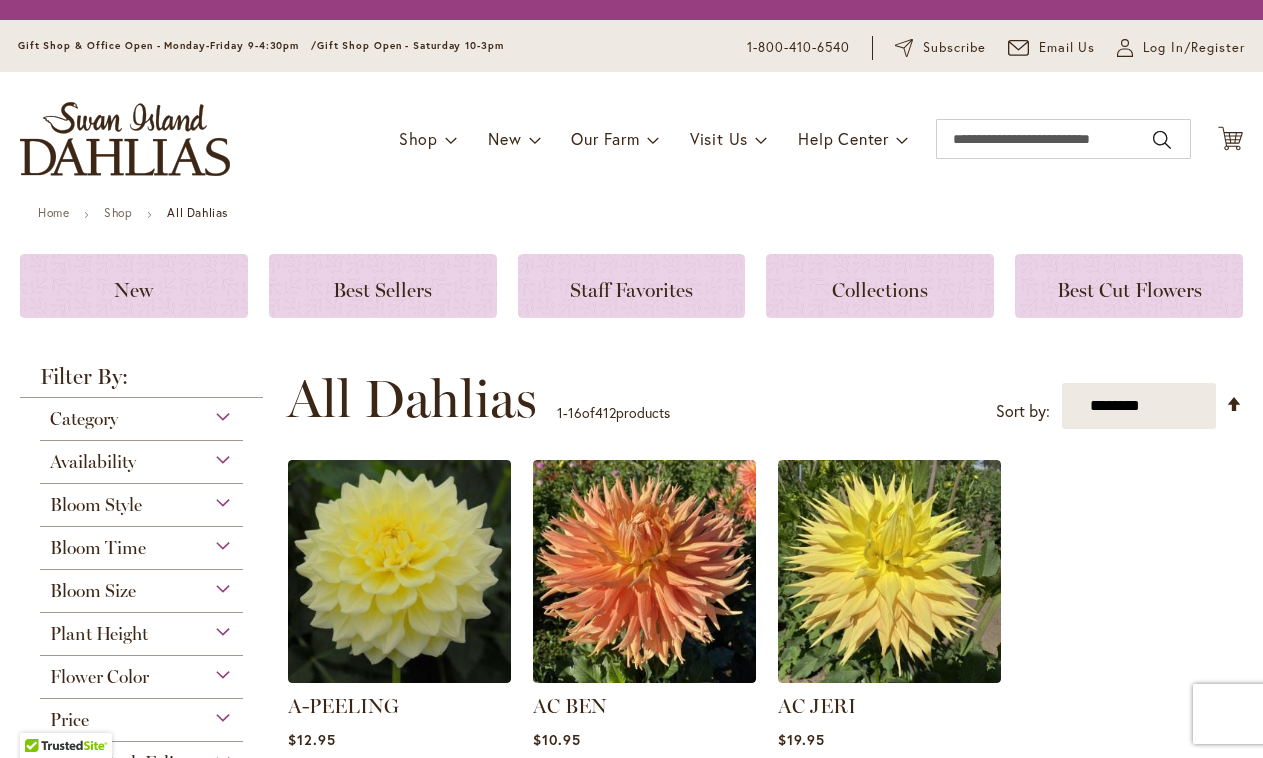 scroll, scrollTop: 0, scrollLeft: 0, axis: both 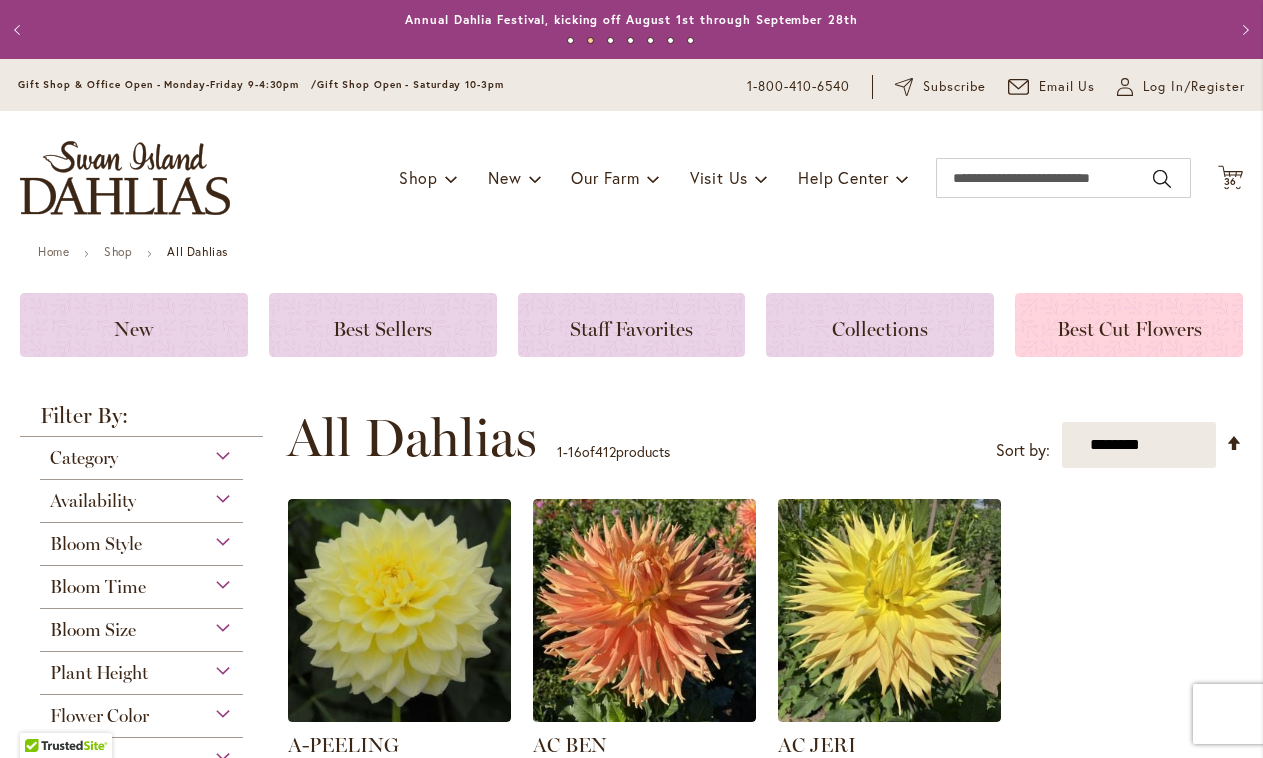 click on "Best Cut Flowers" 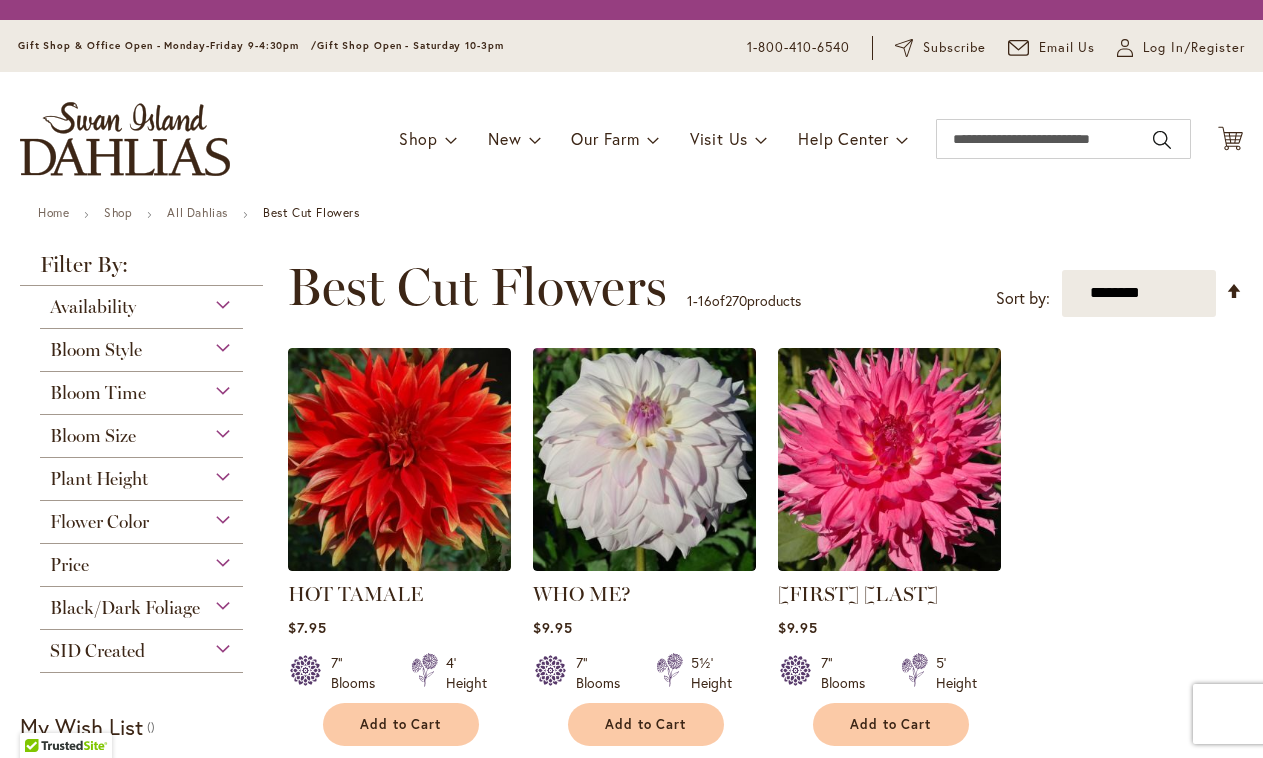 scroll, scrollTop: 0, scrollLeft: 0, axis: both 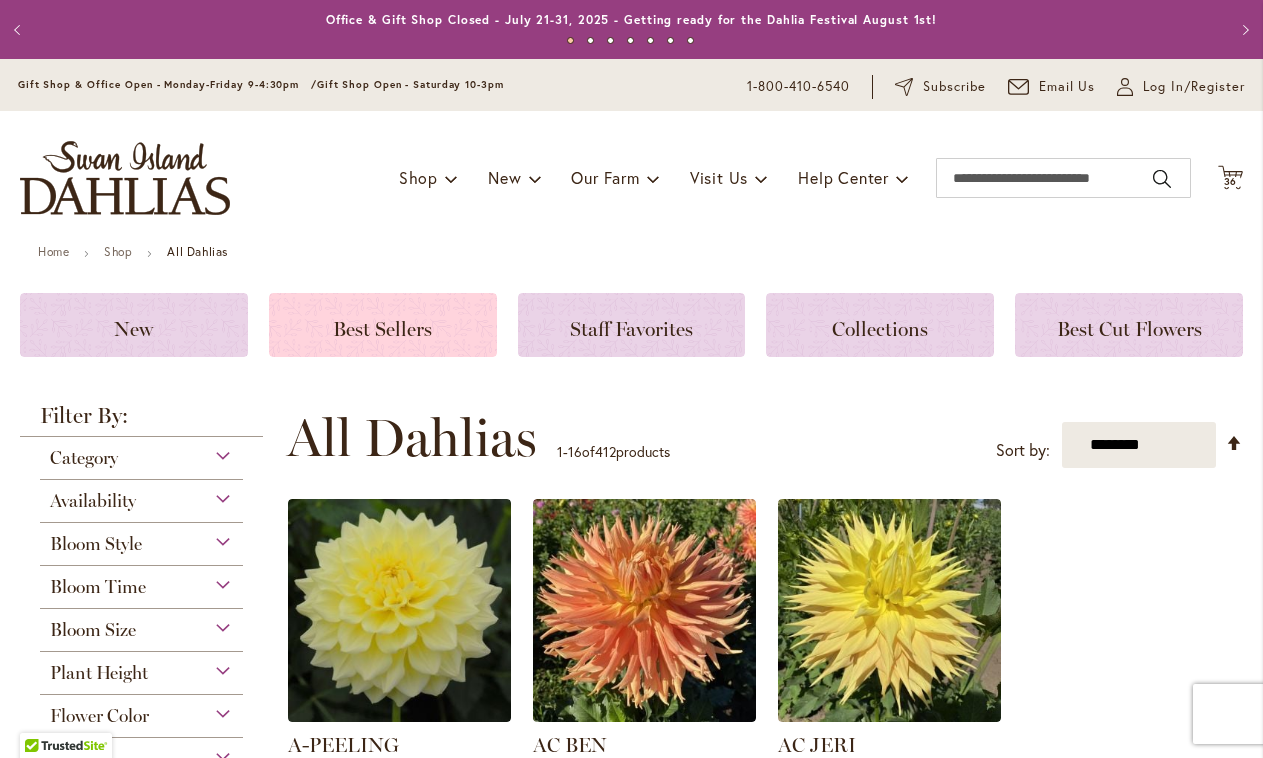 click on "Best Sellers" 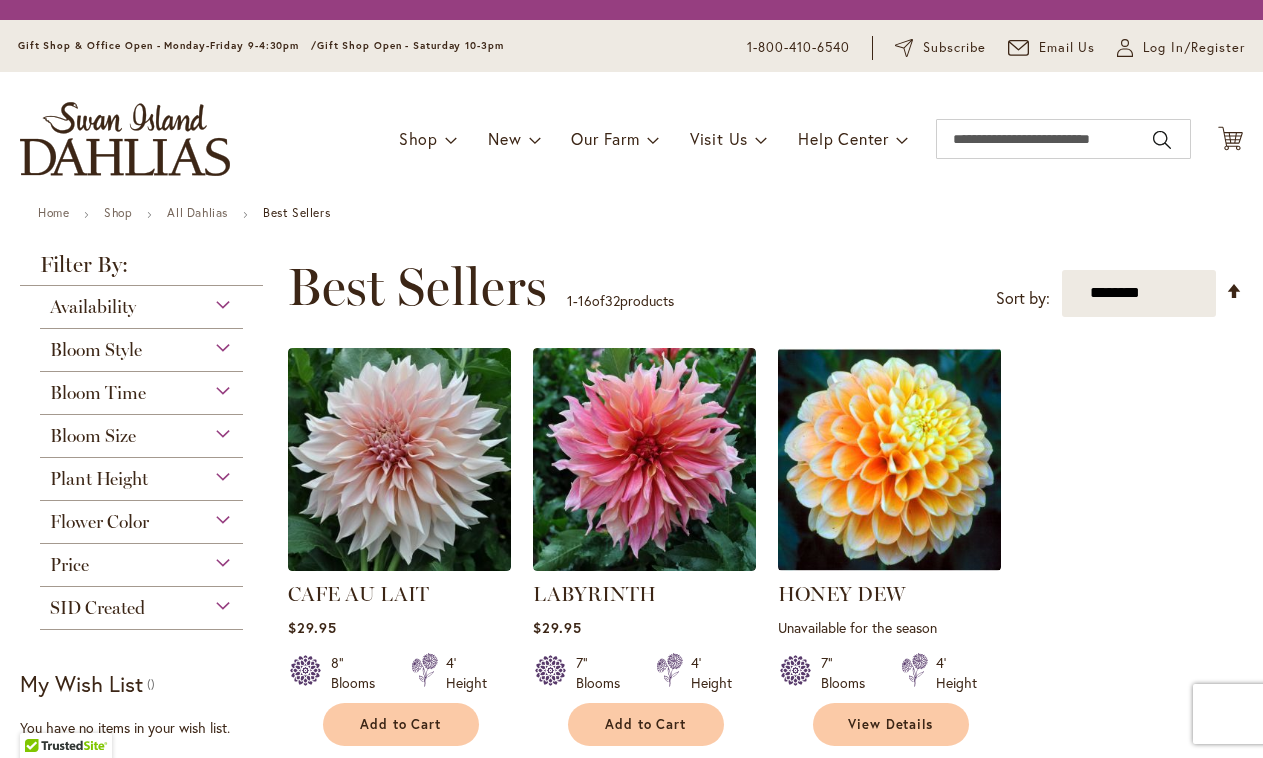 scroll, scrollTop: 0, scrollLeft: 0, axis: both 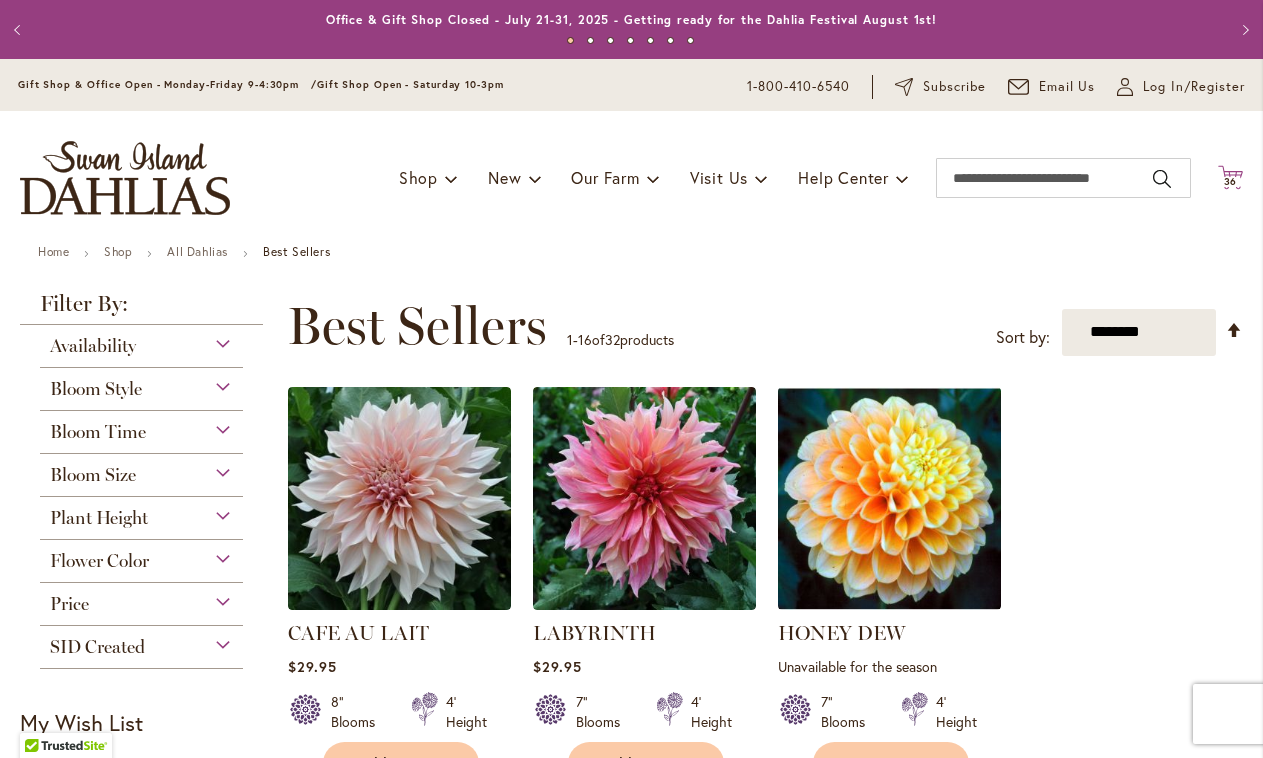 click on "36" at bounding box center (1231, 181) 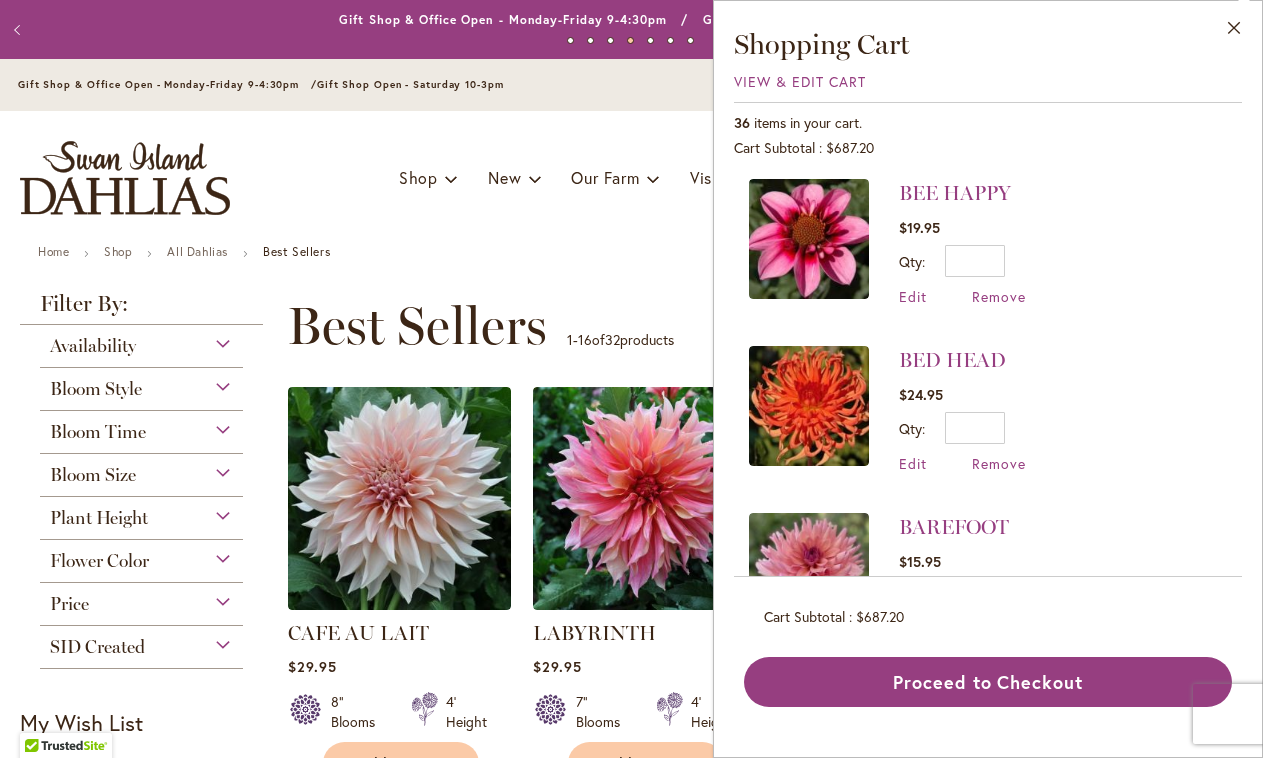 scroll, scrollTop: 5429, scrollLeft: 0, axis: vertical 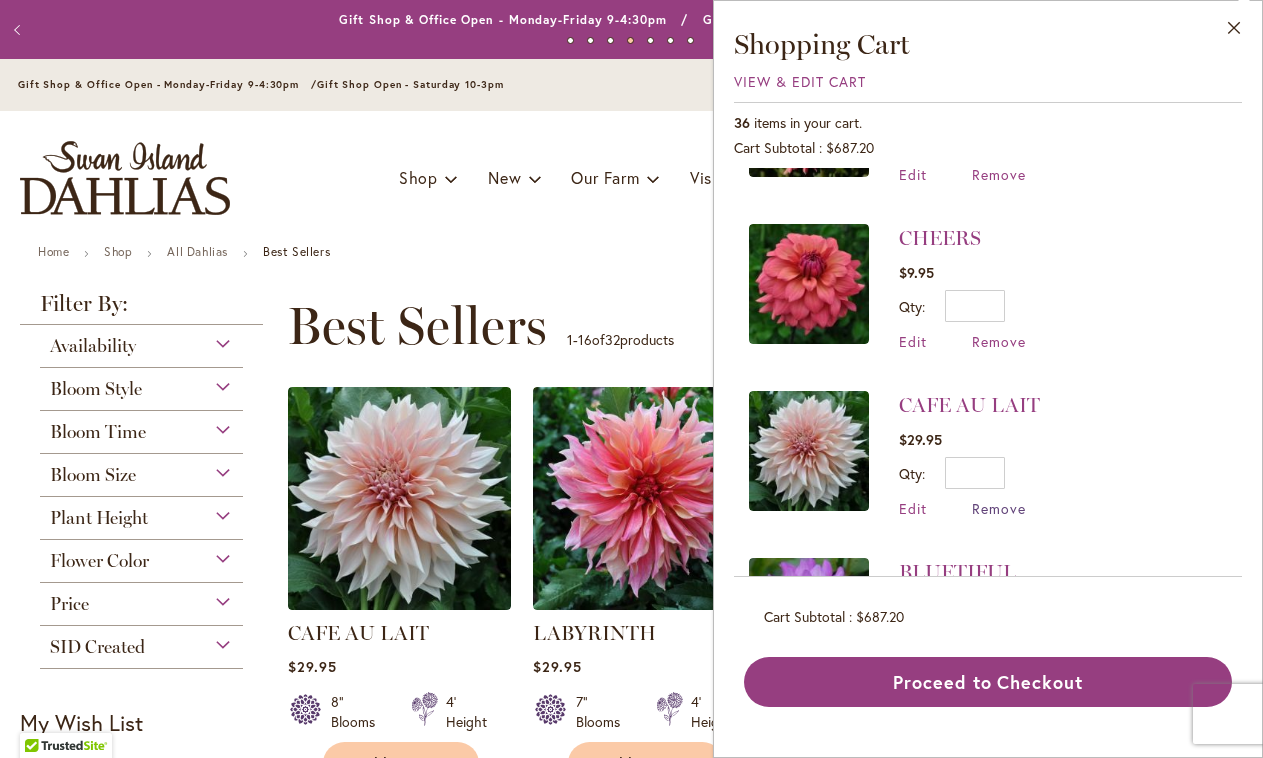 click on "Remove" at bounding box center [999, 508] 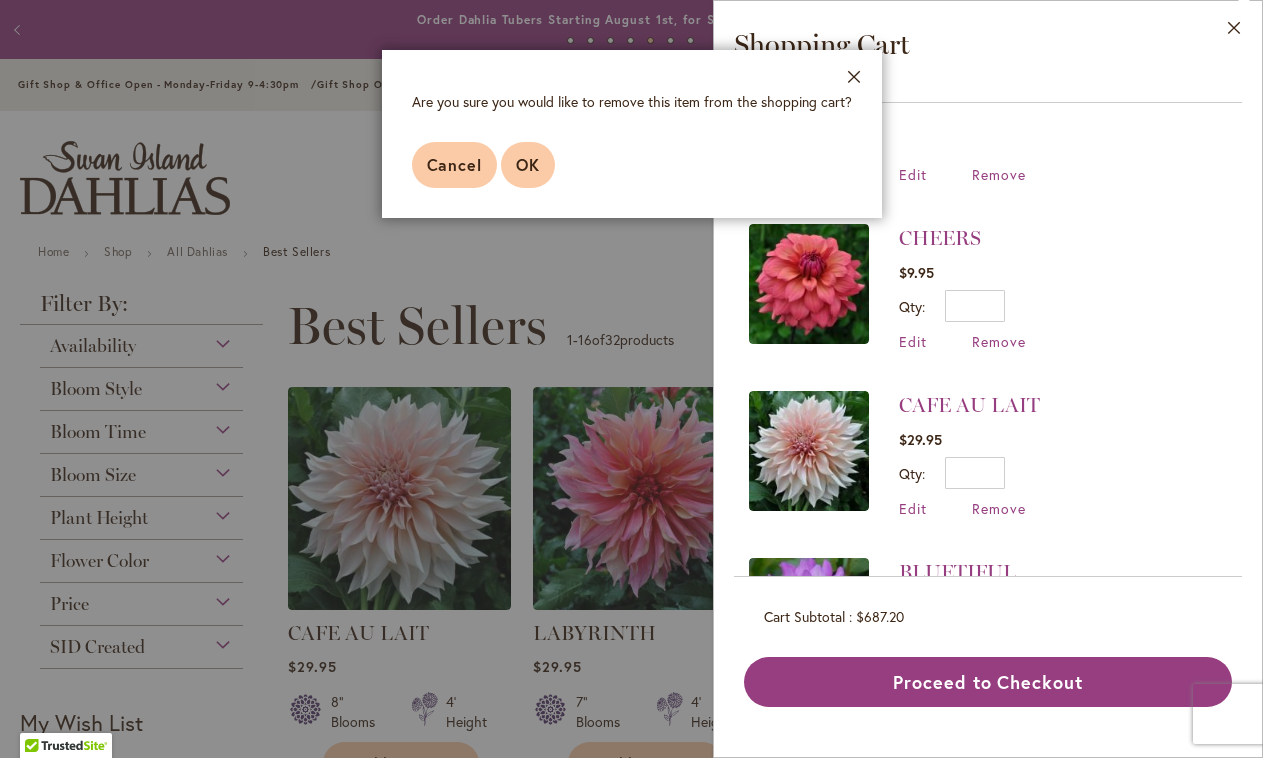 click on "OK" at bounding box center (528, 165) 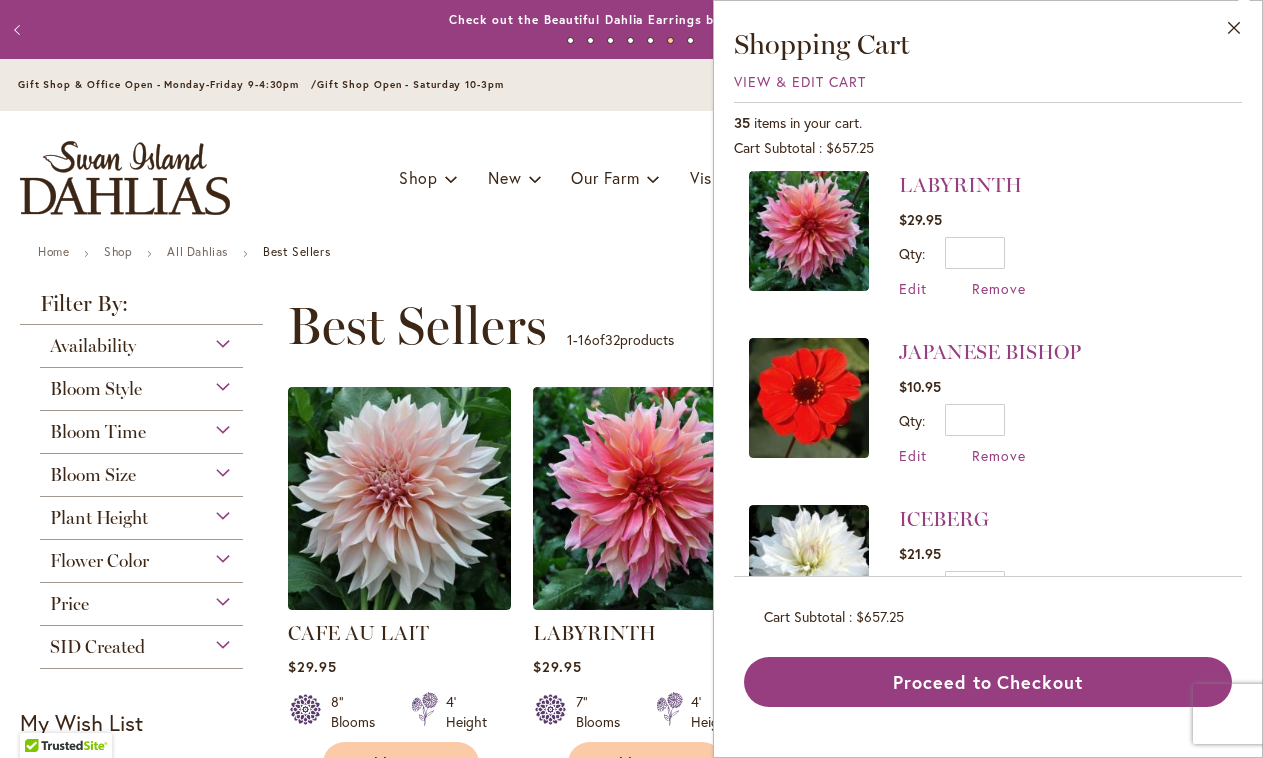 scroll, scrollTop: 1663, scrollLeft: 0, axis: vertical 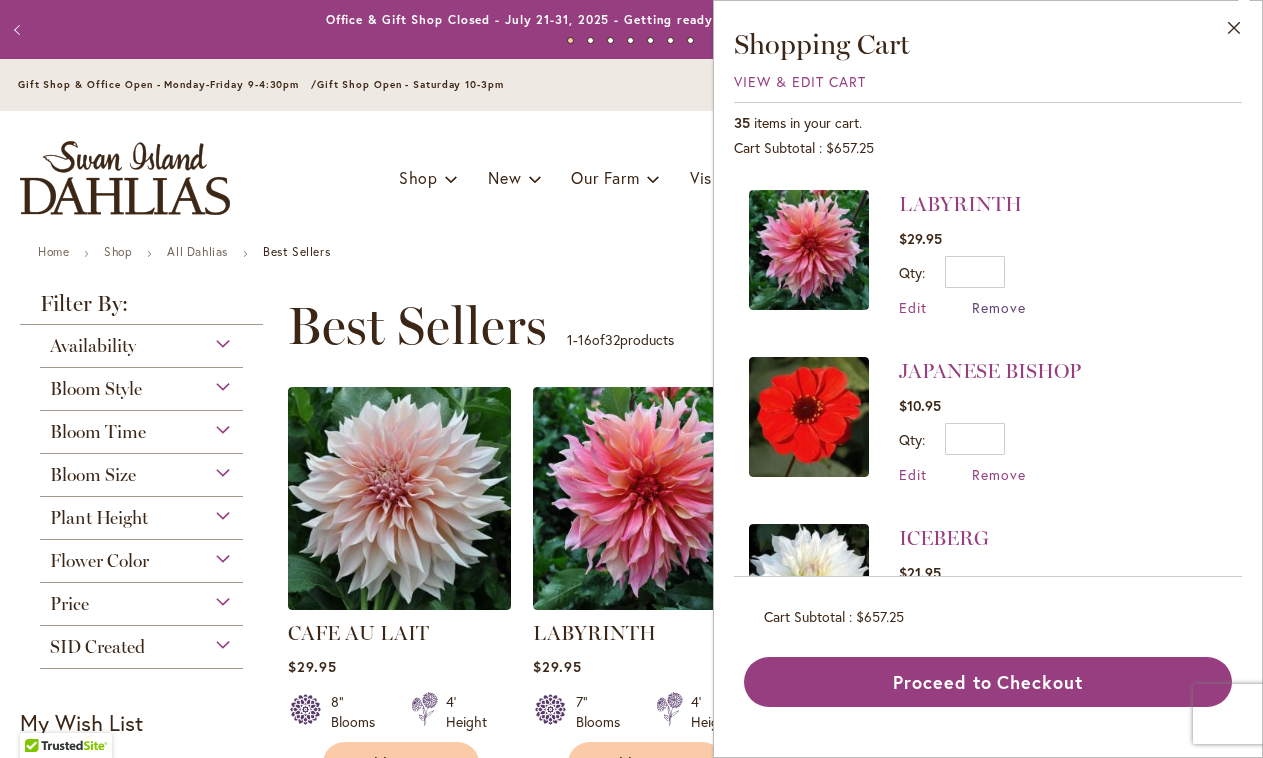 click on "Remove" at bounding box center [999, 307] 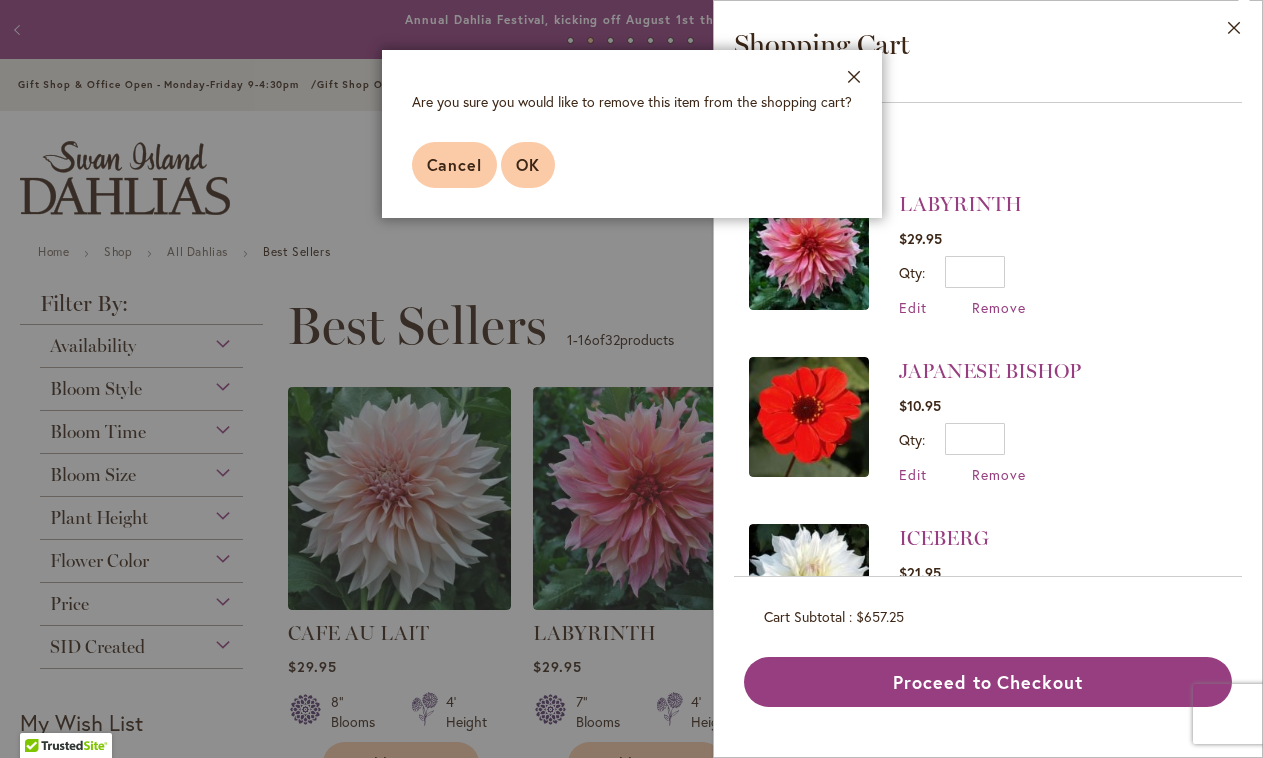 click on "OK" at bounding box center [528, 164] 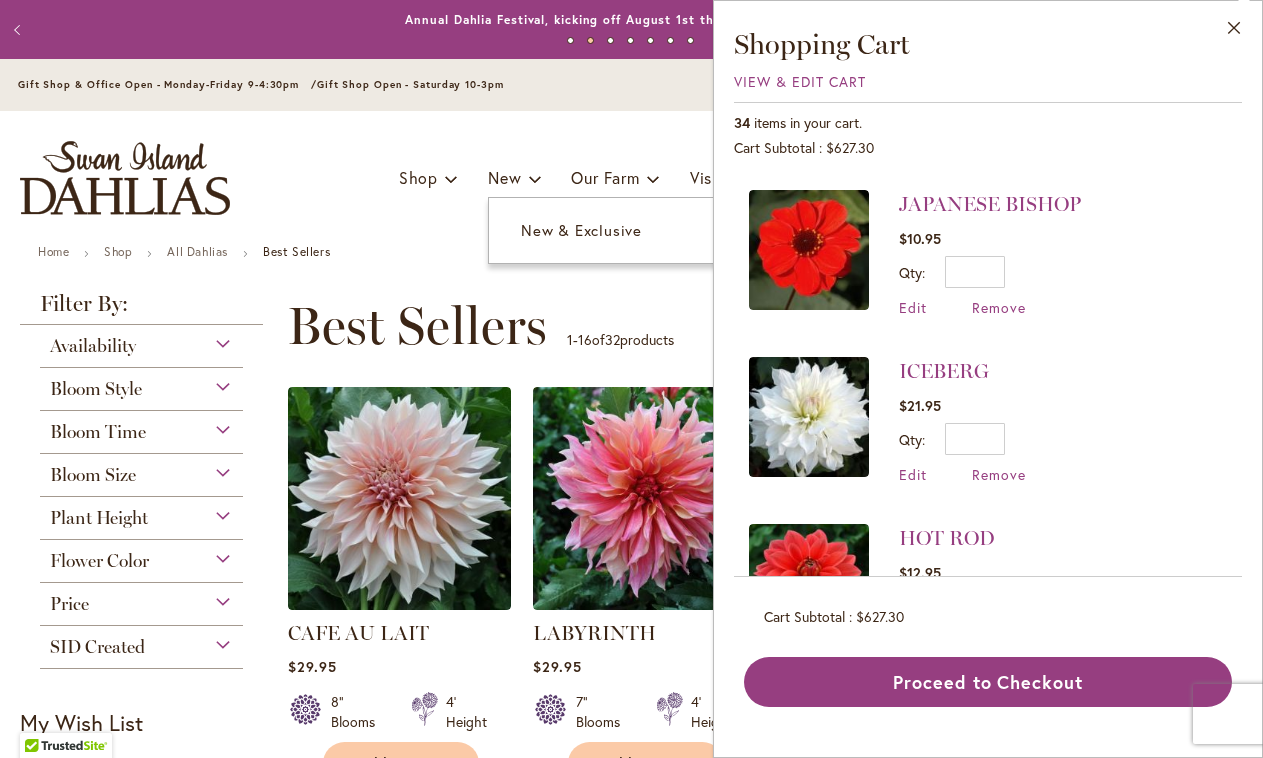 scroll, scrollTop: 0, scrollLeft: 0, axis: both 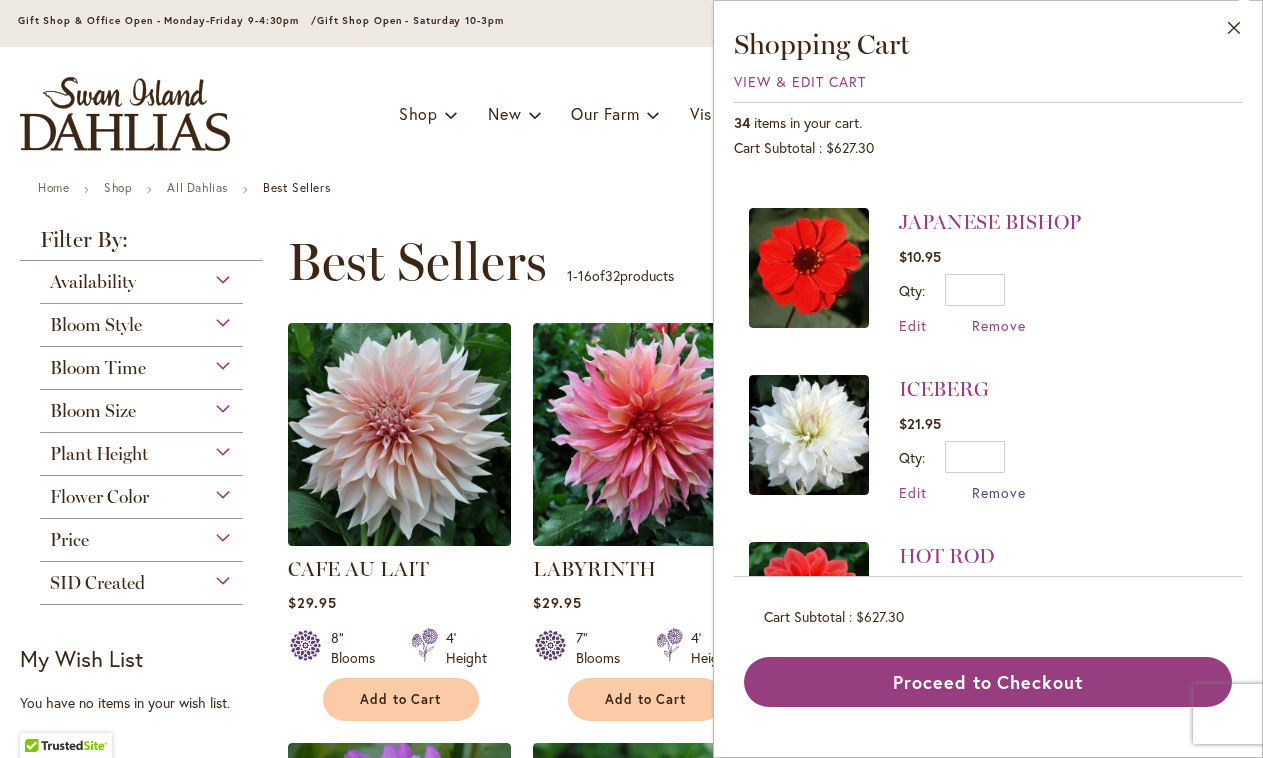 click on "Remove" at bounding box center (999, 492) 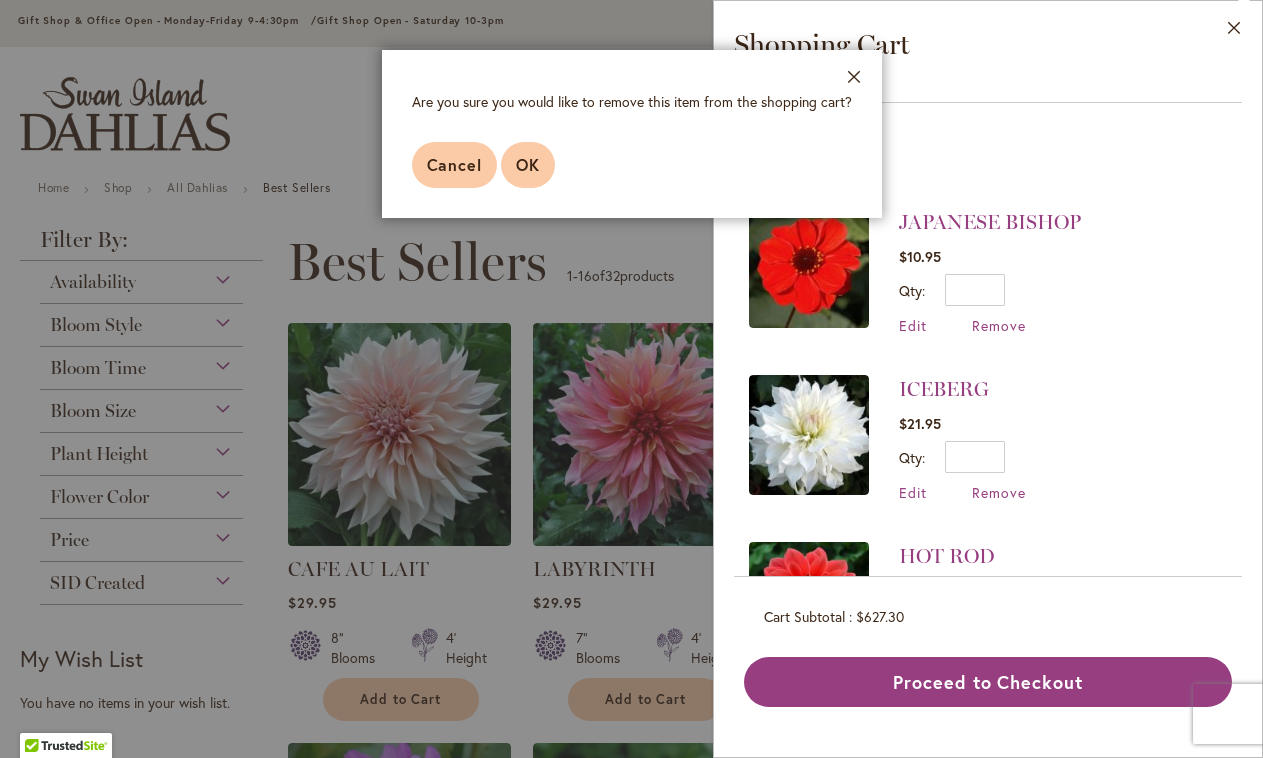click on "OK" at bounding box center [528, 165] 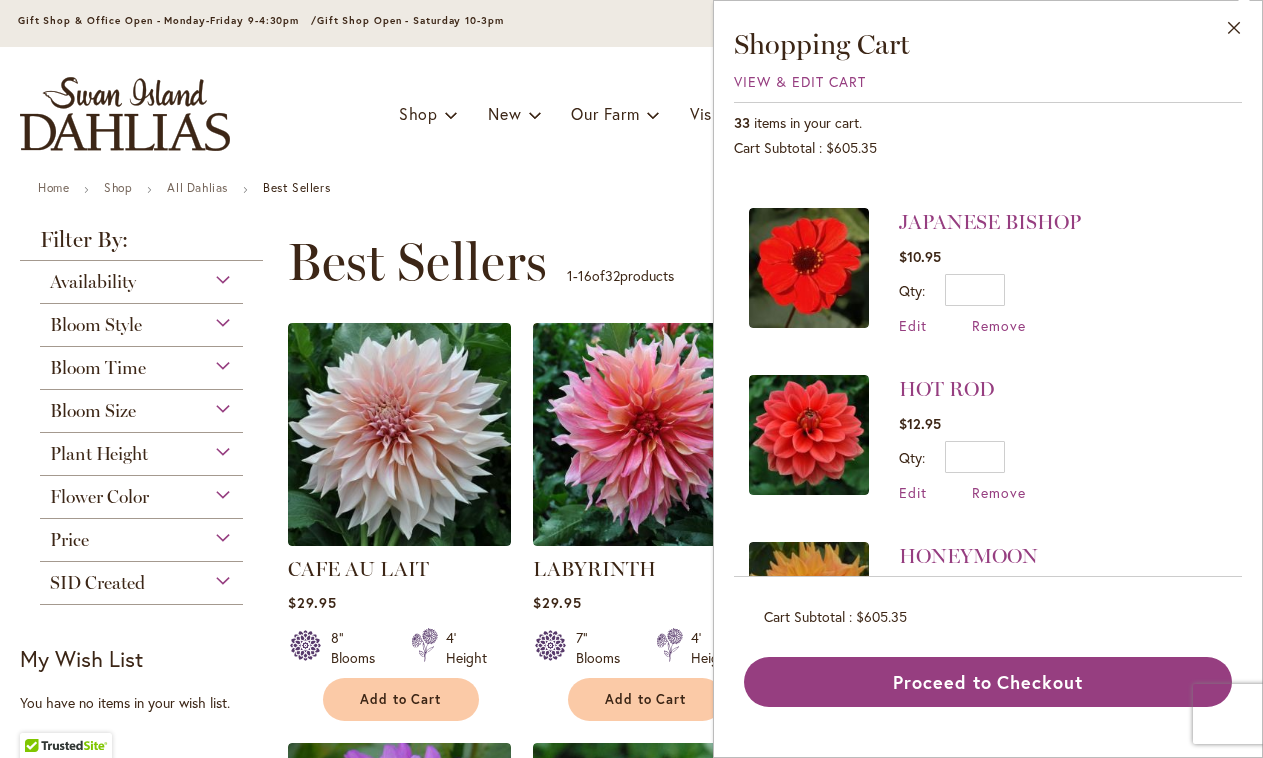 scroll, scrollTop: 0, scrollLeft: 0, axis: both 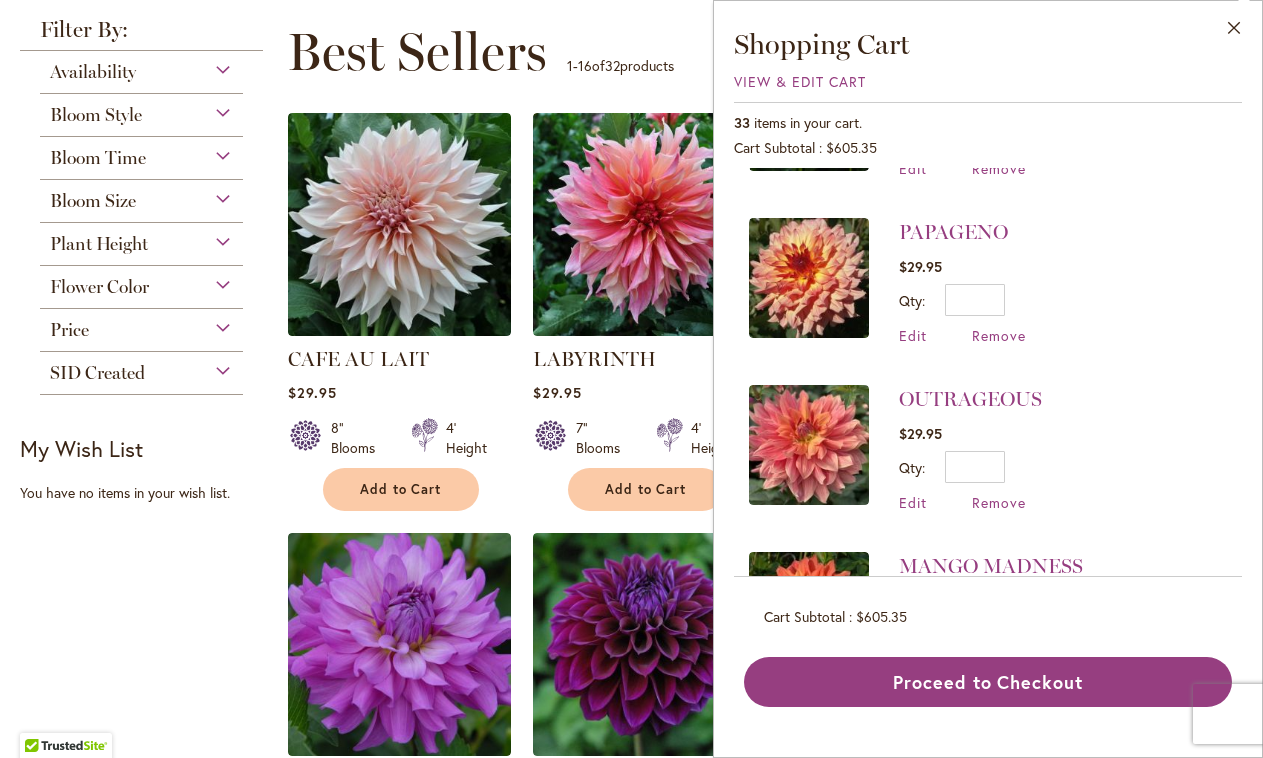 click at bounding box center [809, 278] 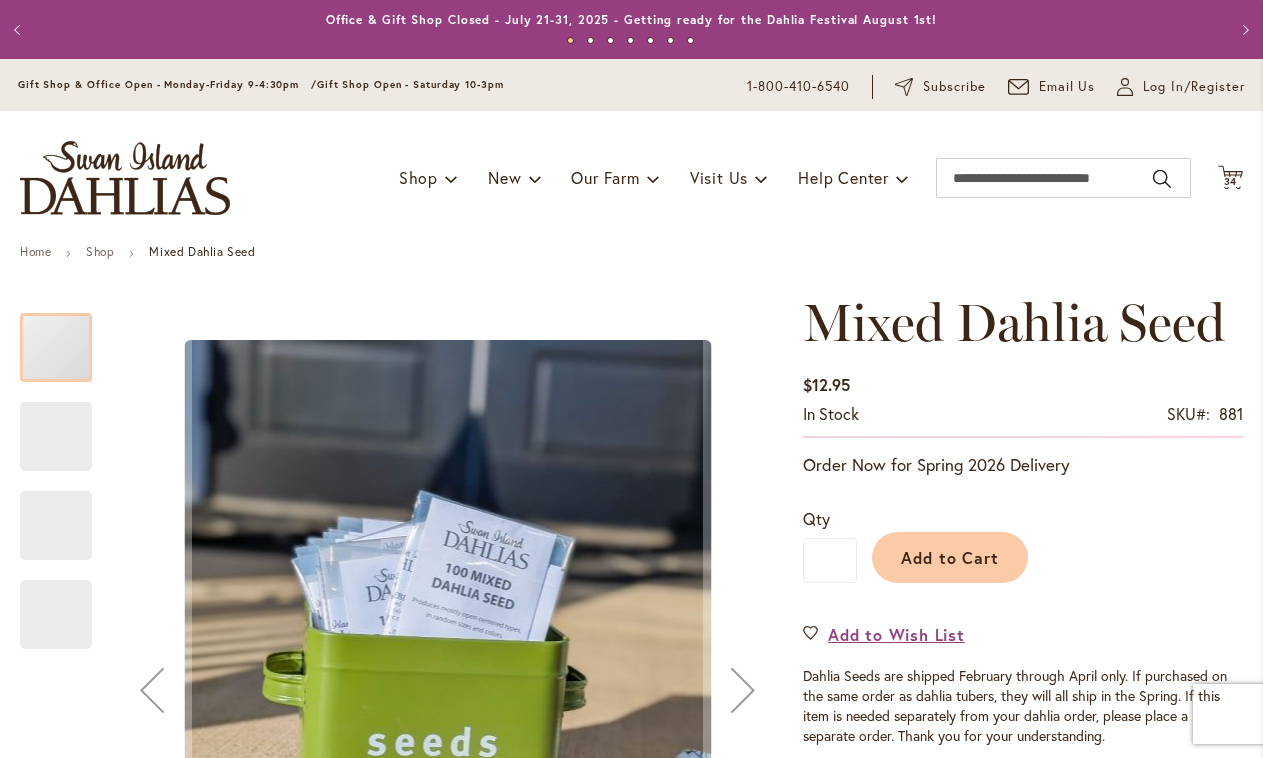 scroll, scrollTop: 0, scrollLeft: 0, axis: both 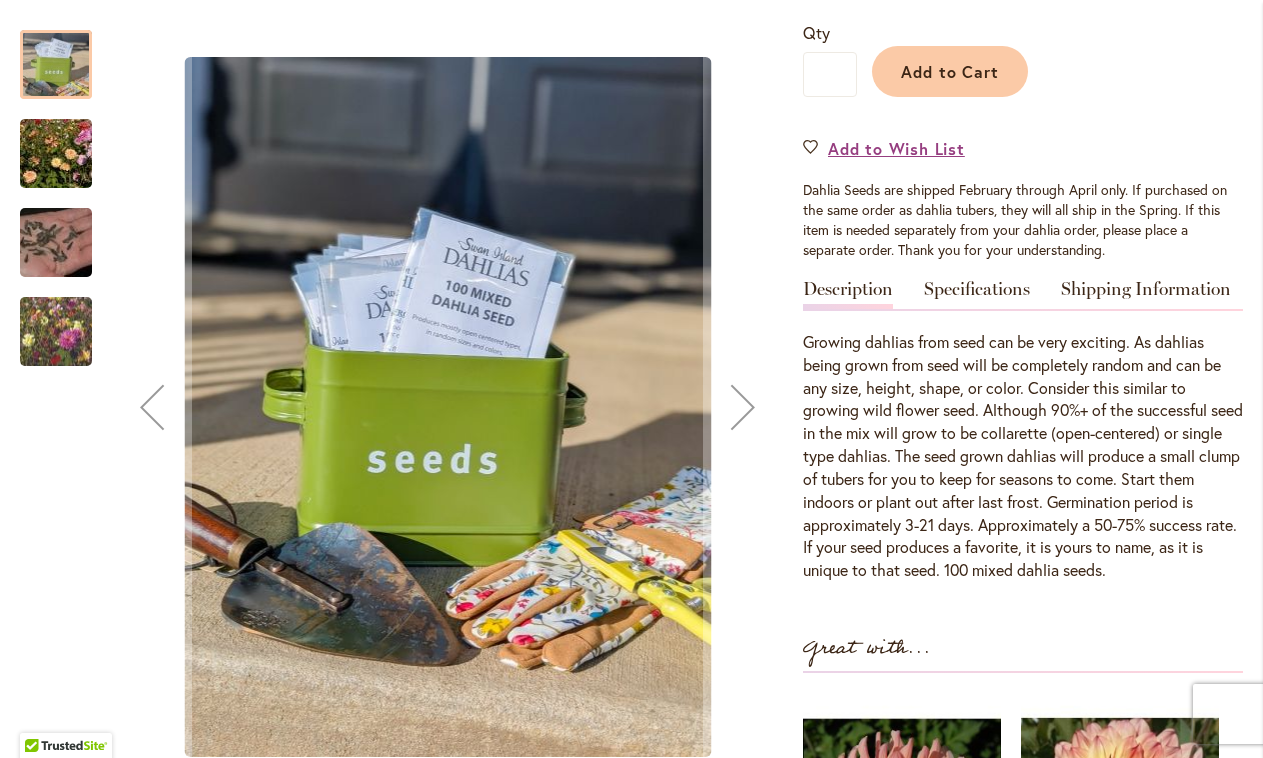 click at bounding box center [56, 64] 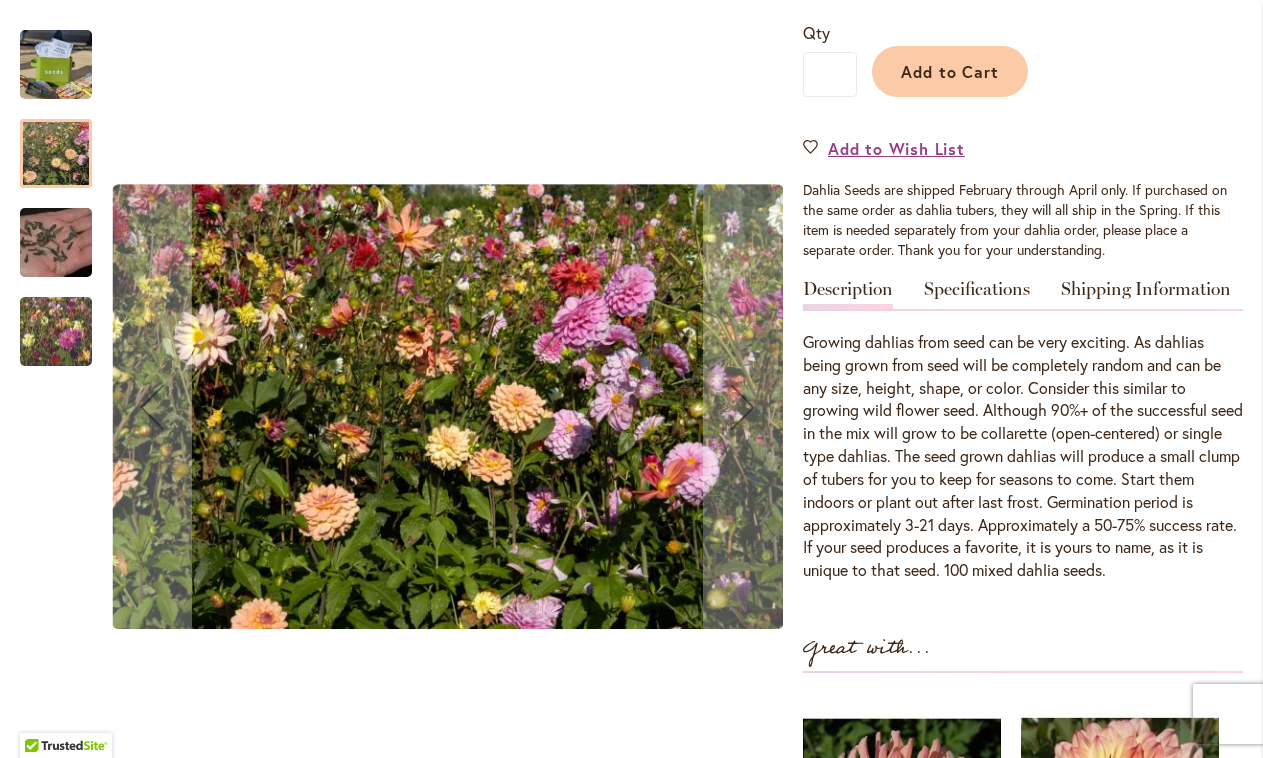 click at bounding box center (56, 243) 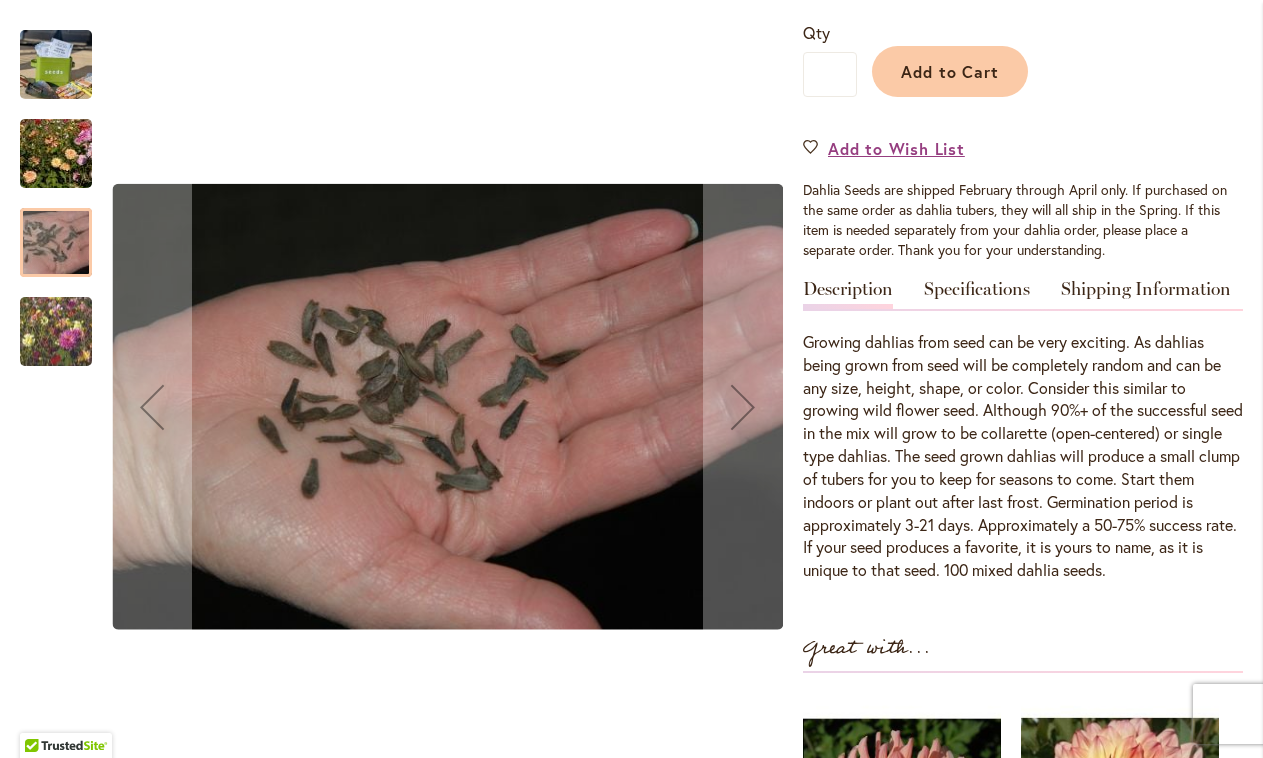 click at bounding box center [56, 331] 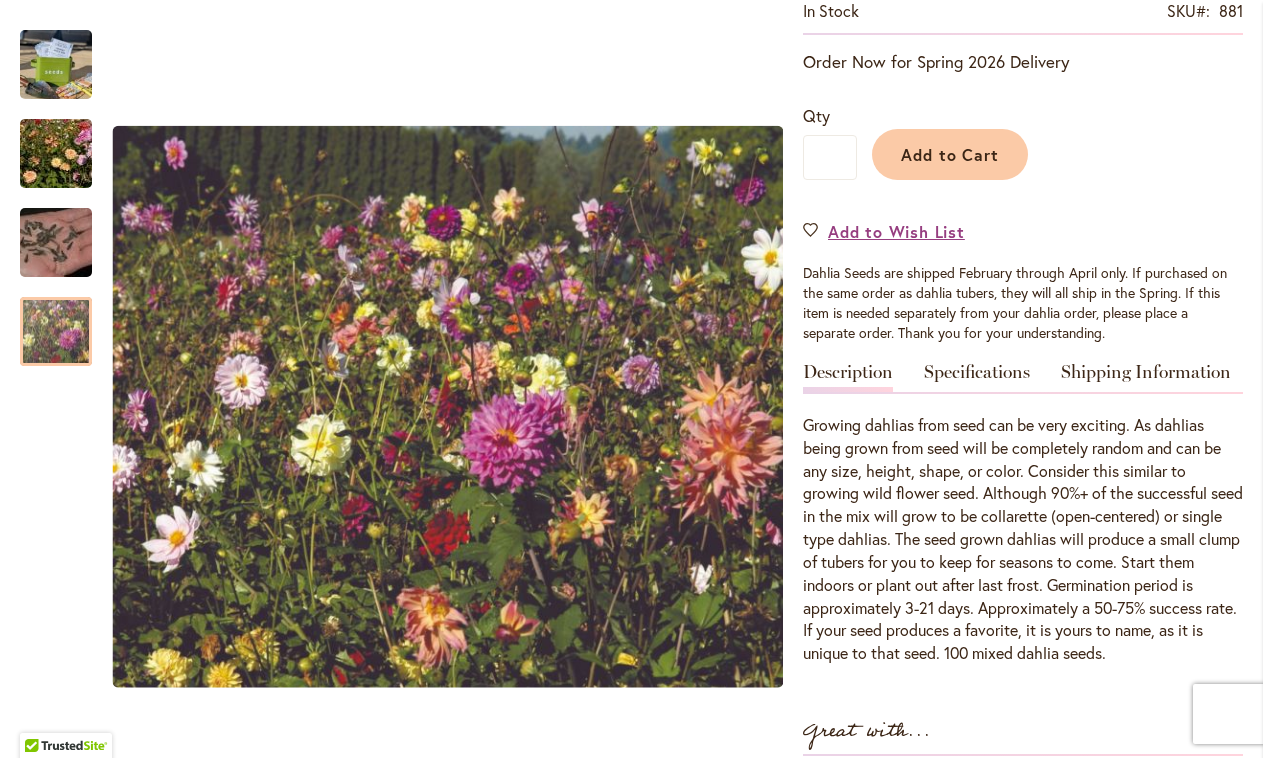 scroll, scrollTop: 428, scrollLeft: 0, axis: vertical 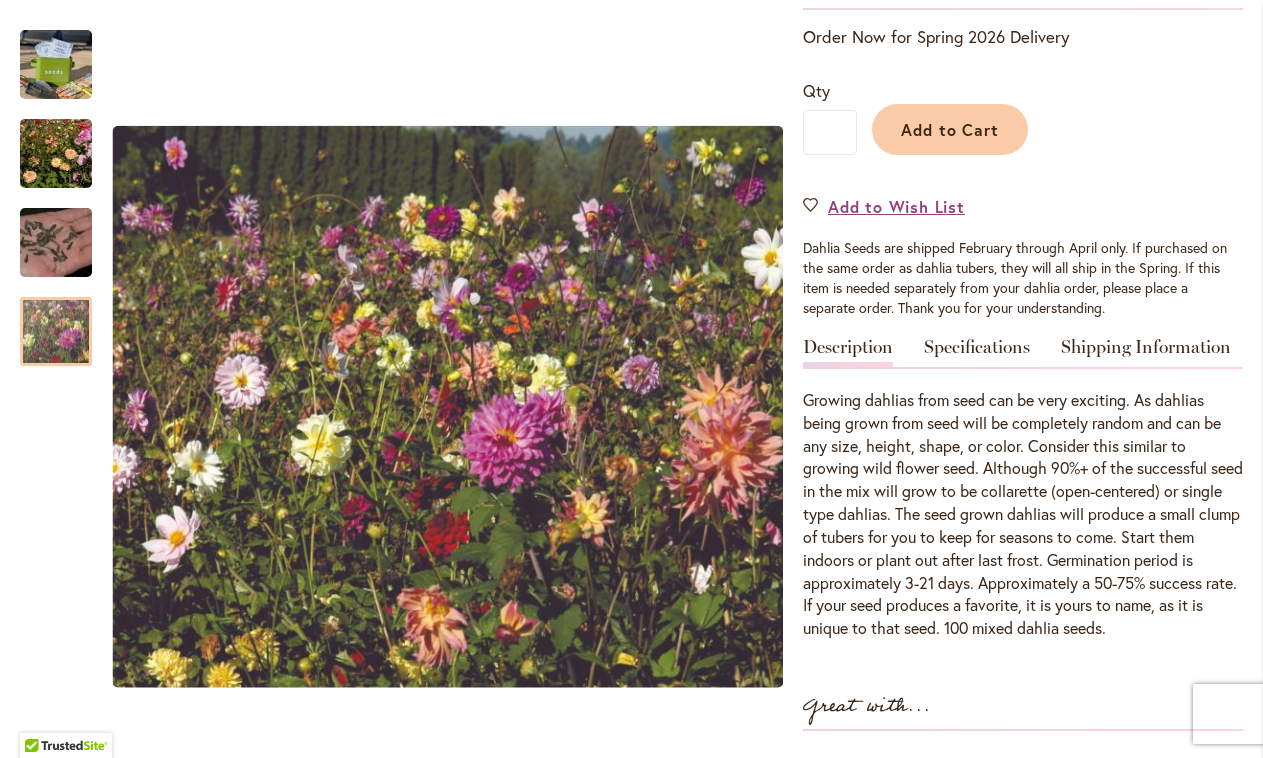 click on "Mixed Dahlia Seed
$12.95
In stock
SKU
881
Be the first to review this product
Order Now for Spring 2026 Delivery
Qty
*
Add to Cart
Add to Wish List
Description" at bounding box center (1023, 546) 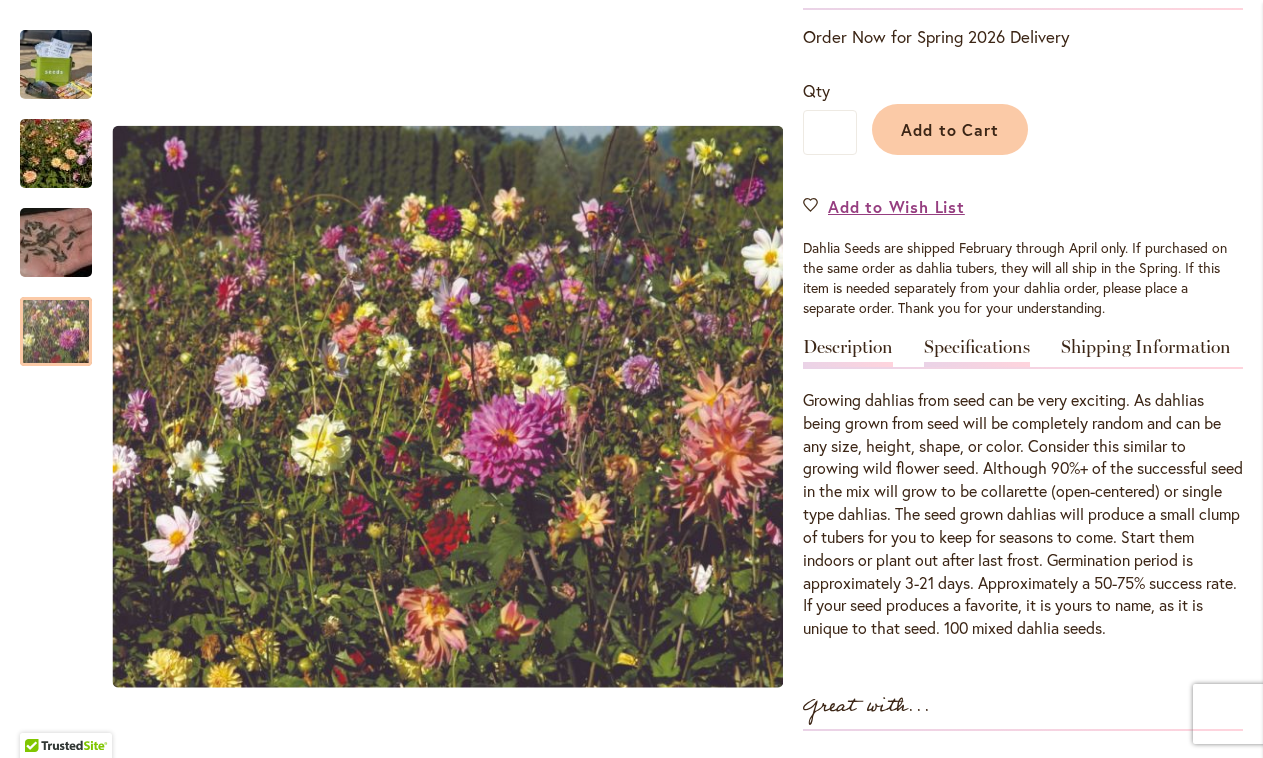 click on "Specifications" at bounding box center [977, 352] 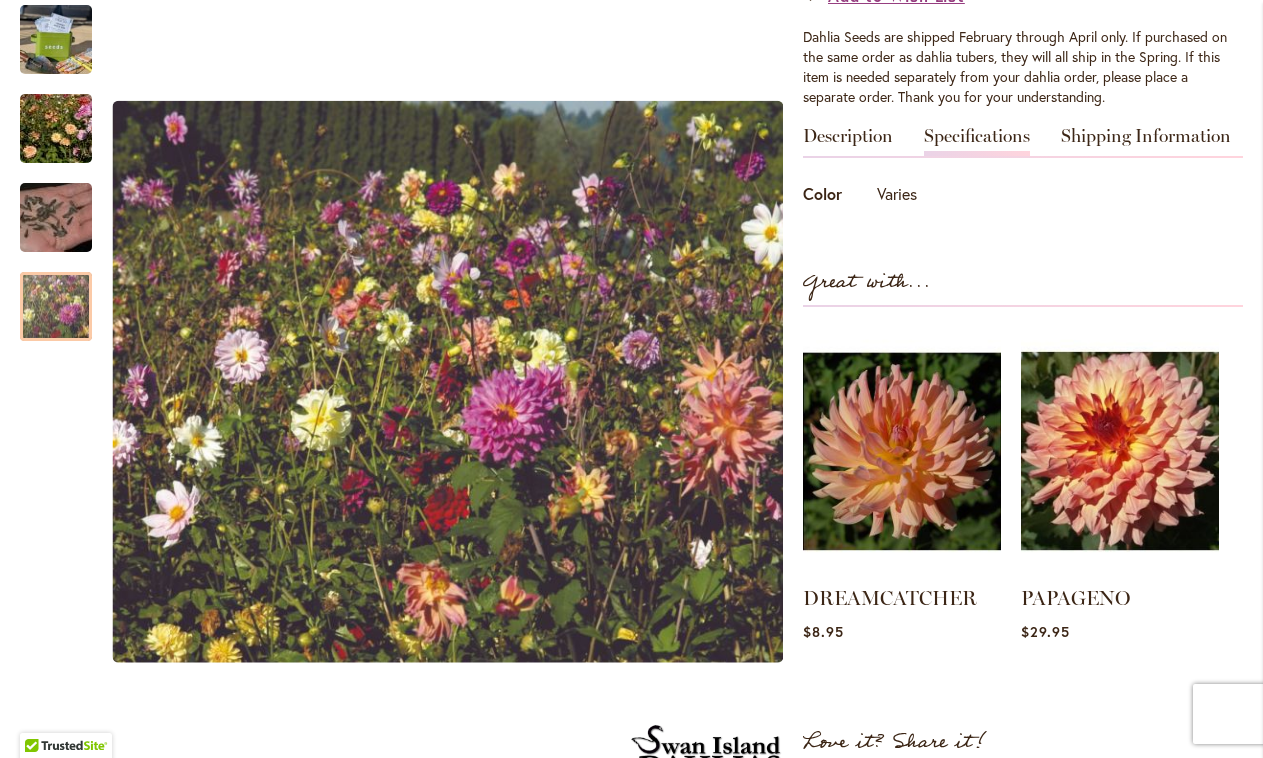 scroll, scrollTop: 530, scrollLeft: 0, axis: vertical 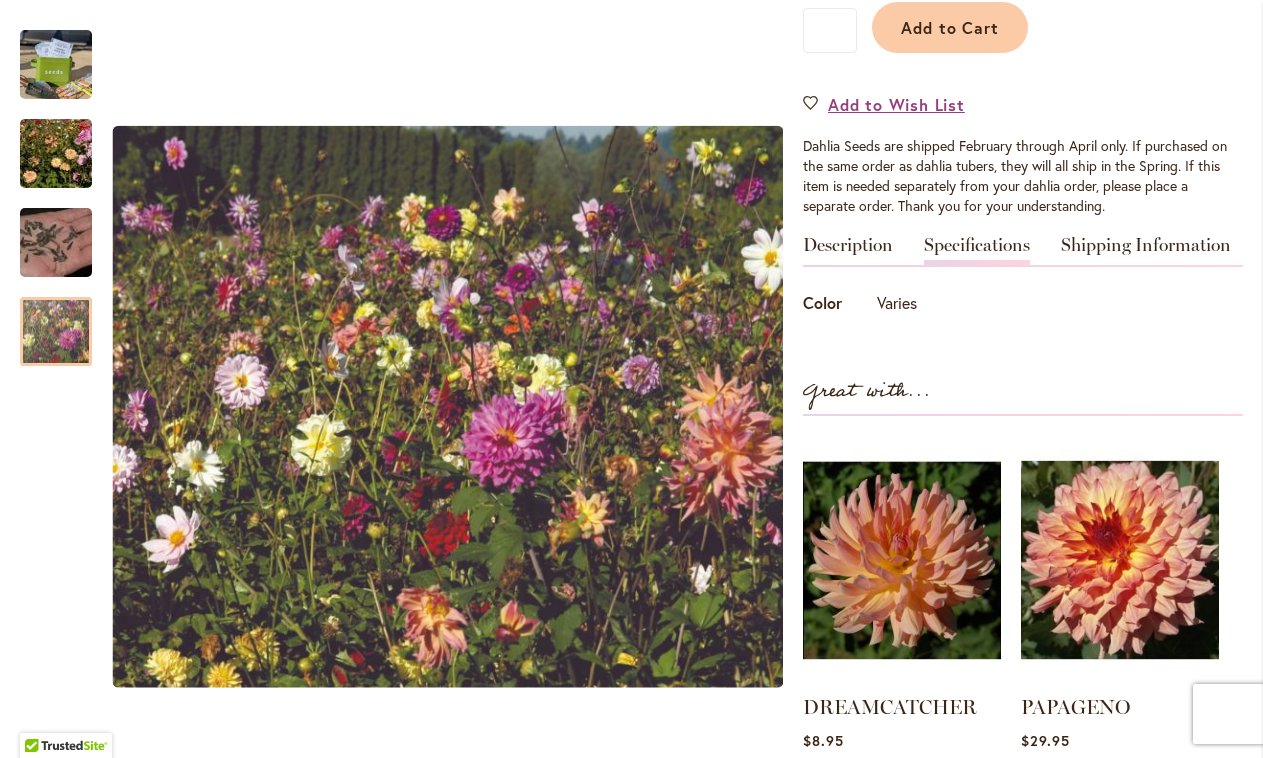 click on "Varies" at bounding box center [897, 306] 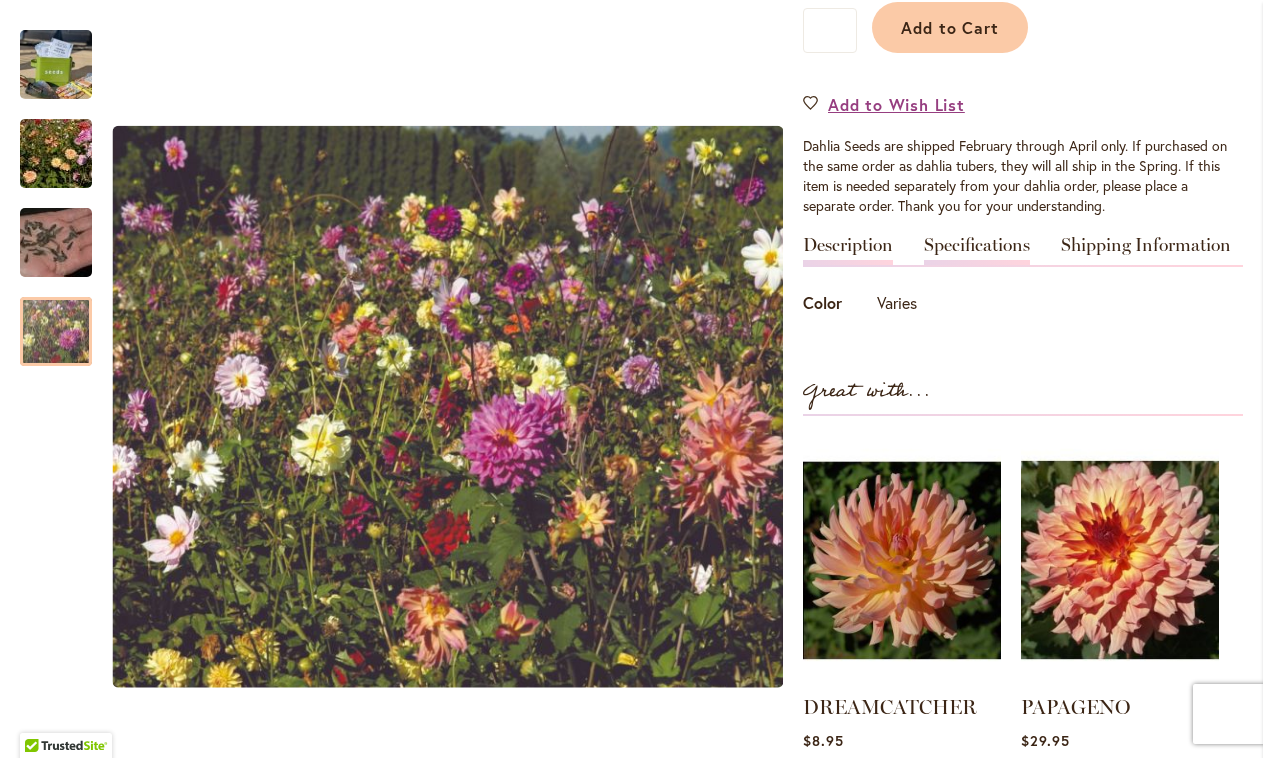 click on "Description" at bounding box center [848, 250] 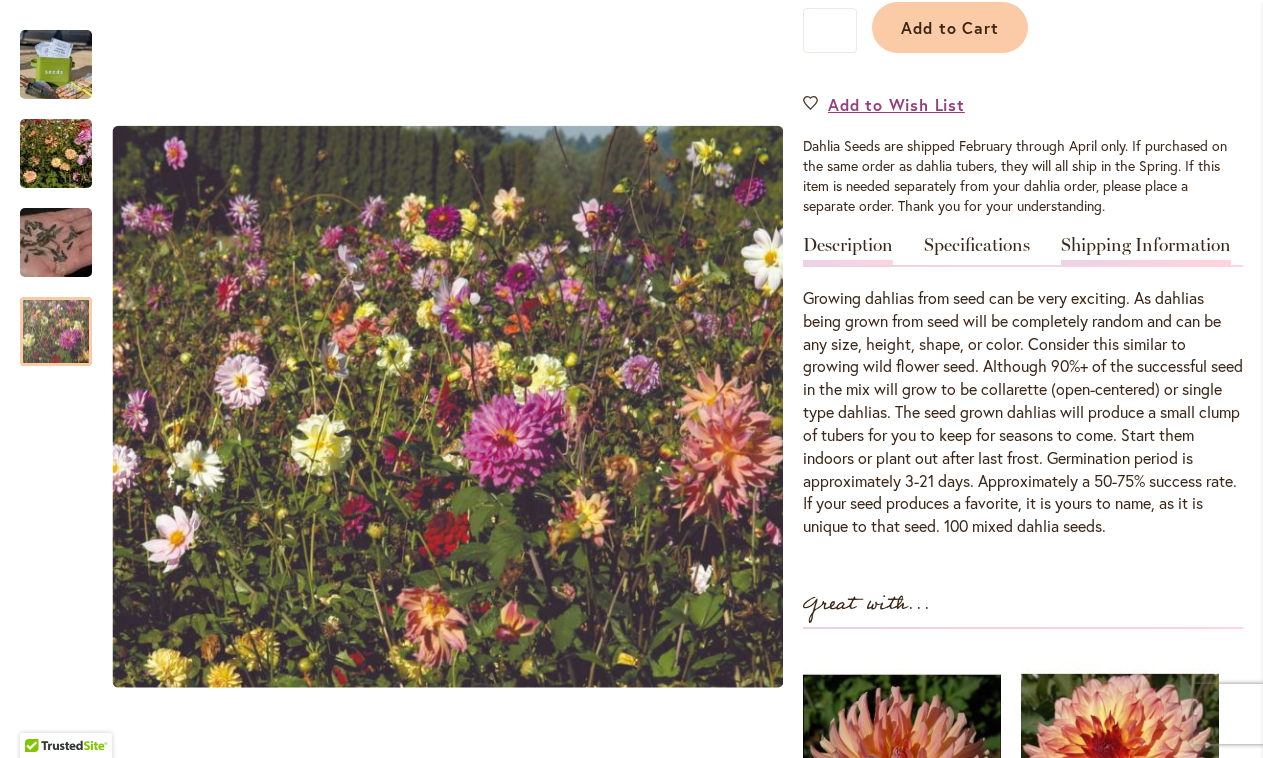 click on "Shipping Information" at bounding box center (1146, 250) 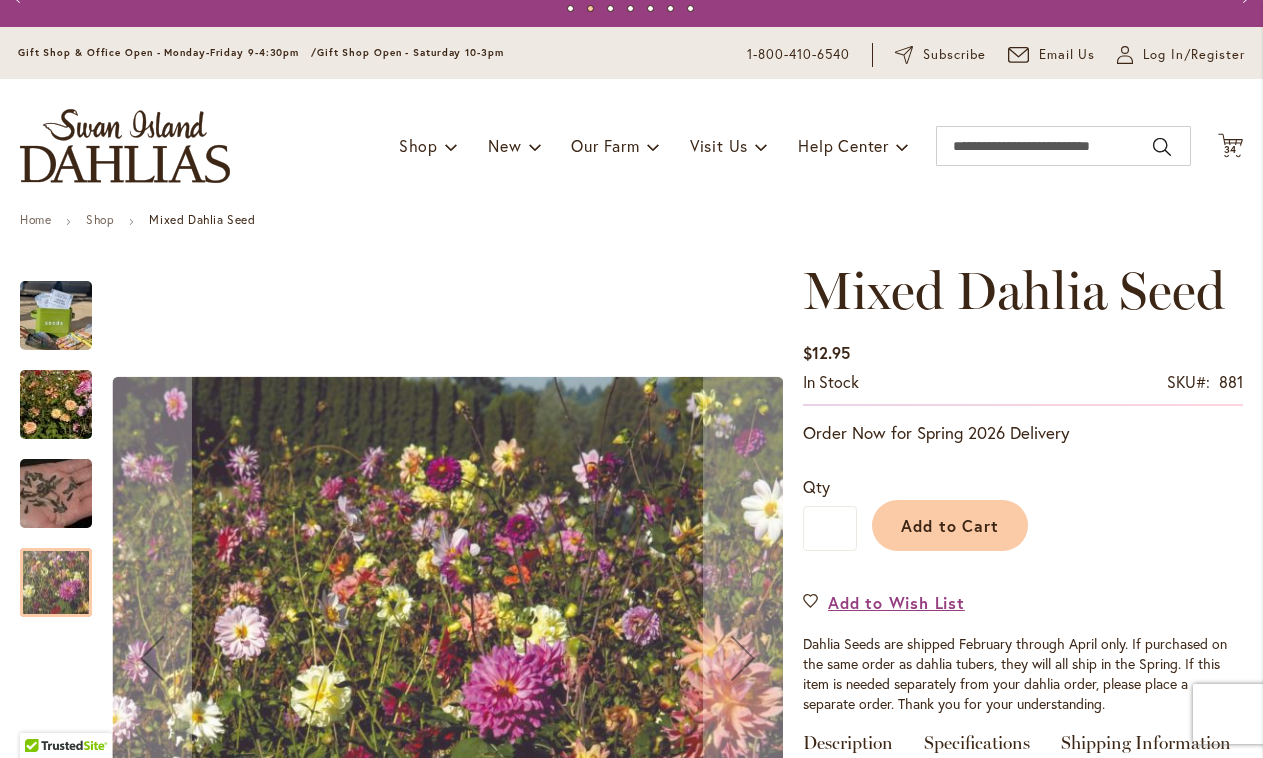 scroll, scrollTop: 44, scrollLeft: 0, axis: vertical 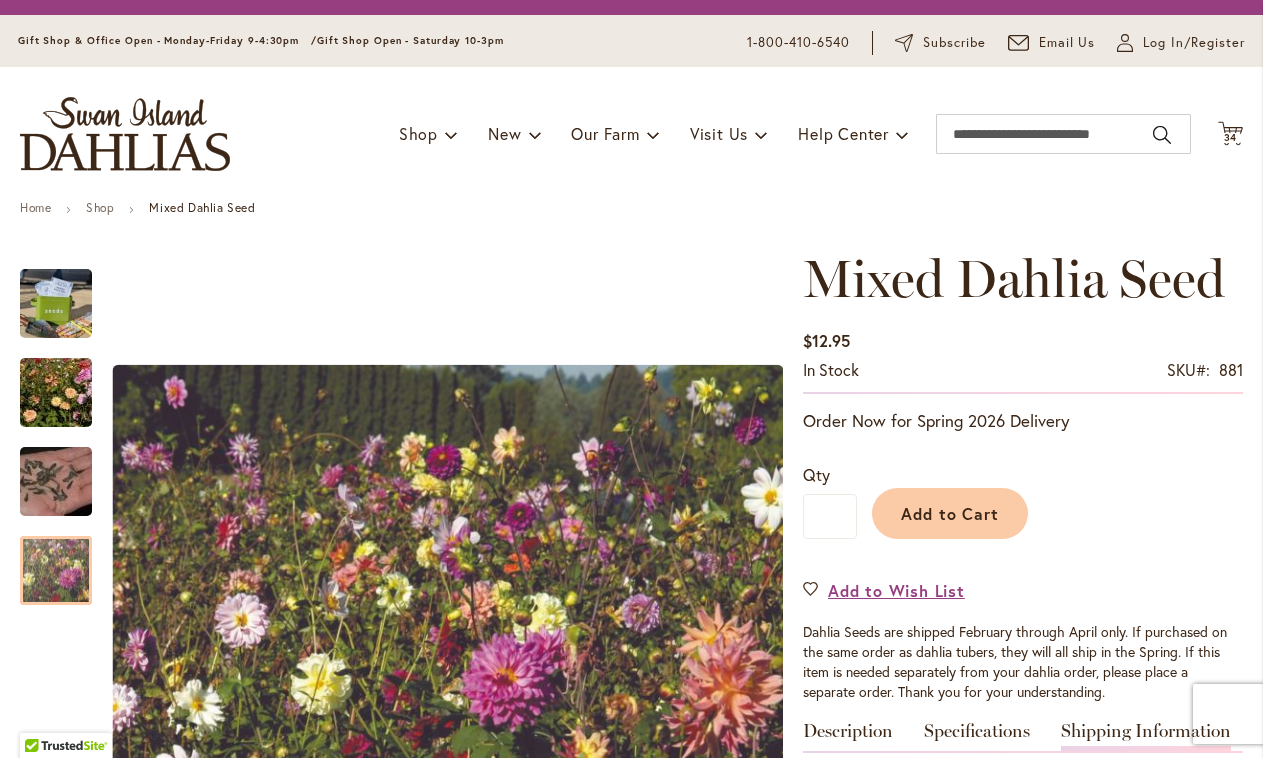 click on "Mixed Dahlia Seed" at bounding box center [202, 207] 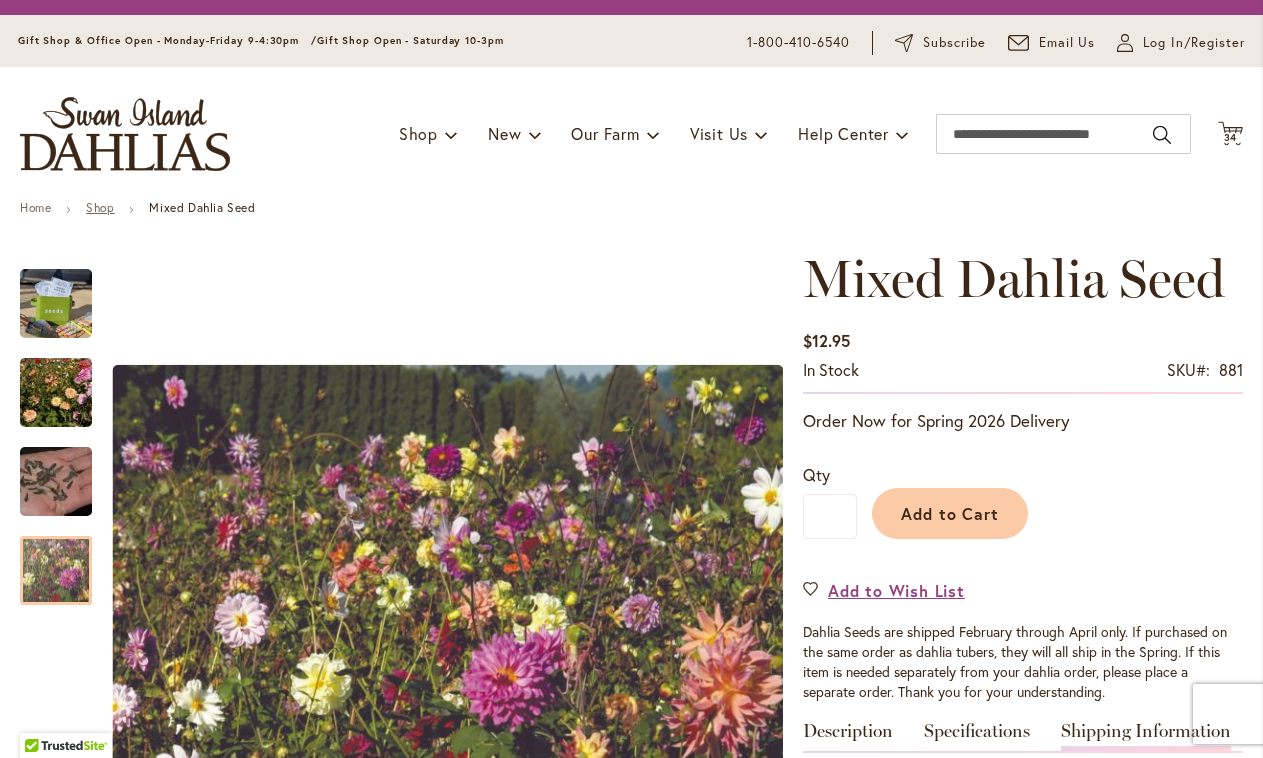 click on "Shop" at bounding box center [100, 207] 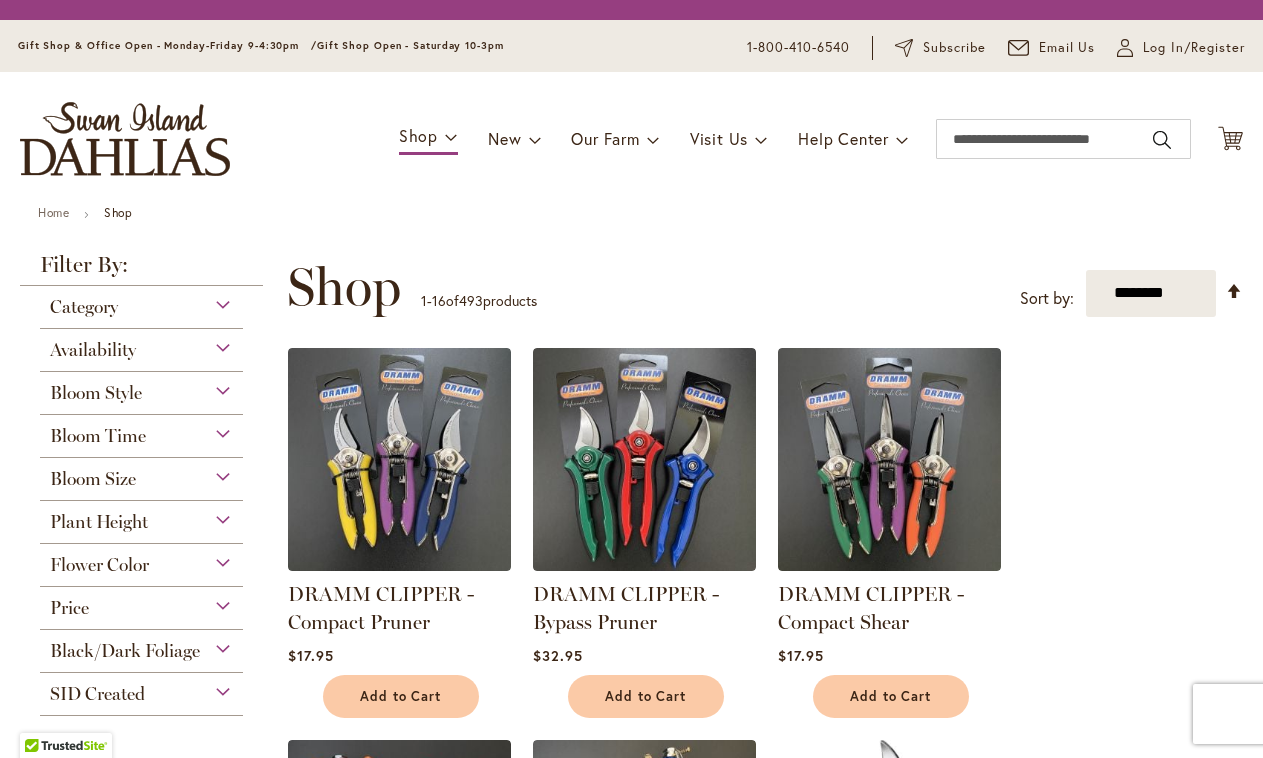 scroll, scrollTop: 0, scrollLeft: 0, axis: both 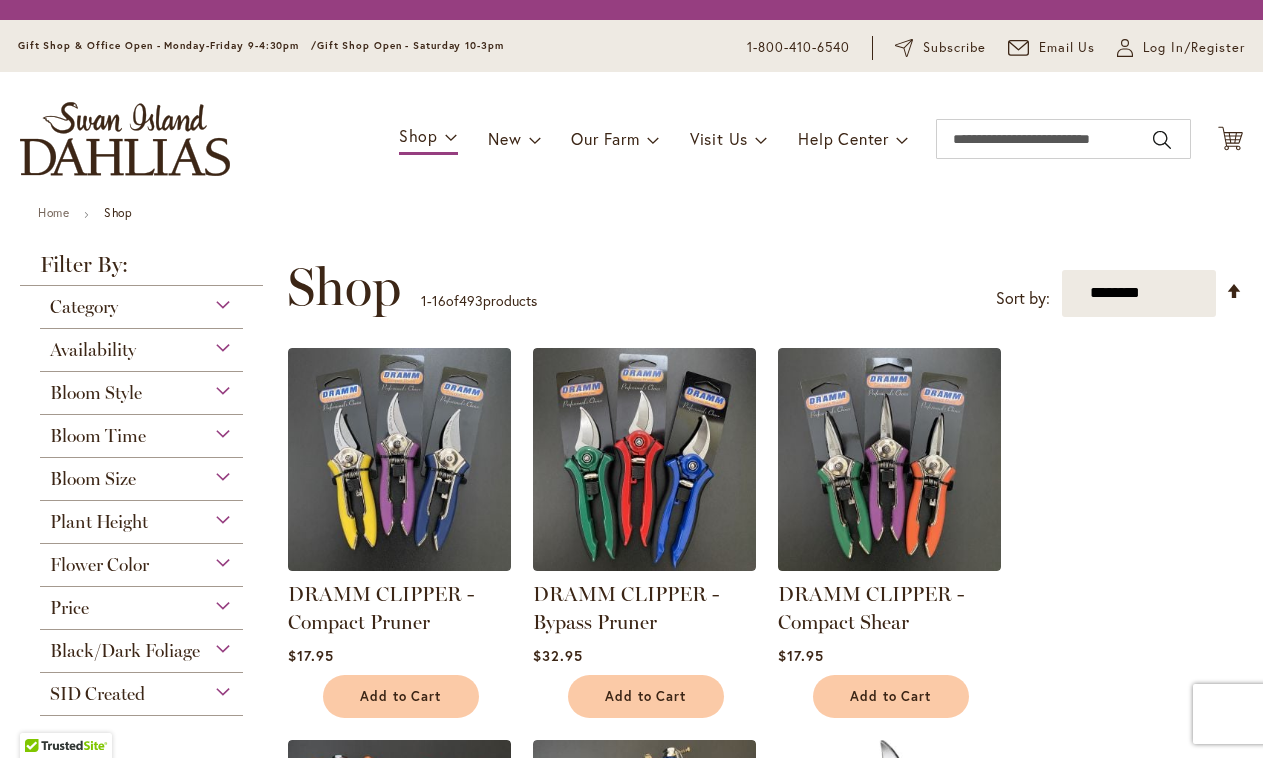 click on "Home" at bounding box center [69, 215] 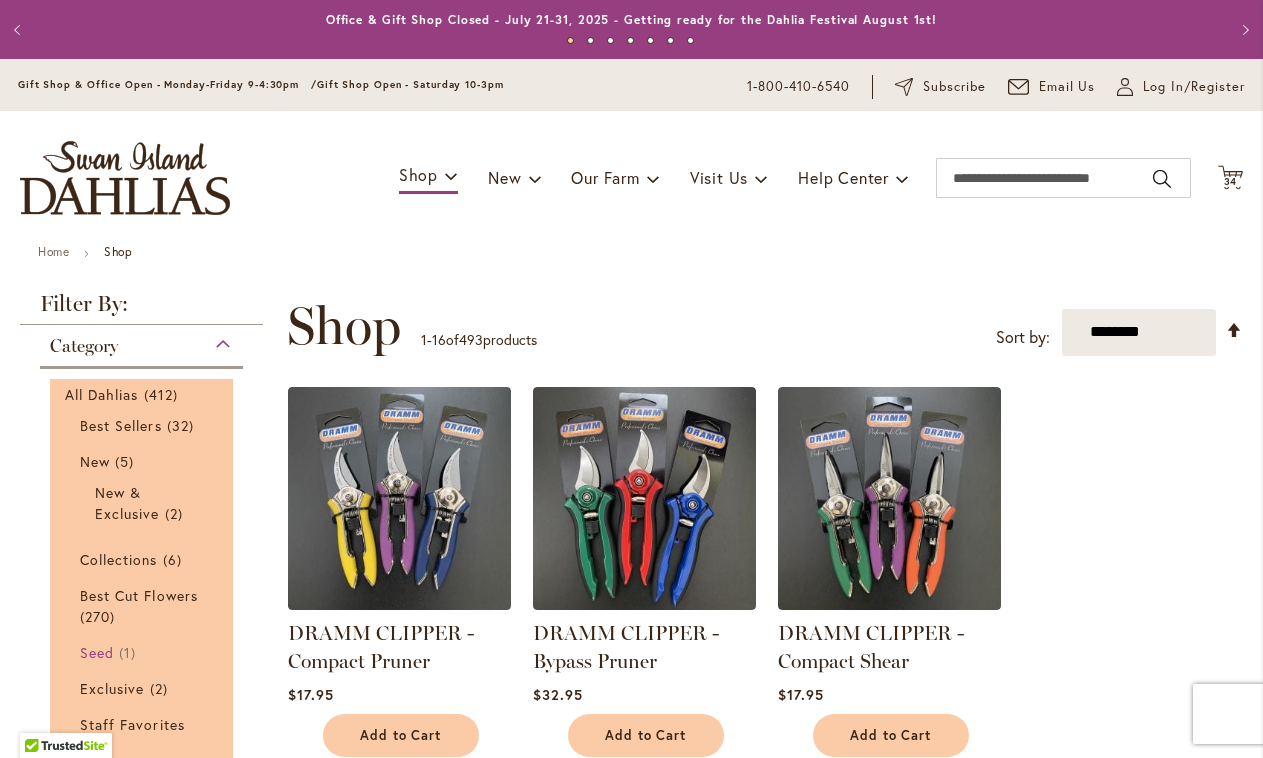 click on "Seed" at bounding box center (97, 652) 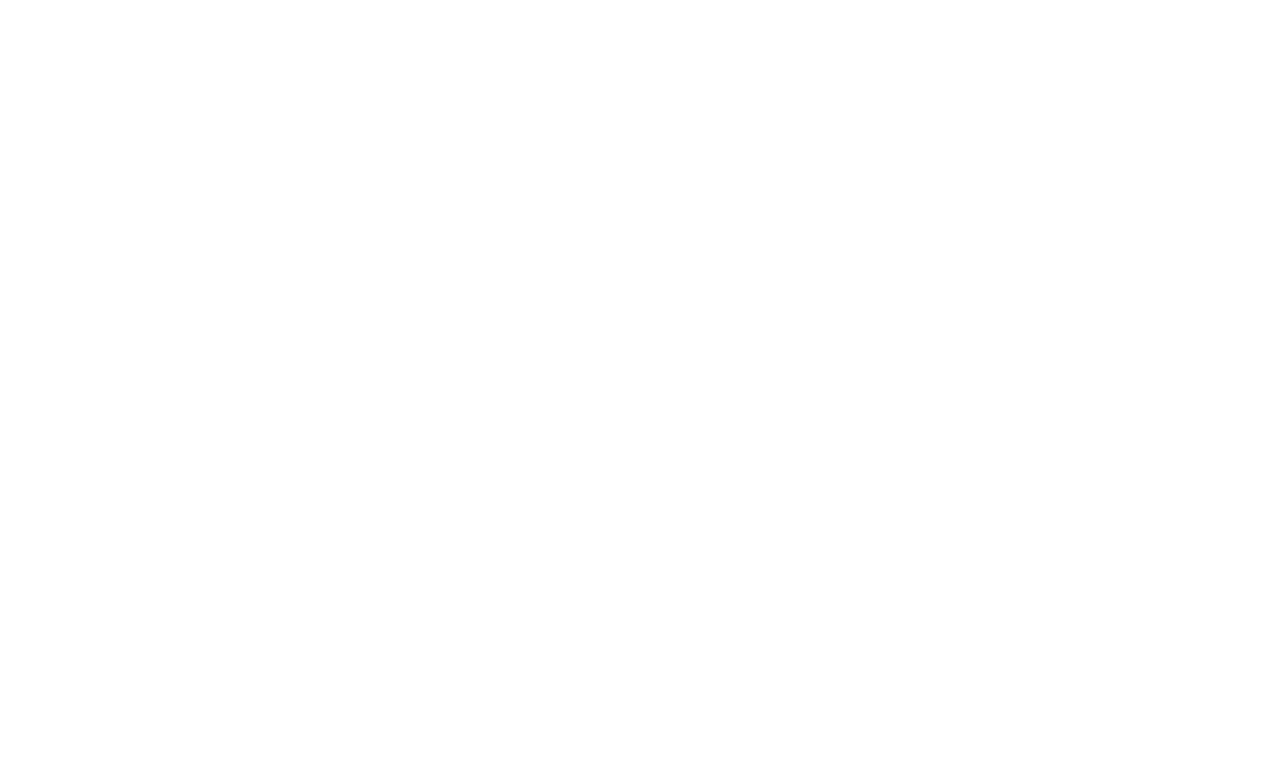scroll, scrollTop: 0, scrollLeft: 0, axis: both 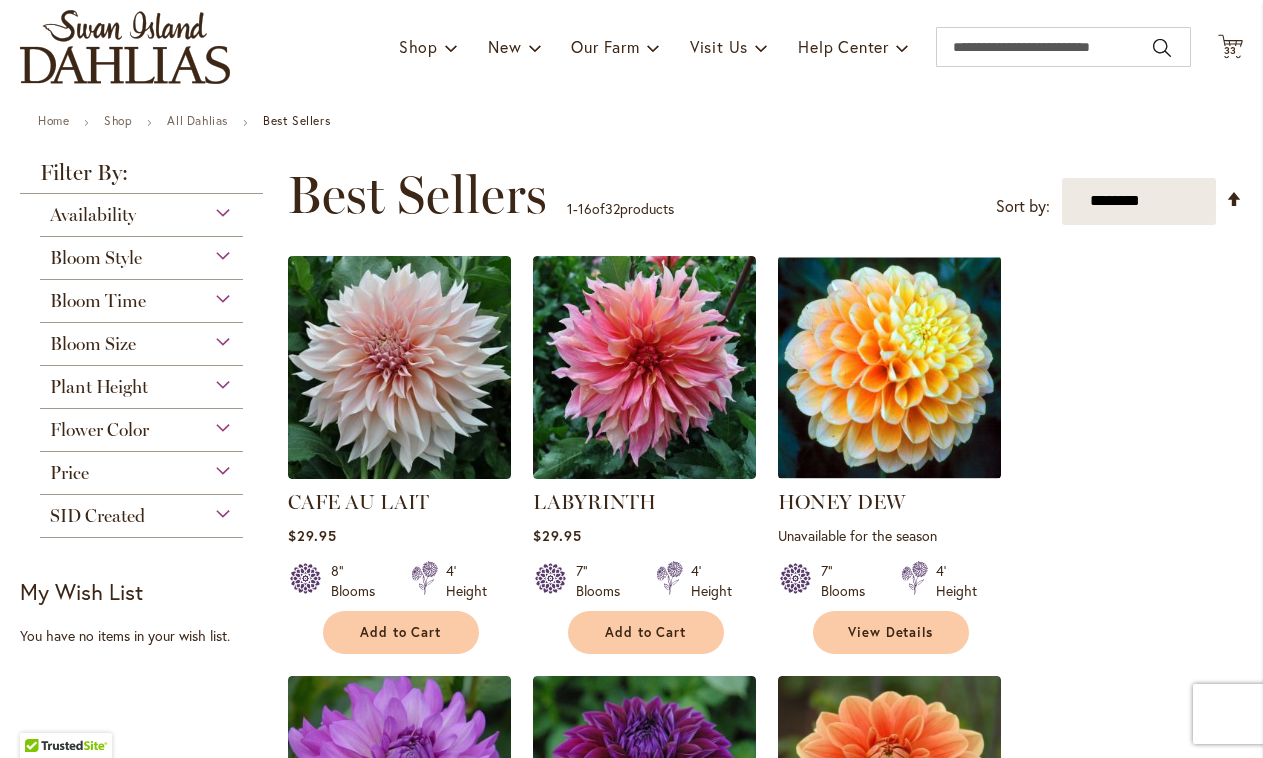 click on "Toggle Nav
Shop
Dahlia Tubers
Collections
Fresh Cut Dahlias
Gardening Supplies
Gift Cards
Request a Catalog
Gifts, Clothing & Specialty Items" at bounding box center [631, 47] 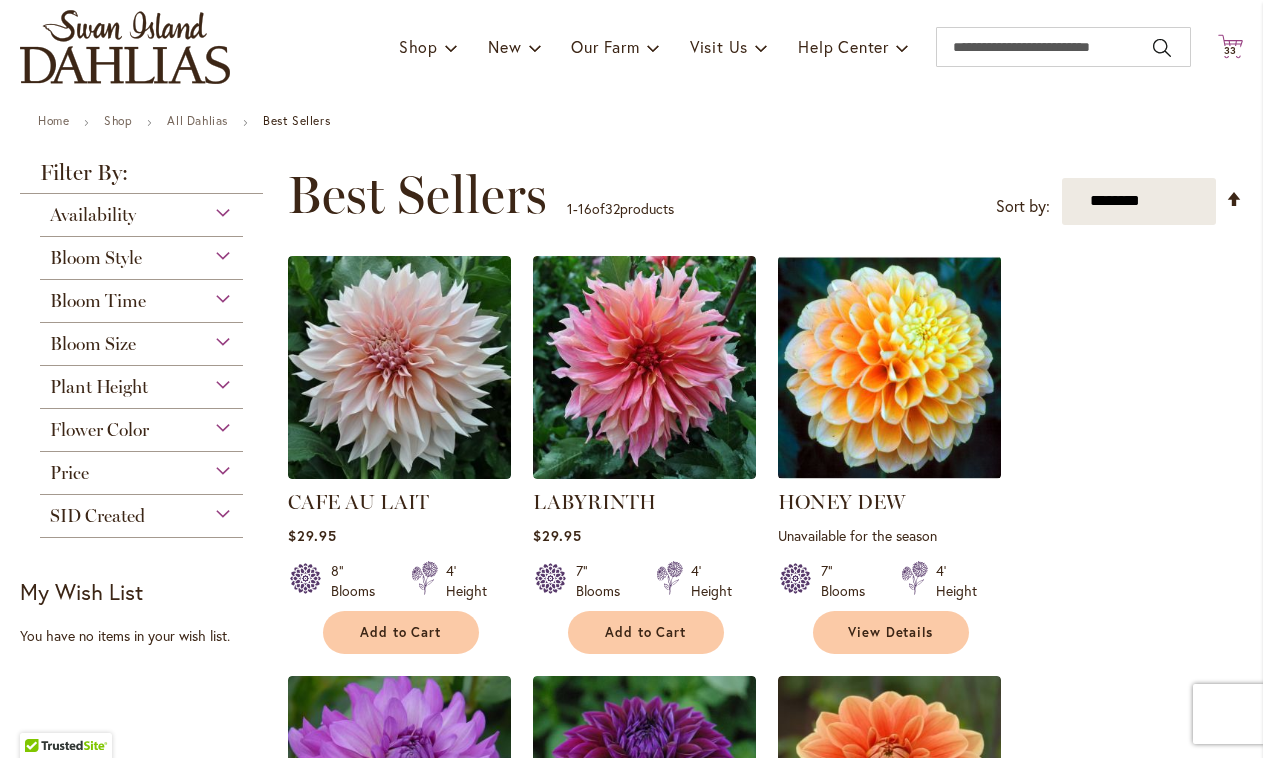 click on "33" at bounding box center (1231, 50) 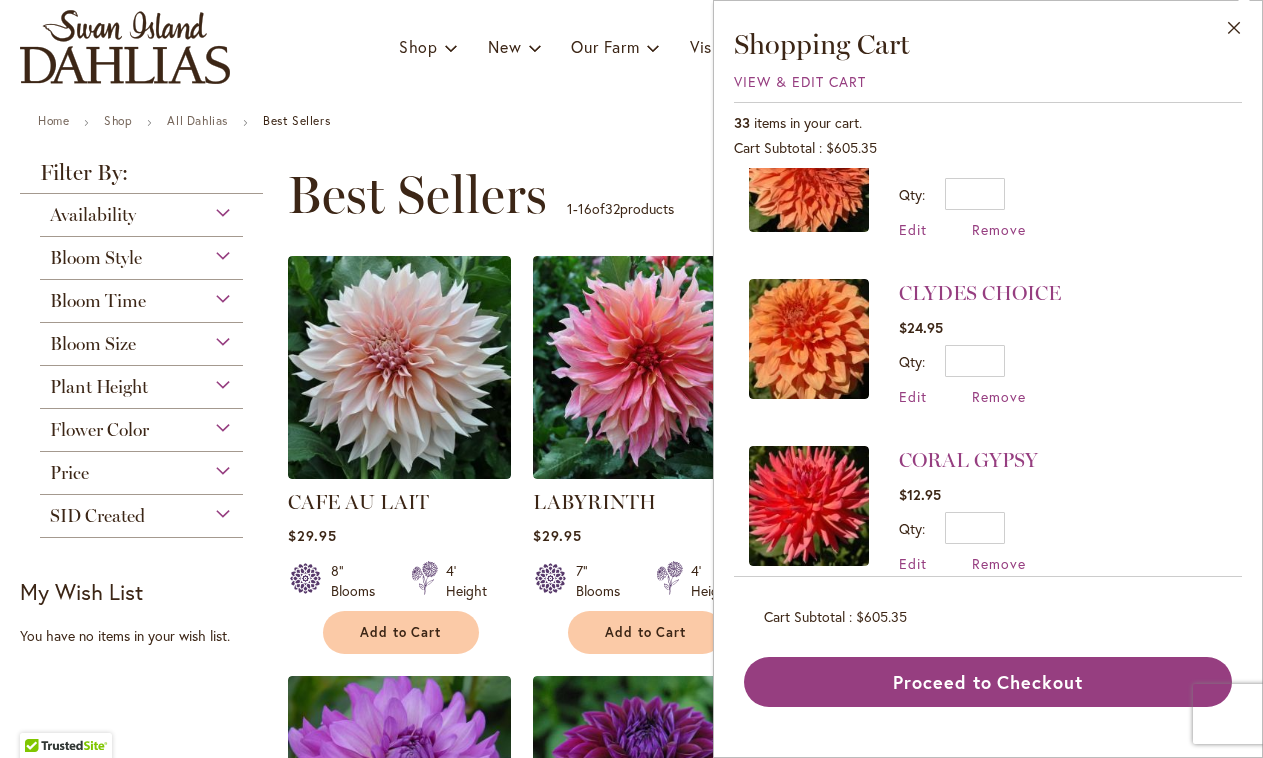 scroll, scrollTop: 3914, scrollLeft: 0, axis: vertical 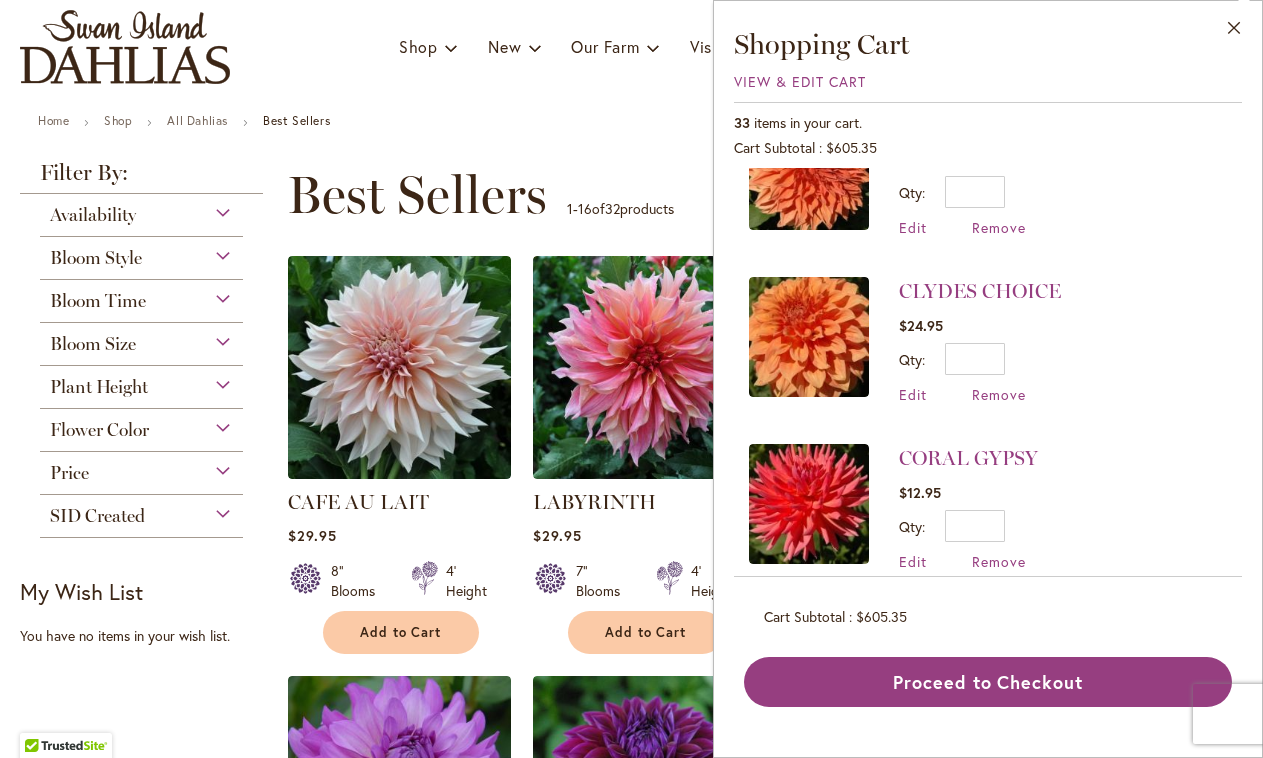 click at bounding box center [809, 337] 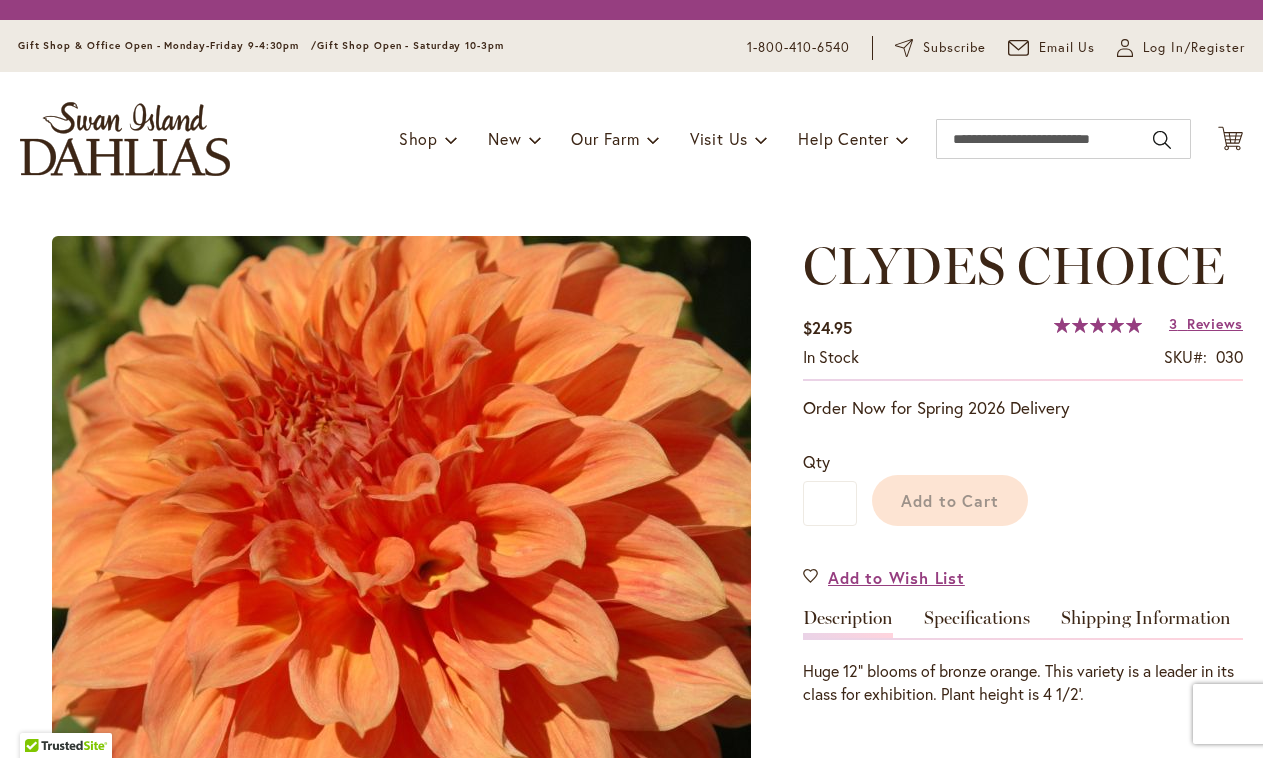 scroll, scrollTop: 0, scrollLeft: 0, axis: both 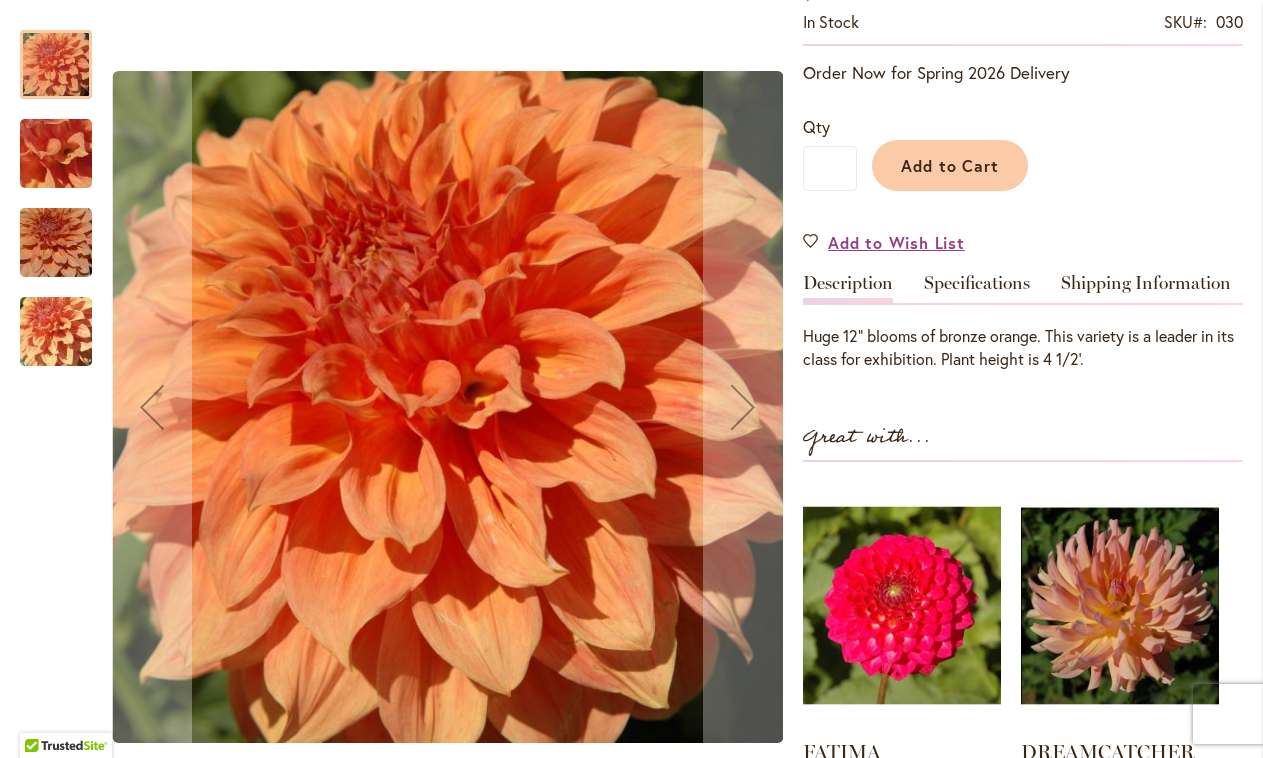 click at bounding box center (56, 332) 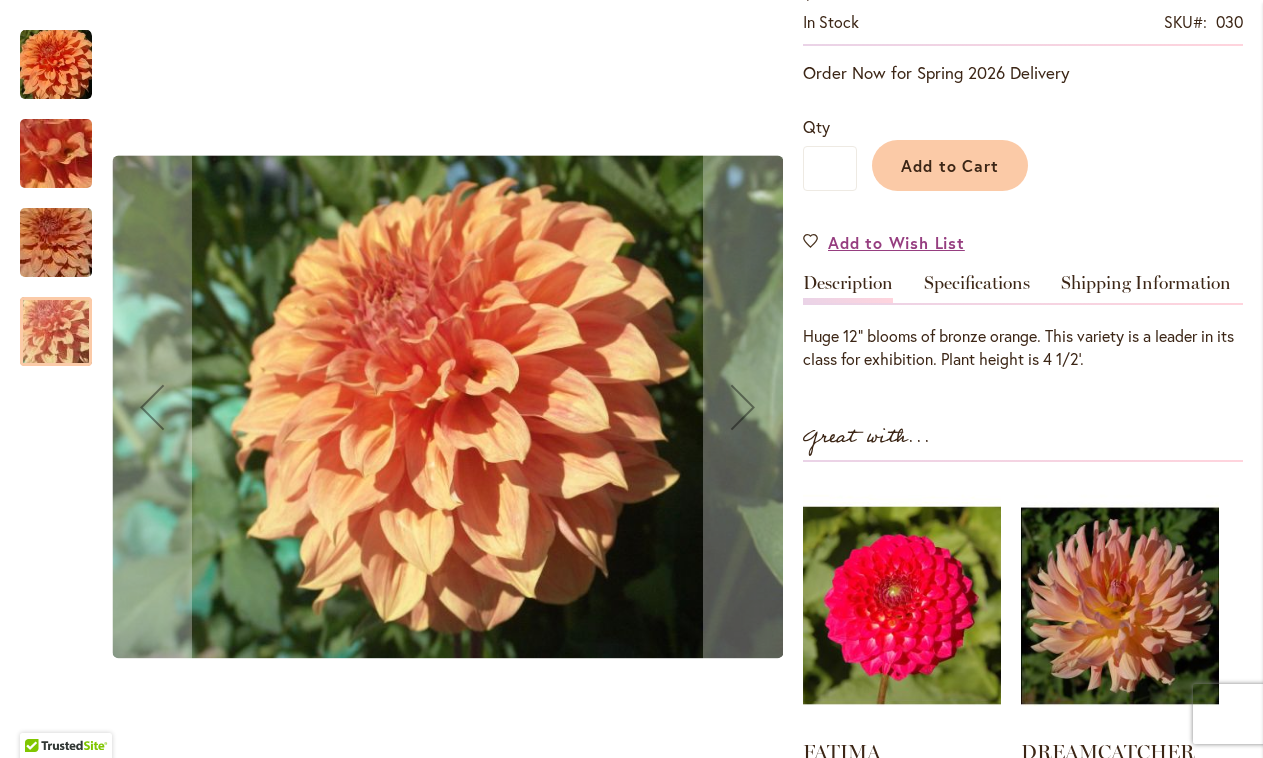 click at bounding box center [56, 243] 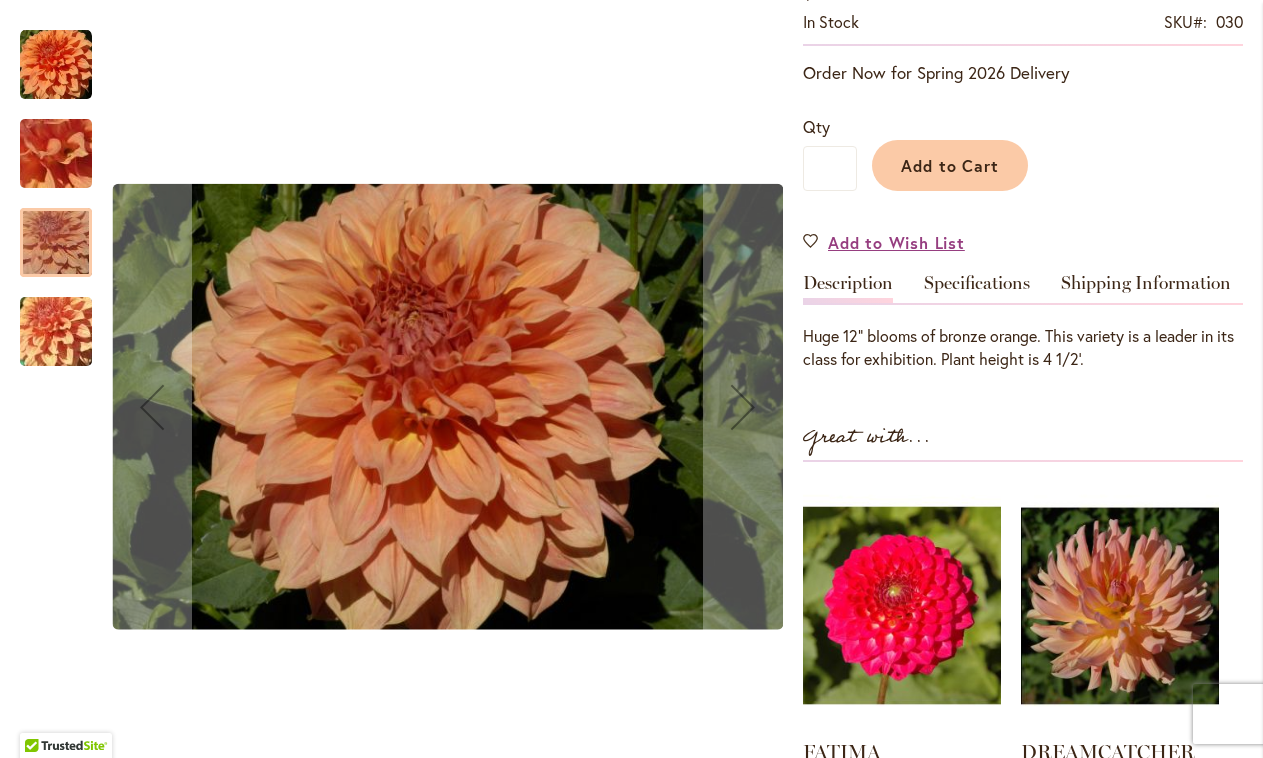 click at bounding box center [56, 154] 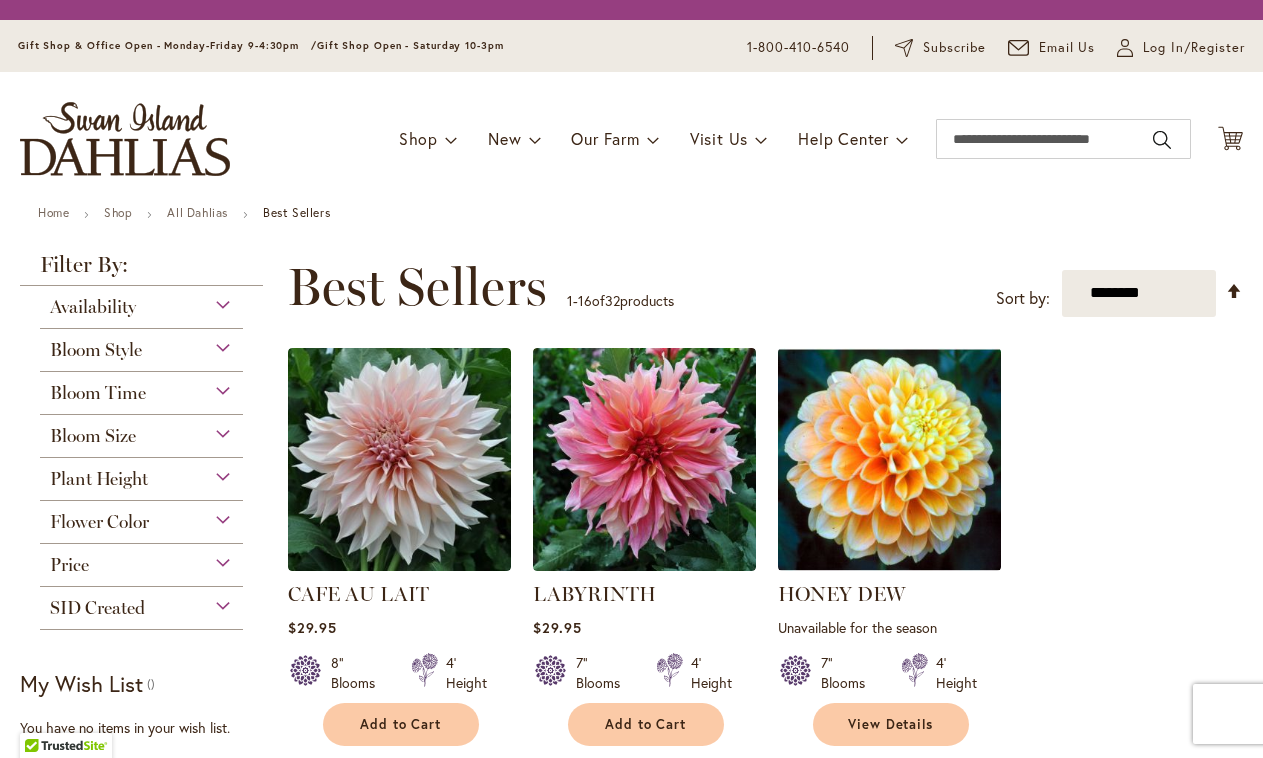 scroll, scrollTop: 0, scrollLeft: 0, axis: both 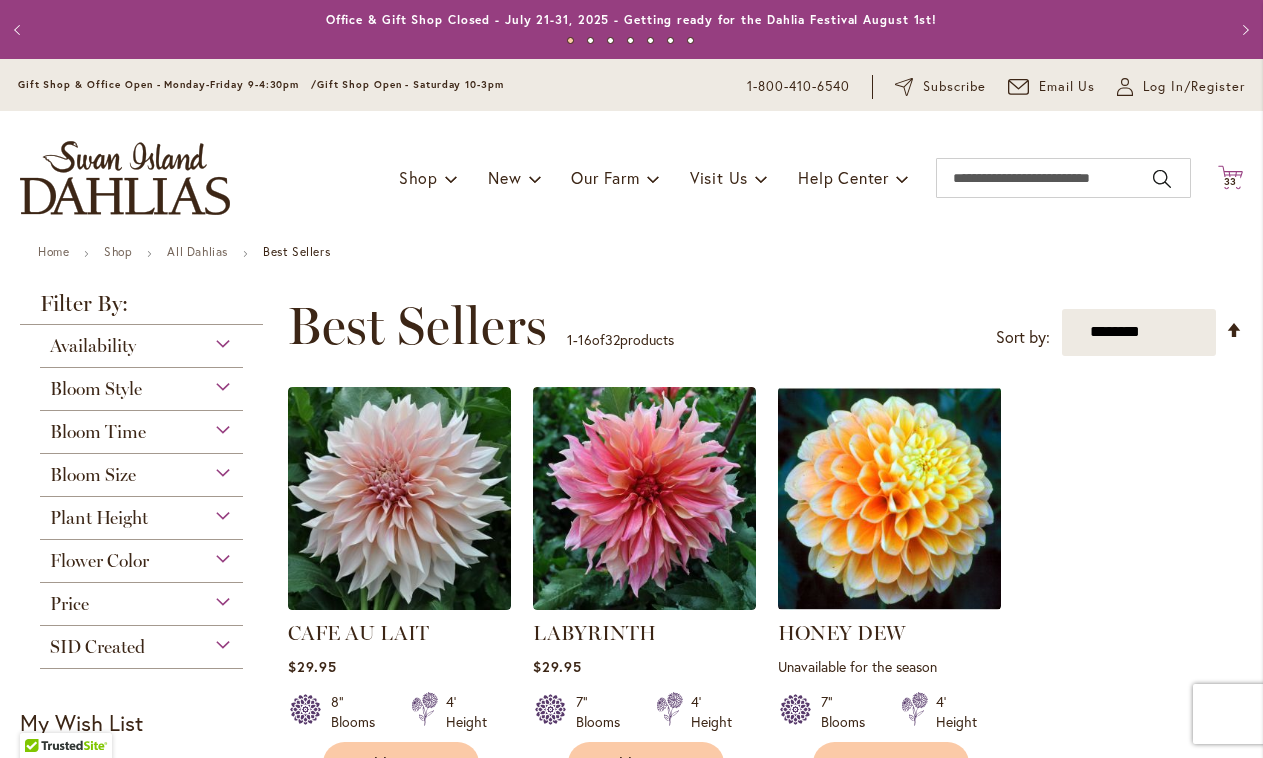 click on "33
33
items" at bounding box center [1231, 182] 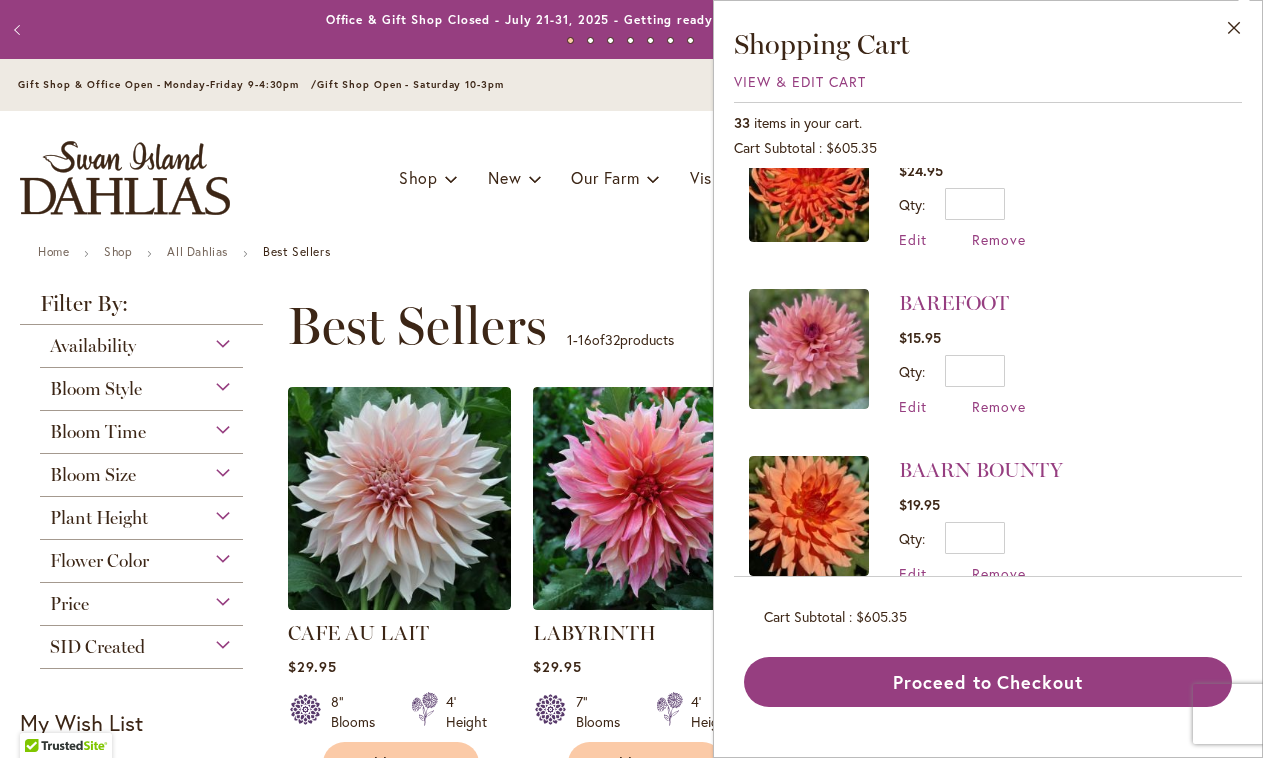 scroll, scrollTop: 4930, scrollLeft: 0, axis: vertical 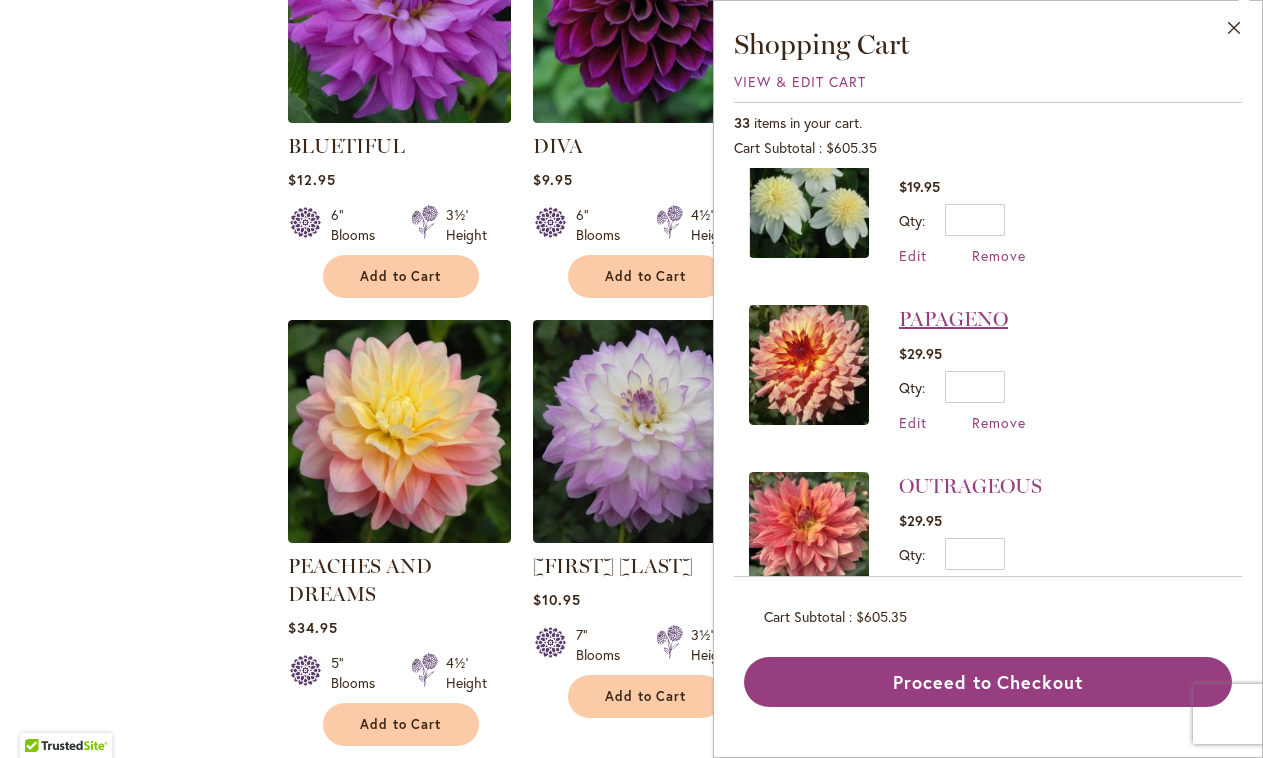 click on "PAPAGENO" at bounding box center [953, 319] 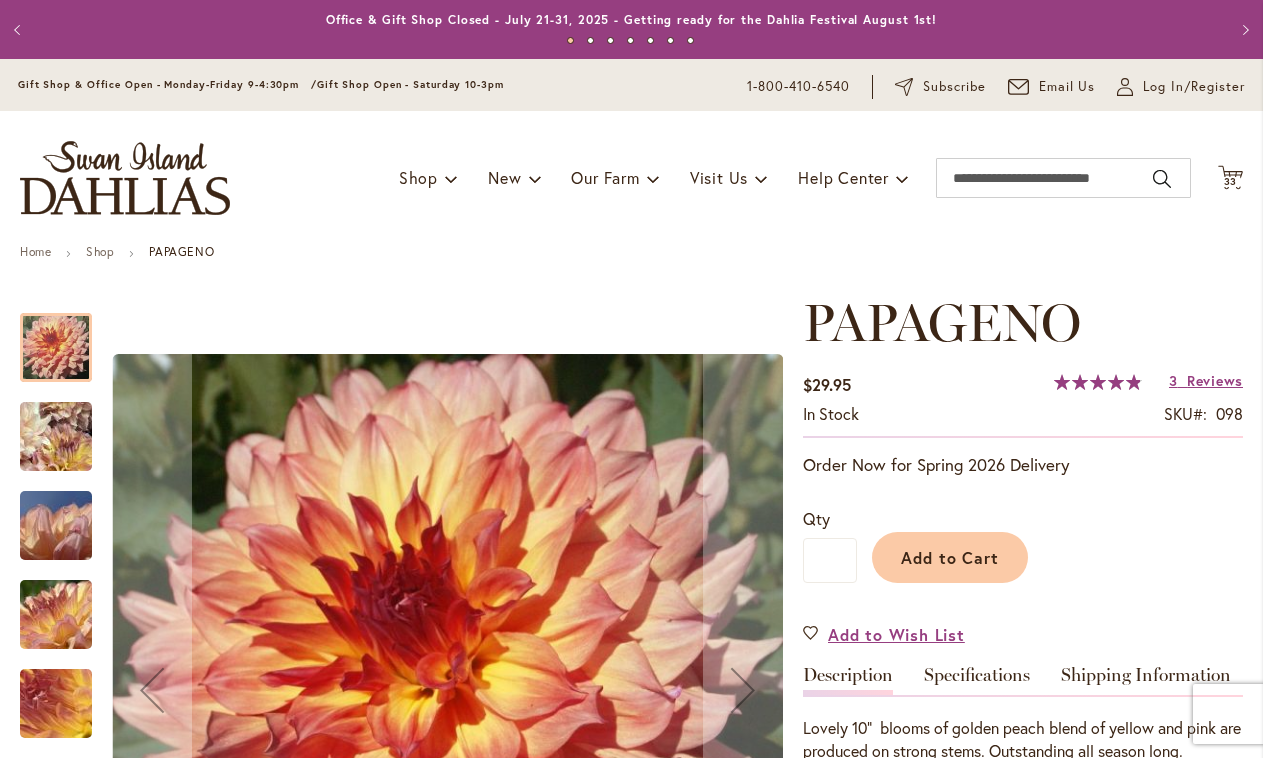 scroll, scrollTop: 0, scrollLeft: 0, axis: both 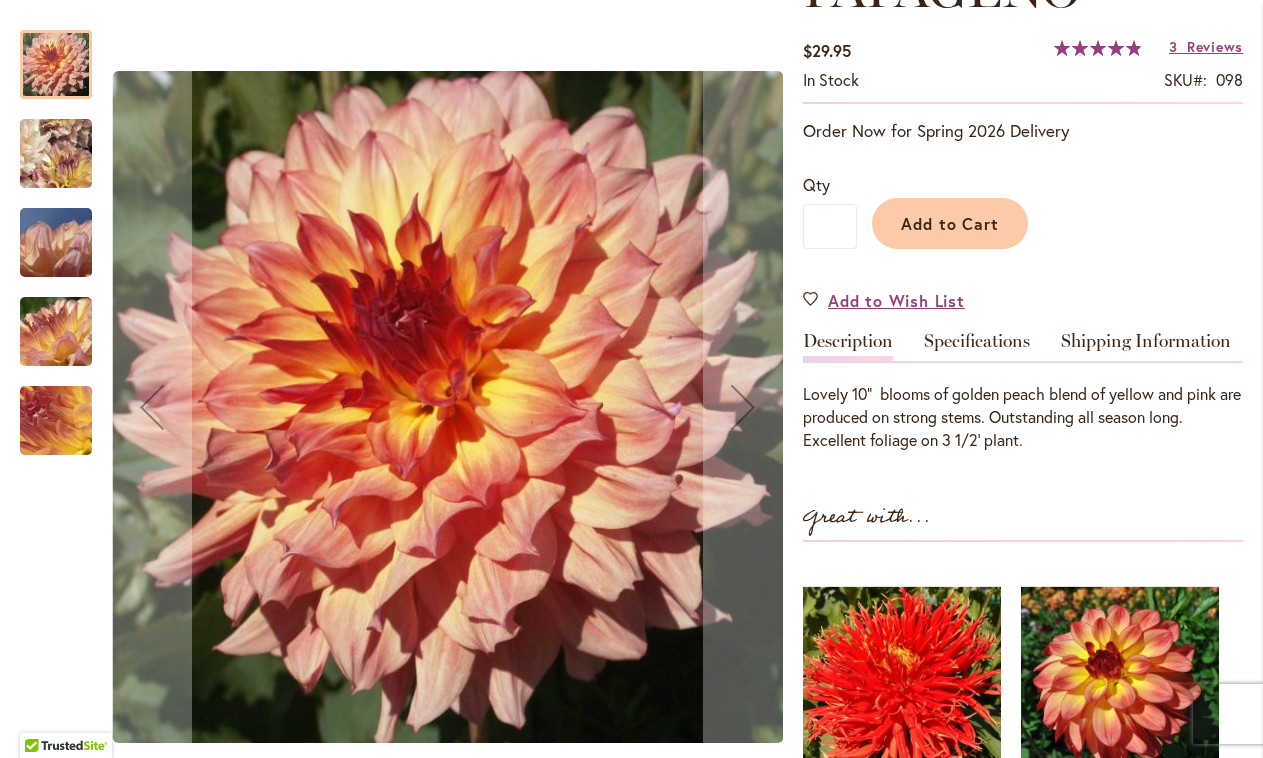 click at bounding box center (56, 64) 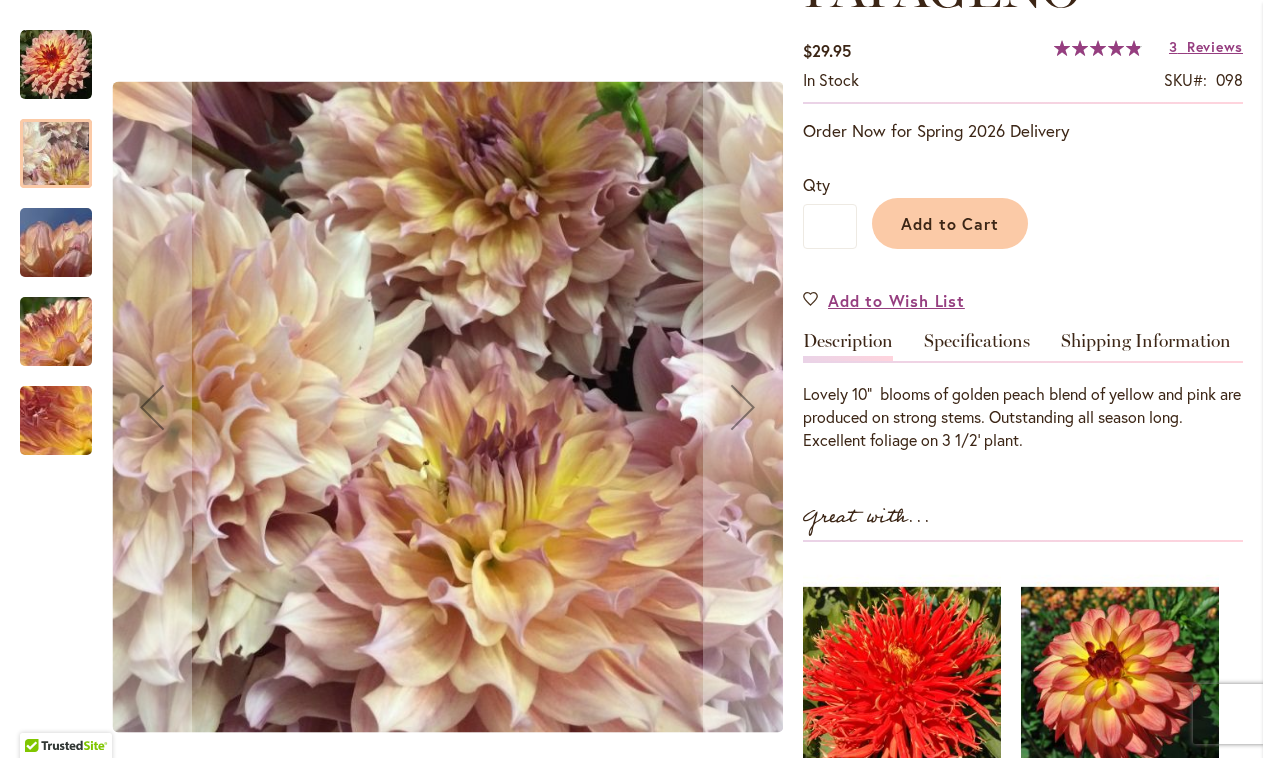 click at bounding box center (56, 153) 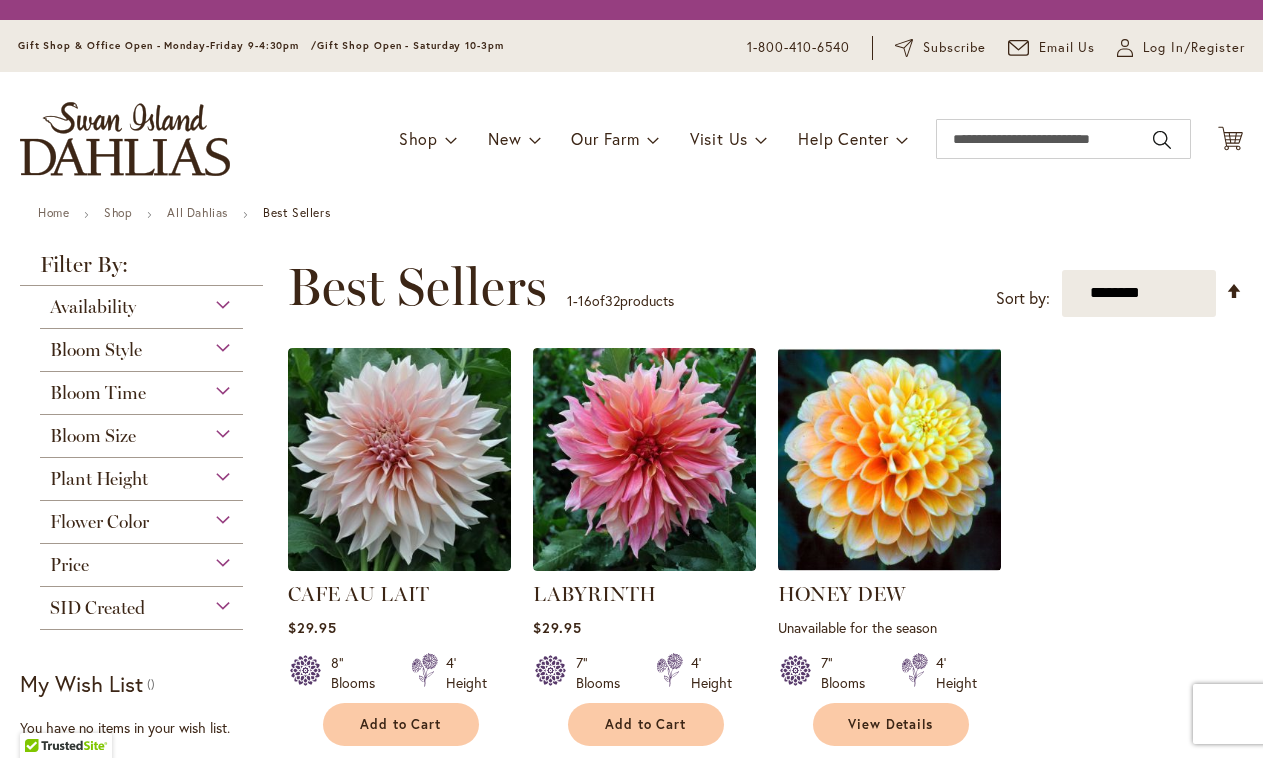 scroll, scrollTop: 0, scrollLeft: 0, axis: both 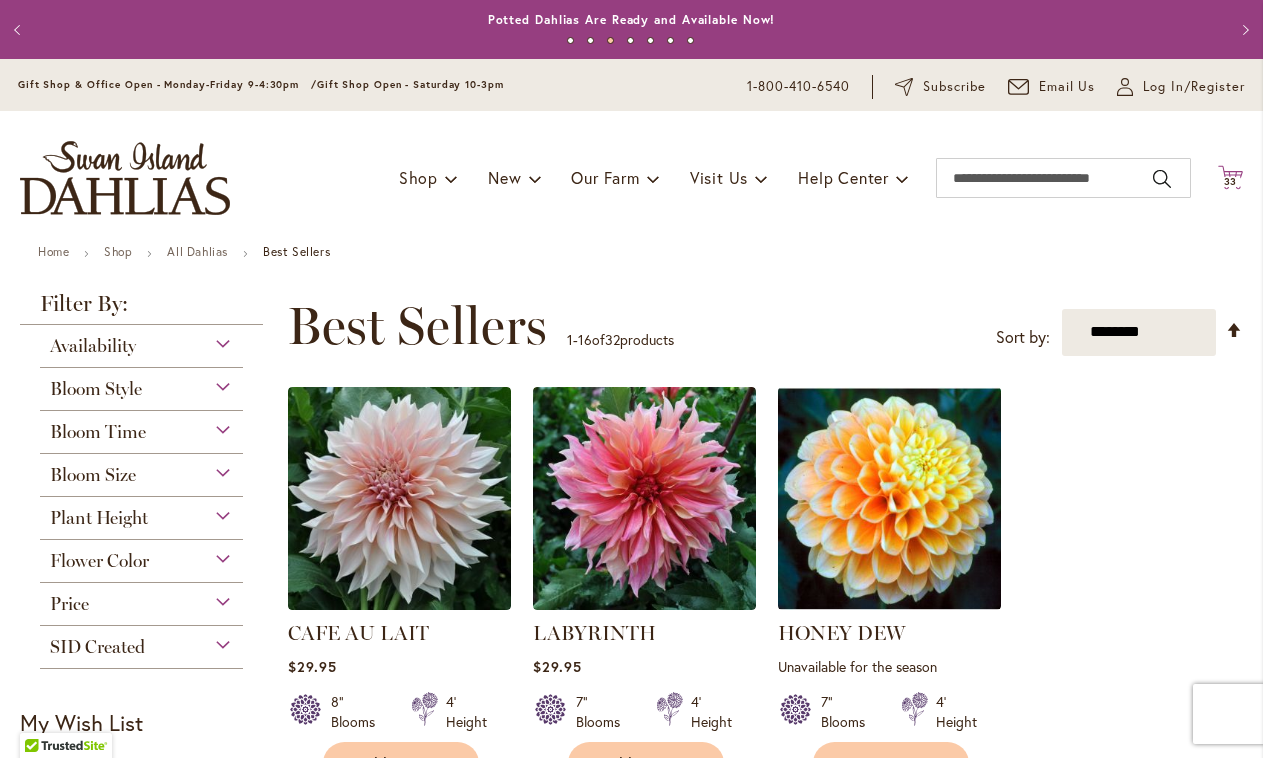 click on "33" at bounding box center (1231, 181) 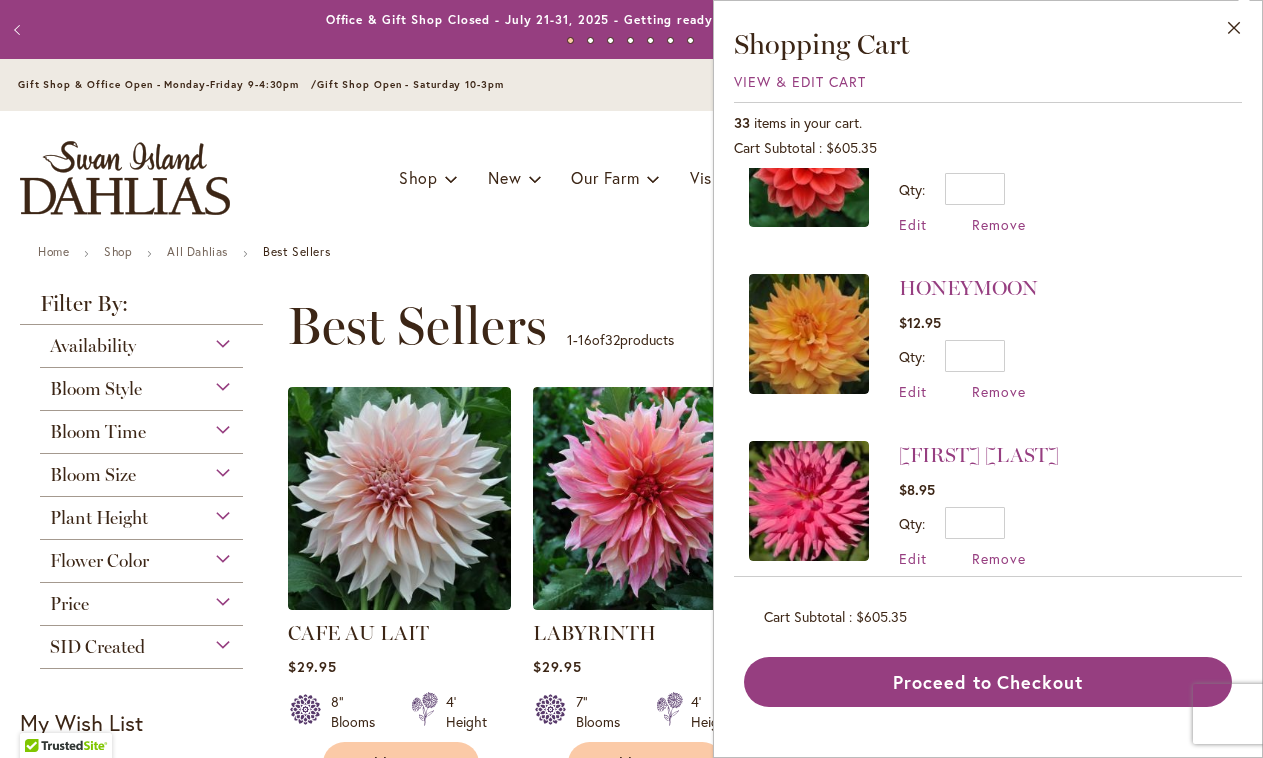 scroll, scrollTop: 1915, scrollLeft: 0, axis: vertical 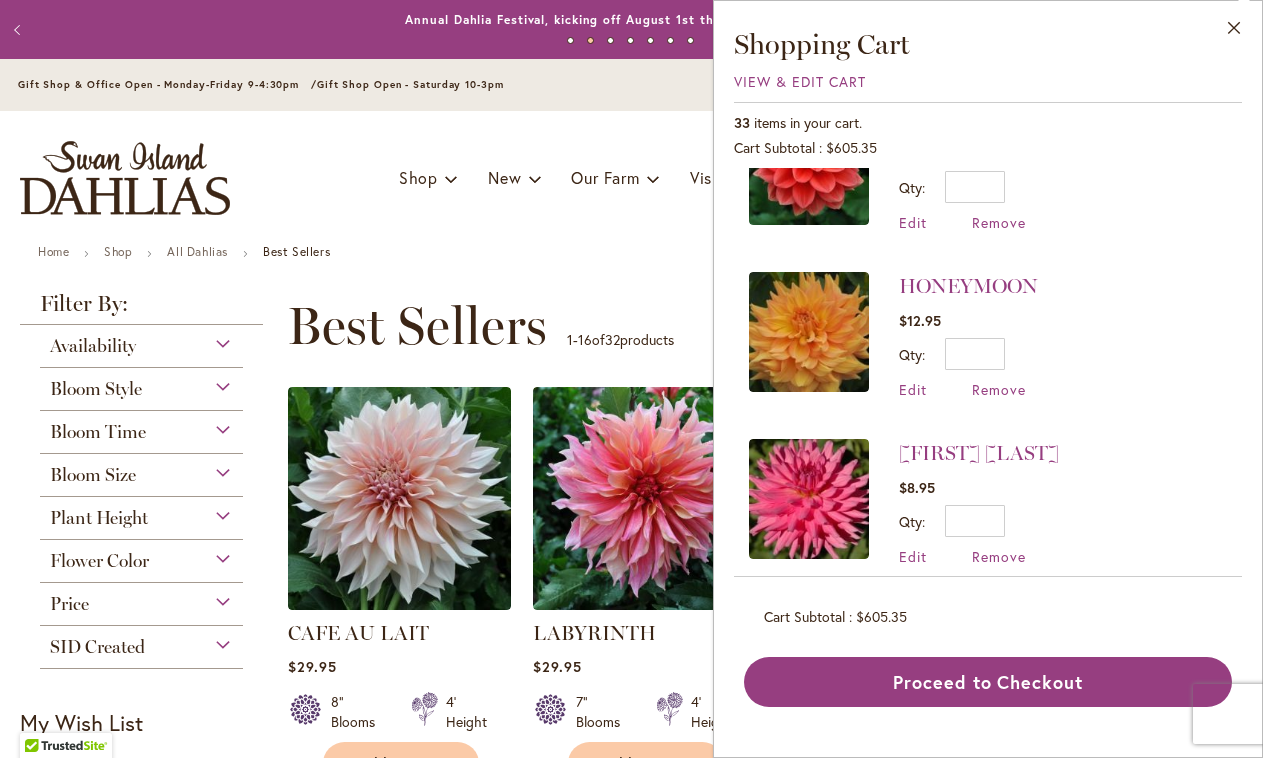 click at bounding box center (809, 499) 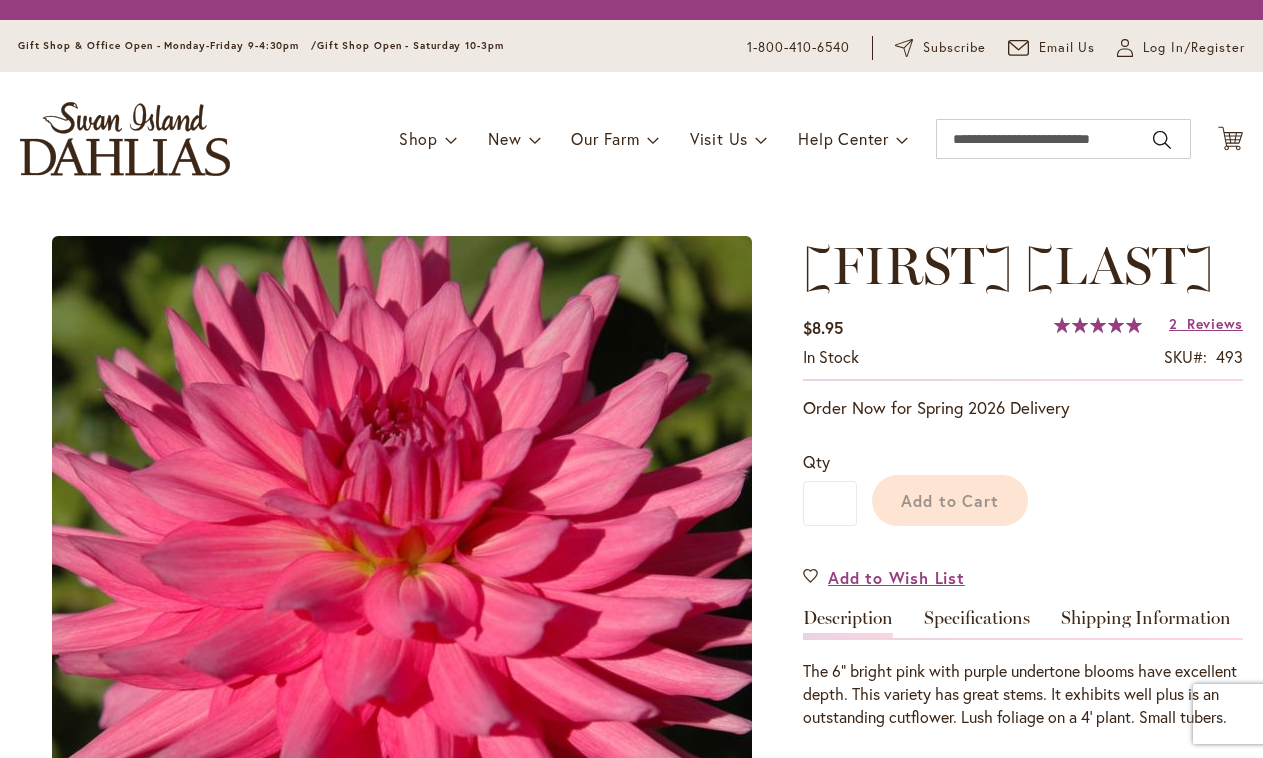 scroll, scrollTop: 0, scrollLeft: 0, axis: both 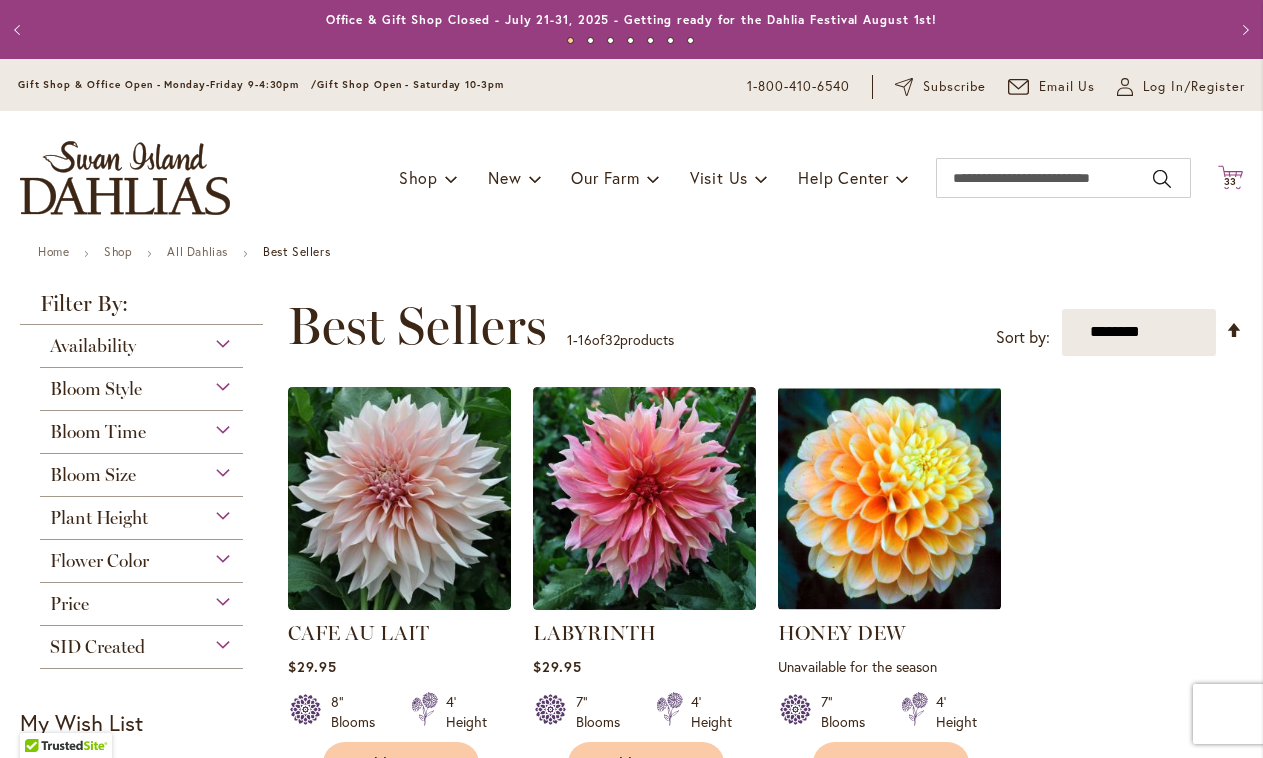 click on "33
33
items" at bounding box center [1231, 182] 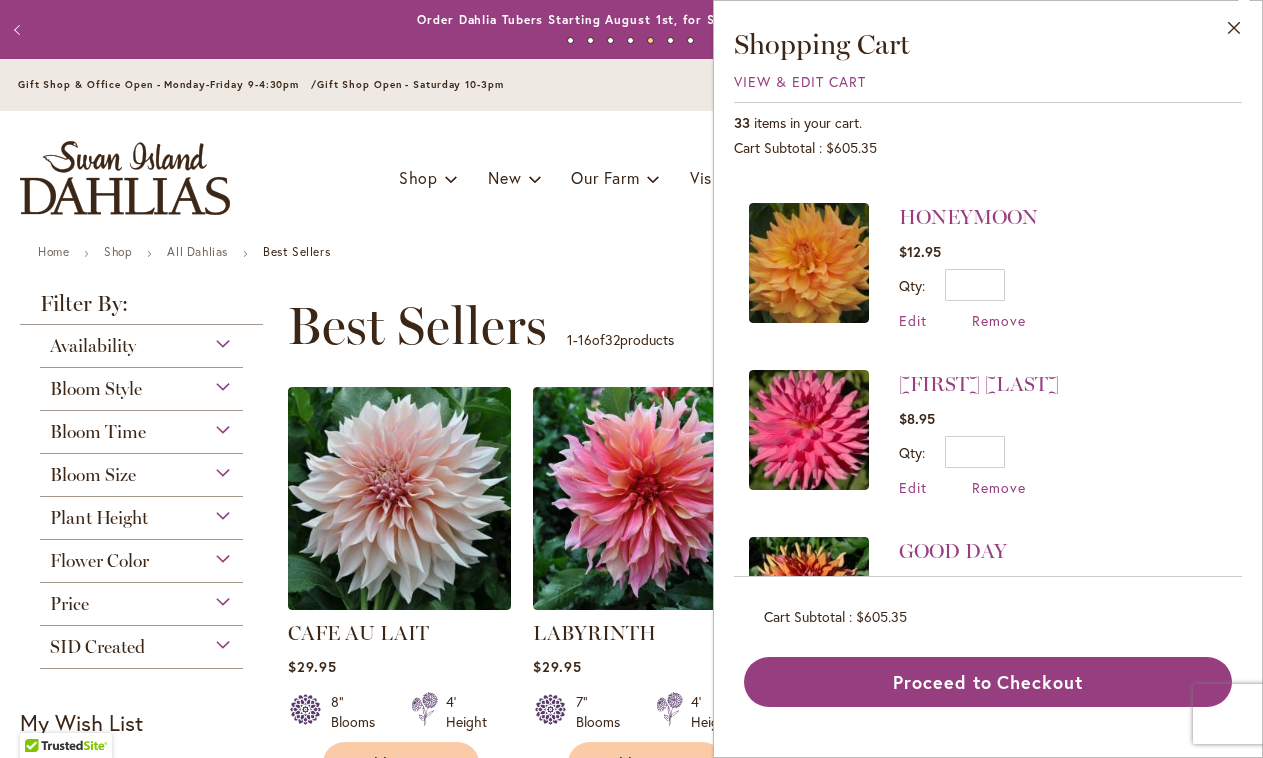 scroll, scrollTop: 1986, scrollLeft: 0, axis: vertical 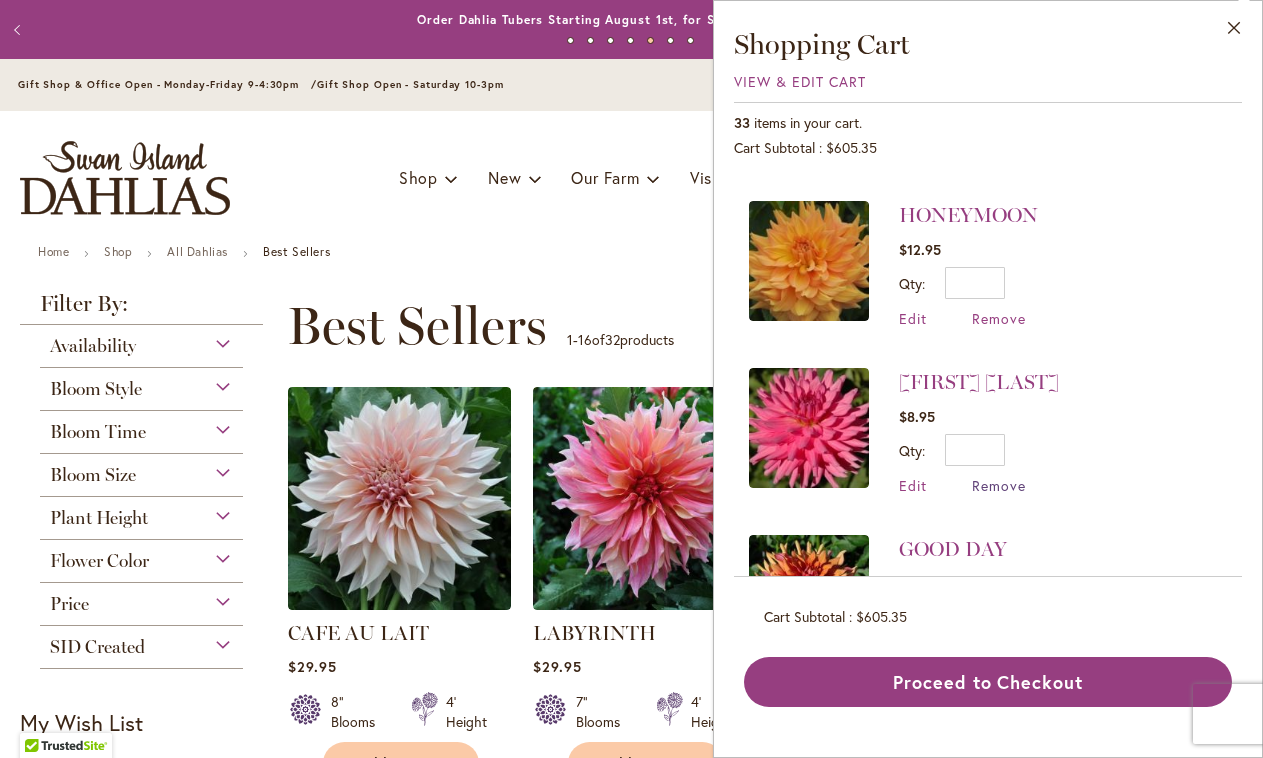 click on "Remove" at bounding box center (999, 485) 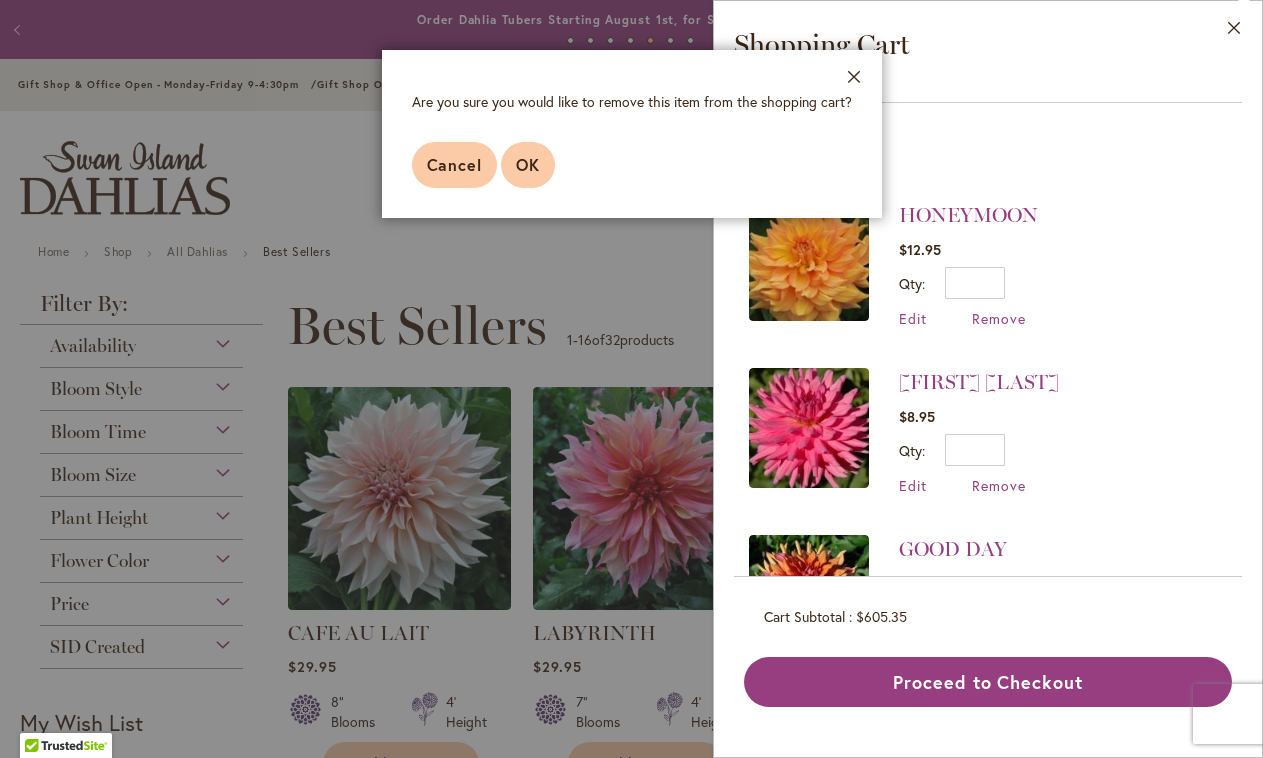 click on "OK" at bounding box center (528, 164) 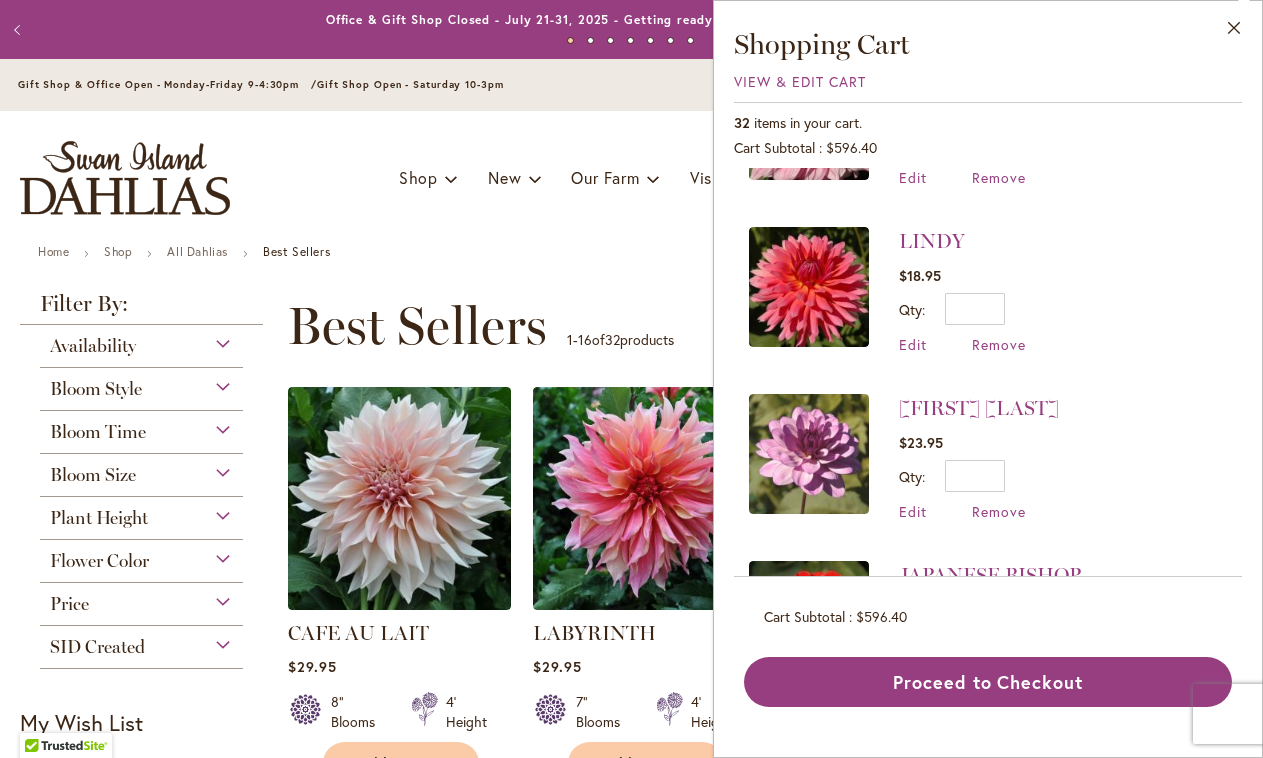 scroll, scrollTop: 1294, scrollLeft: 0, axis: vertical 